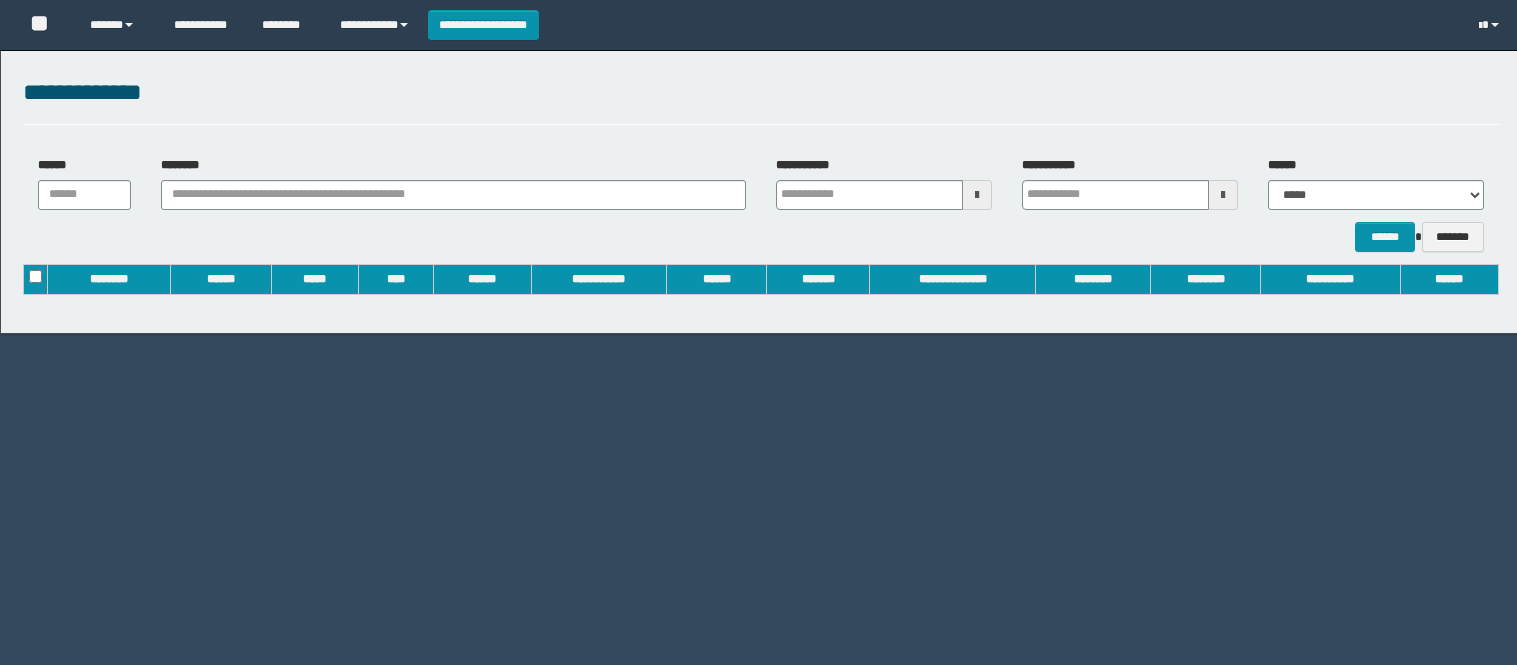 scroll, scrollTop: 0, scrollLeft: 0, axis: both 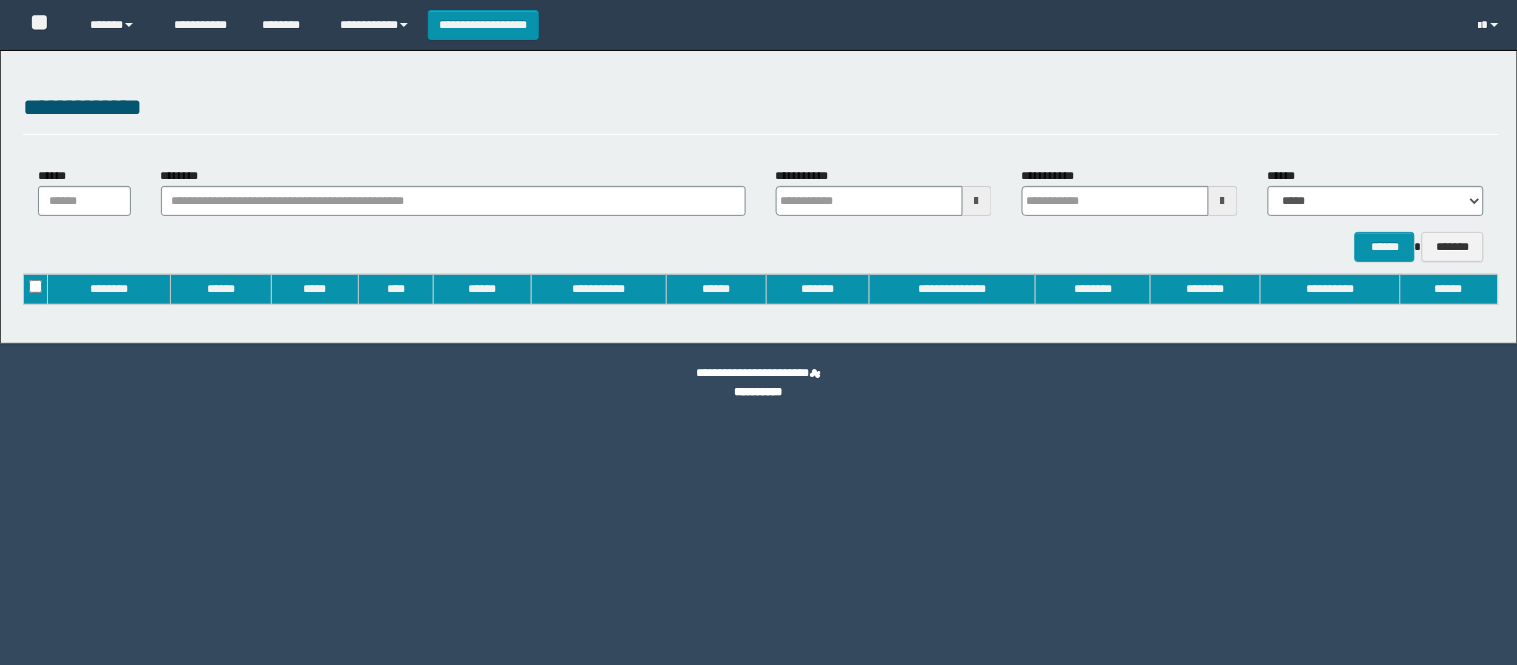 type on "**********" 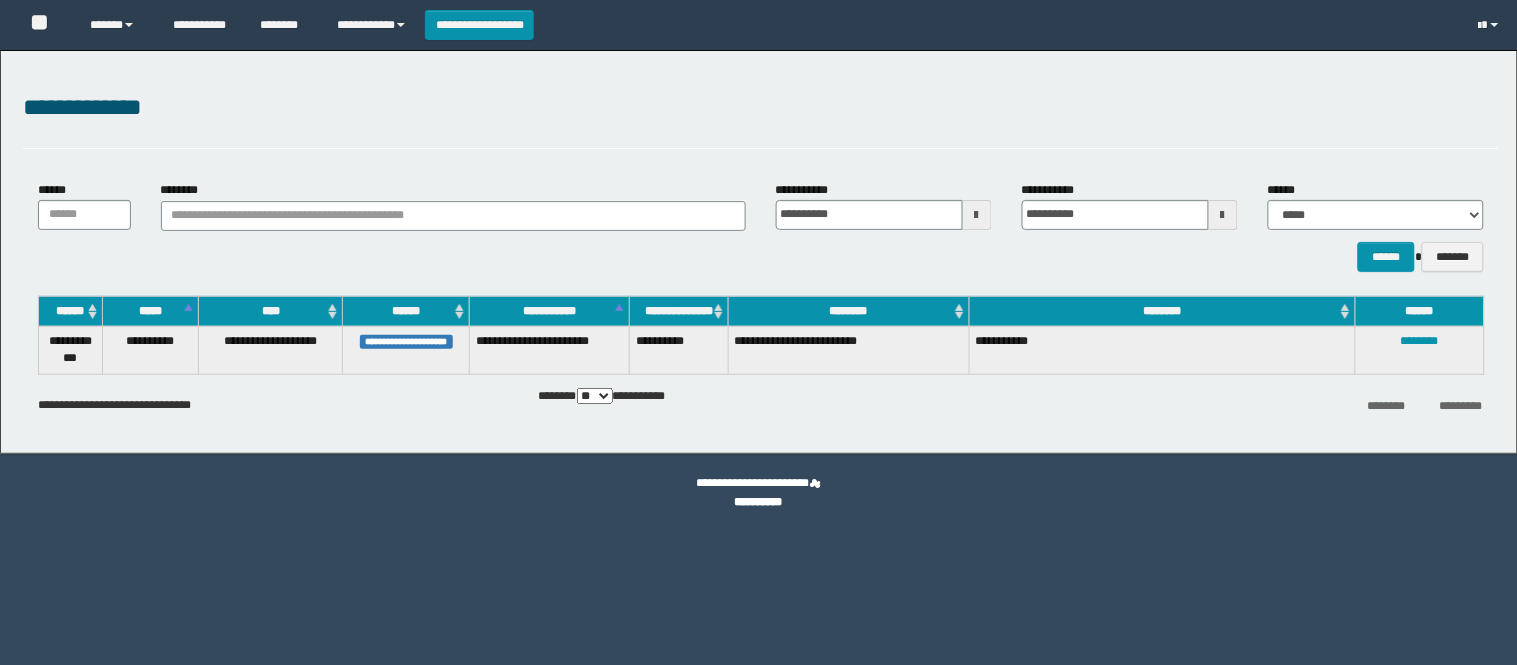 scroll, scrollTop: 0, scrollLeft: 0, axis: both 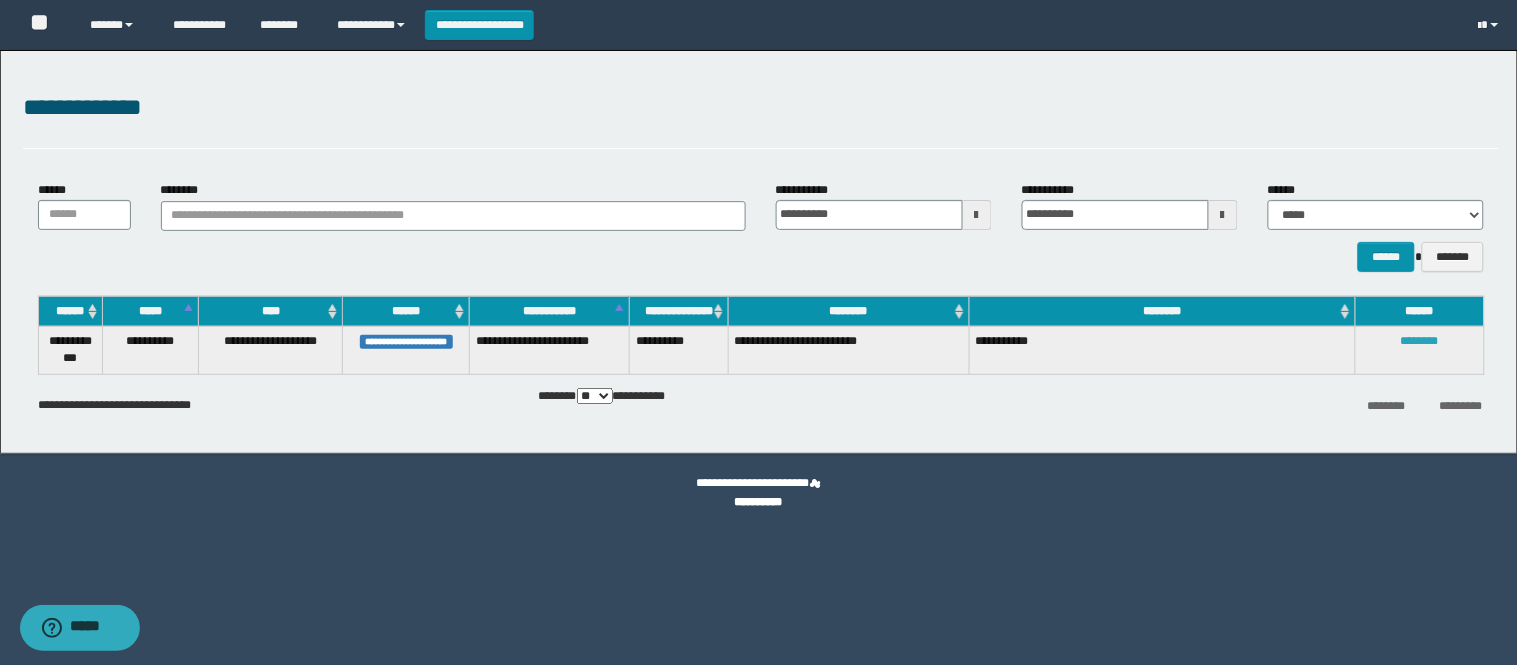 click on "********" at bounding box center [1420, 341] 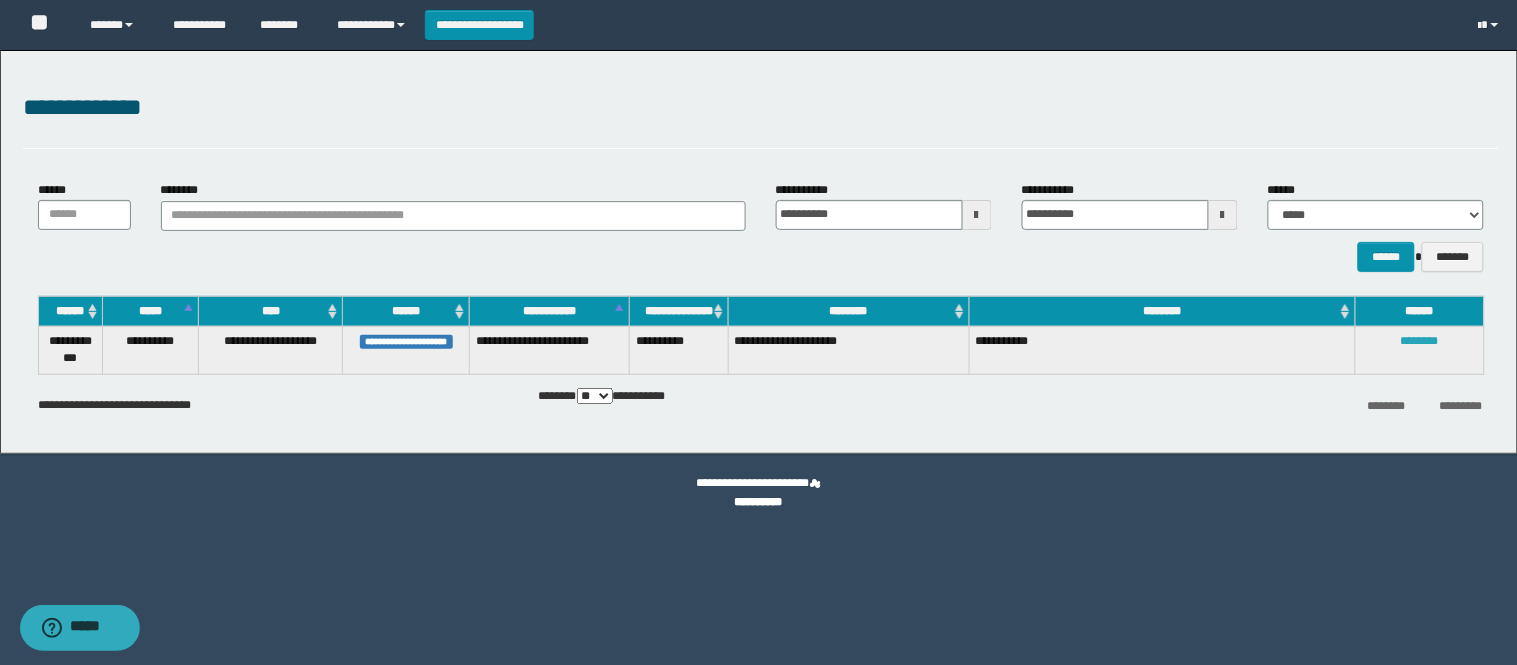 click on "********" at bounding box center (1420, 341) 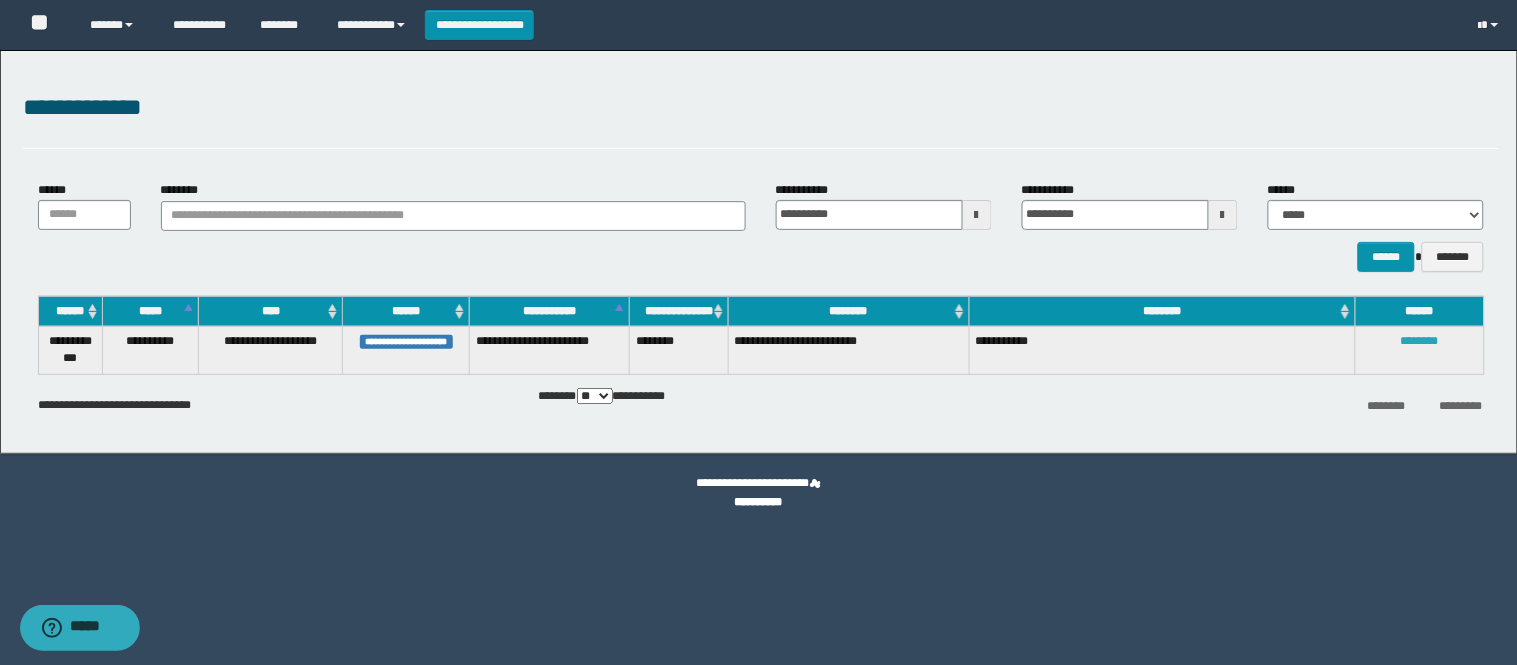 click on "********" at bounding box center (1420, 341) 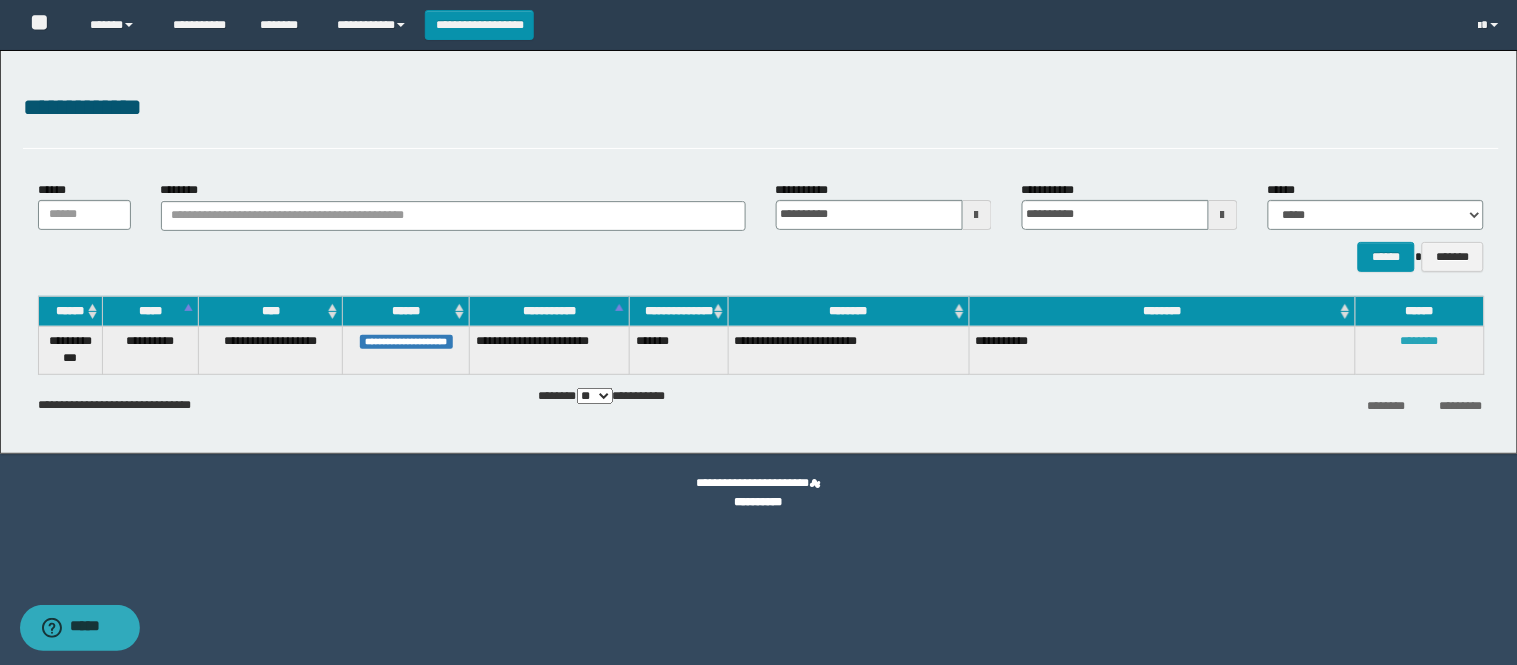 click on "********" at bounding box center [1420, 341] 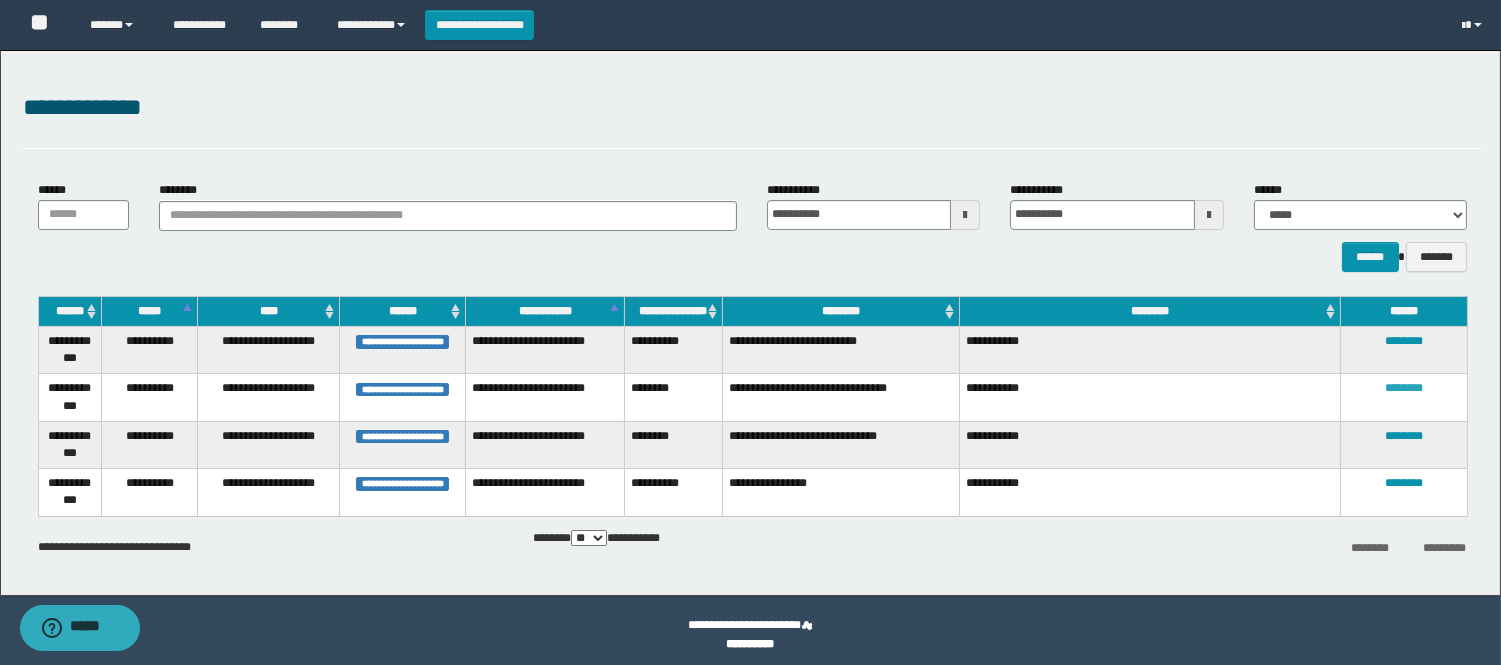 click on "********" at bounding box center [1404, 388] 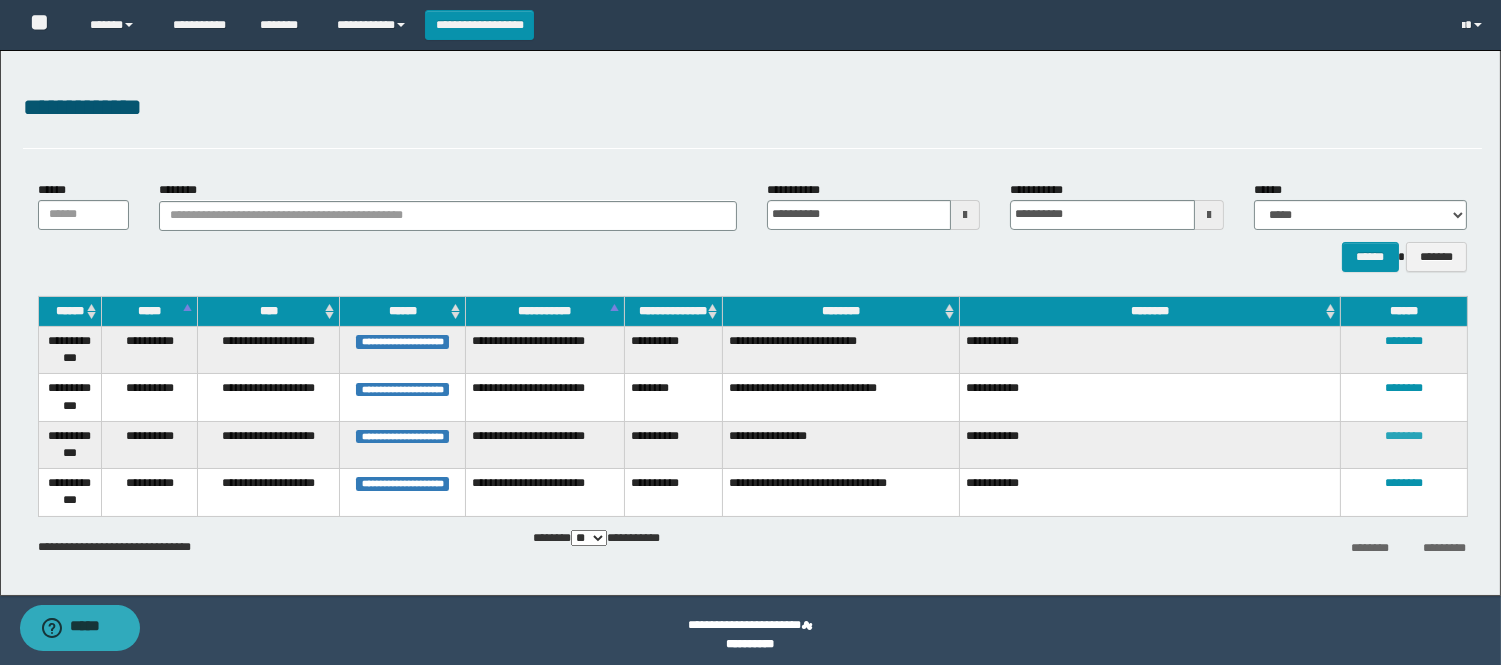 click on "********" at bounding box center [1404, 436] 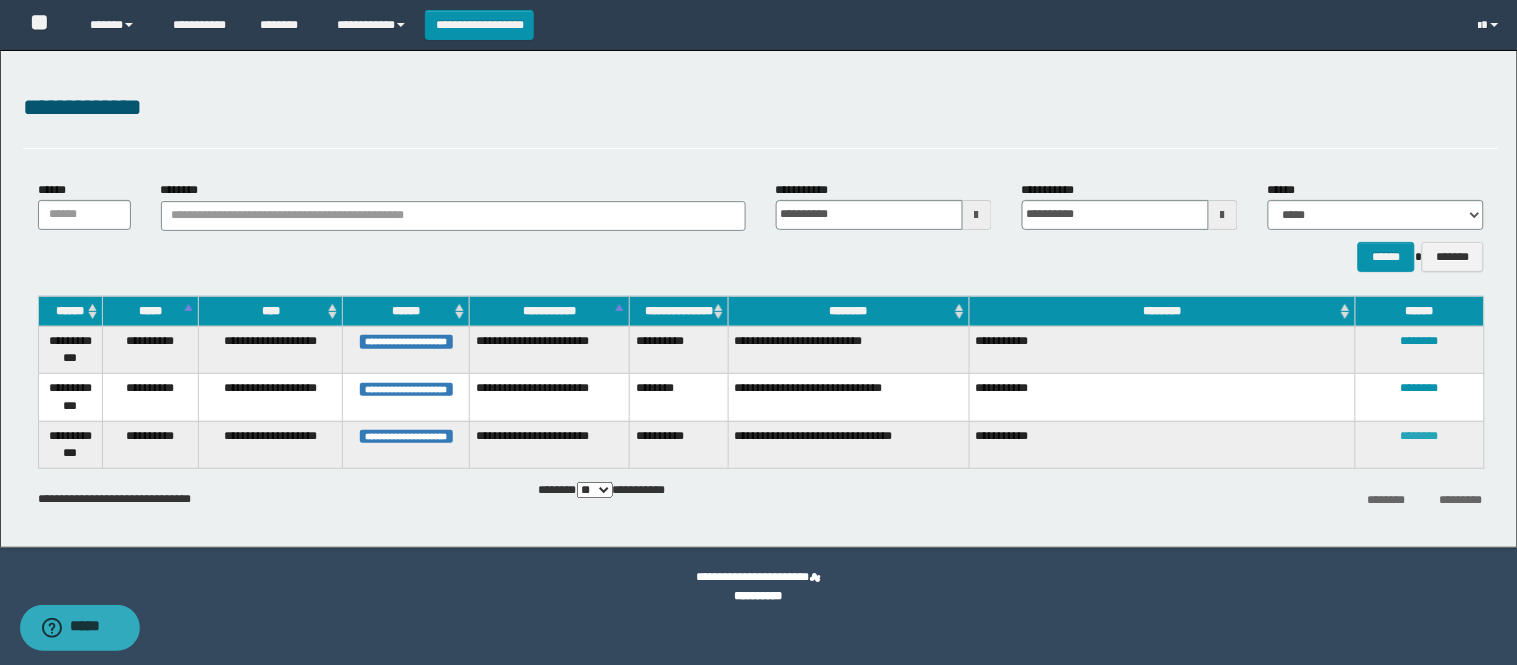 click on "********" at bounding box center (1420, 436) 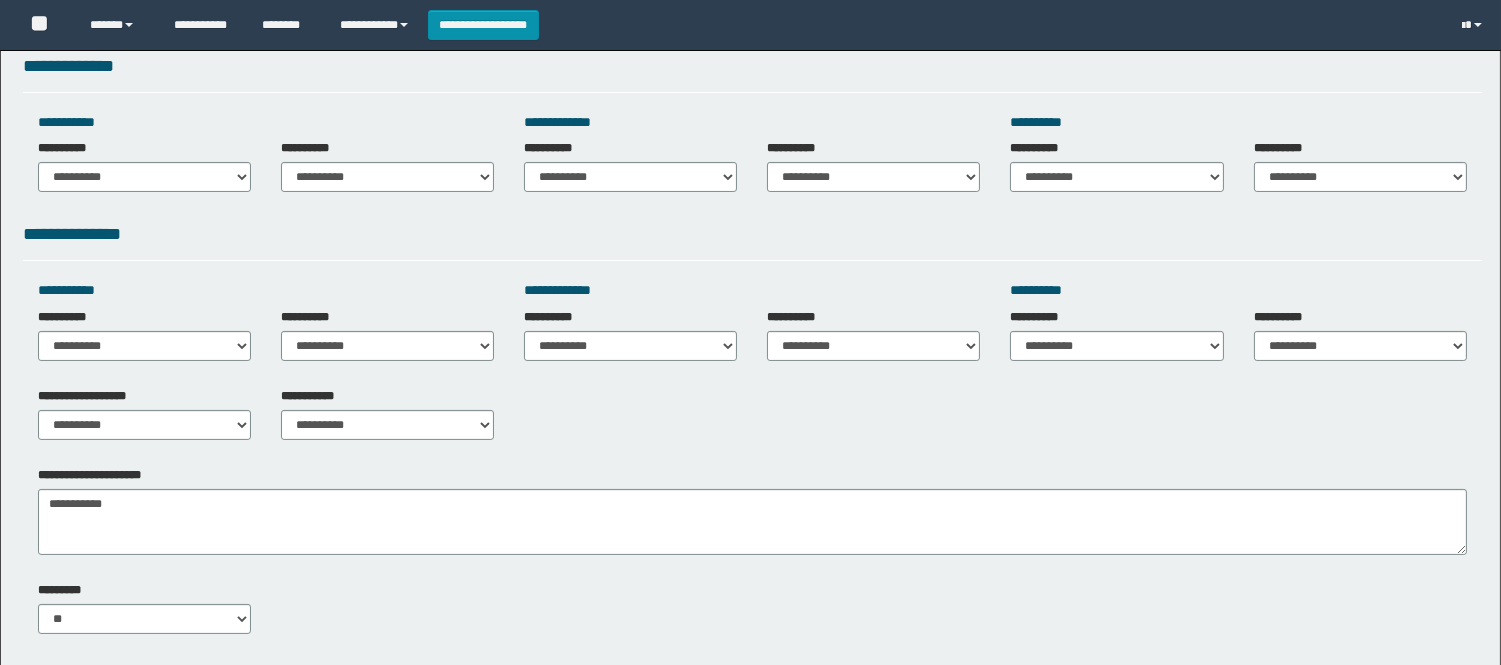 scroll, scrollTop: 666, scrollLeft: 0, axis: vertical 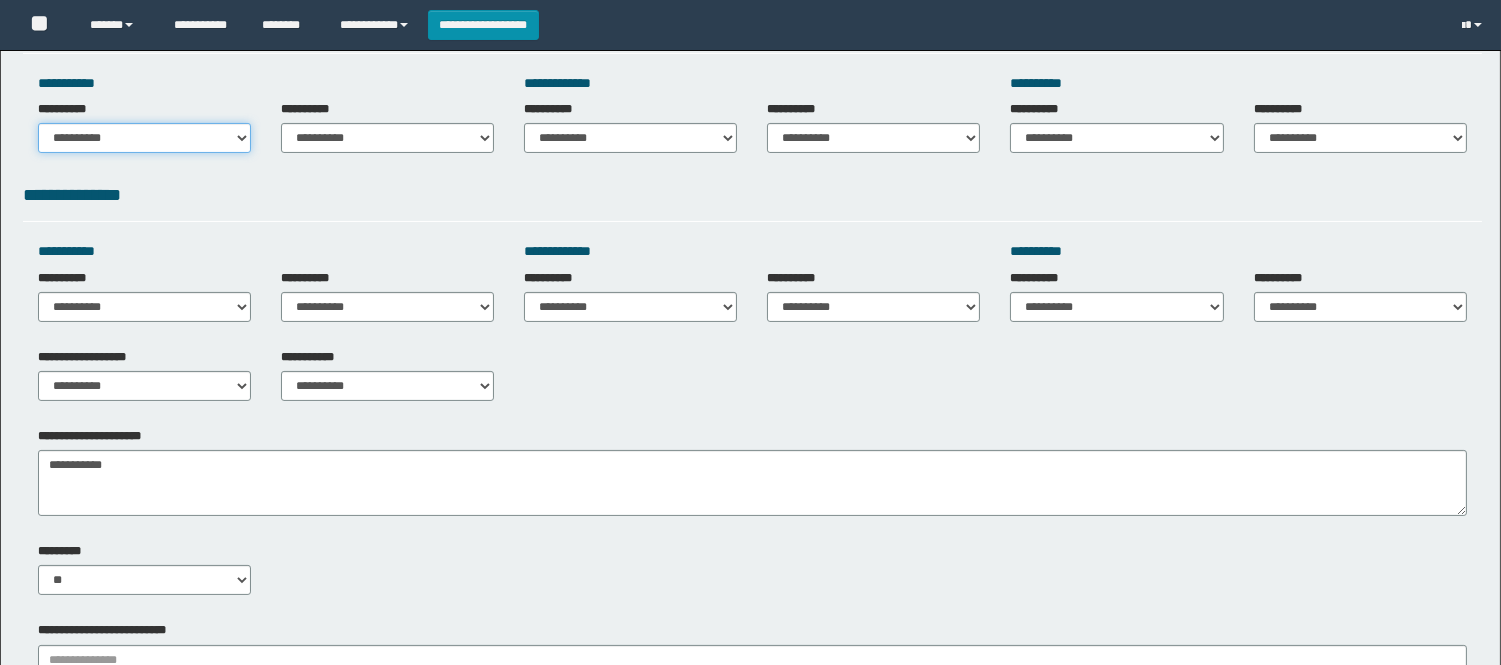 click on "**********" at bounding box center (144, 138) 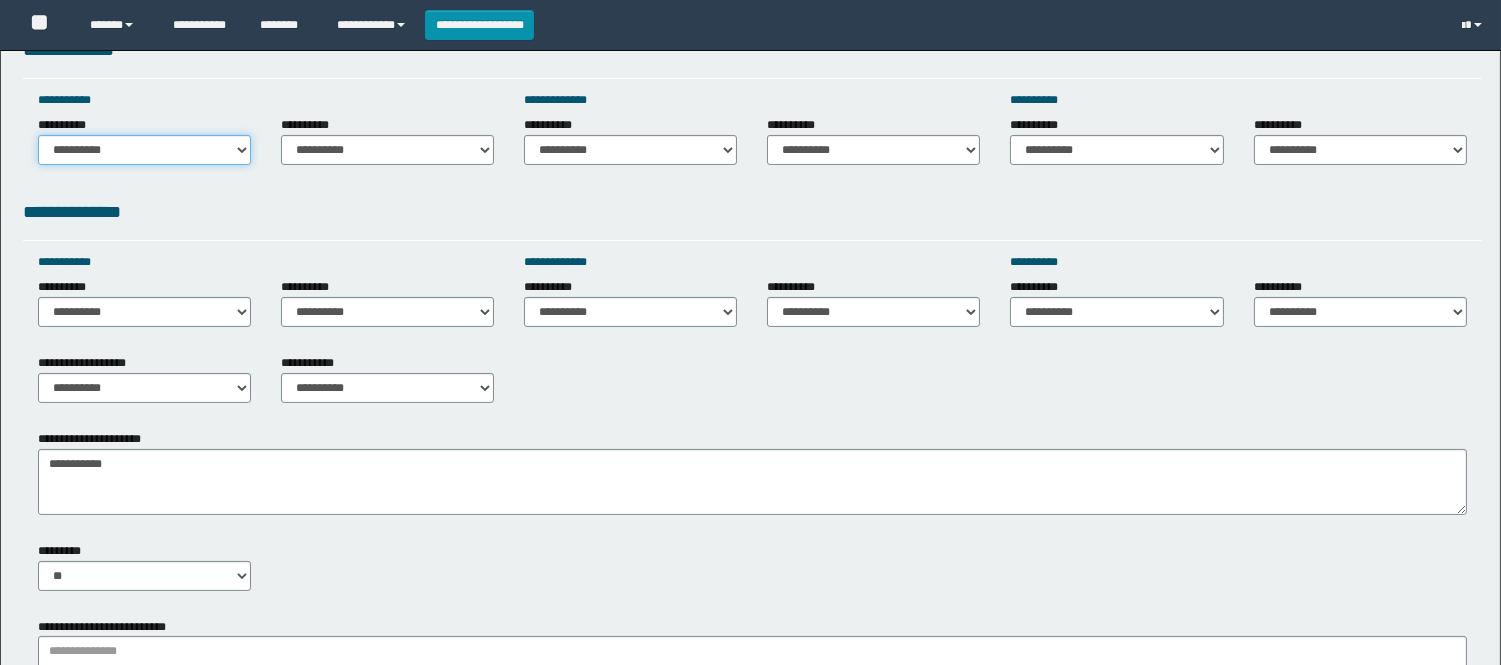 scroll, scrollTop: 0, scrollLeft: 0, axis: both 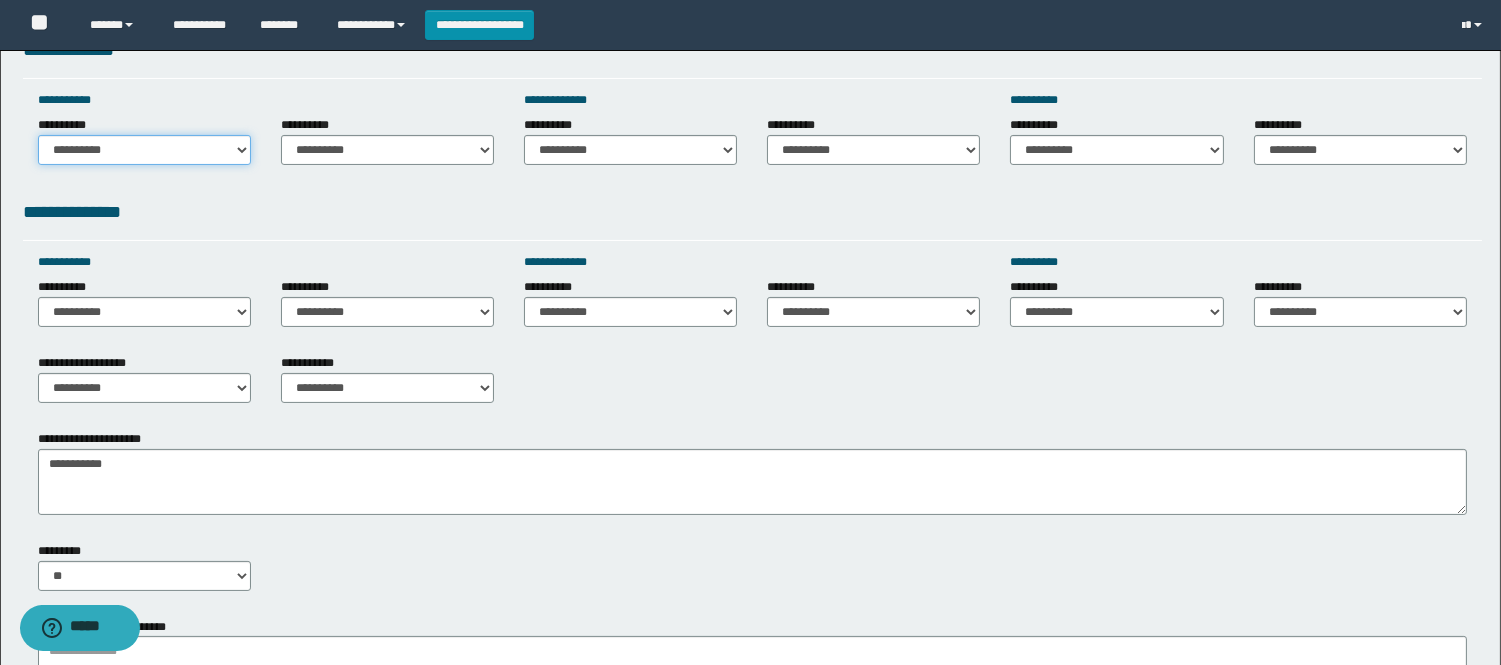 select on "*****" 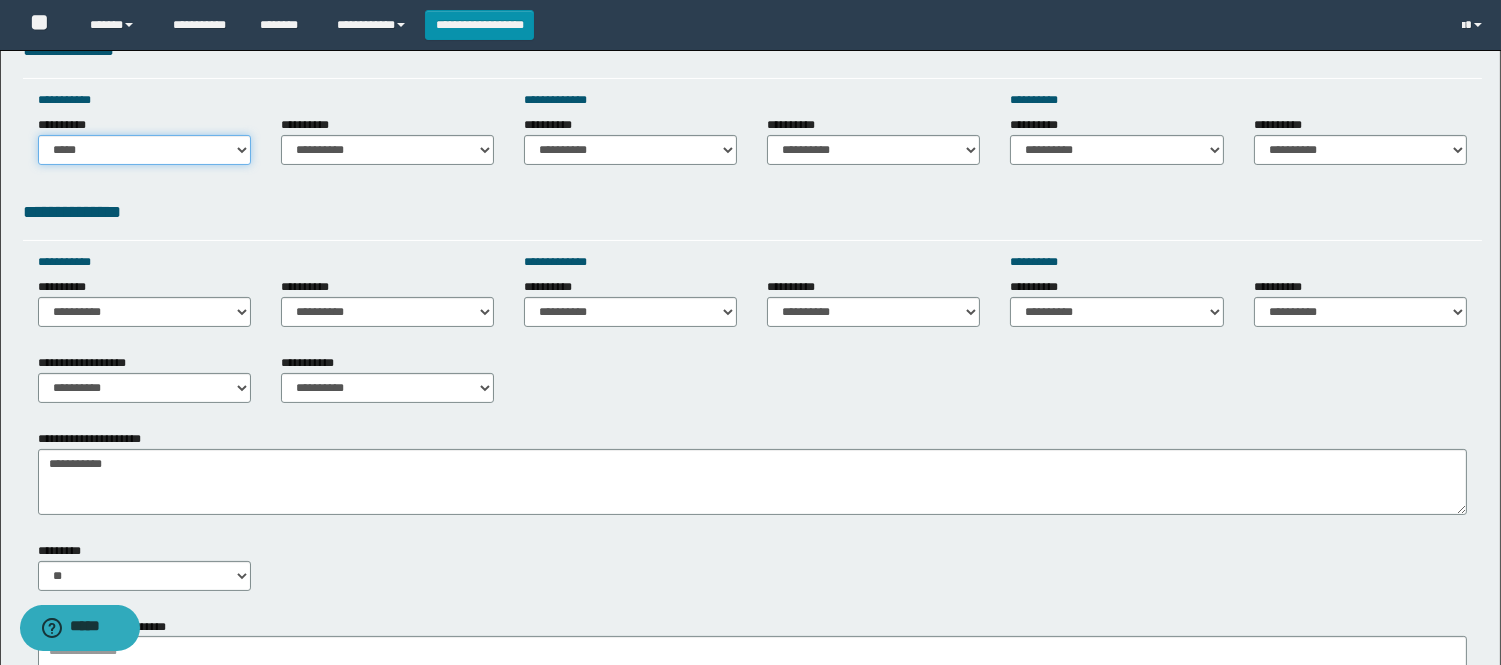 click on "**********" at bounding box center (144, 150) 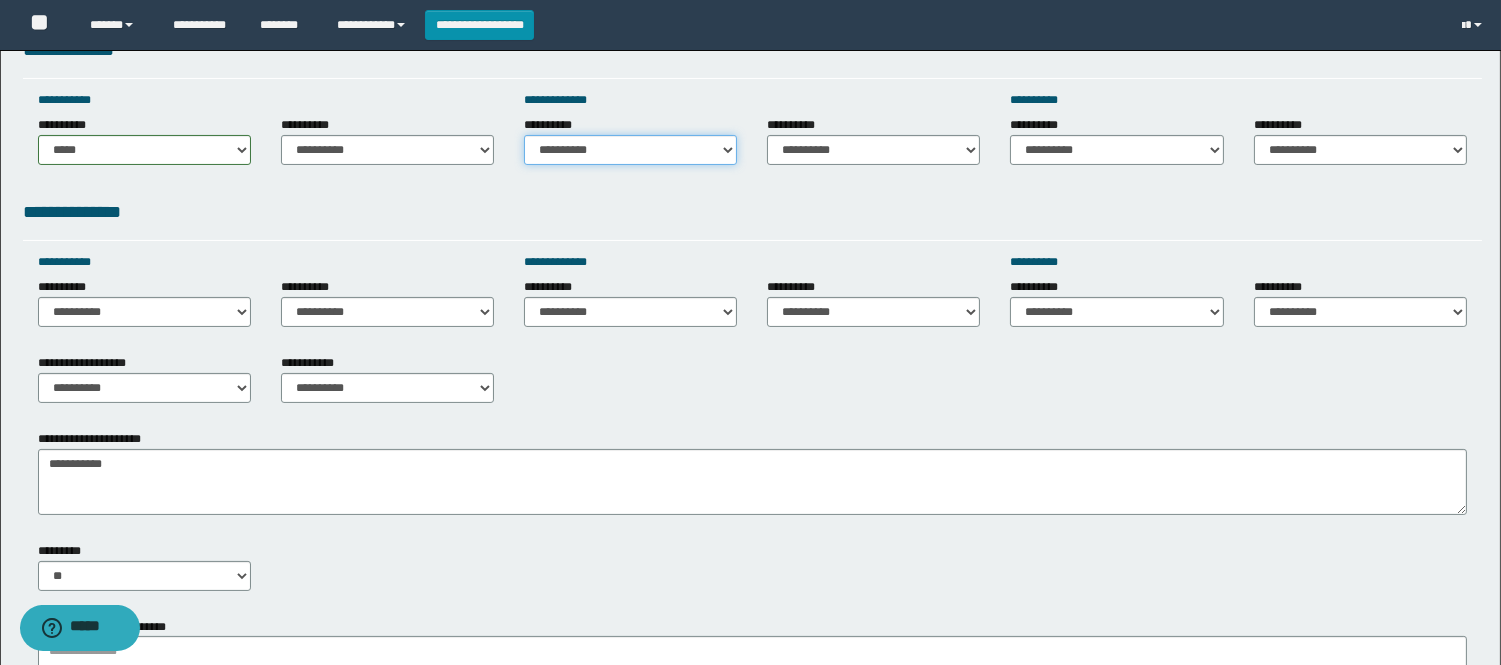 click on "**********" at bounding box center (630, 150) 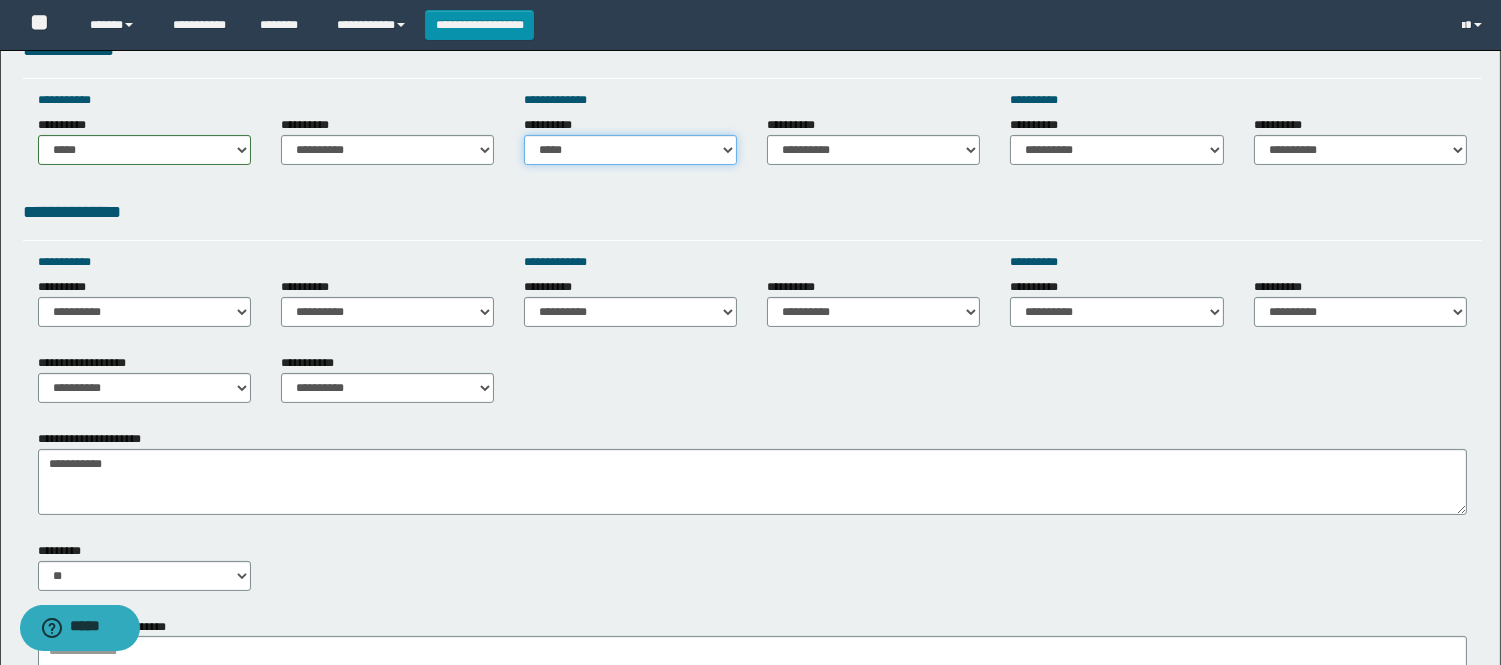 click on "**********" at bounding box center (630, 150) 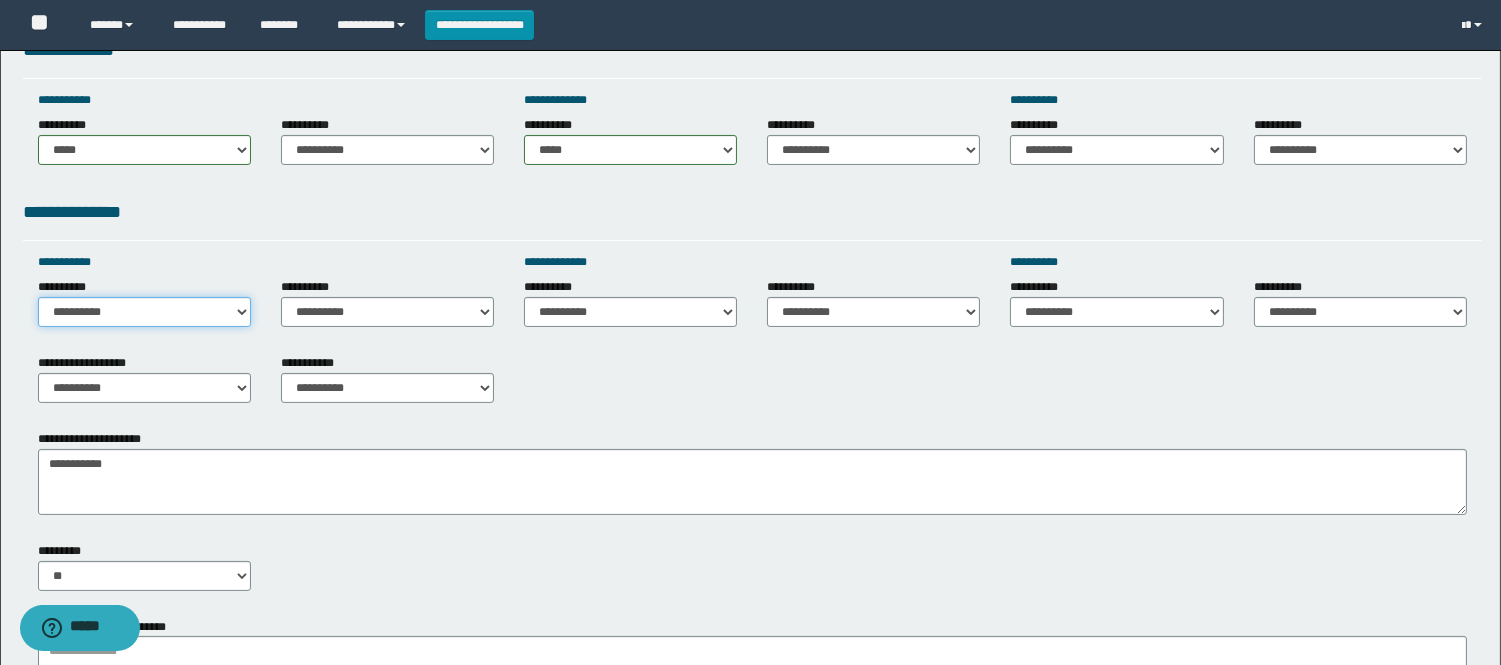 click on "**********" at bounding box center (144, 312) 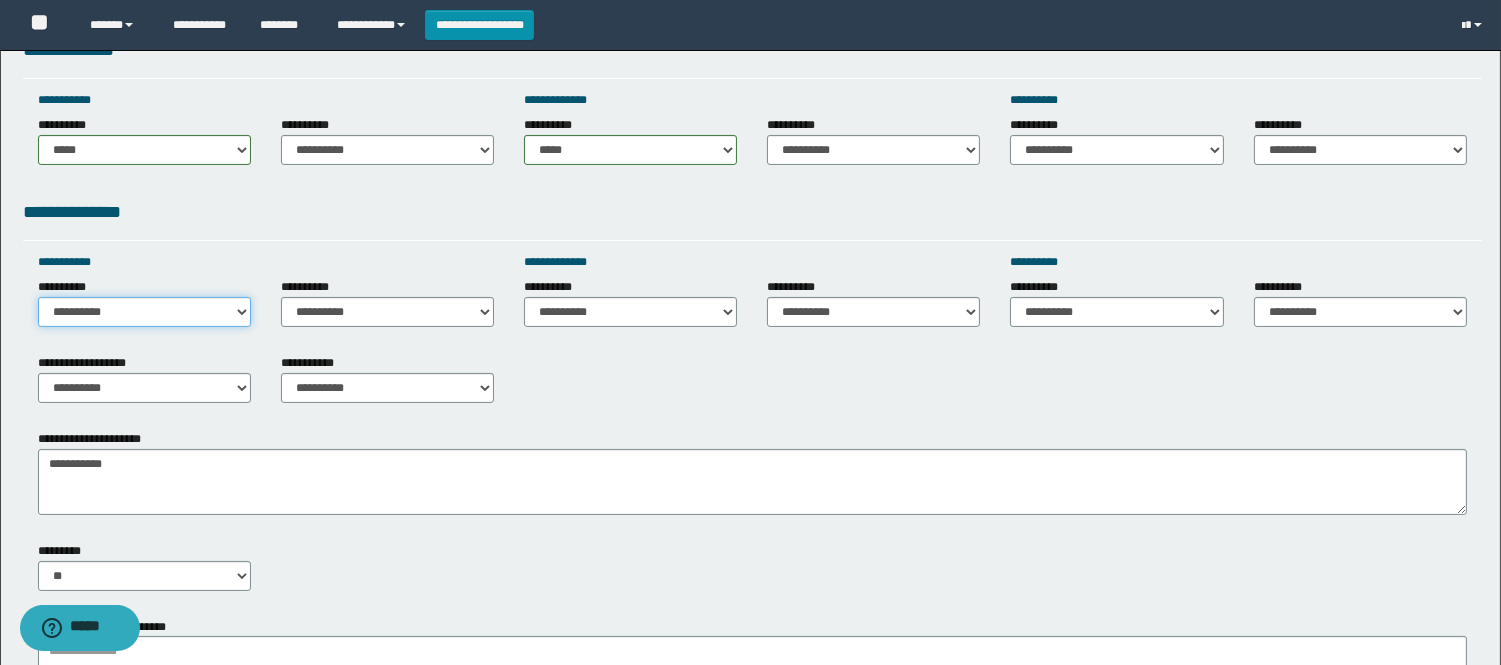 select on "*****" 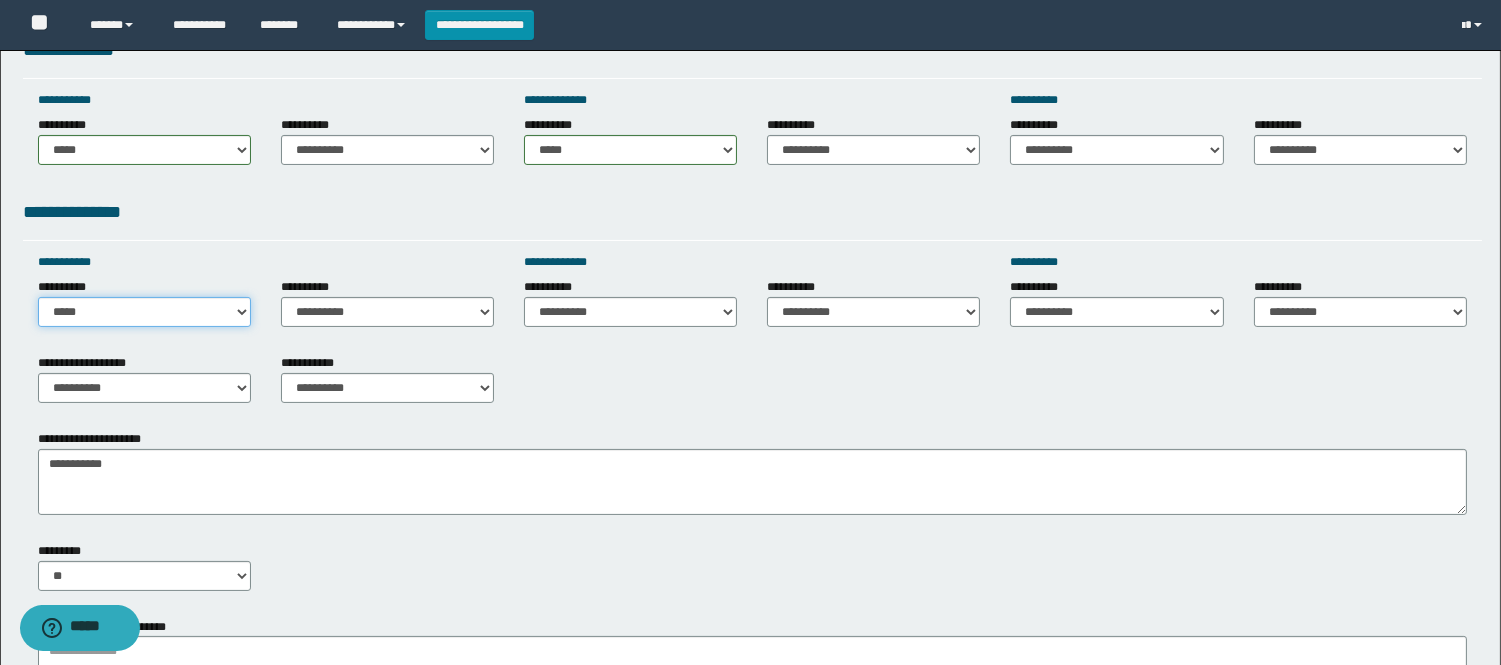 click on "**********" at bounding box center (144, 312) 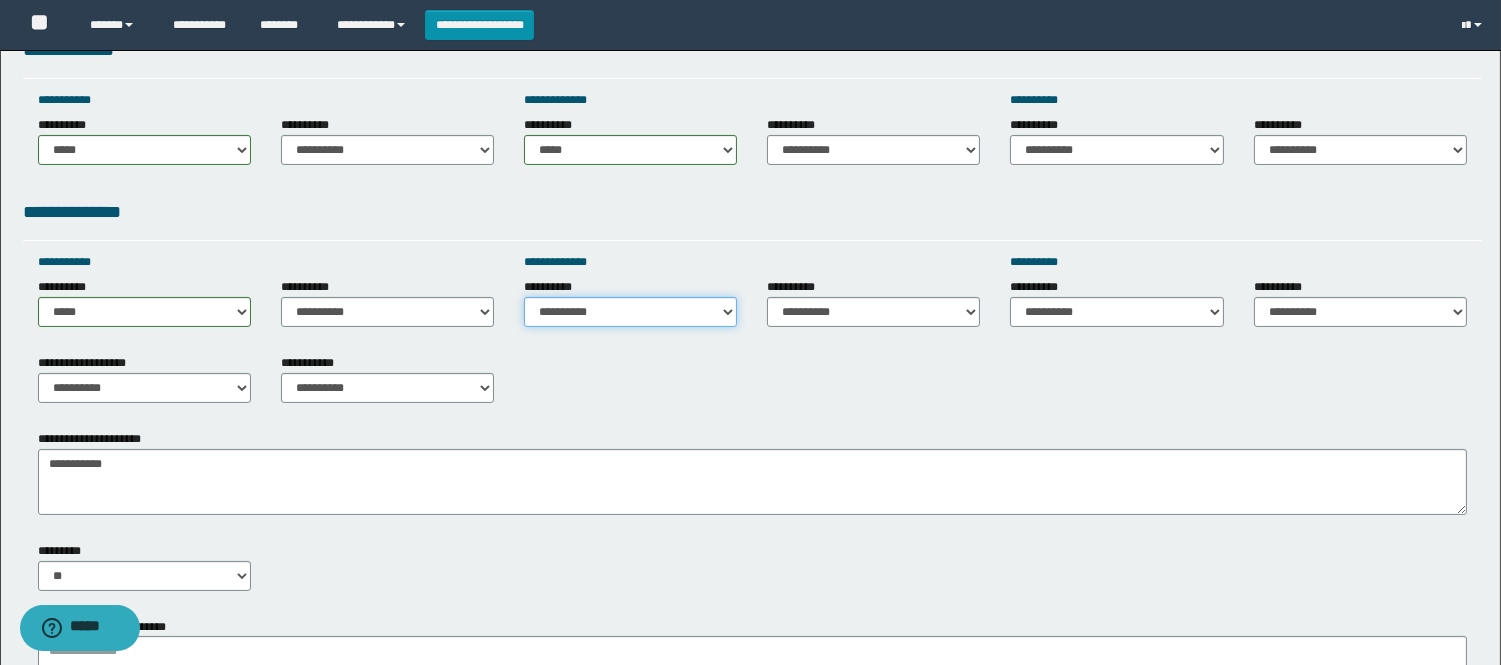 click on "**********" at bounding box center [630, 312] 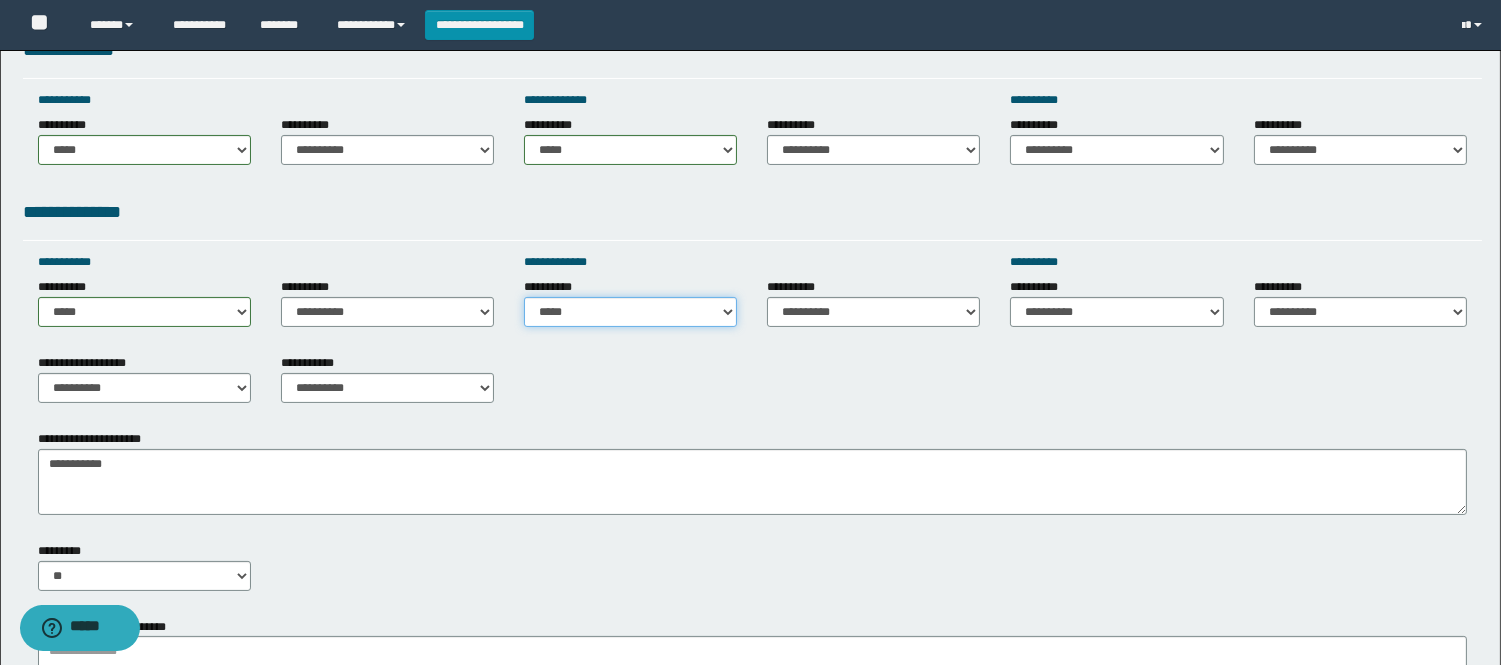 click on "**********" at bounding box center [630, 312] 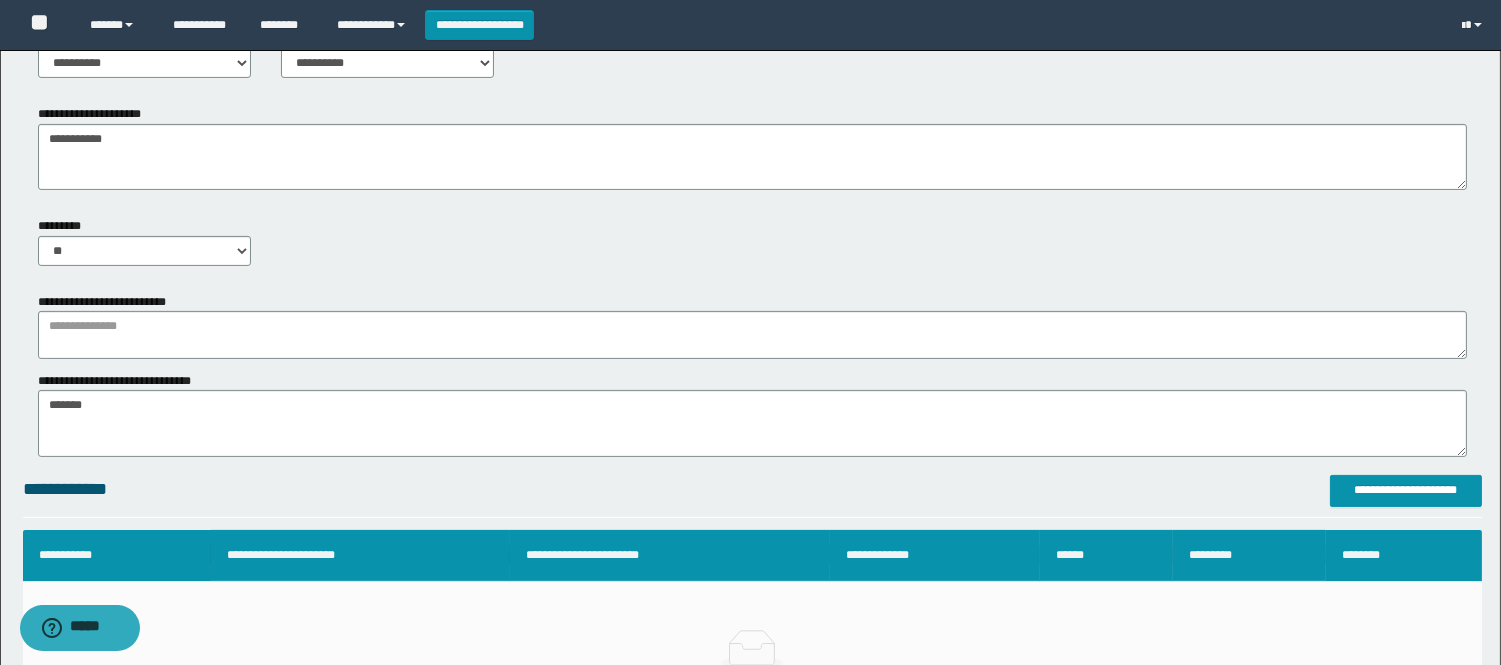 scroll, scrollTop: 1000, scrollLeft: 0, axis: vertical 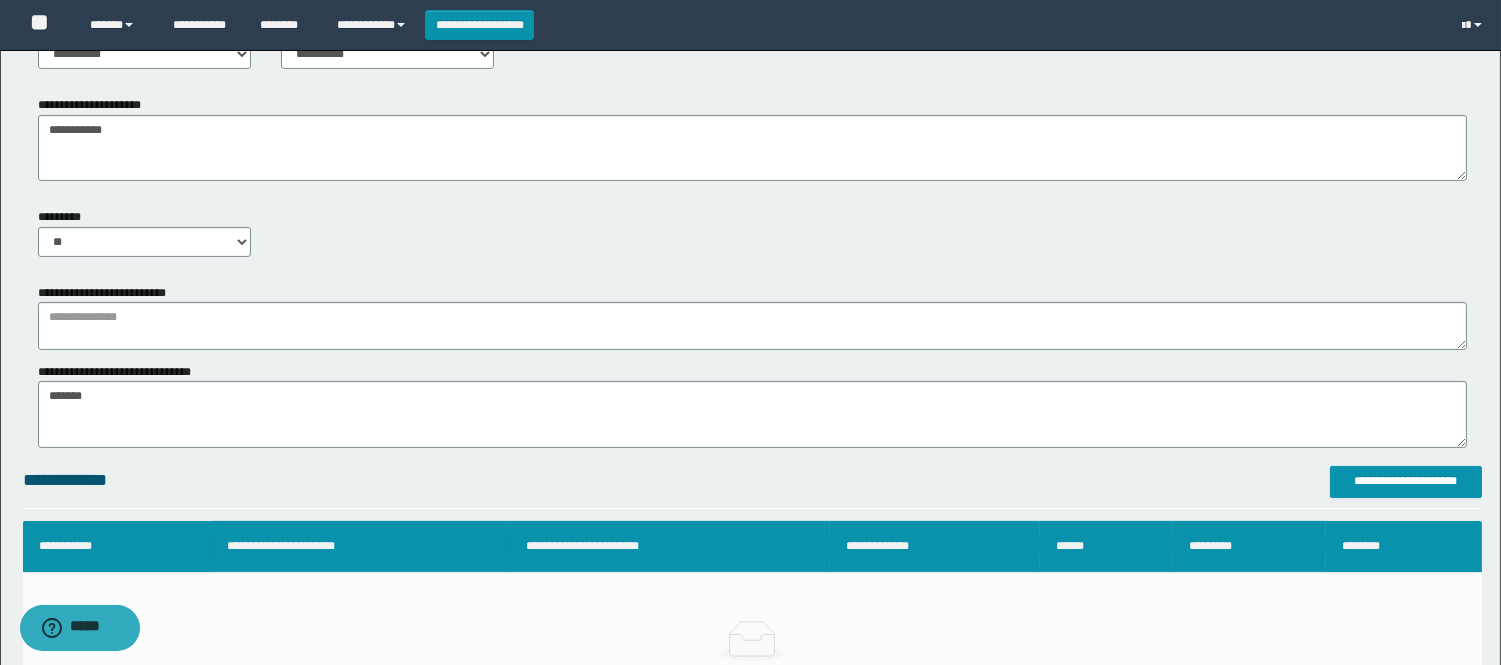 drag, startPoint x: 236, startPoint y: 111, endPoint x: 0, endPoint y: 128, distance: 236.6115 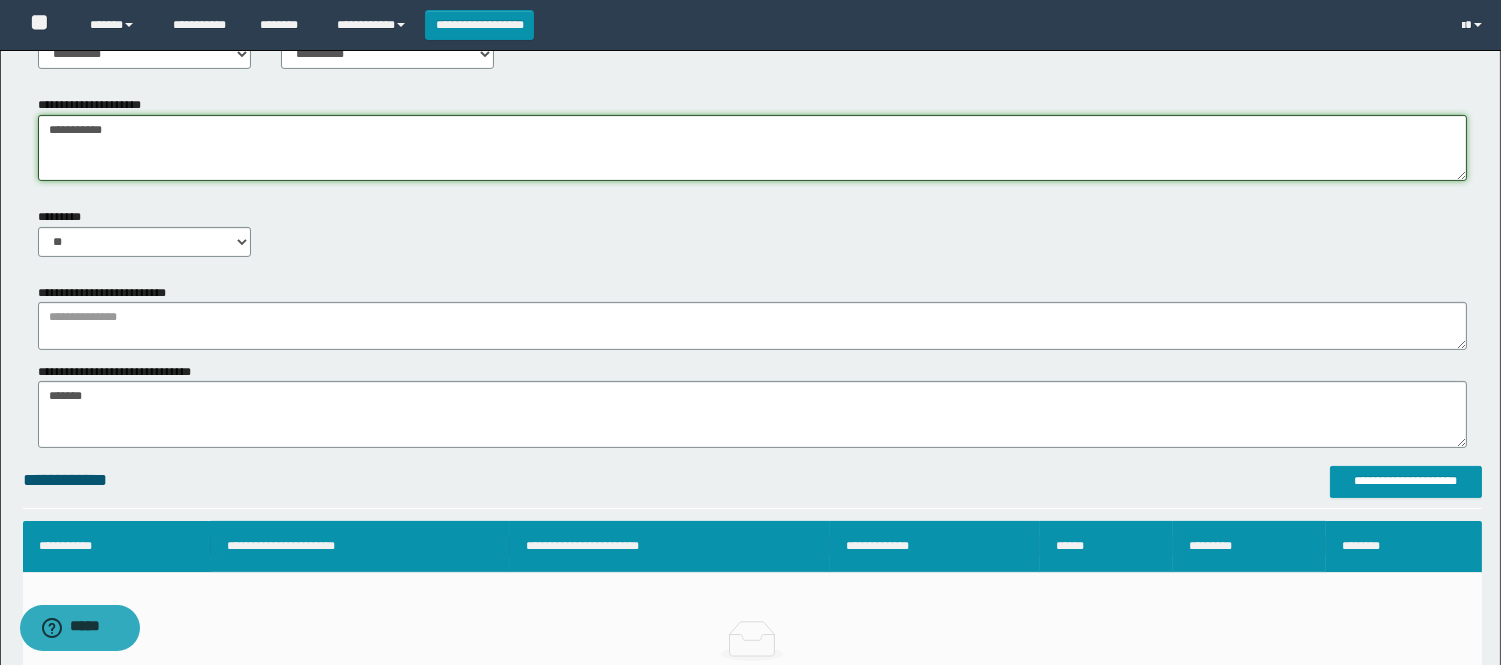 drag, startPoint x: 170, startPoint y: 145, endPoint x: 0, endPoint y: 132, distance: 170.49634 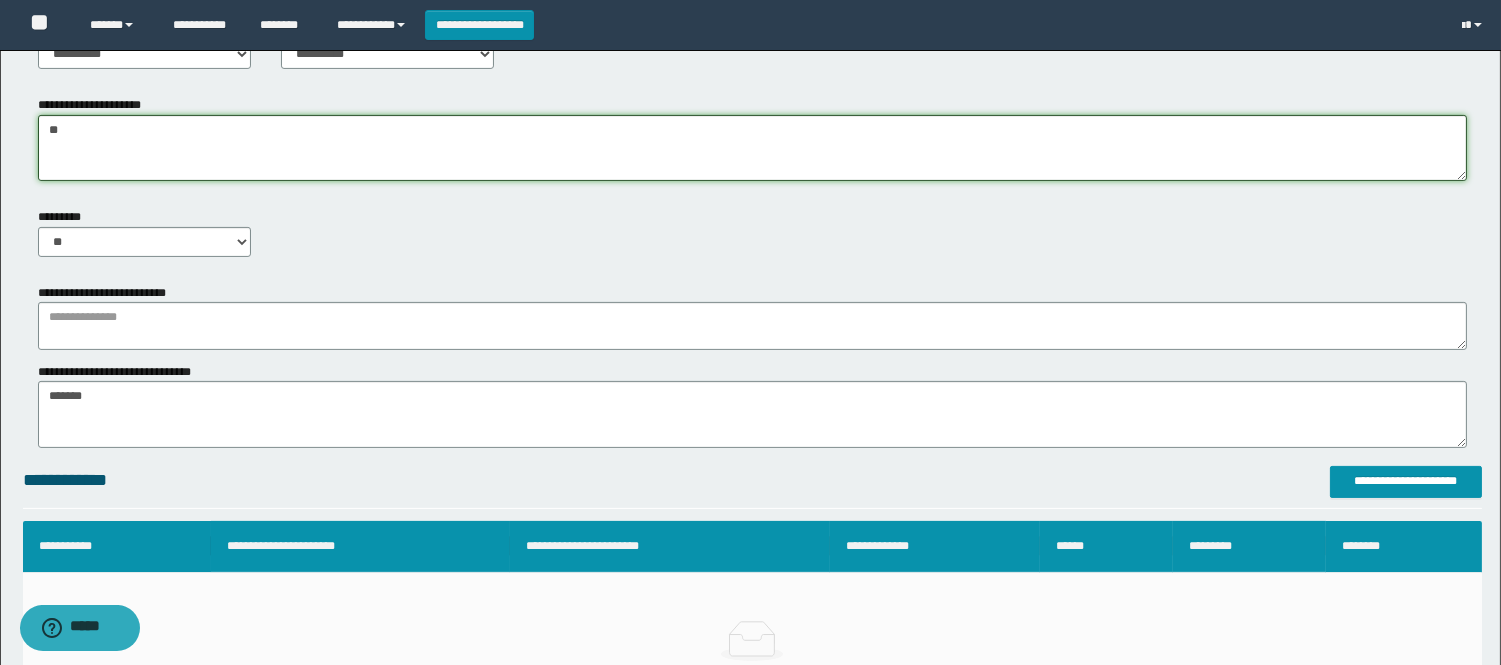 type on "*" 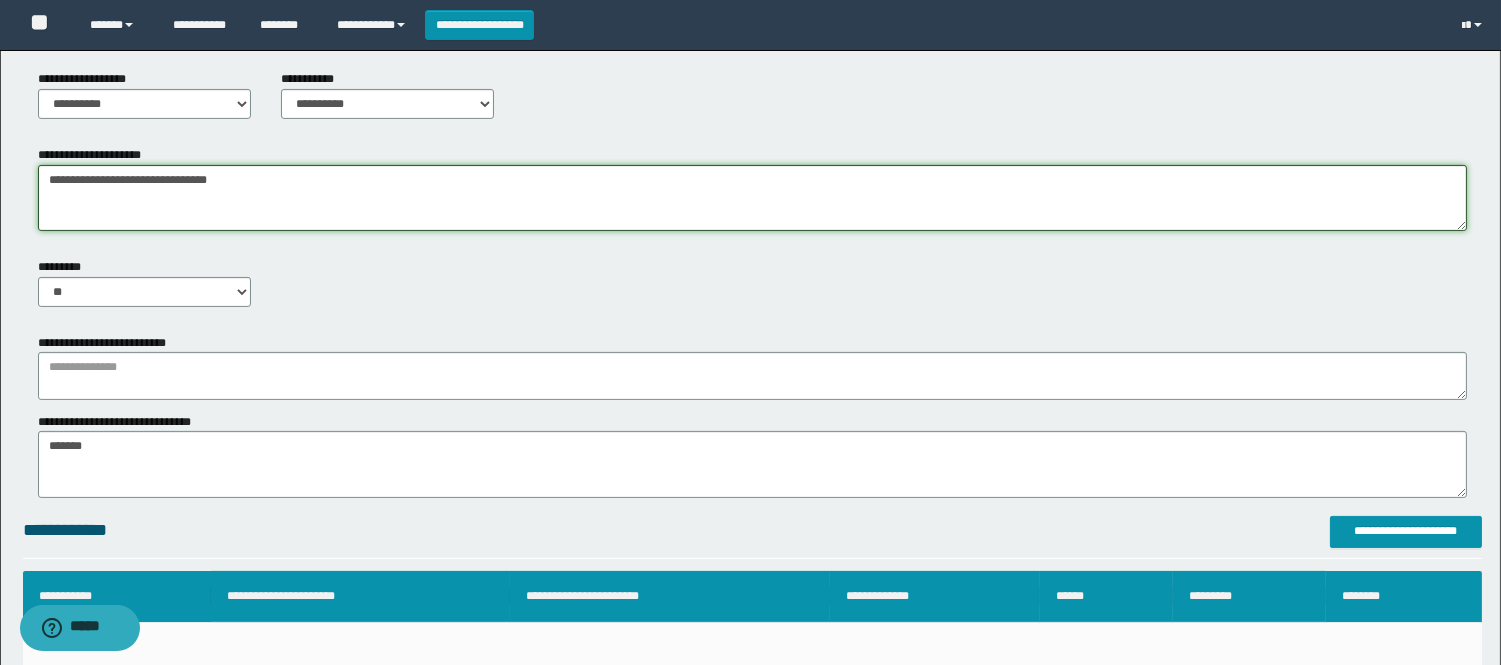 scroll, scrollTop: 1000, scrollLeft: 0, axis: vertical 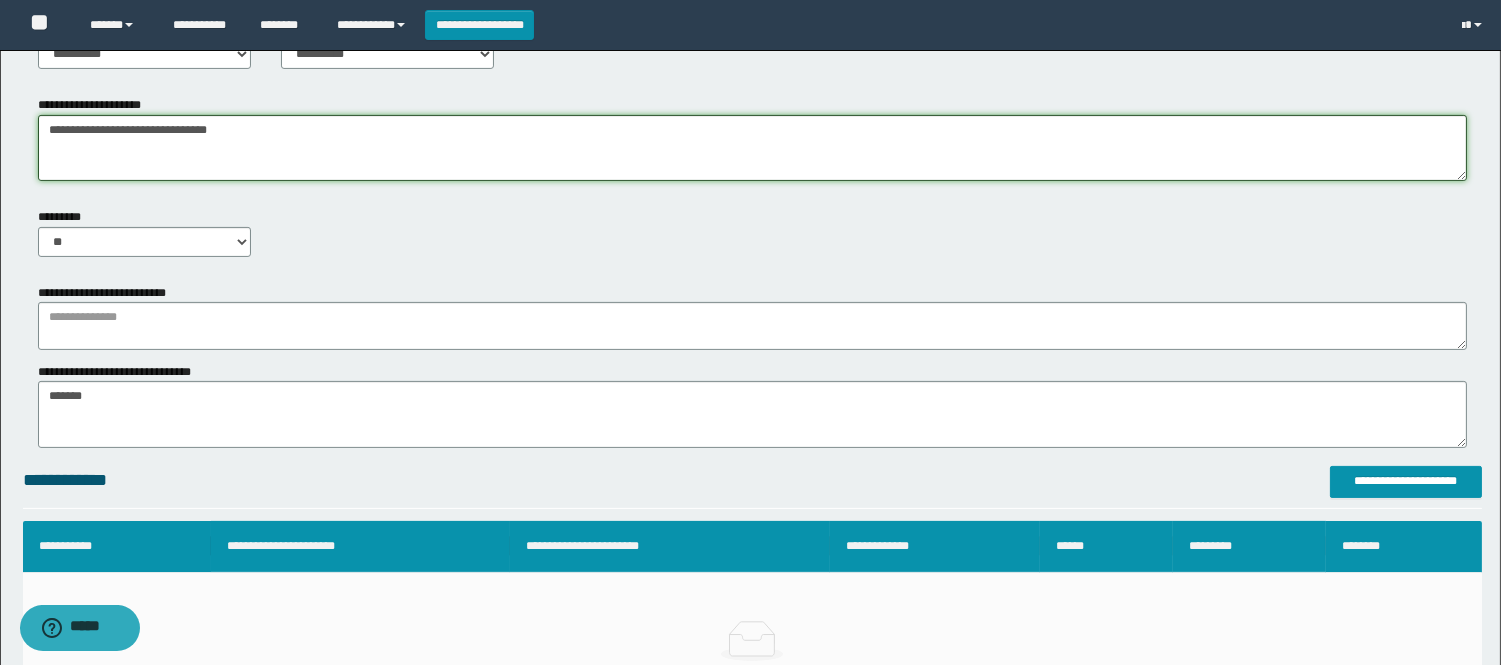 type on "**********" 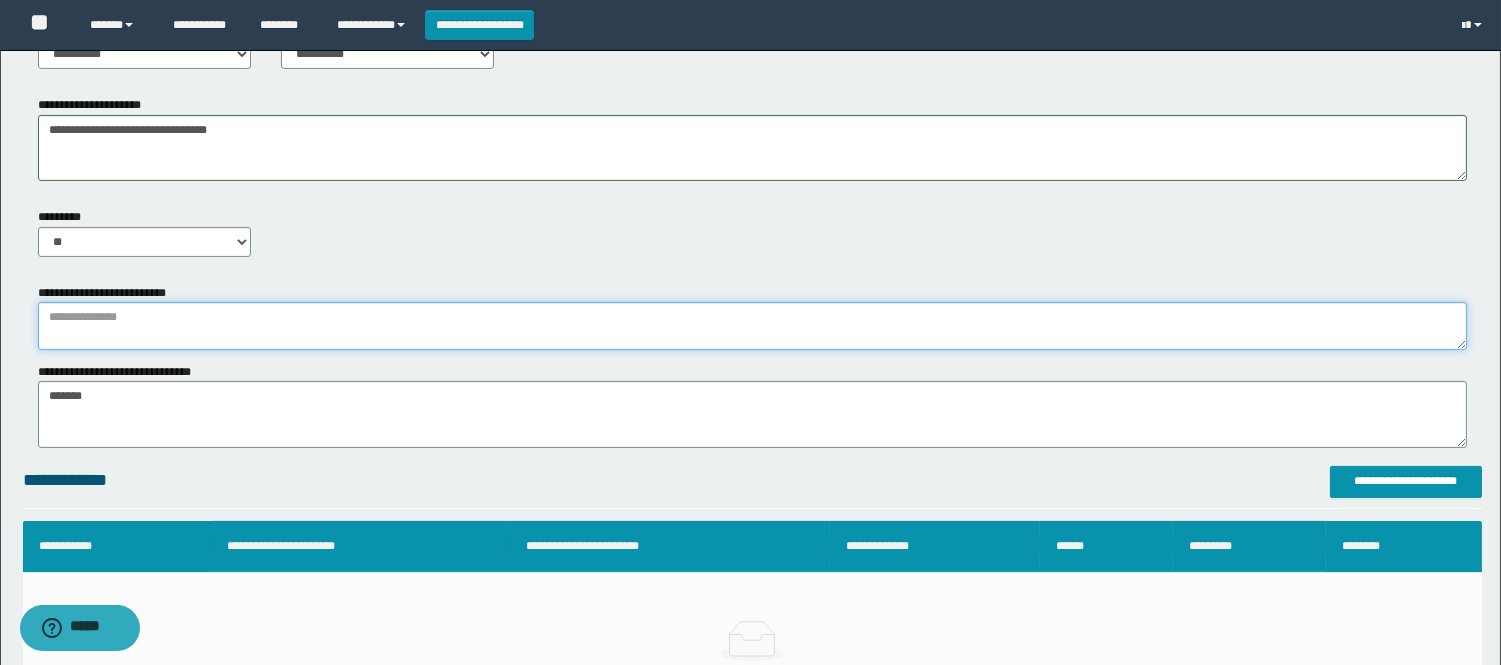 click at bounding box center [752, 326] 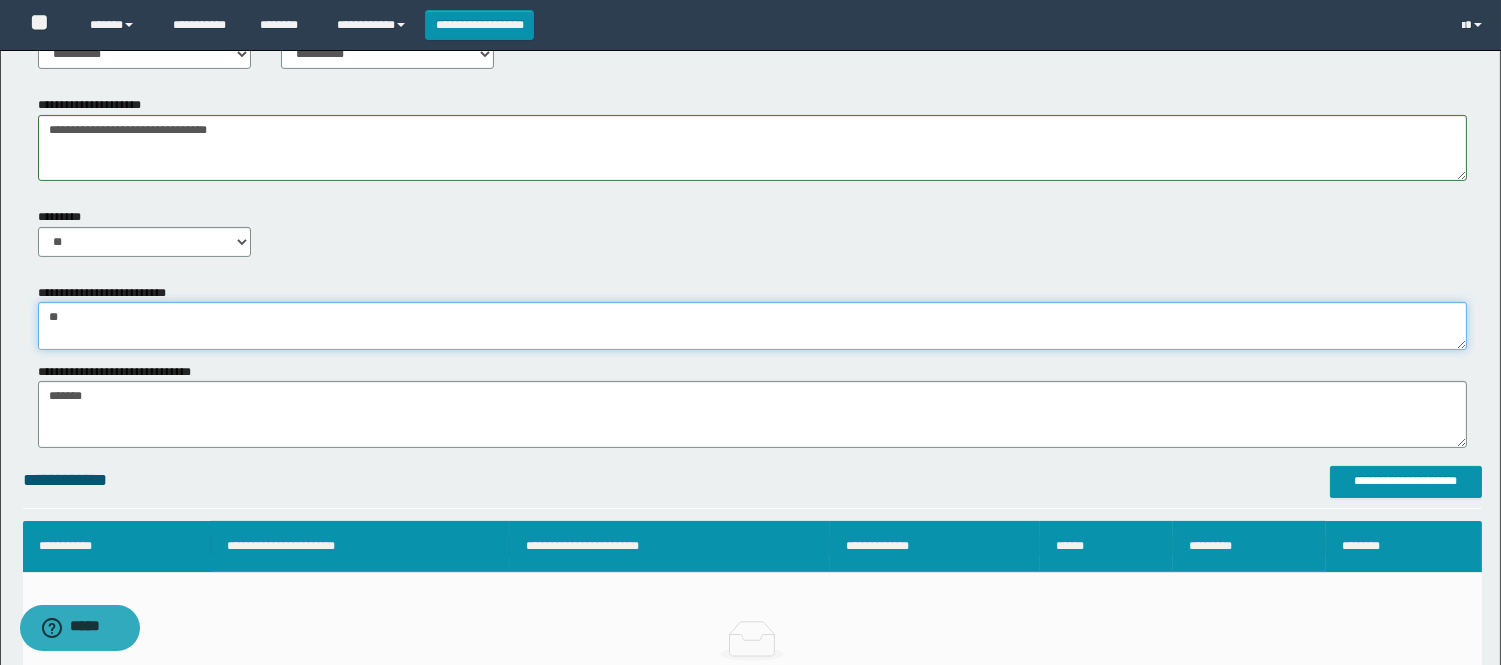 type on "*" 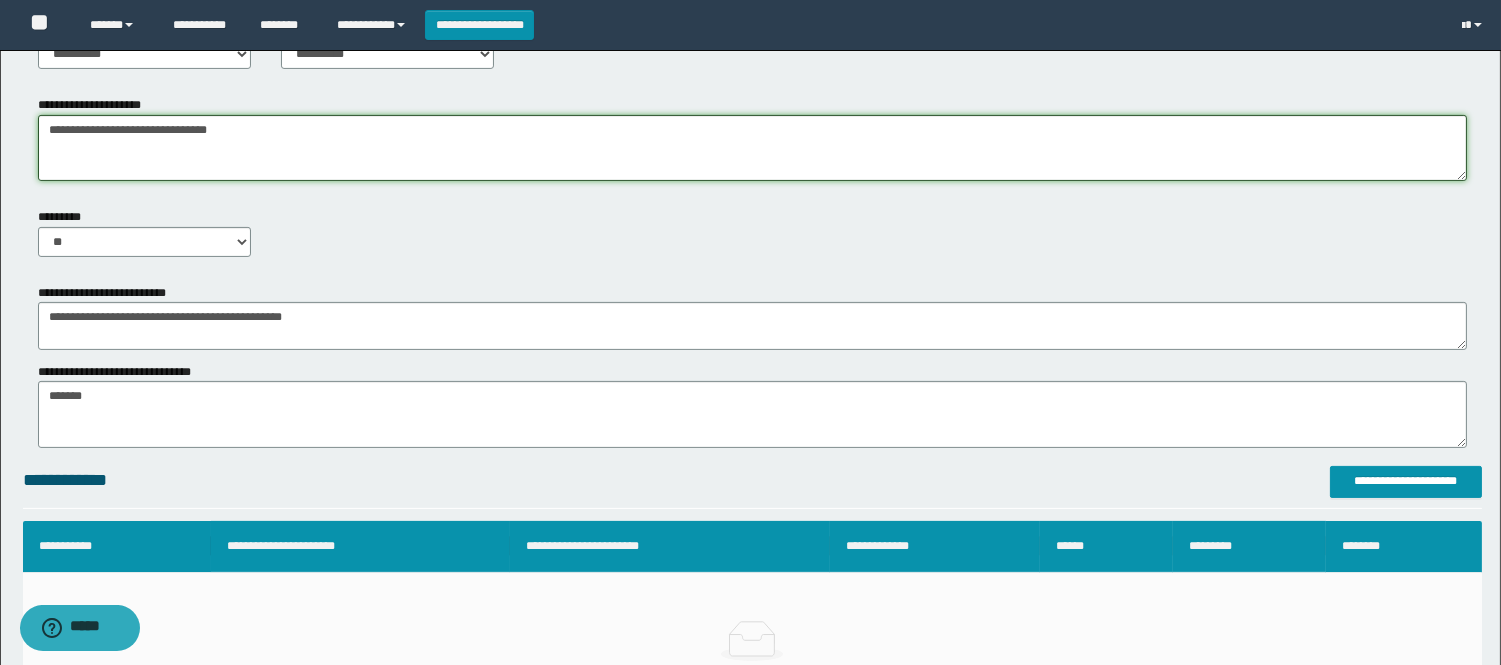 drag, startPoint x: 317, startPoint y: 125, endPoint x: 311, endPoint y: 255, distance: 130.13838 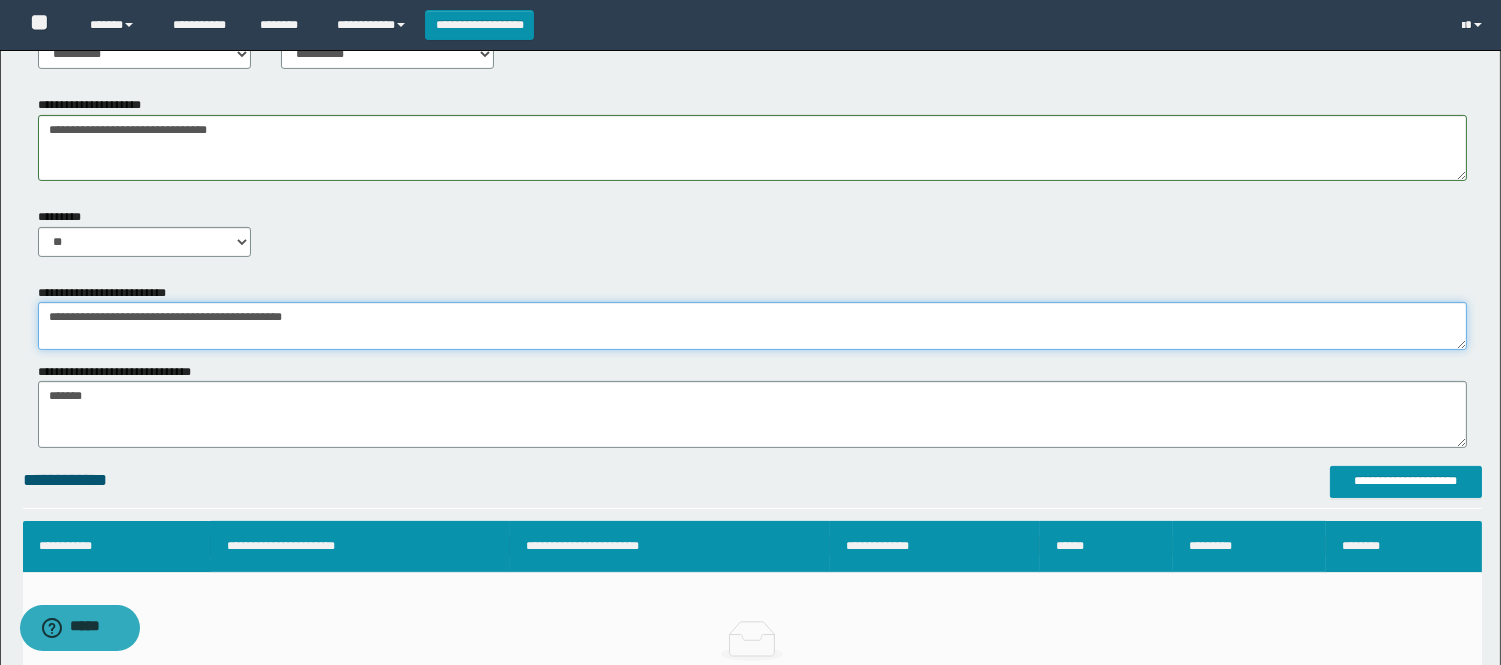 click on "**********" at bounding box center [752, 326] 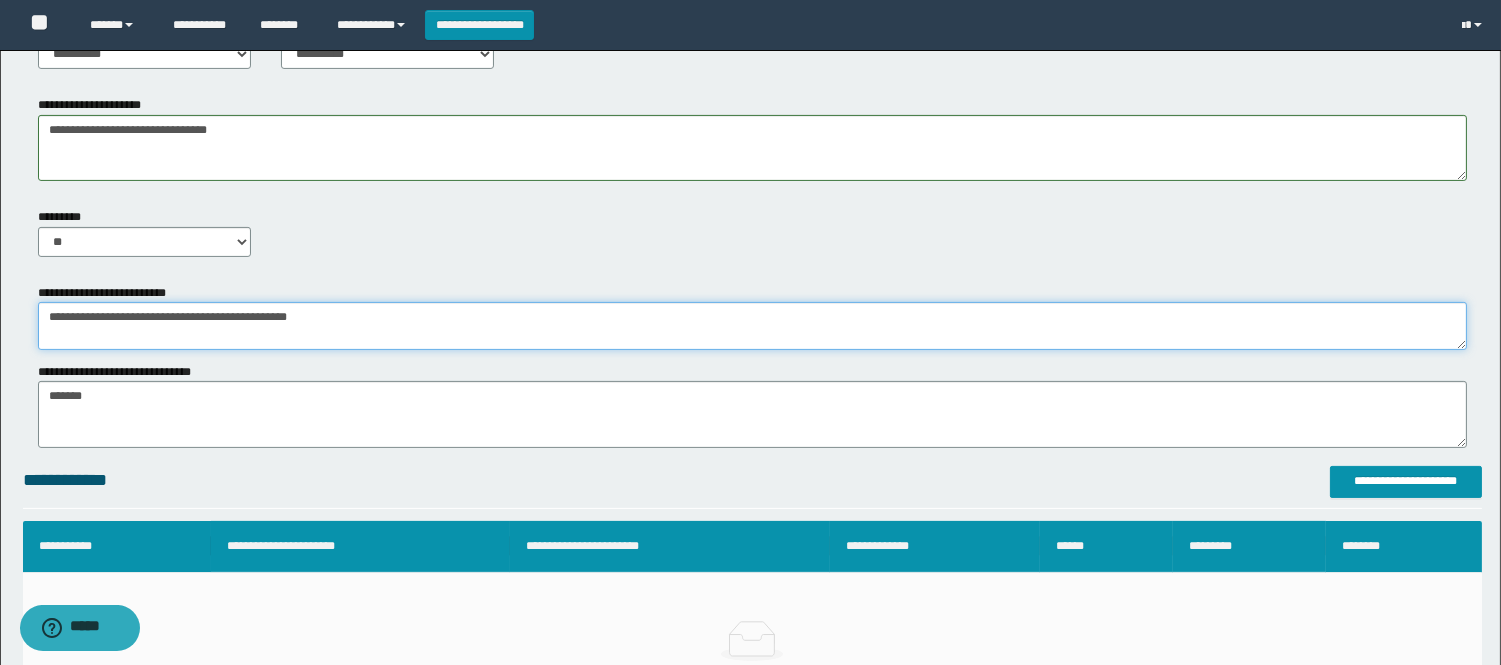 paste on "**********" 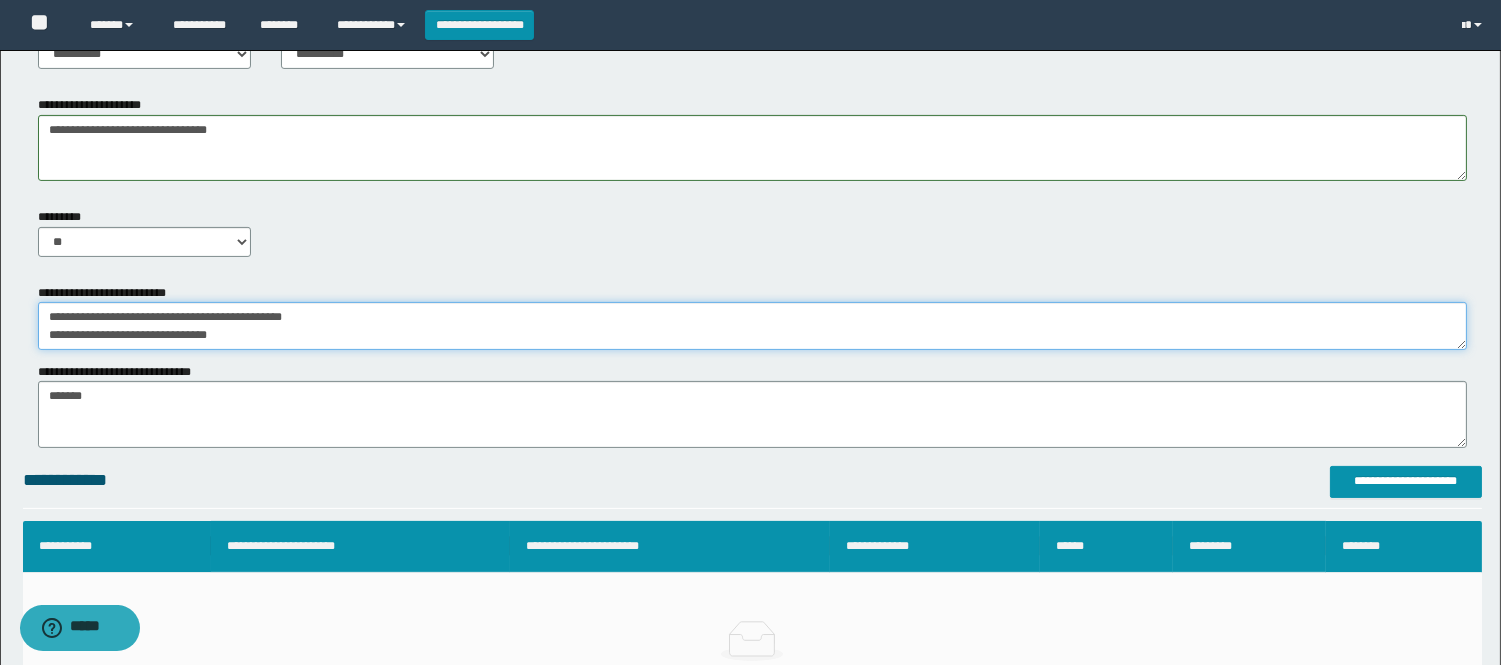 drag, startPoint x: 258, startPoint y: 345, endPoint x: 0, endPoint y: 245, distance: 276.702 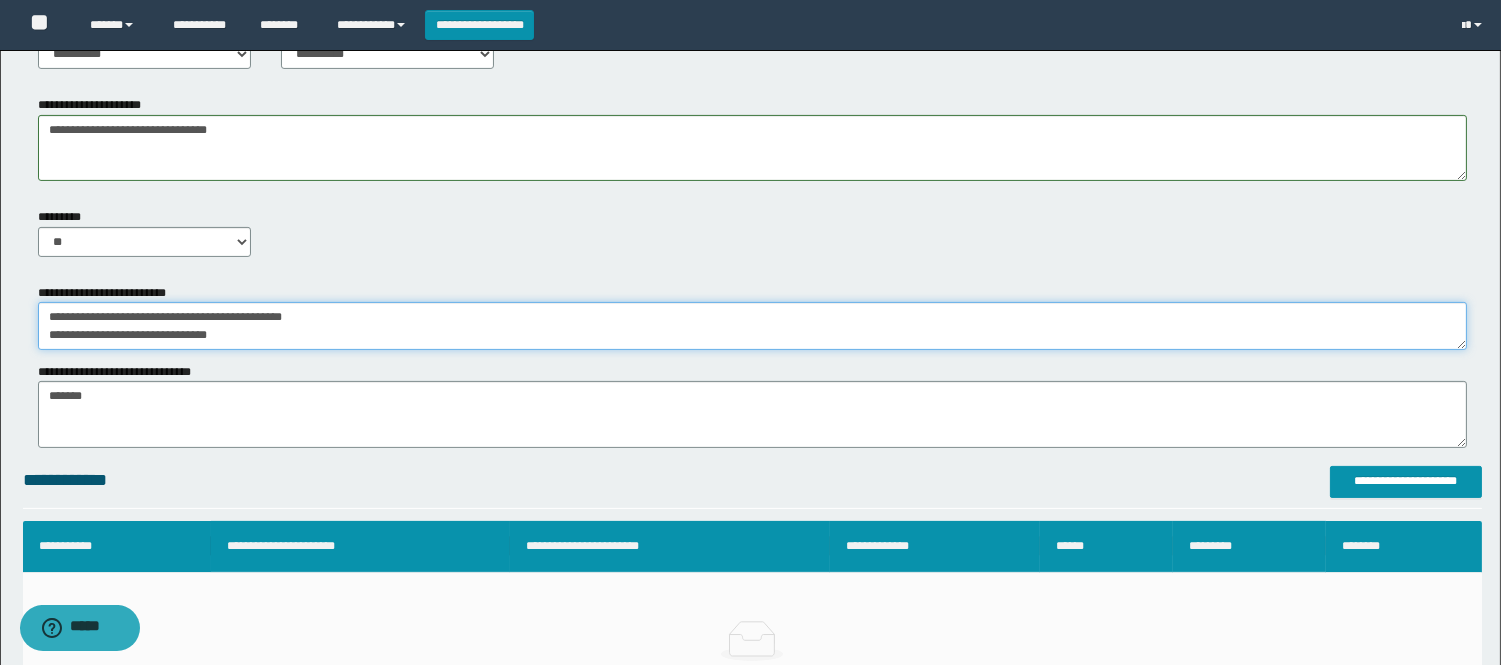 type on "**********" 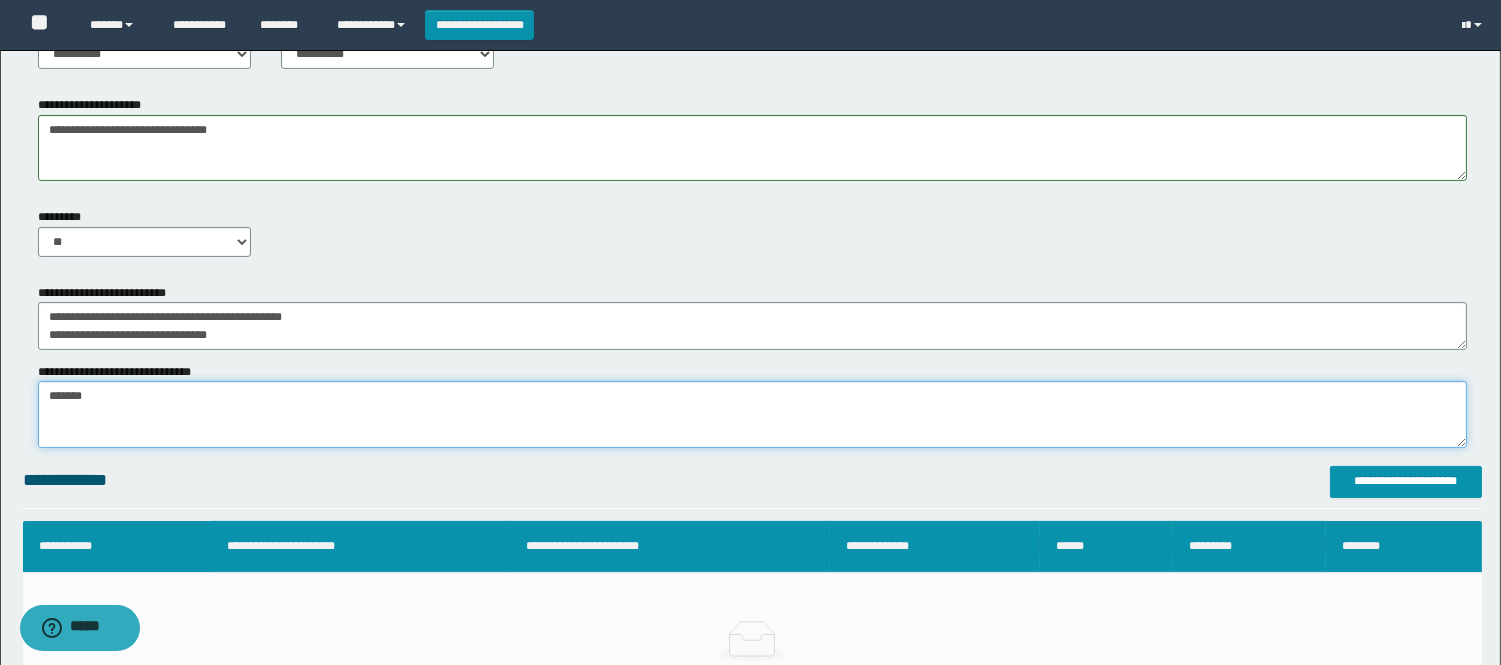 drag, startPoint x: 195, startPoint y: 392, endPoint x: 0, endPoint y: 354, distance: 198.66806 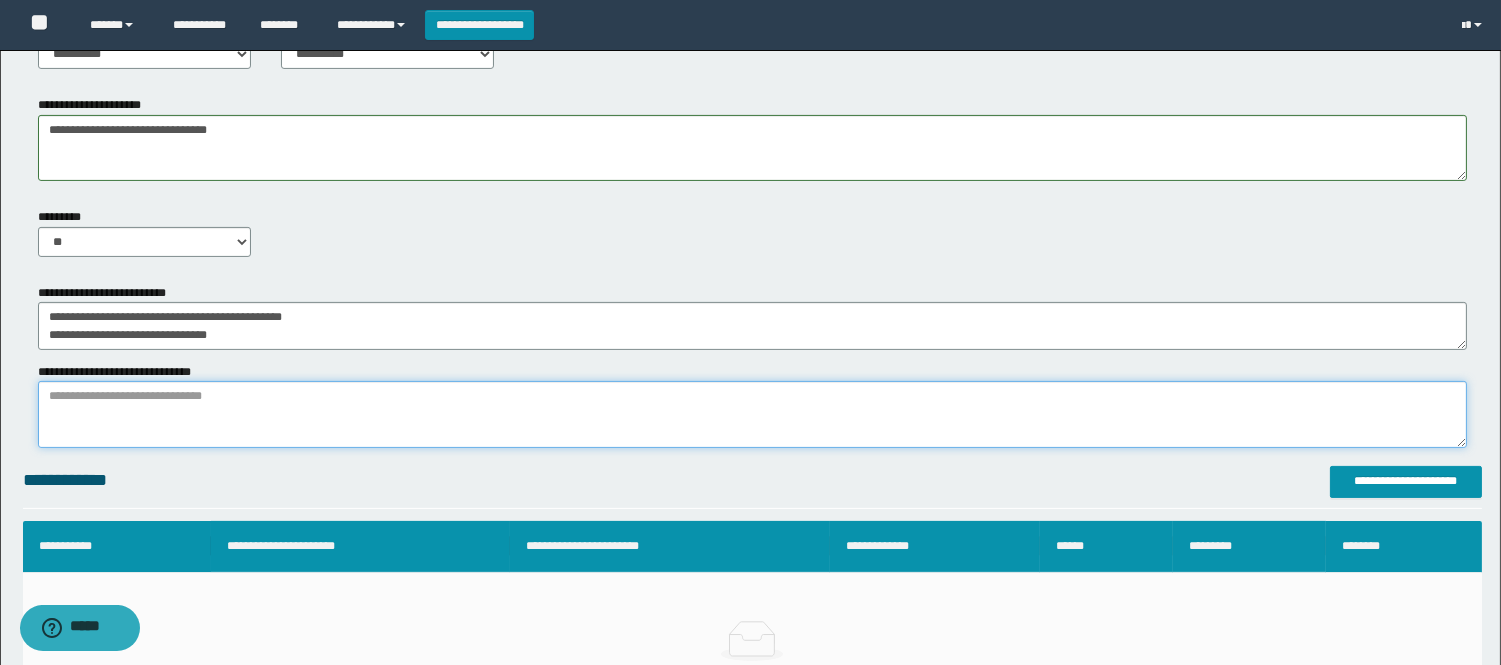 paste on "**********" 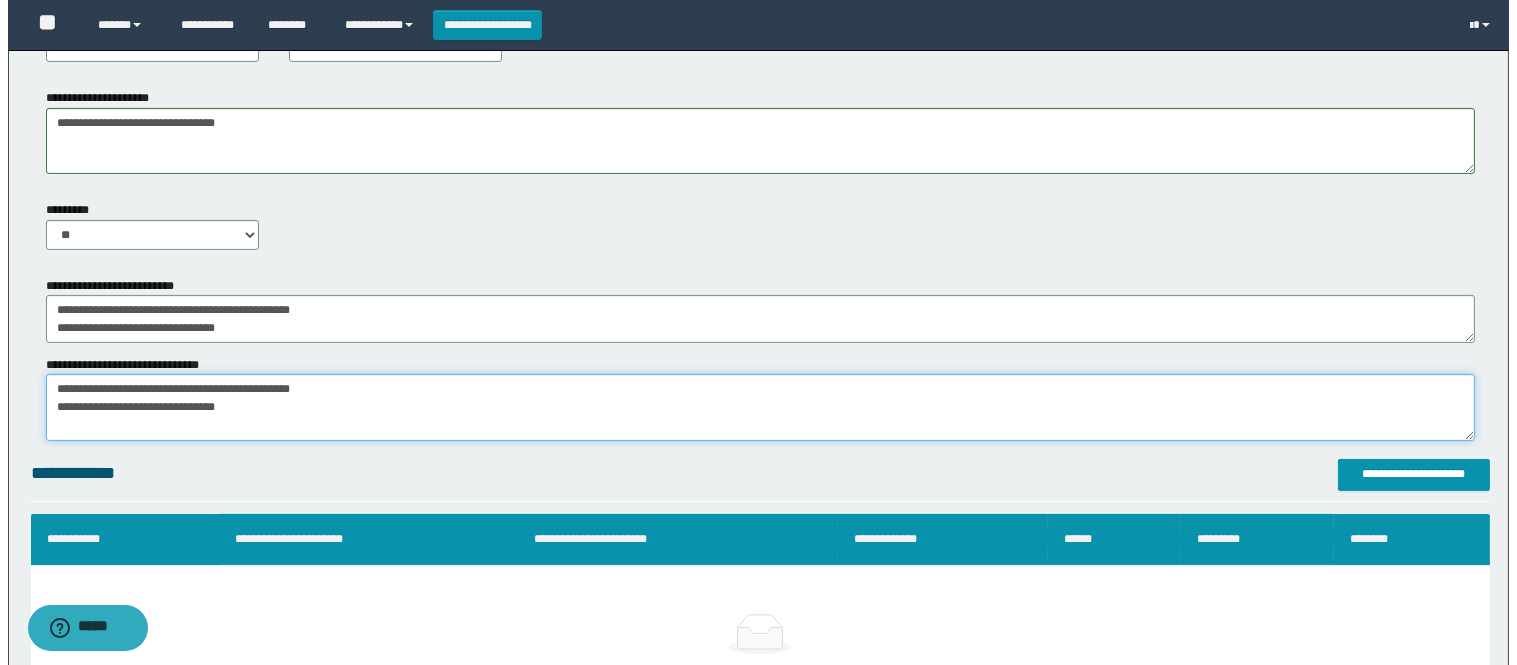 scroll, scrollTop: 1222, scrollLeft: 0, axis: vertical 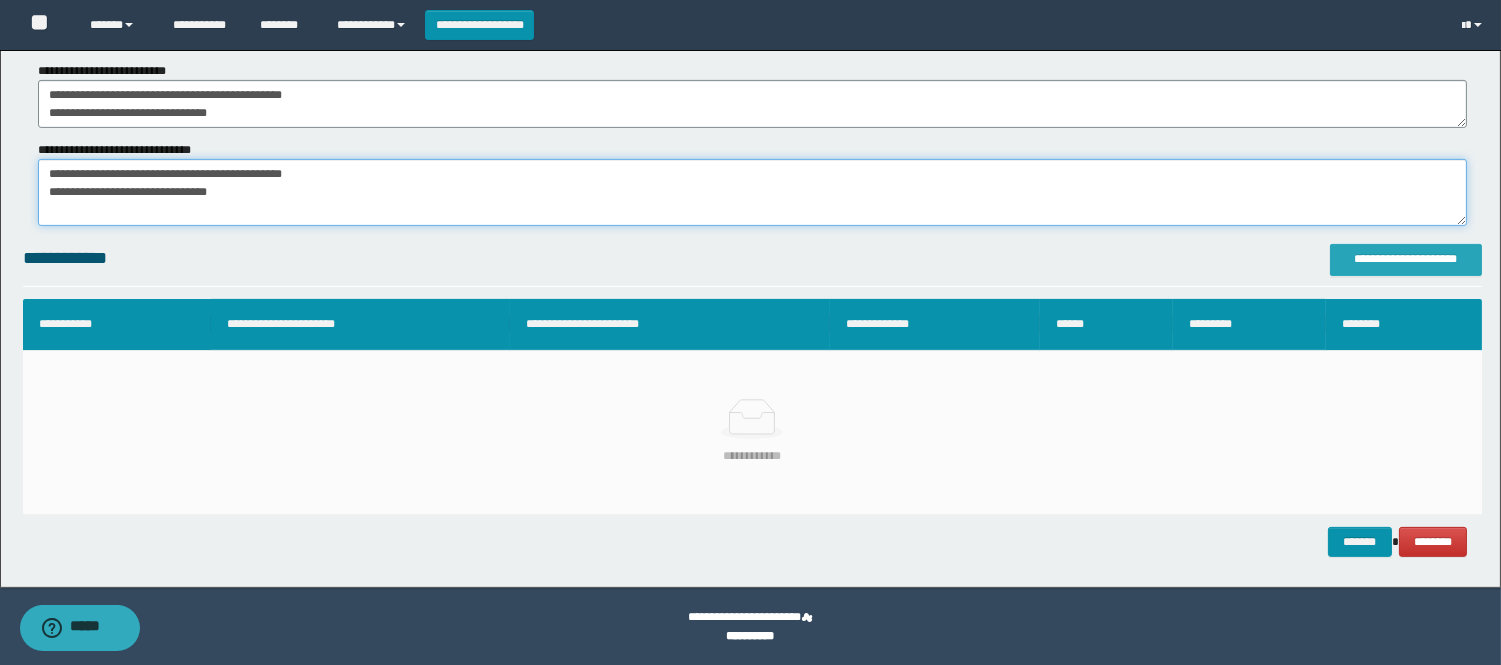 type on "**********" 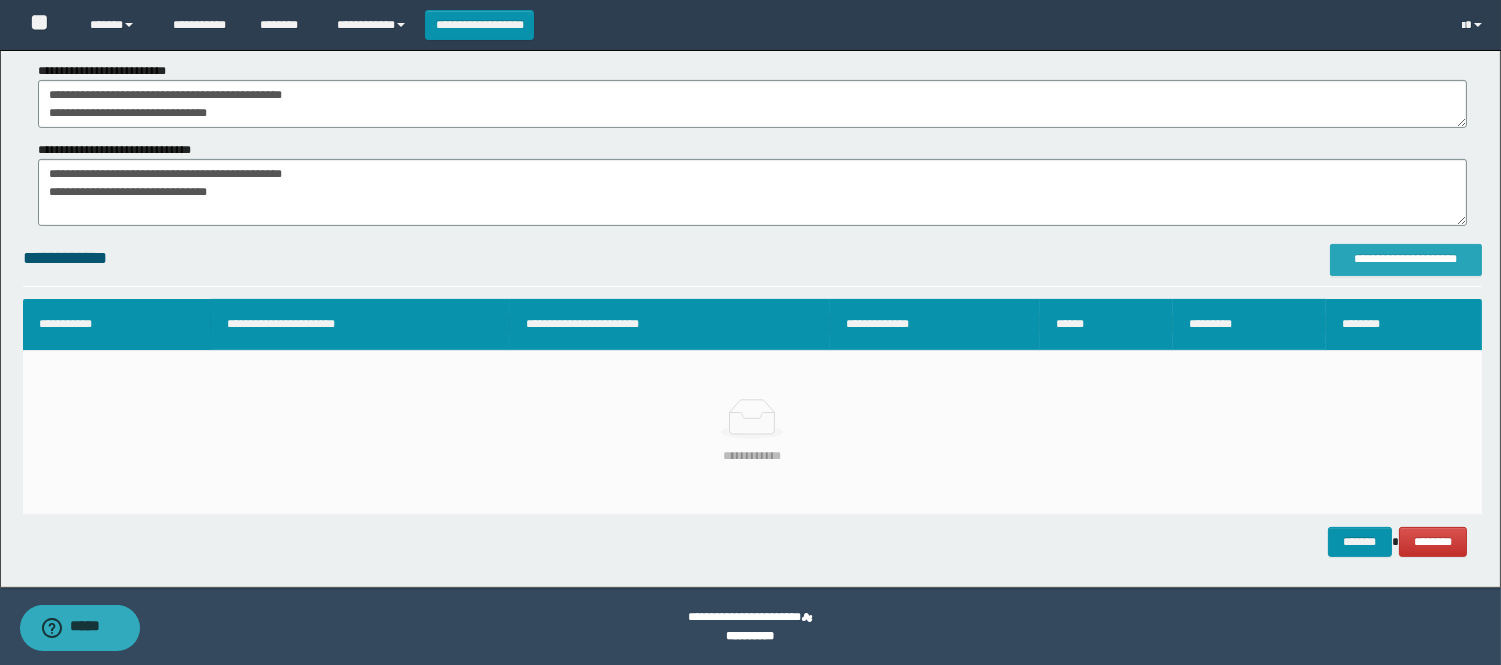 click on "**********" at bounding box center [1406, 259] 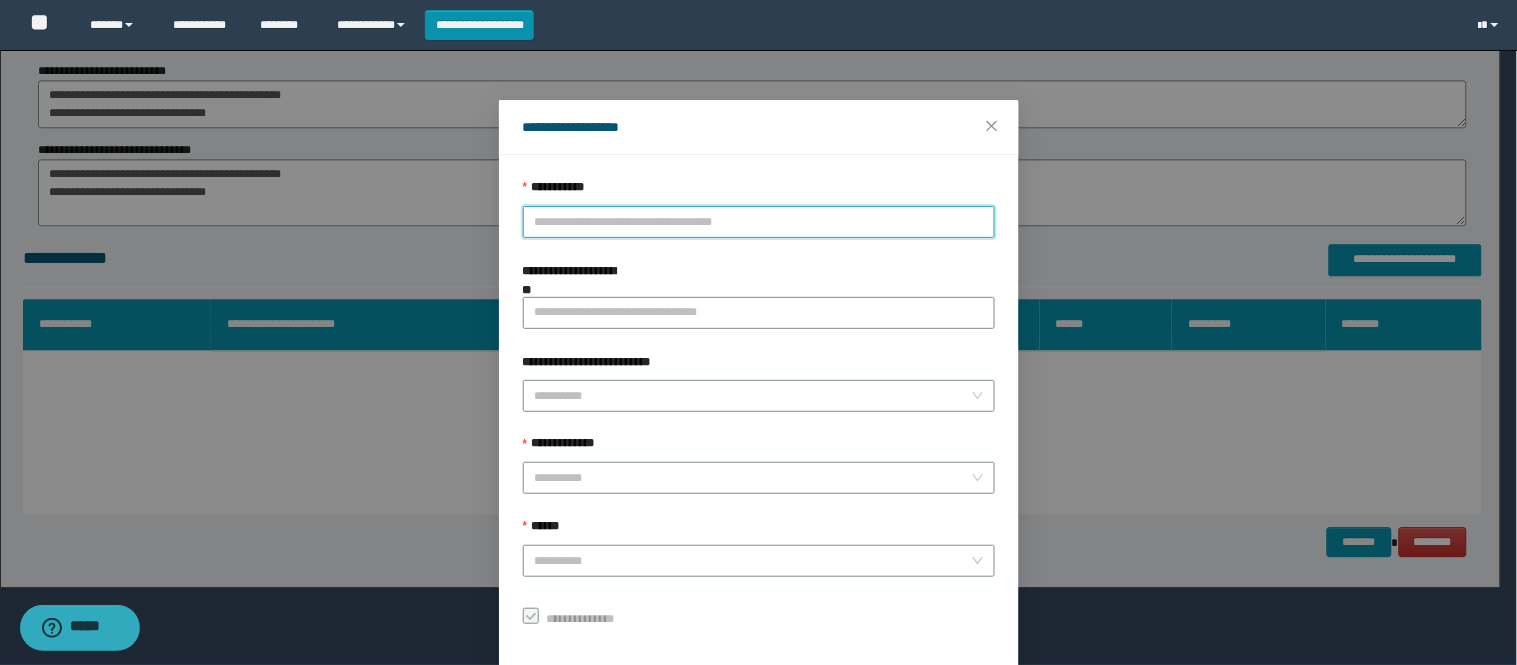 click on "**********" at bounding box center [759, 222] 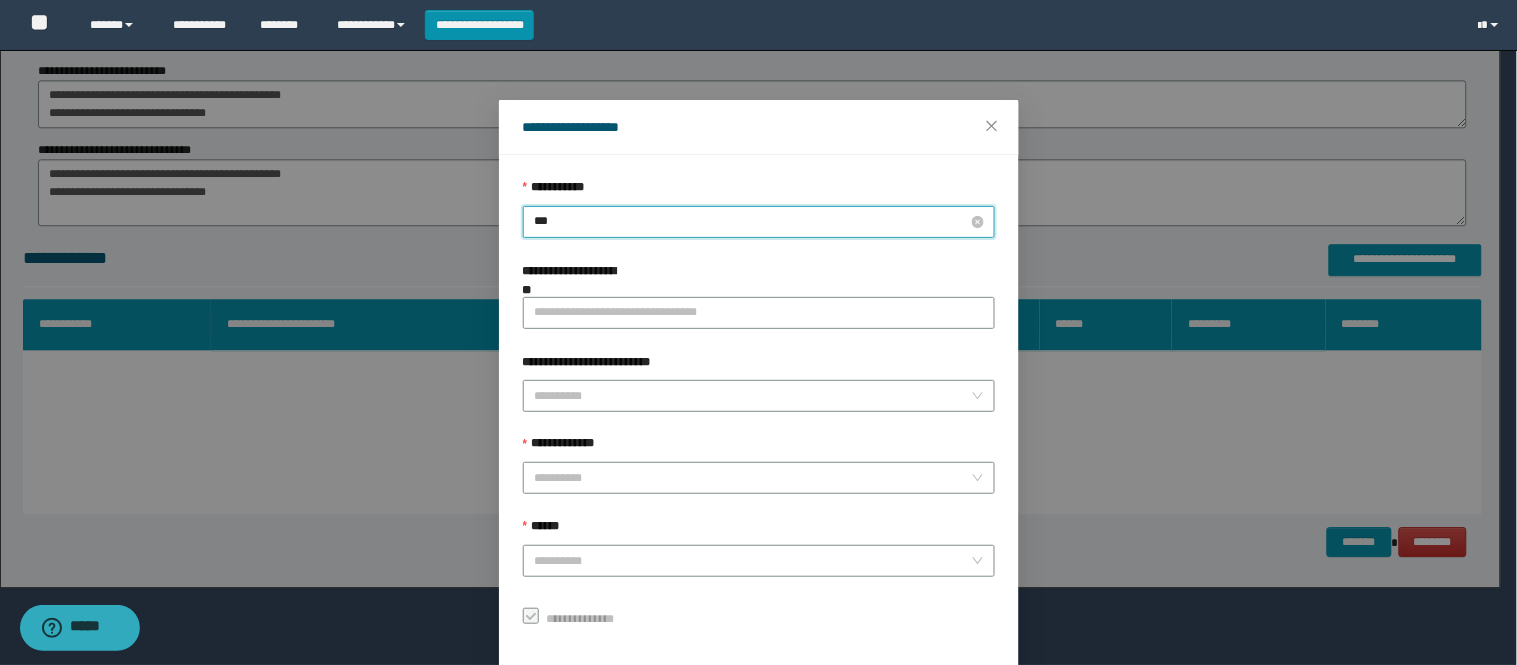 type on "****" 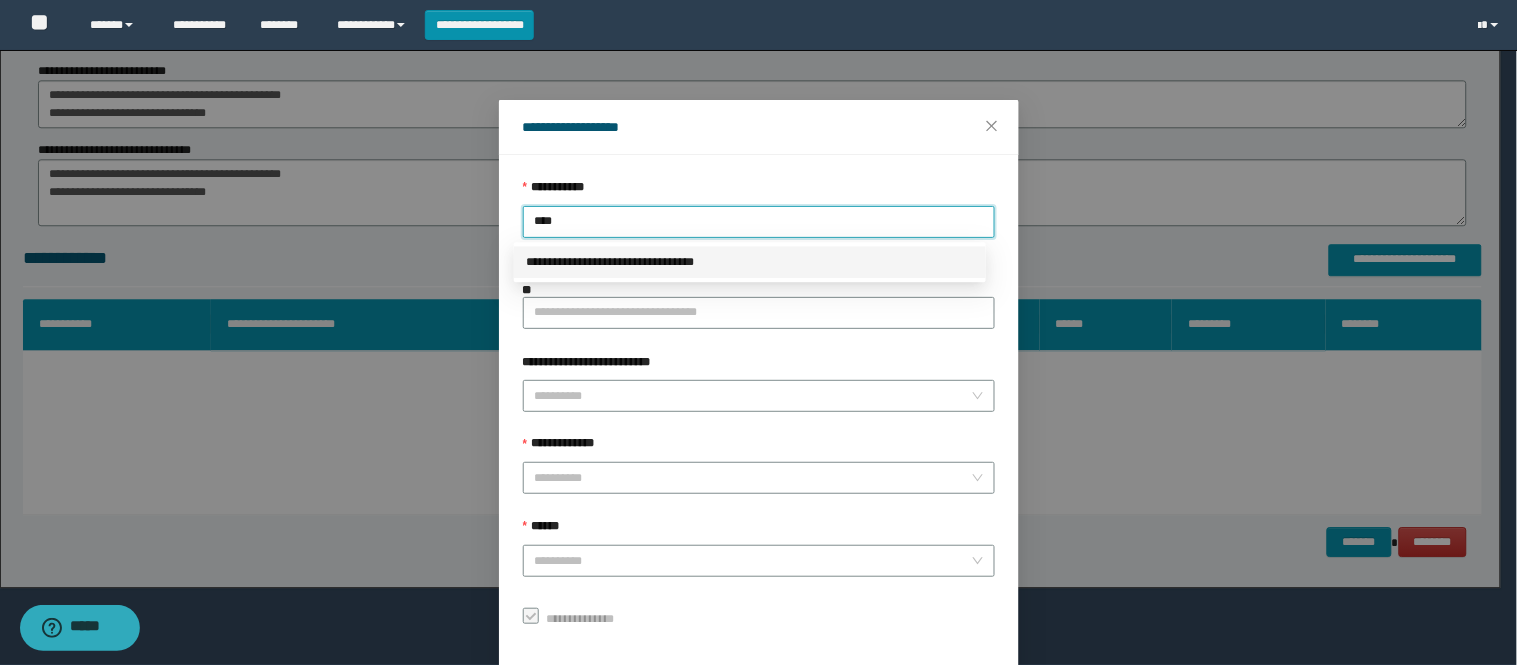 click on "**********" at bounding box center (750, 262) 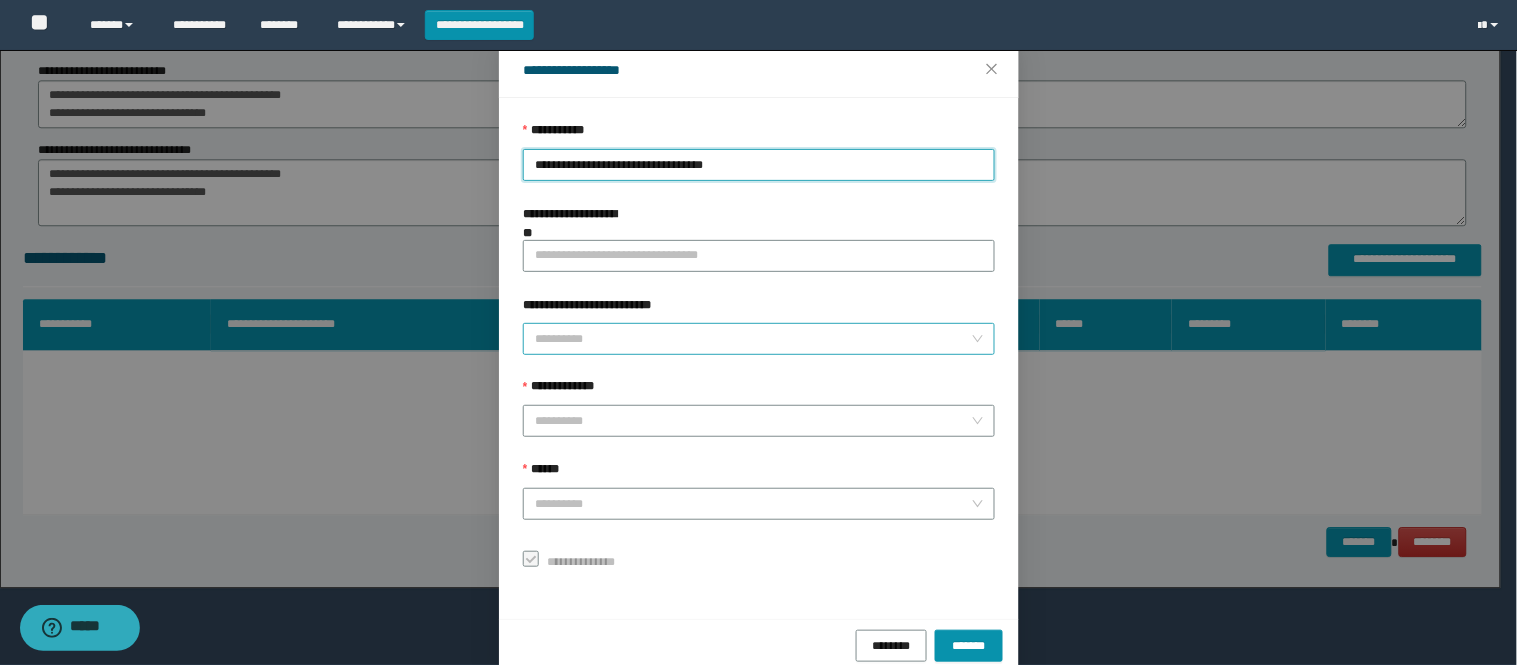 scroll, scrollTop: 87, scrollLeft: 0, axis: vertical 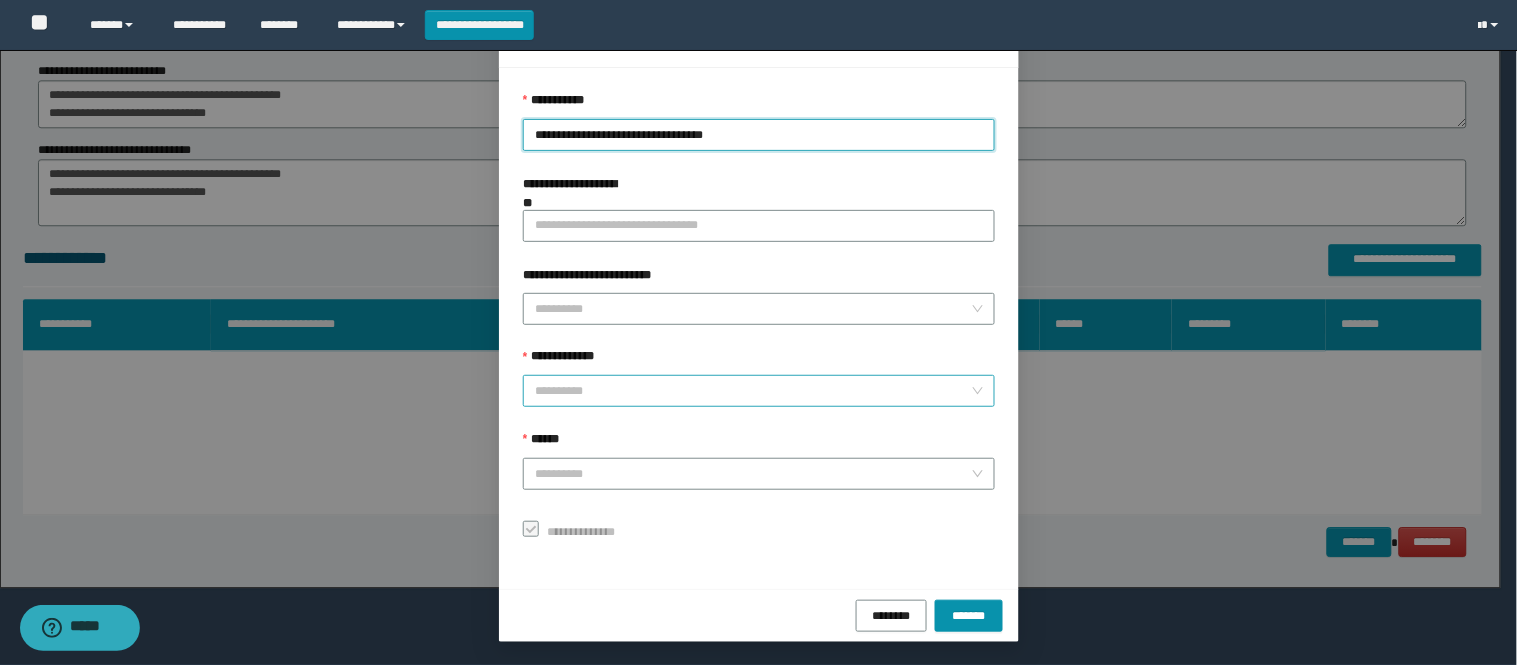 click on "**********" at bounding box center (753, 391) 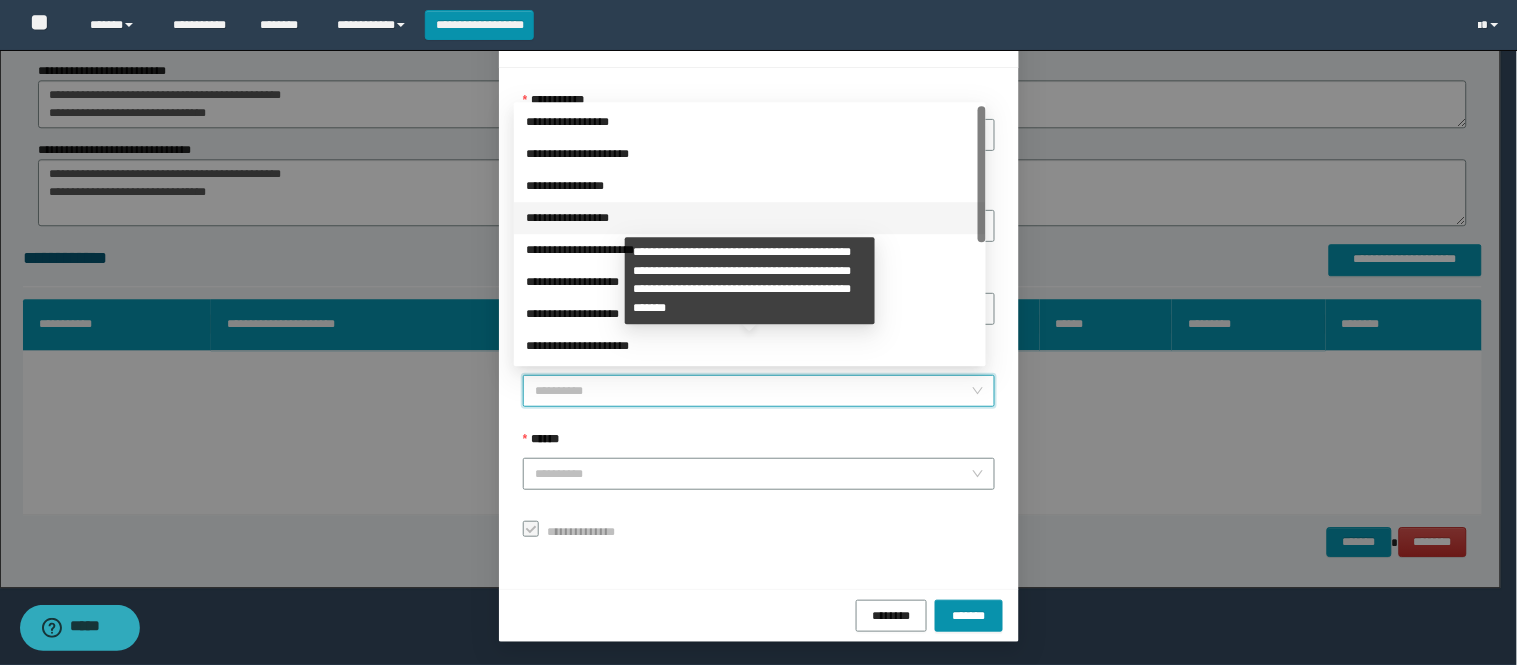 scroll, scrollTop: 224, scrollLeft: 0, axis: vertical 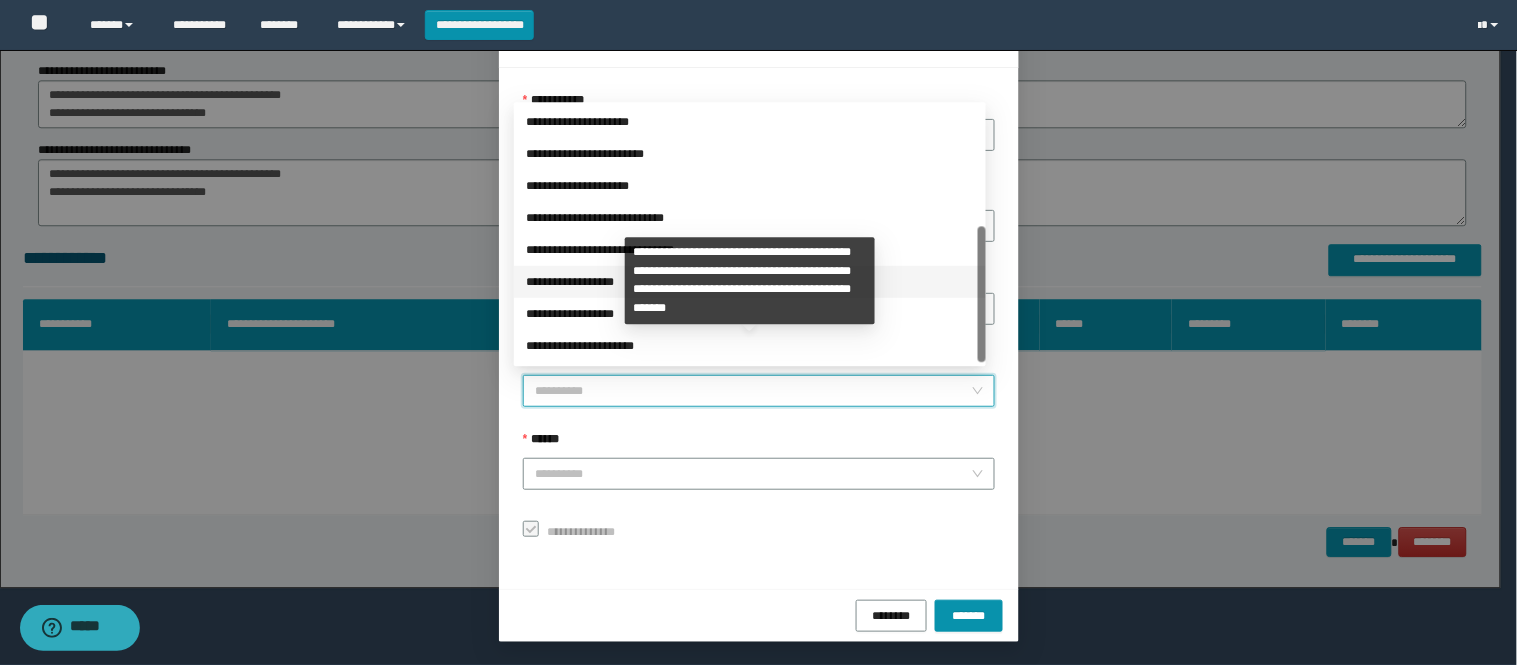 click on "**********" at bounding box center (750, 282) 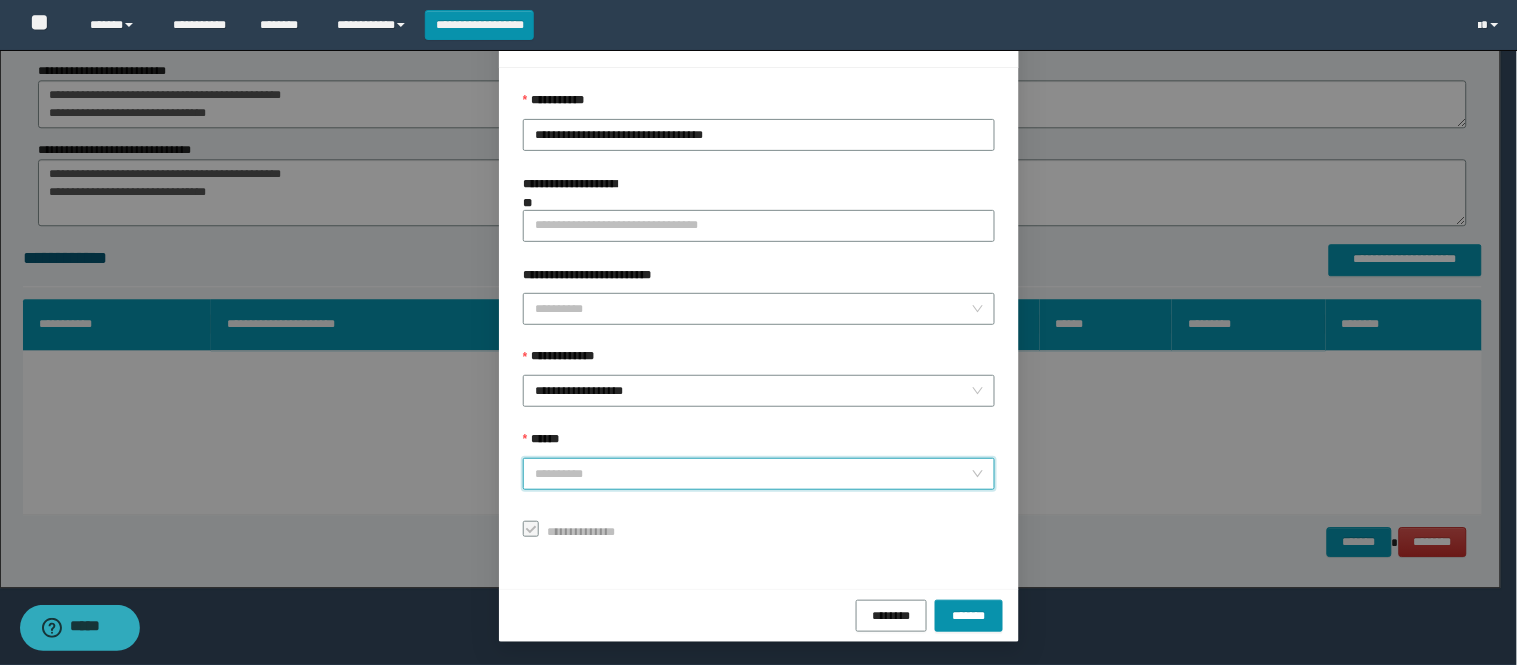 click on "******" at bounding box center [753, 474] 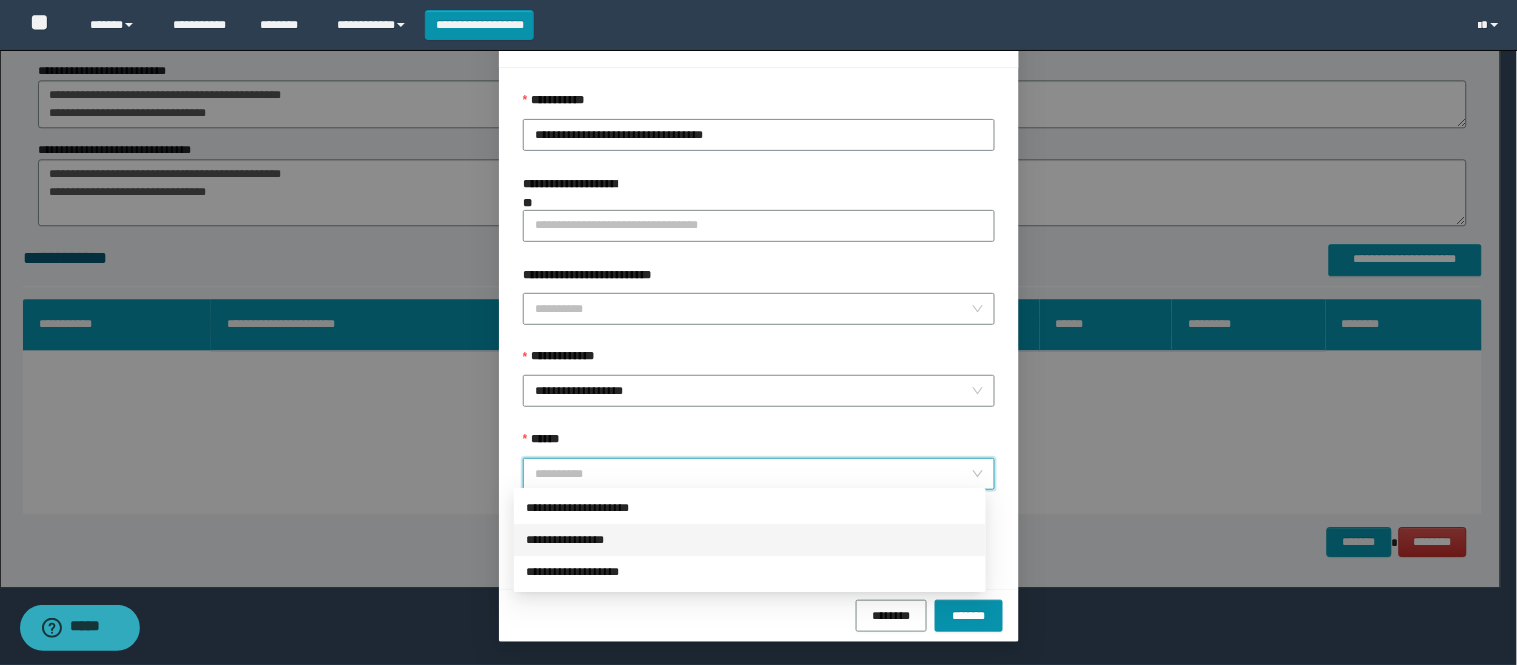 click on "**********" at bounding box center [750, 540] 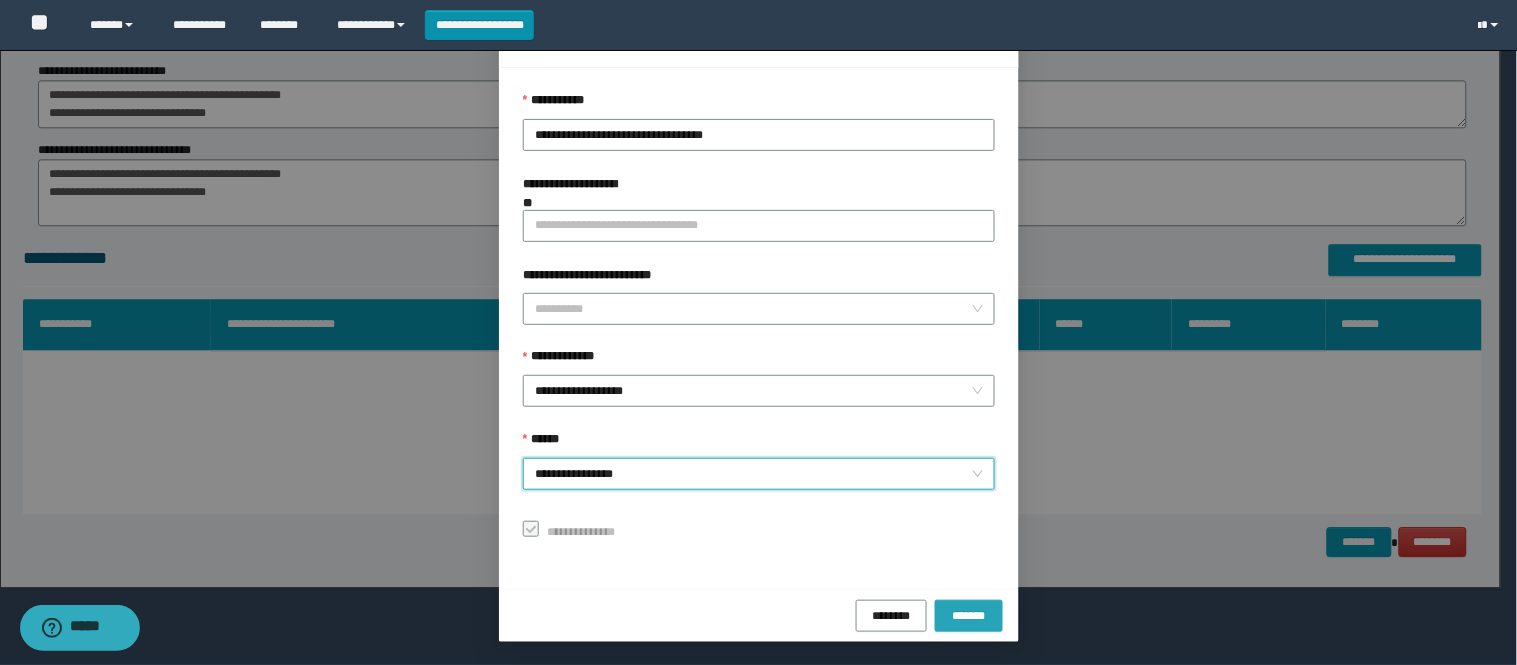 click on "*******" at bounding box center [969, 616] 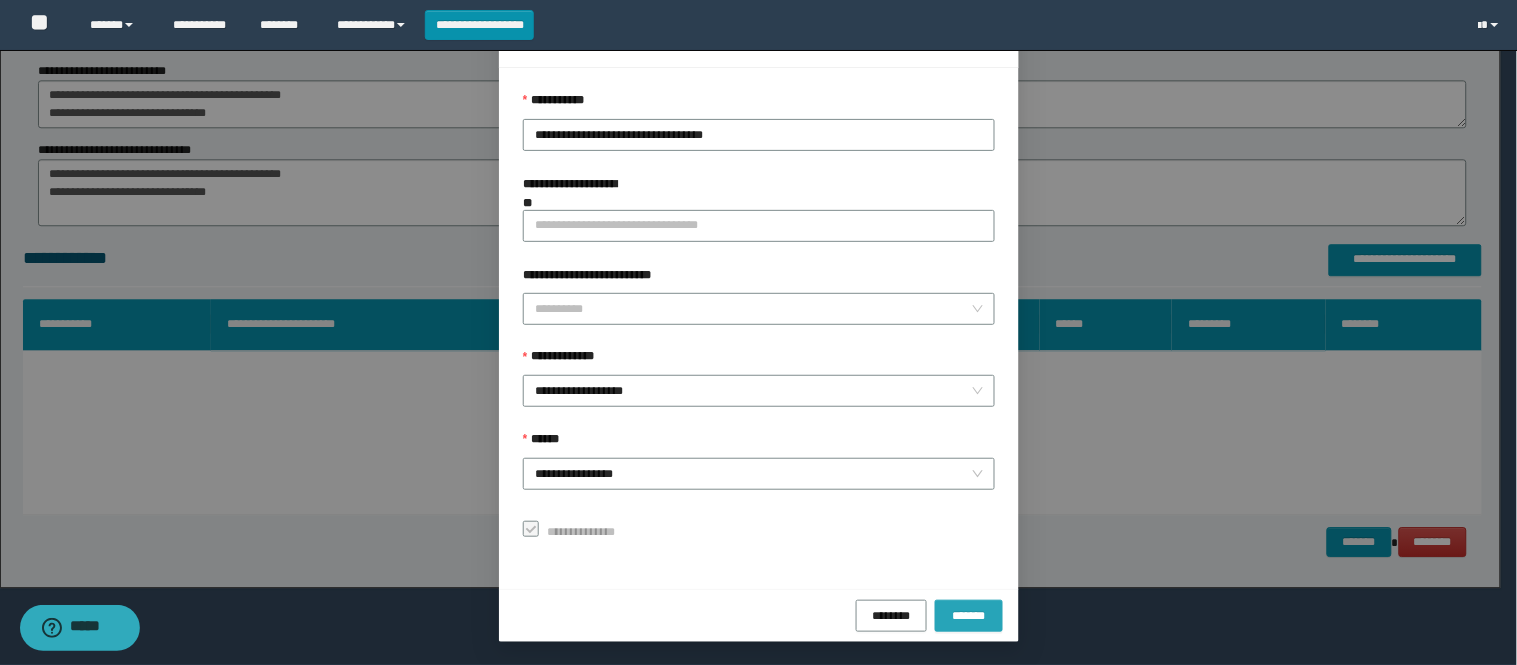scroll, scrollTop: 41, scrollLeft: 0, axis: vertical 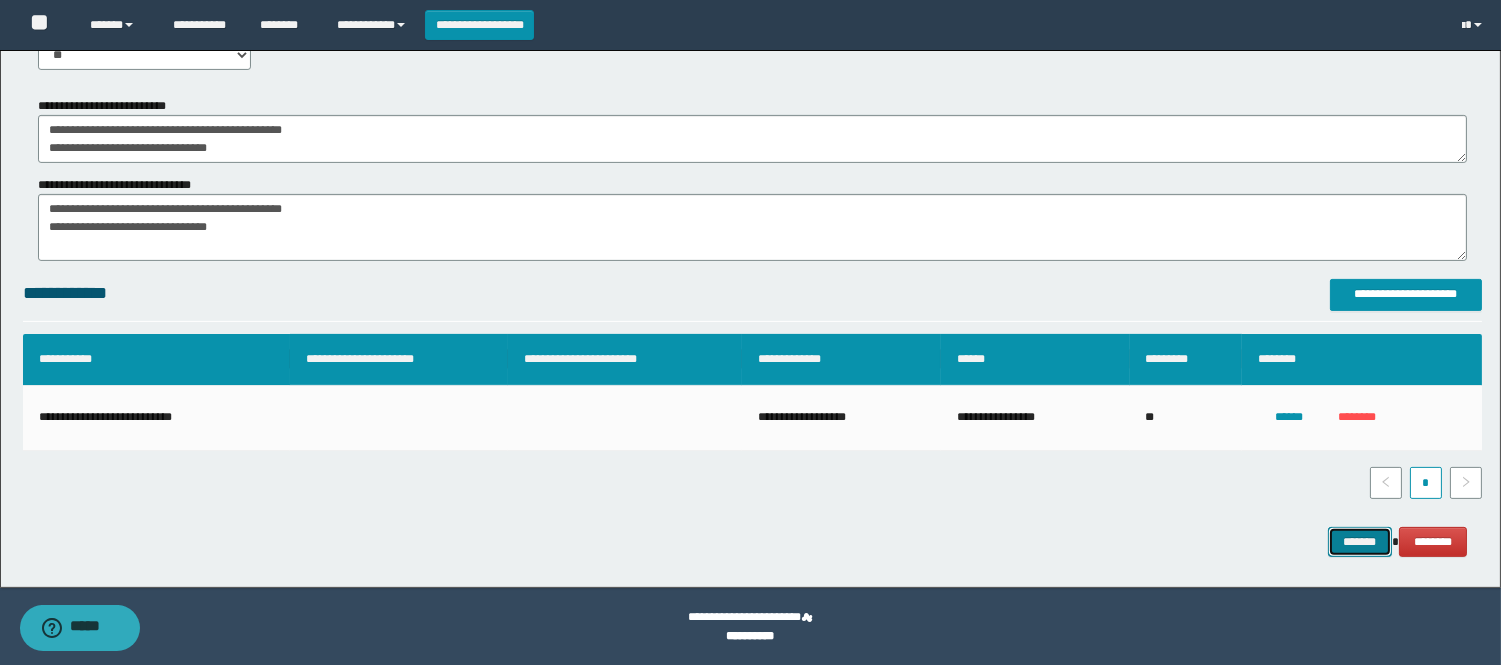 click on "*******" at bounding box center (1360, 542) 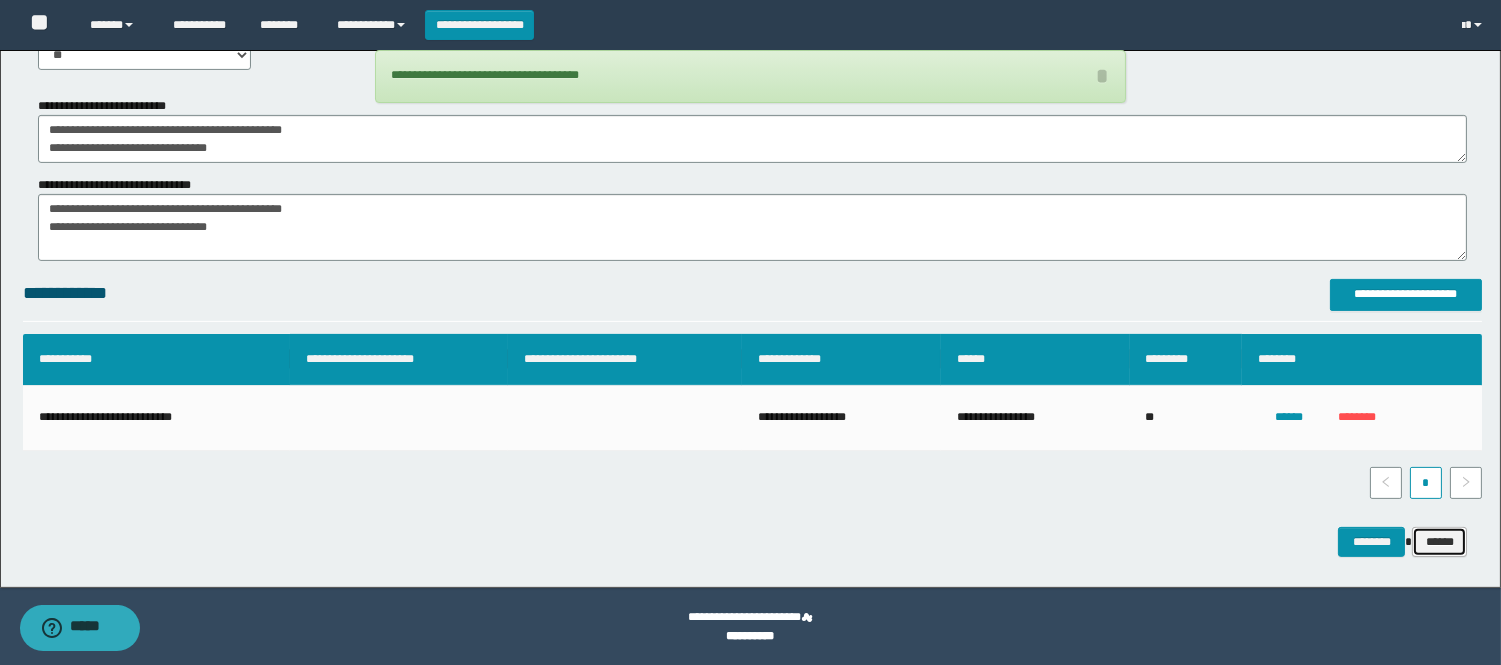 click on "******" at bounding box center (1439, 542) 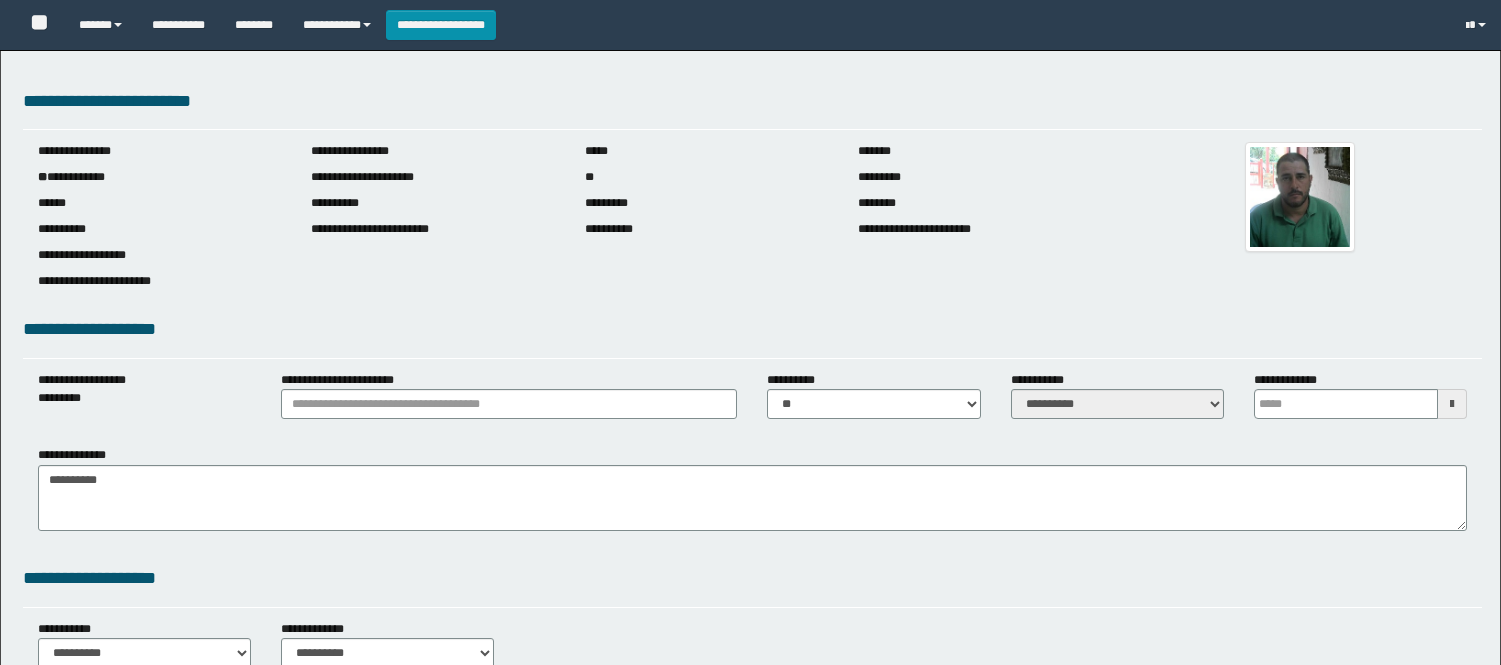 select on "*****" 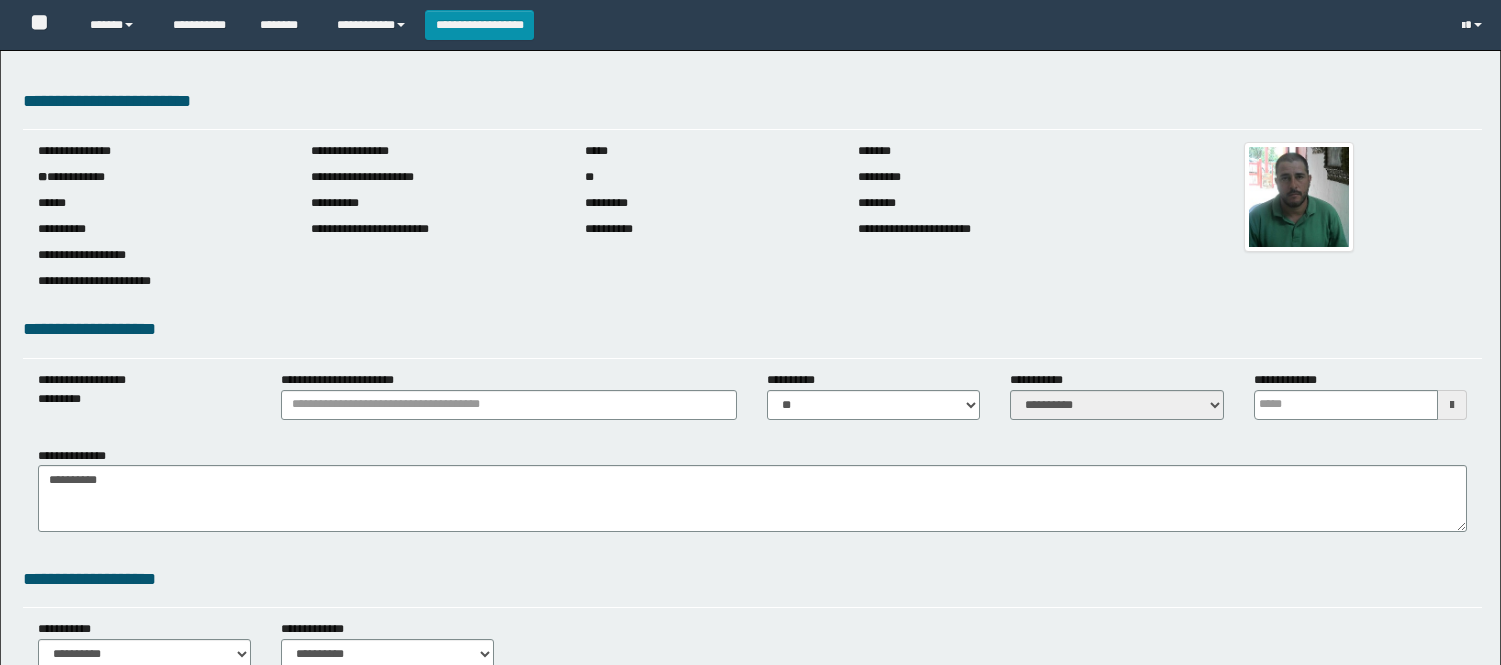 scroll, scrollTop: 888, scrollLeft: 0, axis: vertical 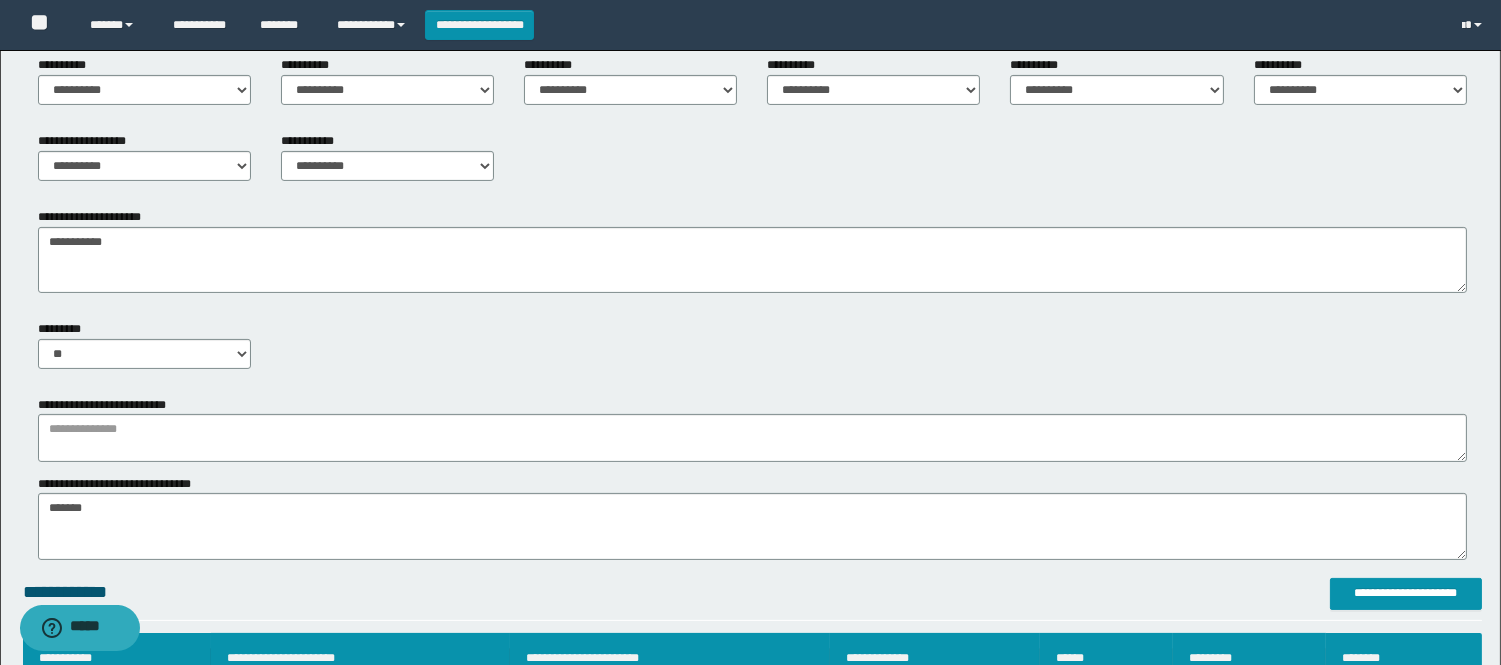 click on "*********
**
**" at bounding box center (752, 352) 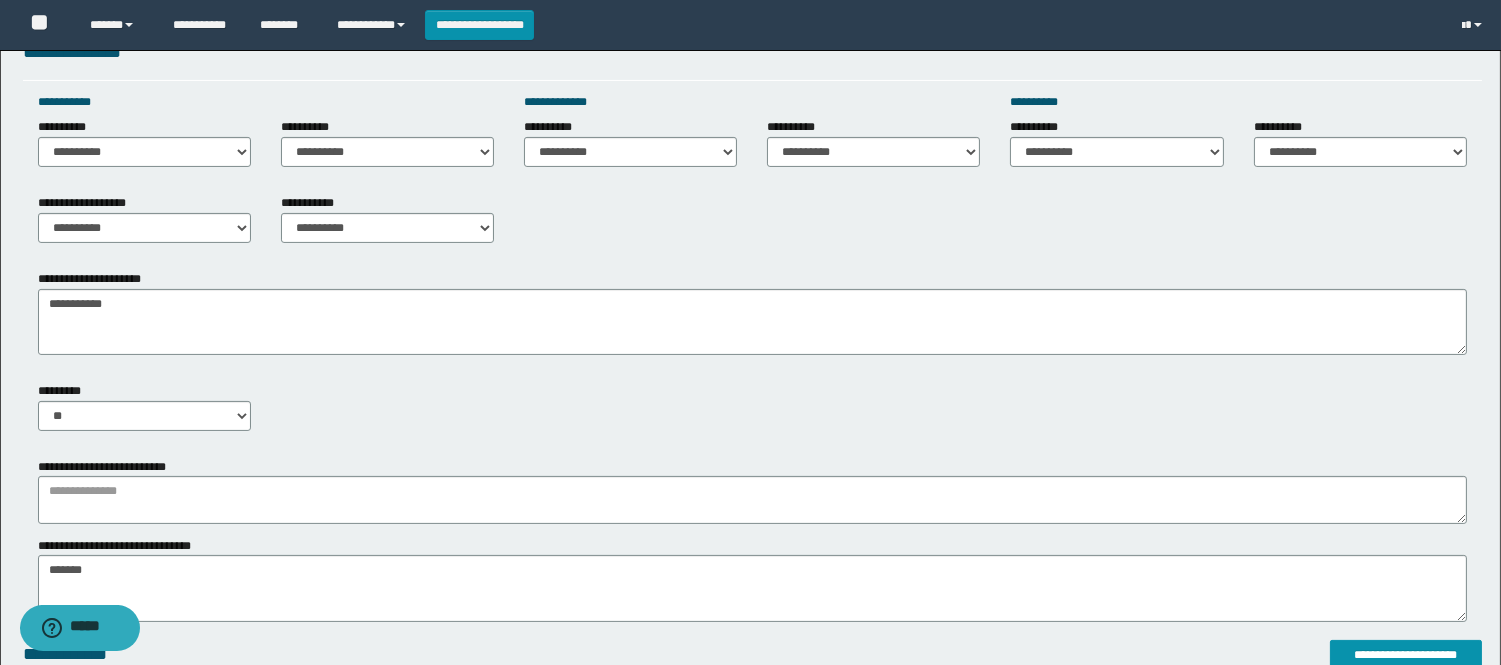 scroll, scrollTop: 777, scrollLeft: 0, axis: vertical 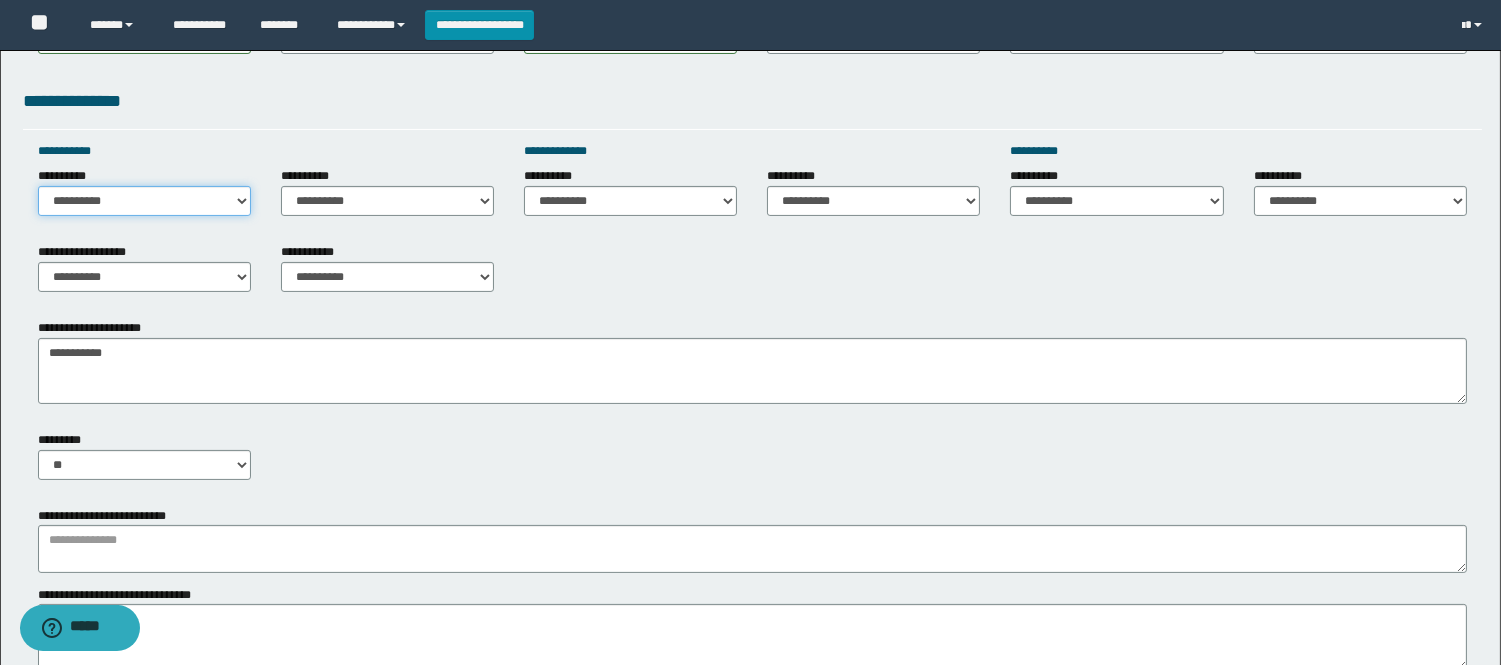 click on "**********" at bounding box center (144, 201) 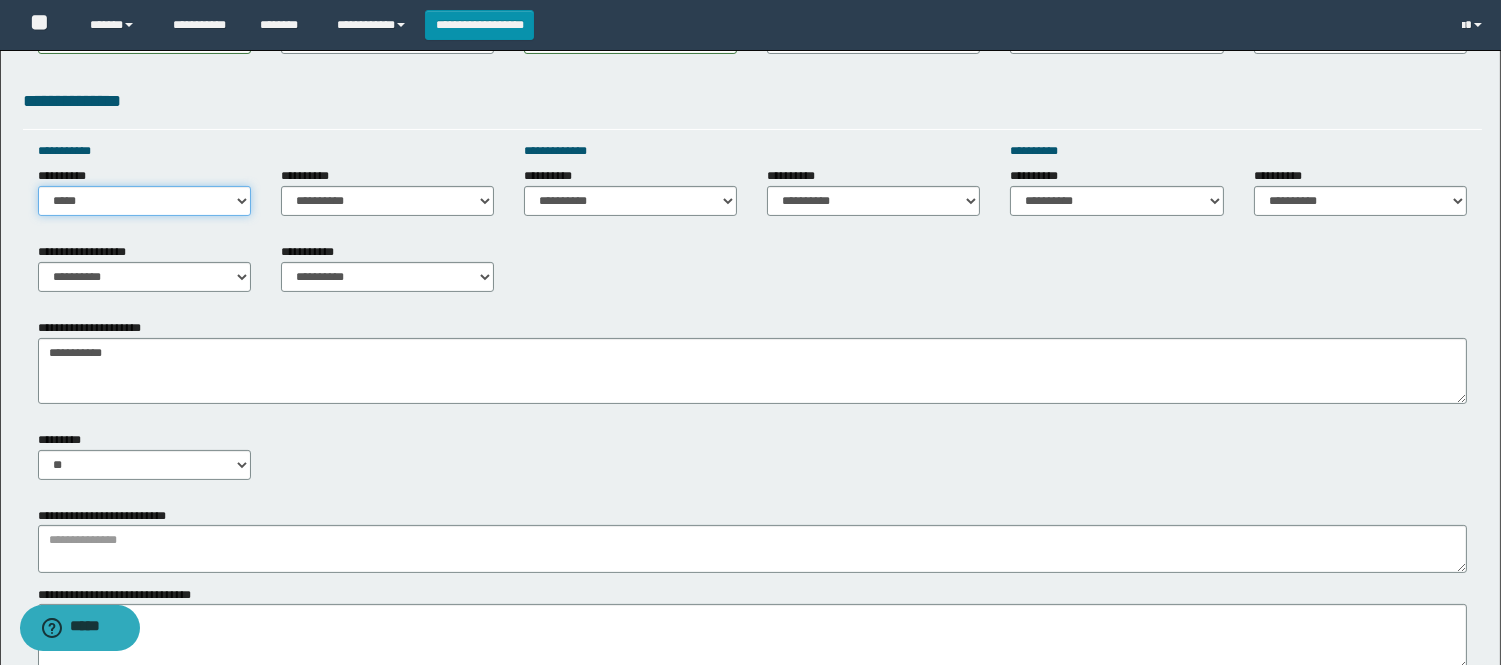 click on "**********" at bounding box center [144, 201] 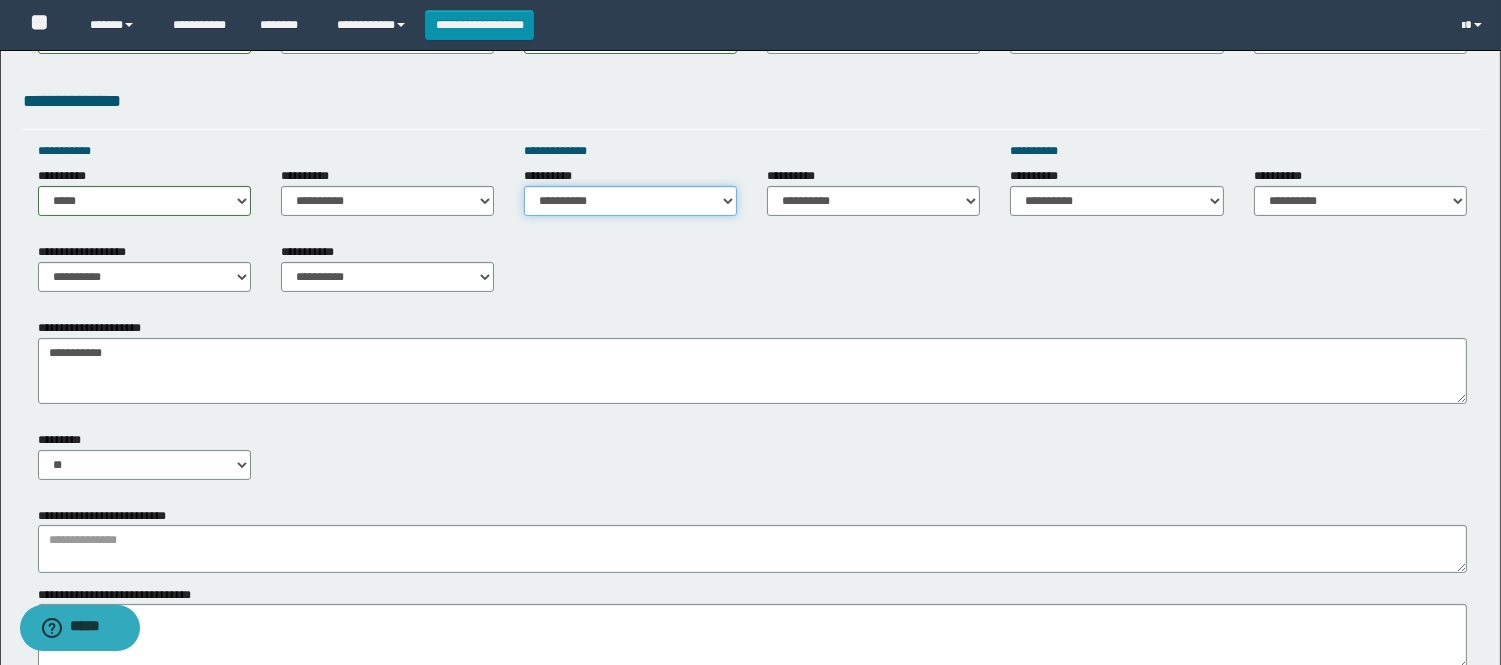 drag, startPoint x: 594, startPoint y: 184, endPoint x: 601, endPoint y: 205, distance: 22.135944 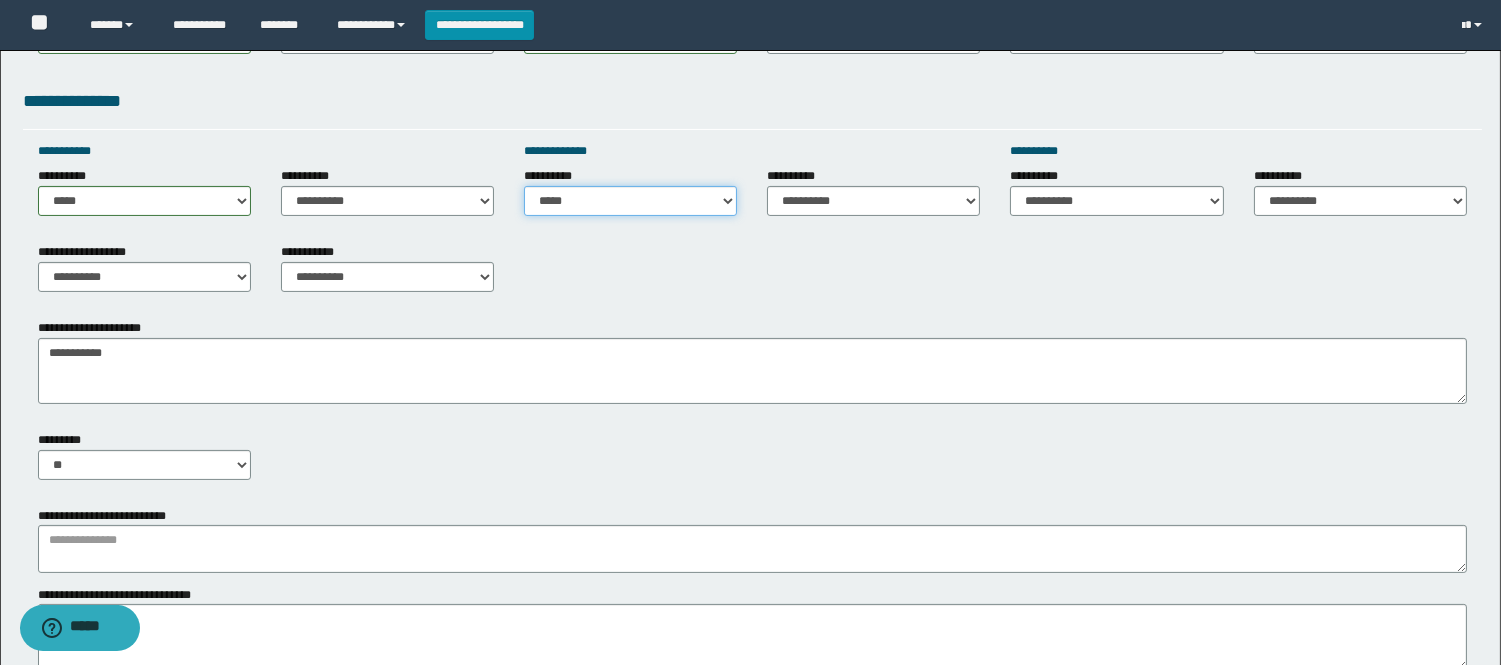 click on "**********" at bounding box center (630, 201) 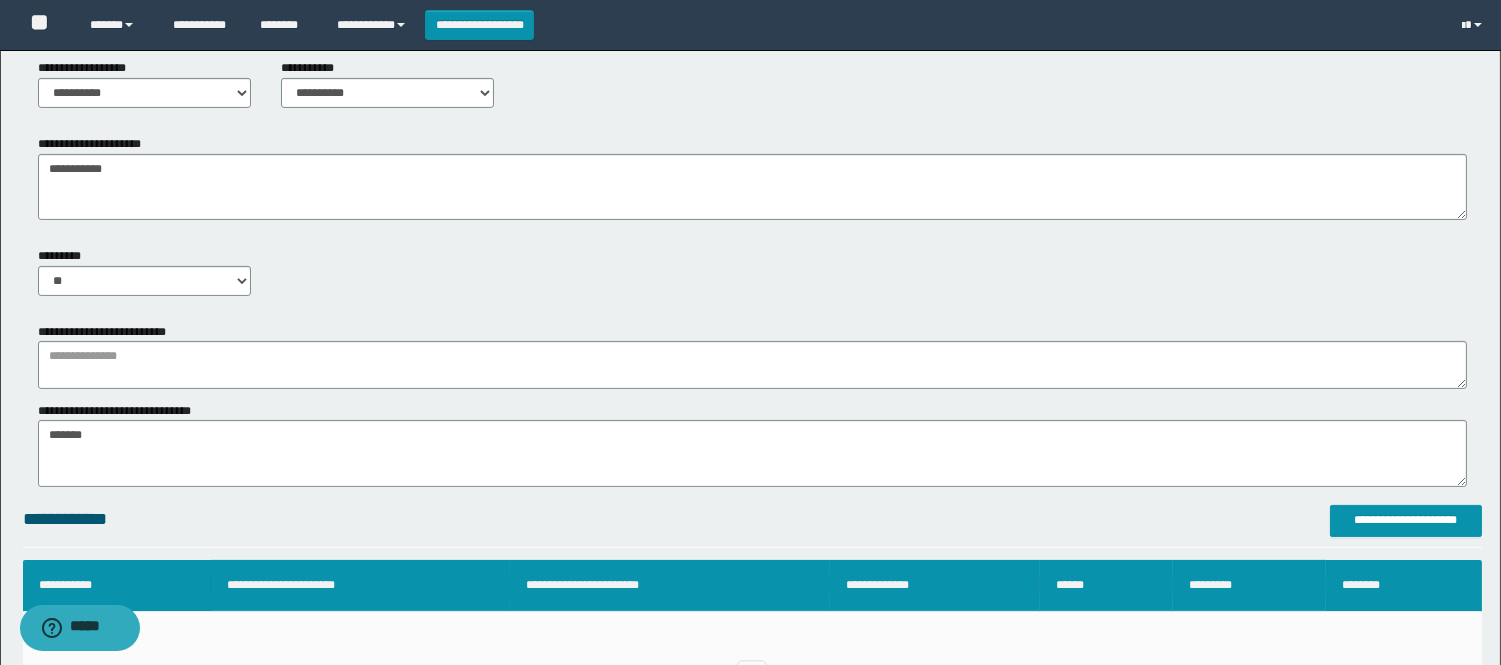 scroll, scrollTop: 1000, scrollLeft: 0, axis: vertical 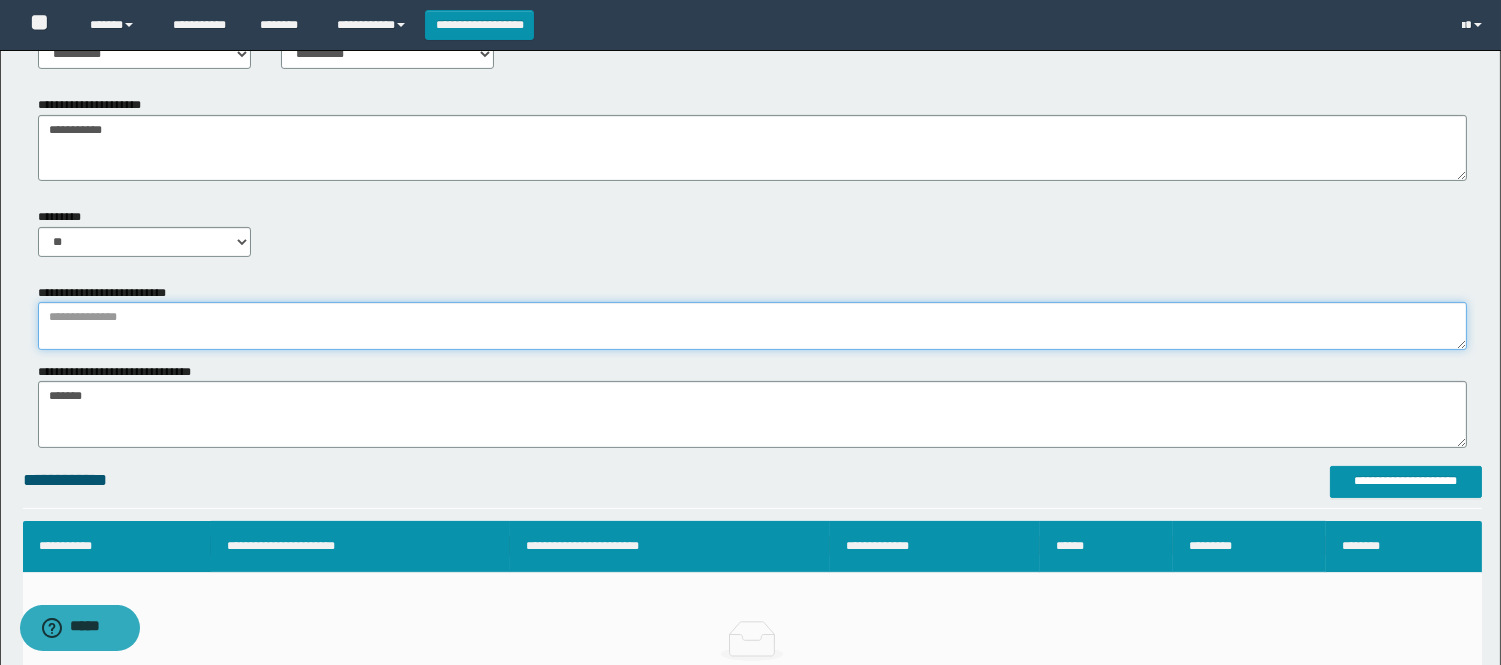 click at bounding box center (752, 326) 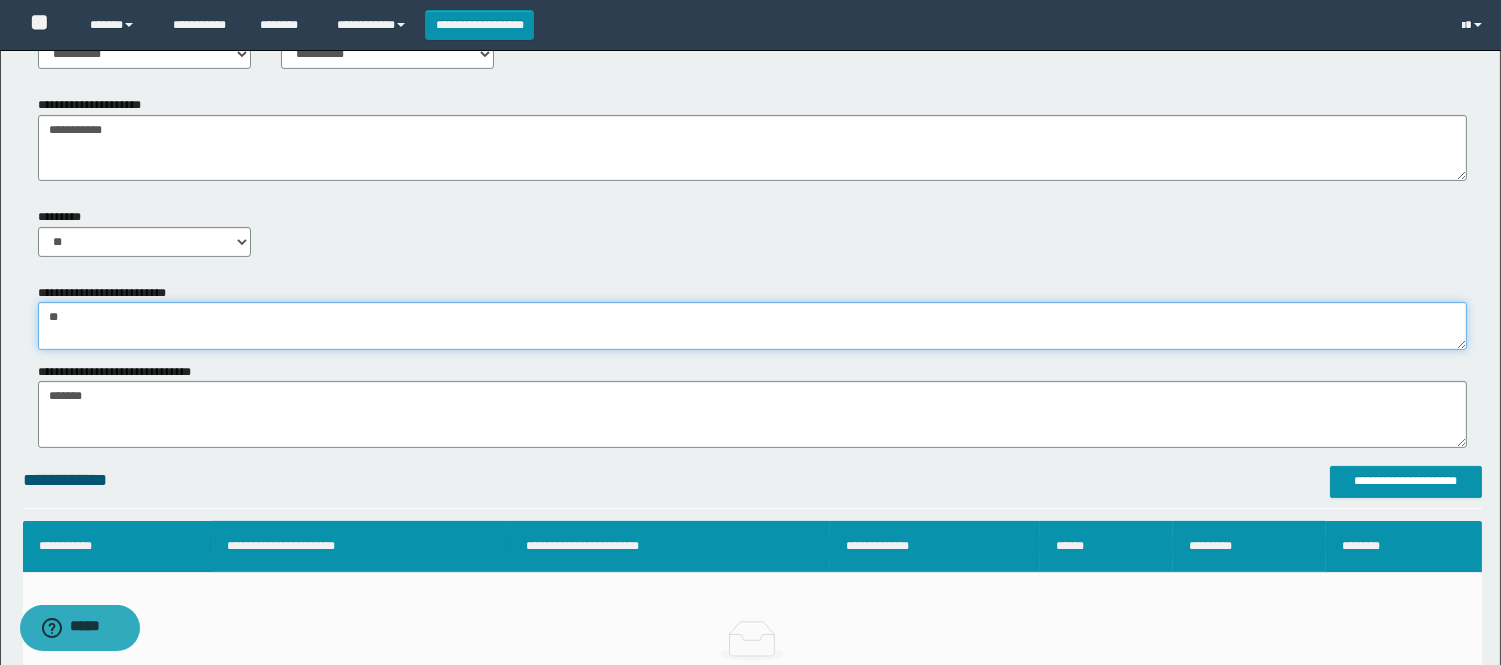 type on "*" 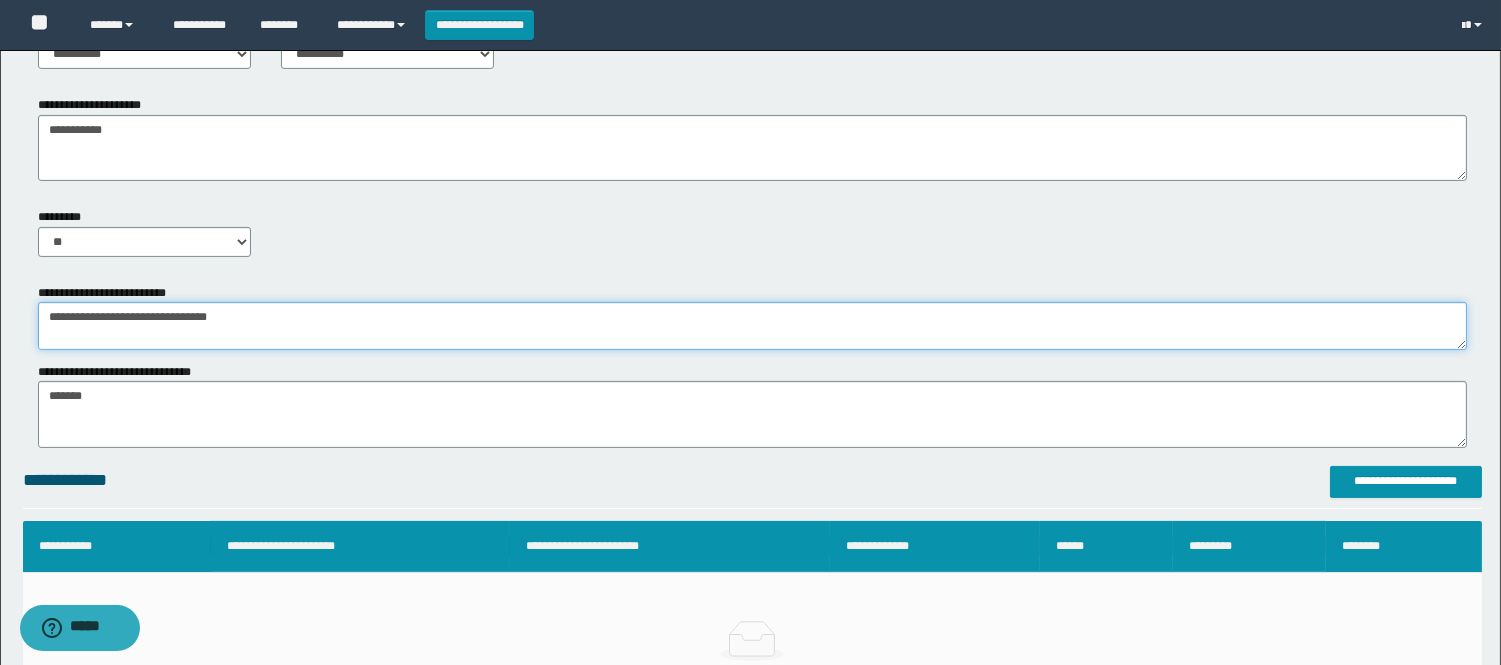 type on "**********" 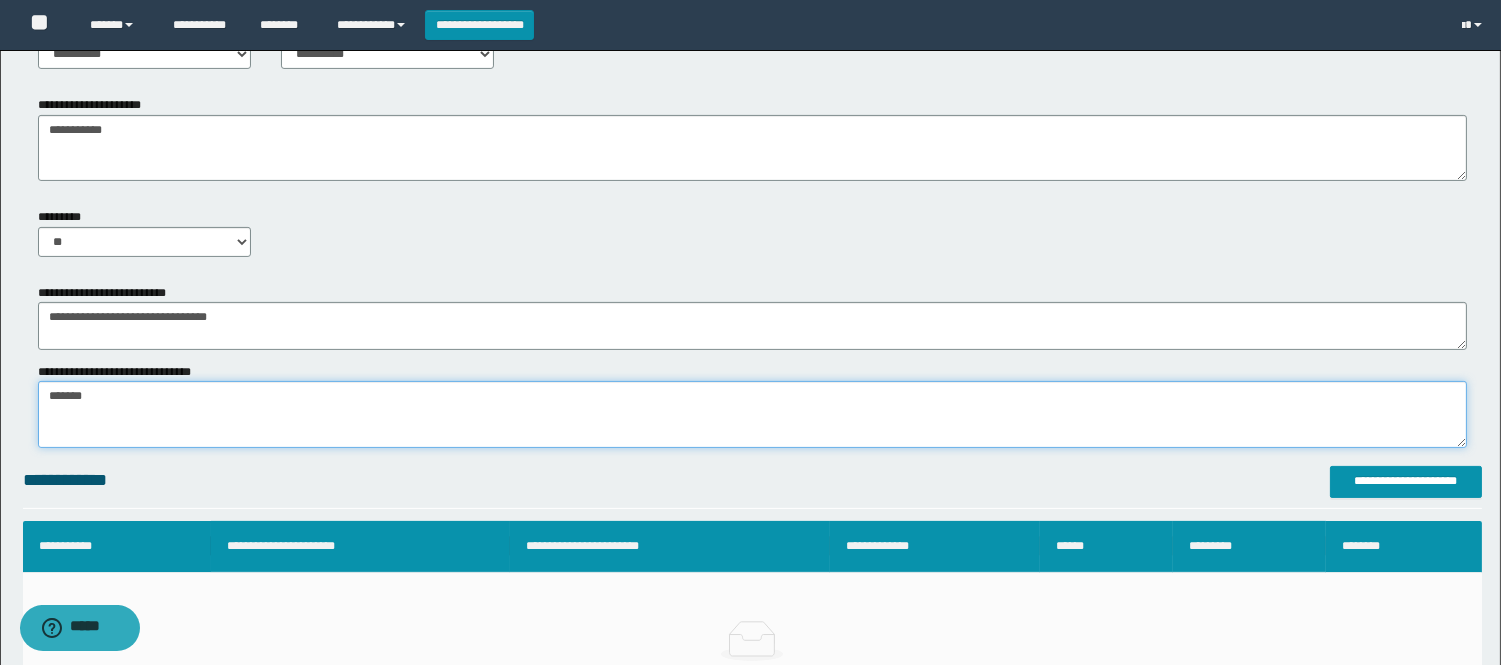 drag, startPoint x: 125, startPoint y: 405, endPoint x: 0, endPoint y: 417, distance: 125.57468 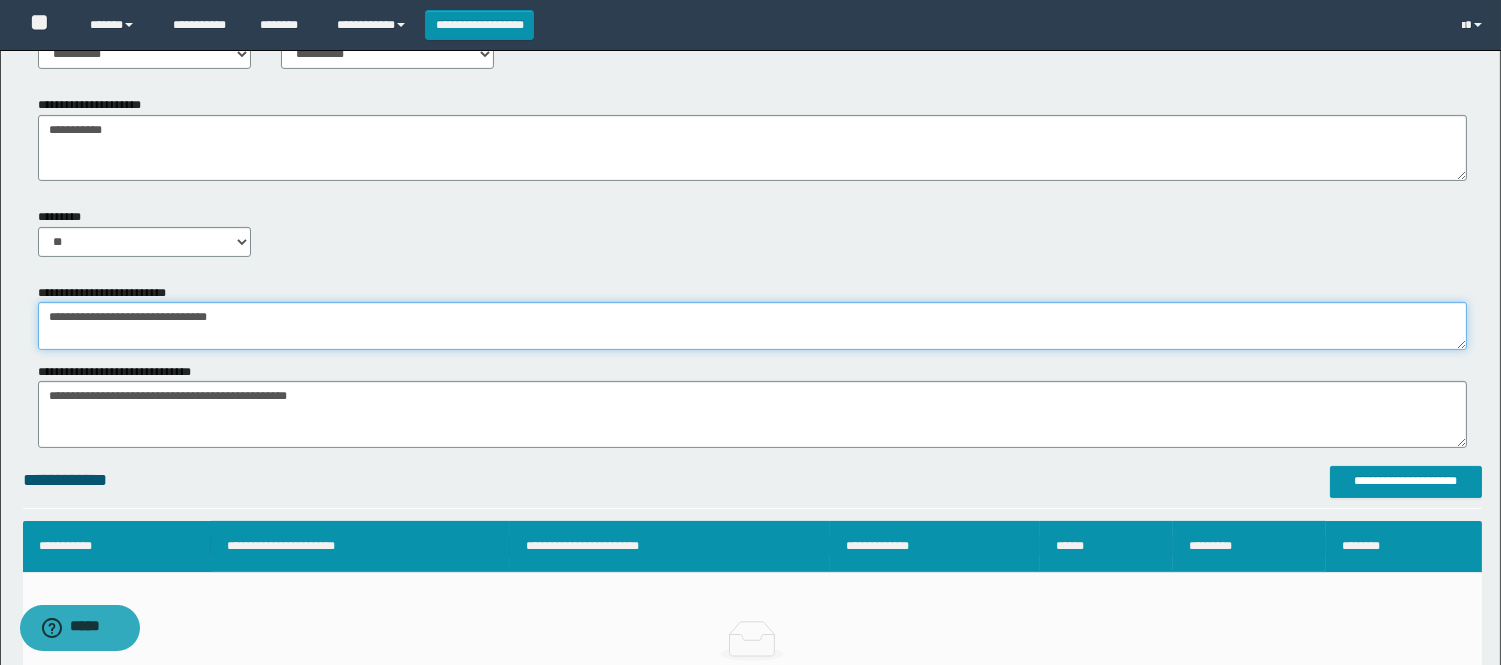 drag, startPoint x: 272, startPoint y: 316, endPoint x: 401, endPoint y: 383, distance: 145.36162 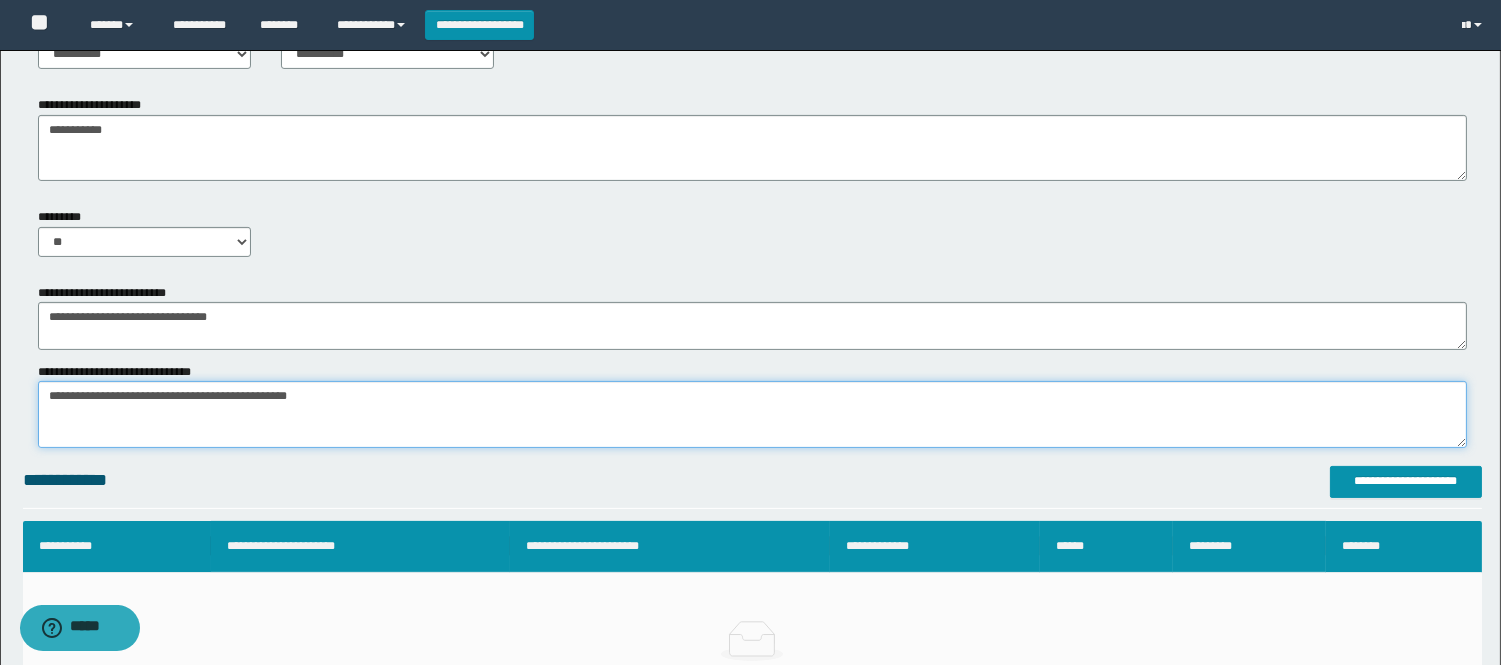 click on "*******" at bounding box center (752, 414) 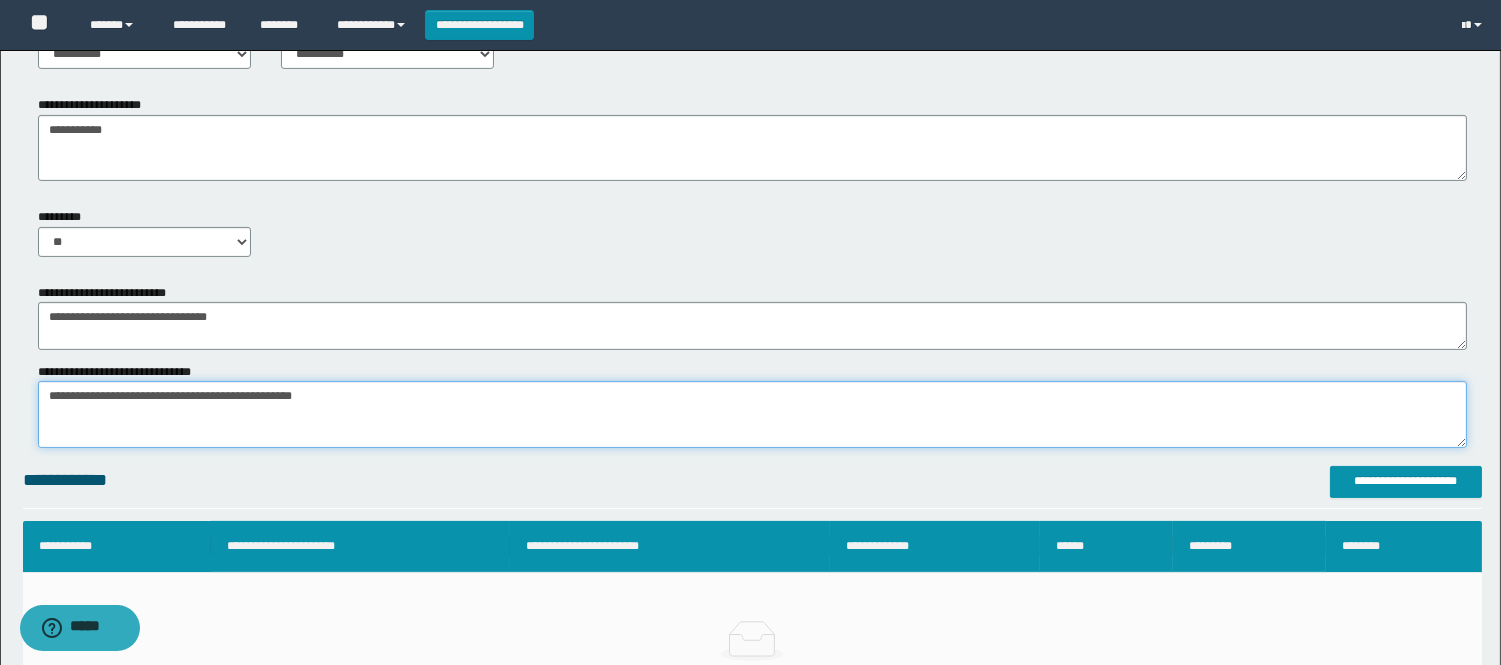 click on "*******" at bounding box center [752, 414] 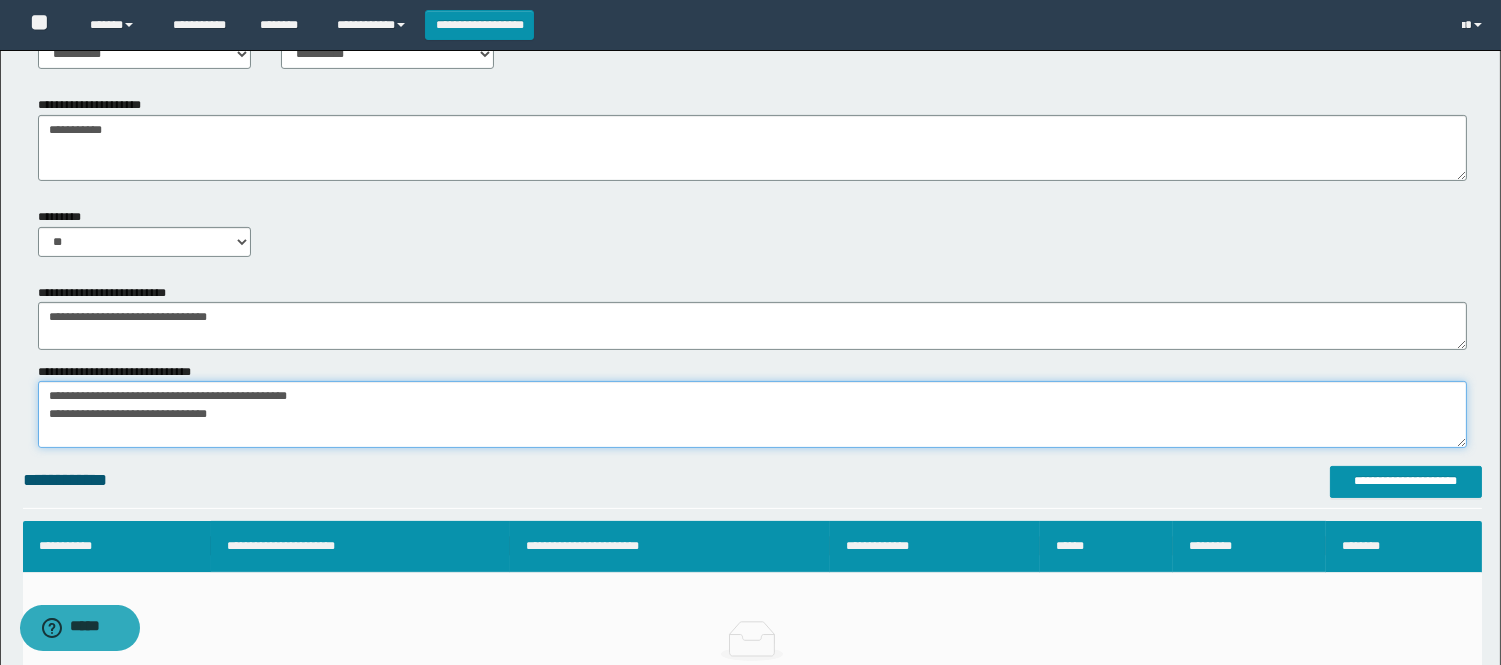 drag, startPoint x: 170, startPoint y: 434, endPoint x: 50, endPoint y: 318, distance: 166.90117 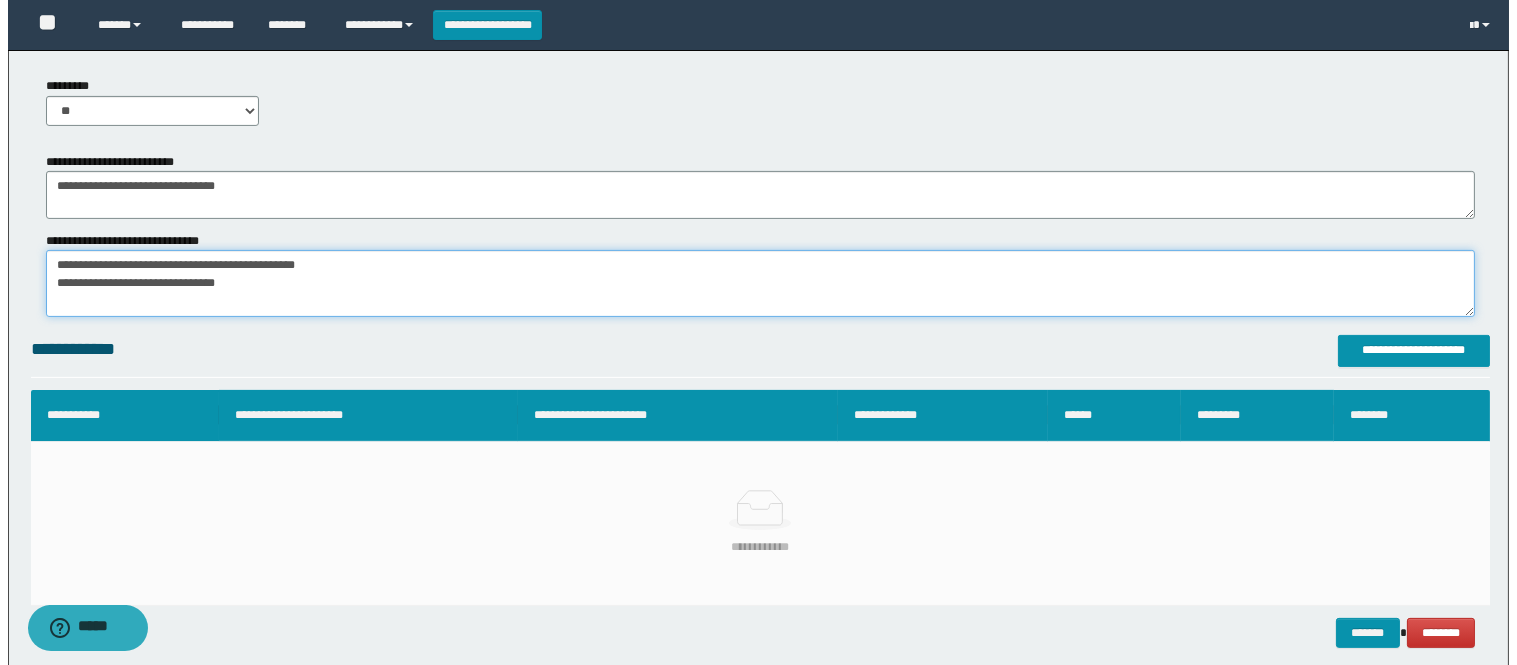 scroll, scrollTop: 1222, scrollLeft: 0, axis: vertical 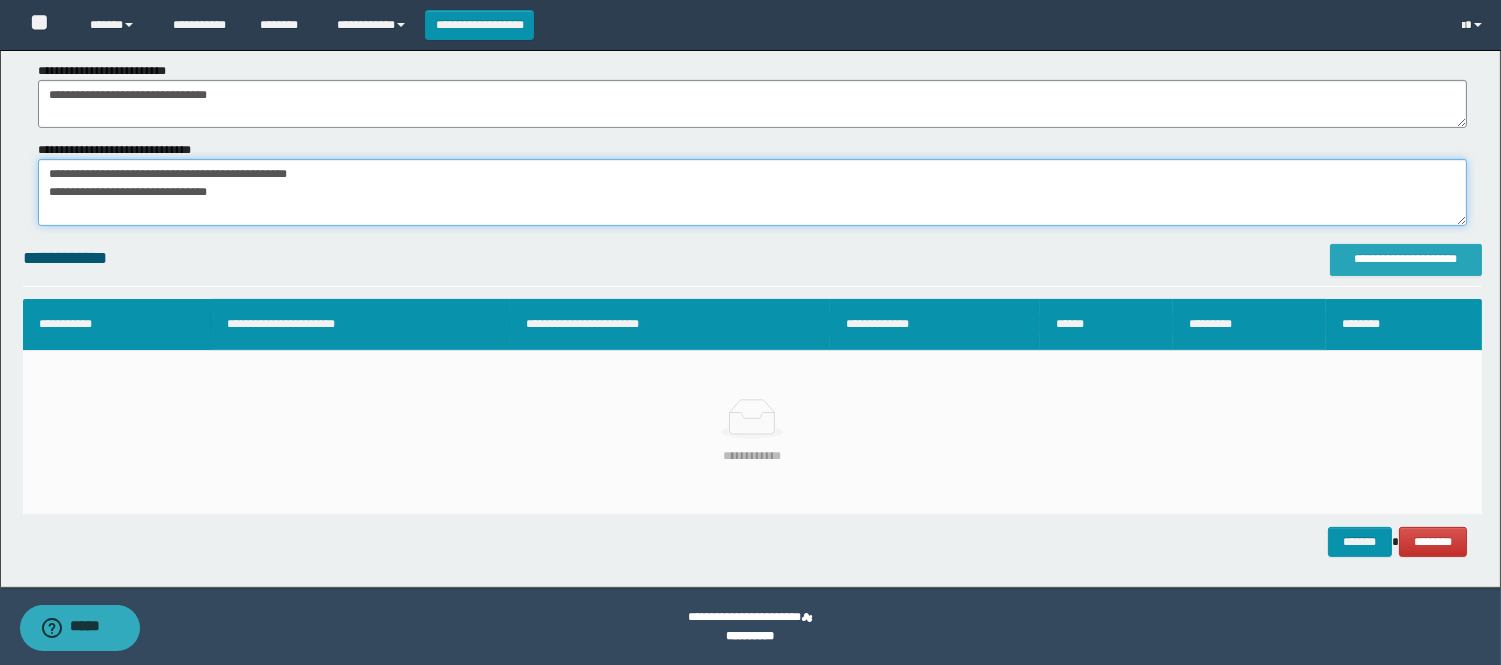 type on "**********" 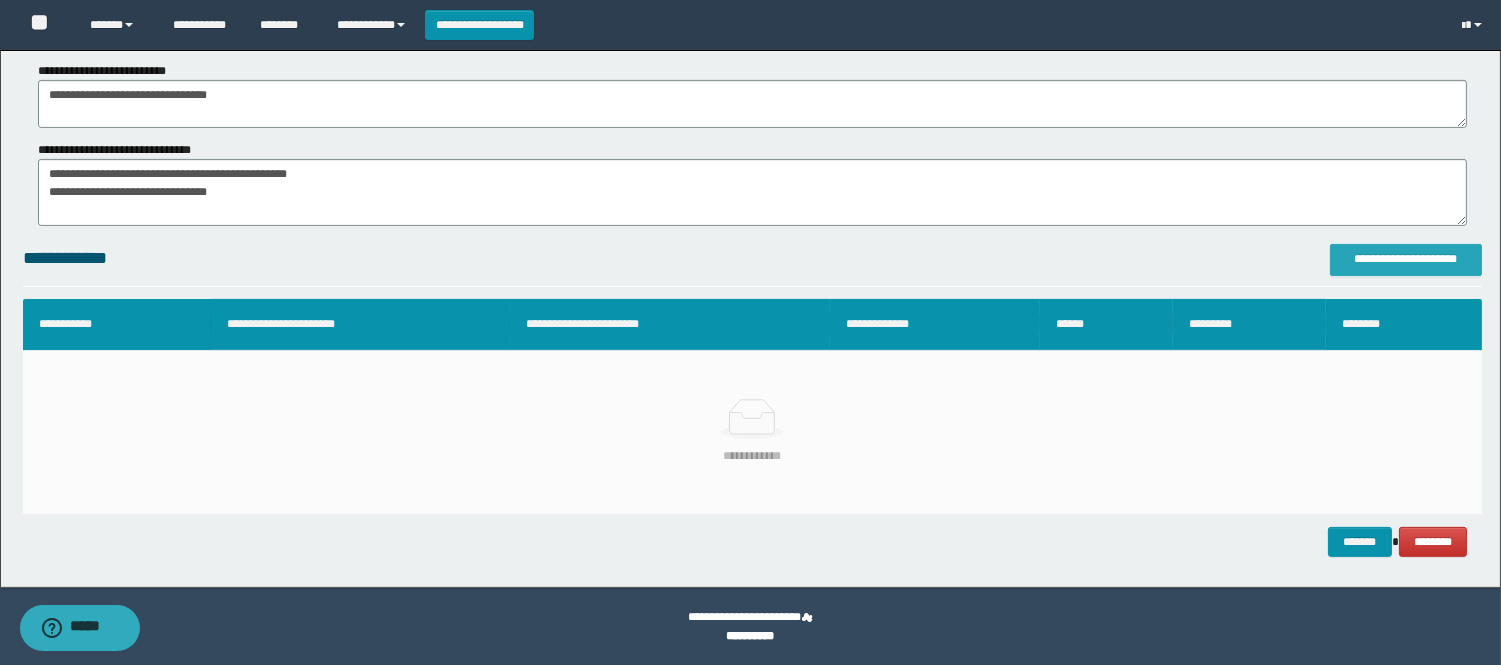click on "**********" at bounding box center (1406, 259) 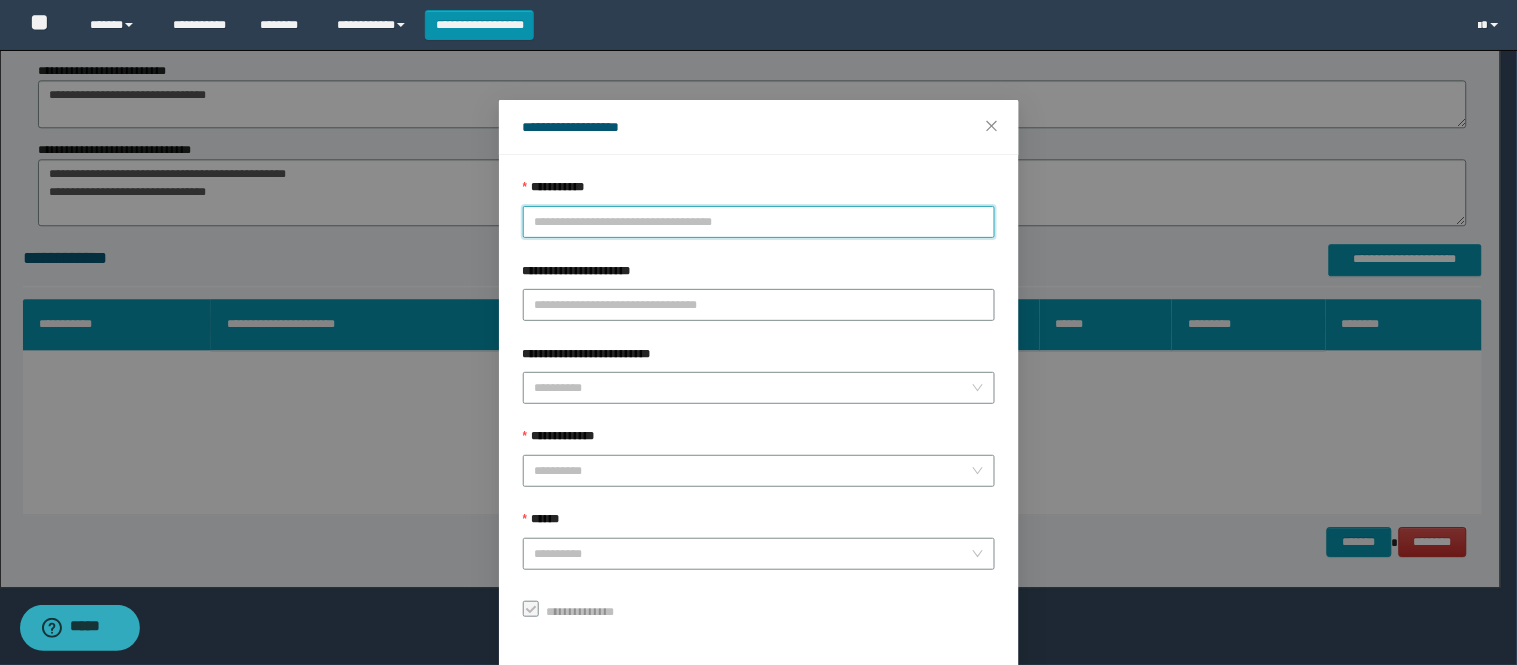 click on "**********" at bounding box center (759, 222) 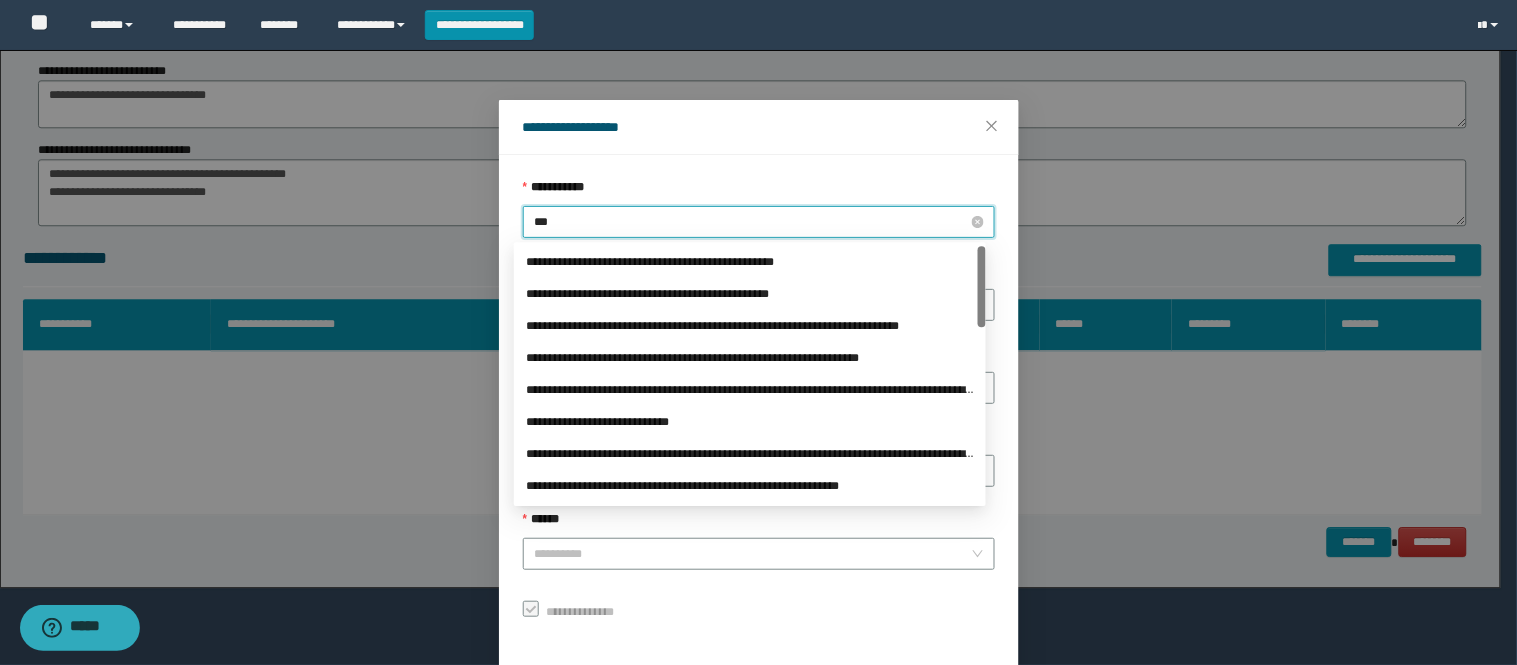 type on "****" 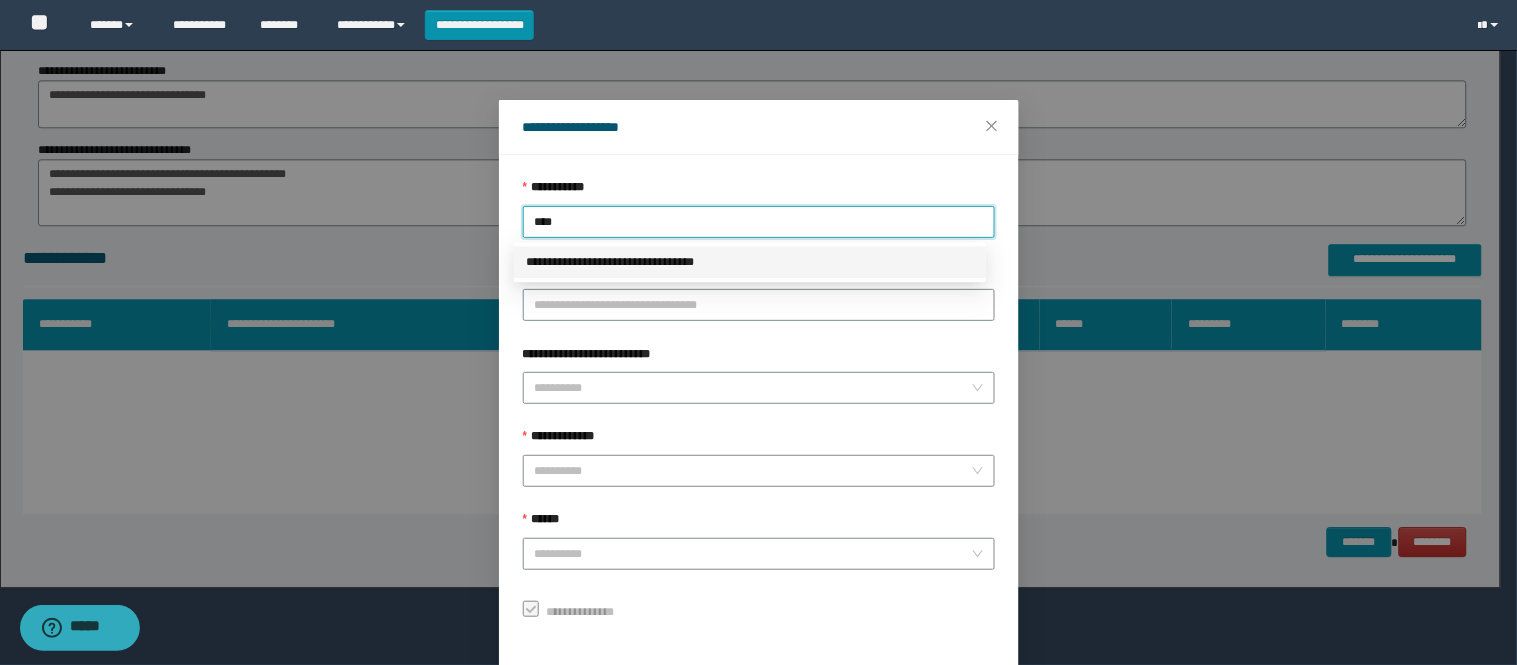 click on "**********" at bounding box center (750, 262) 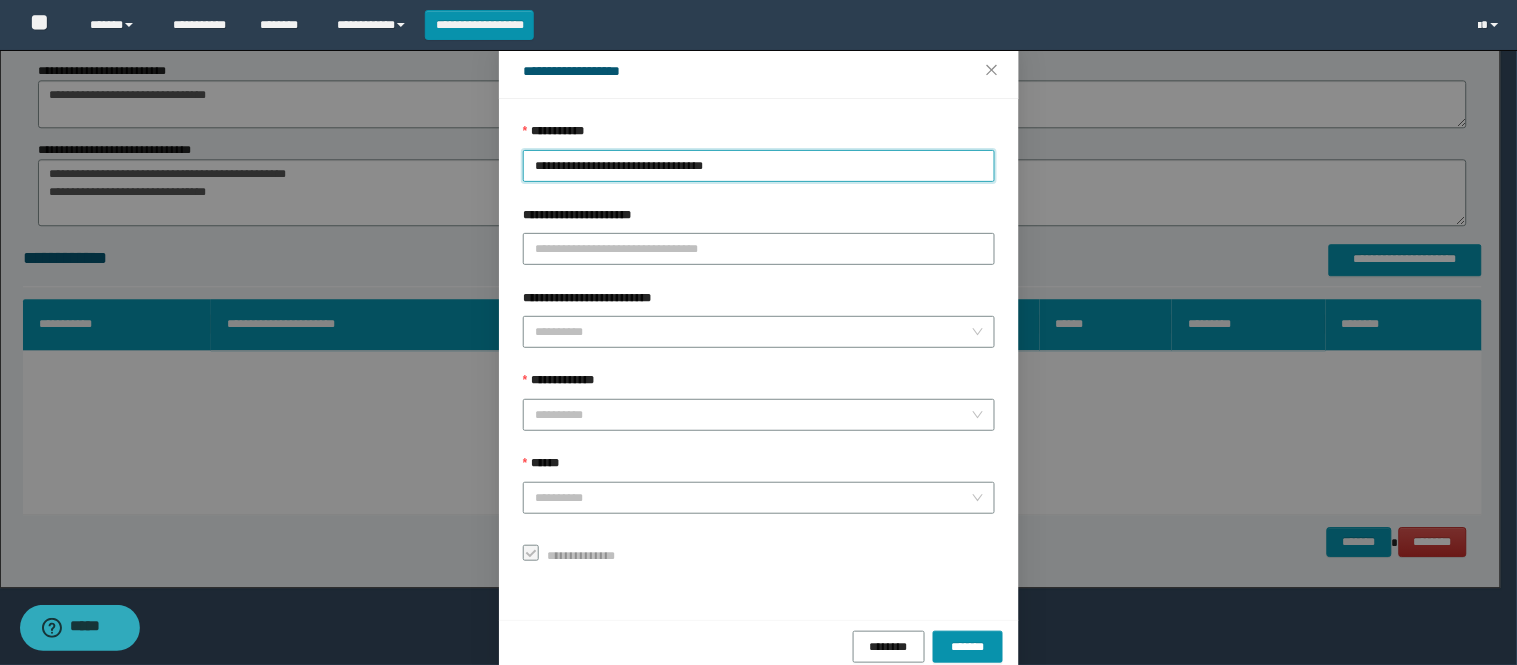 scroll, scrollTop: 87, scrollLeft: 0, axis: vertical 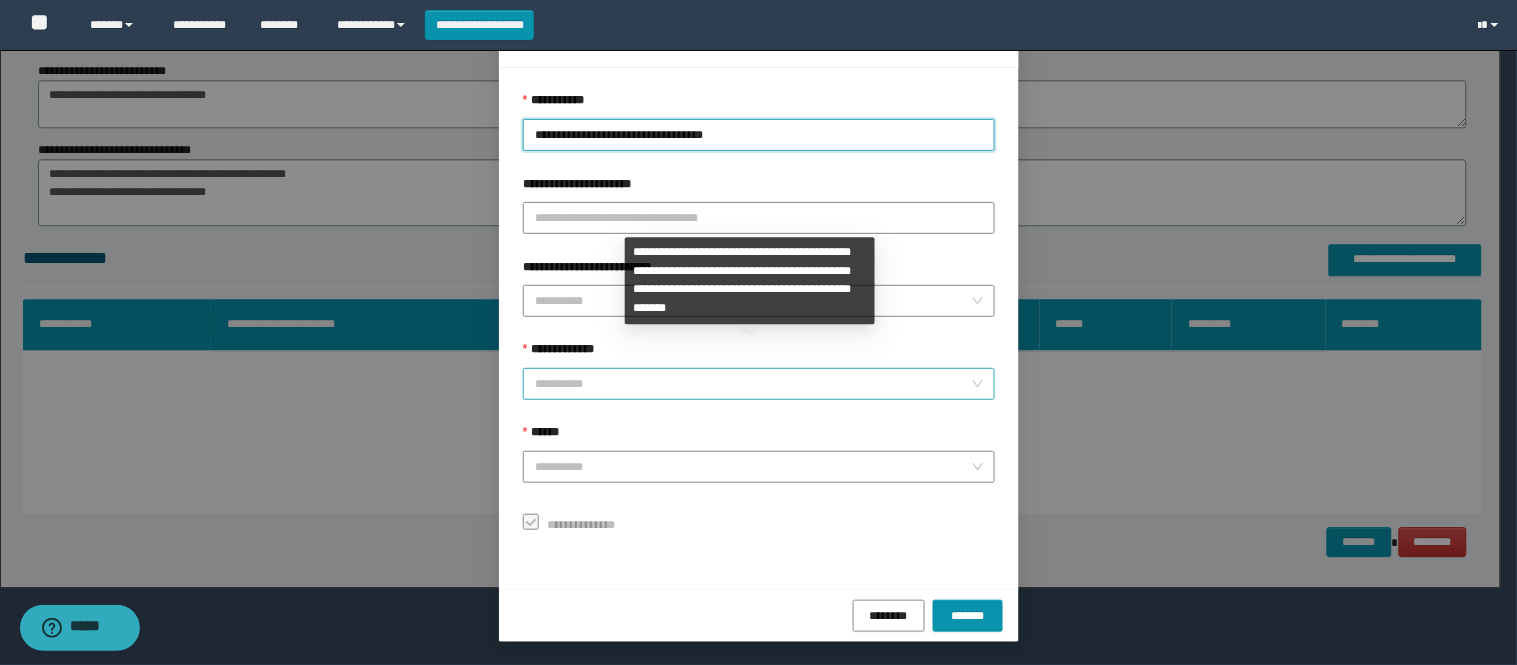 click on "**********" at bounding box center [753, 384] 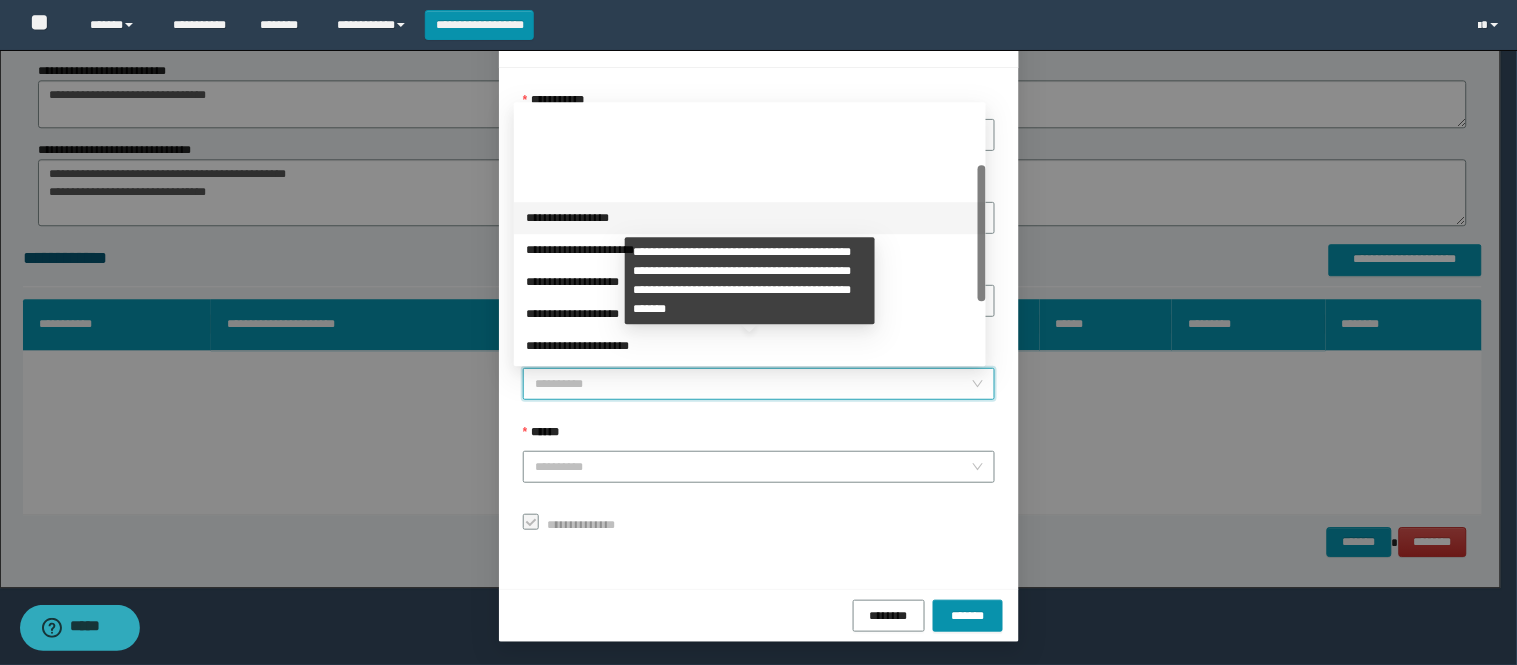 scroll, scrollTop: 224, scrollLeft: 0, axis: vertical 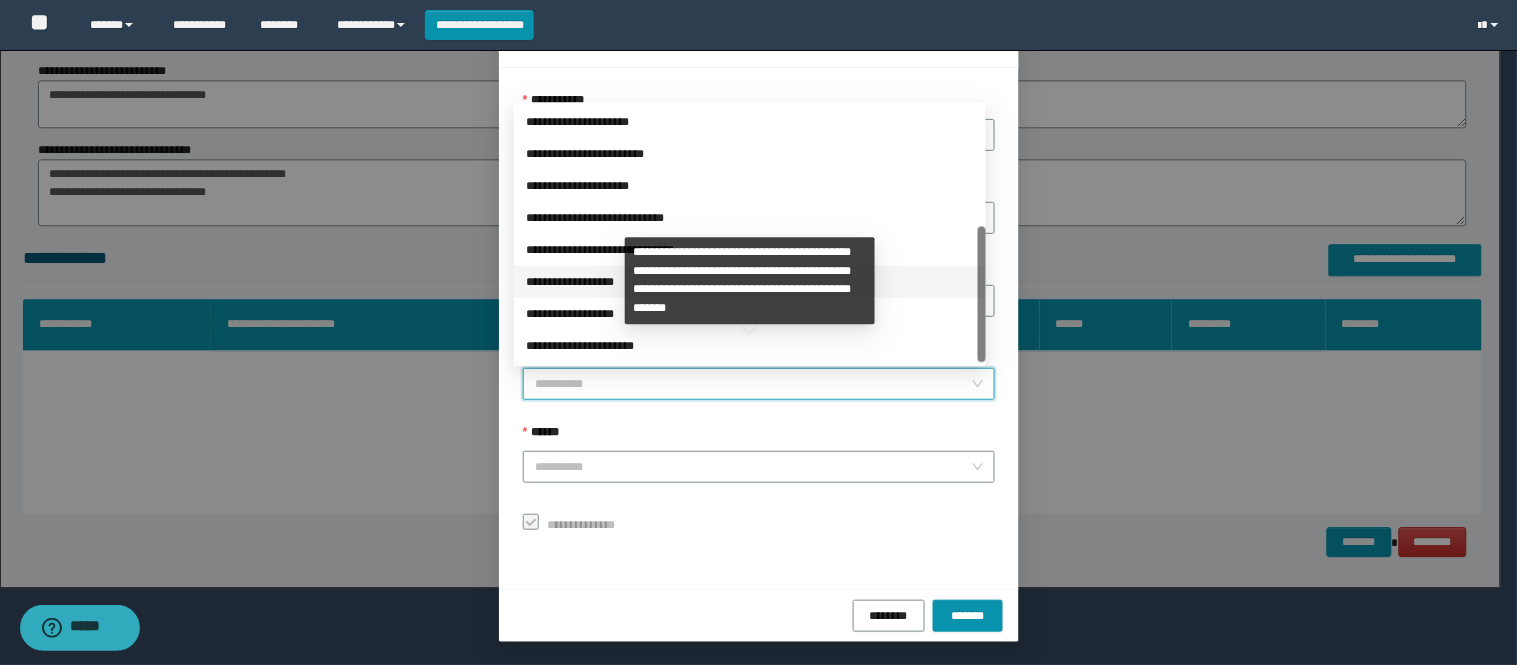 click on "**********" at bounding box center (750, 282) 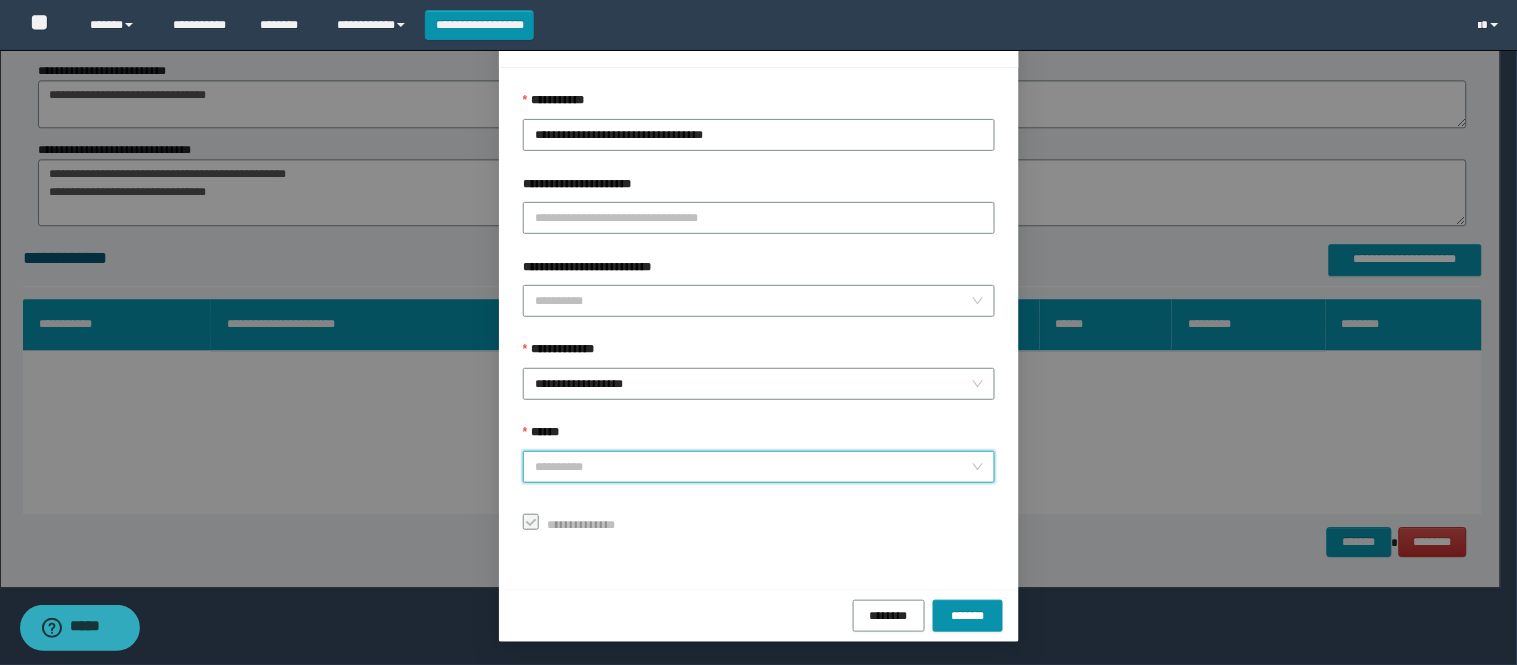 click on "******" at bounding box center (753, 467) 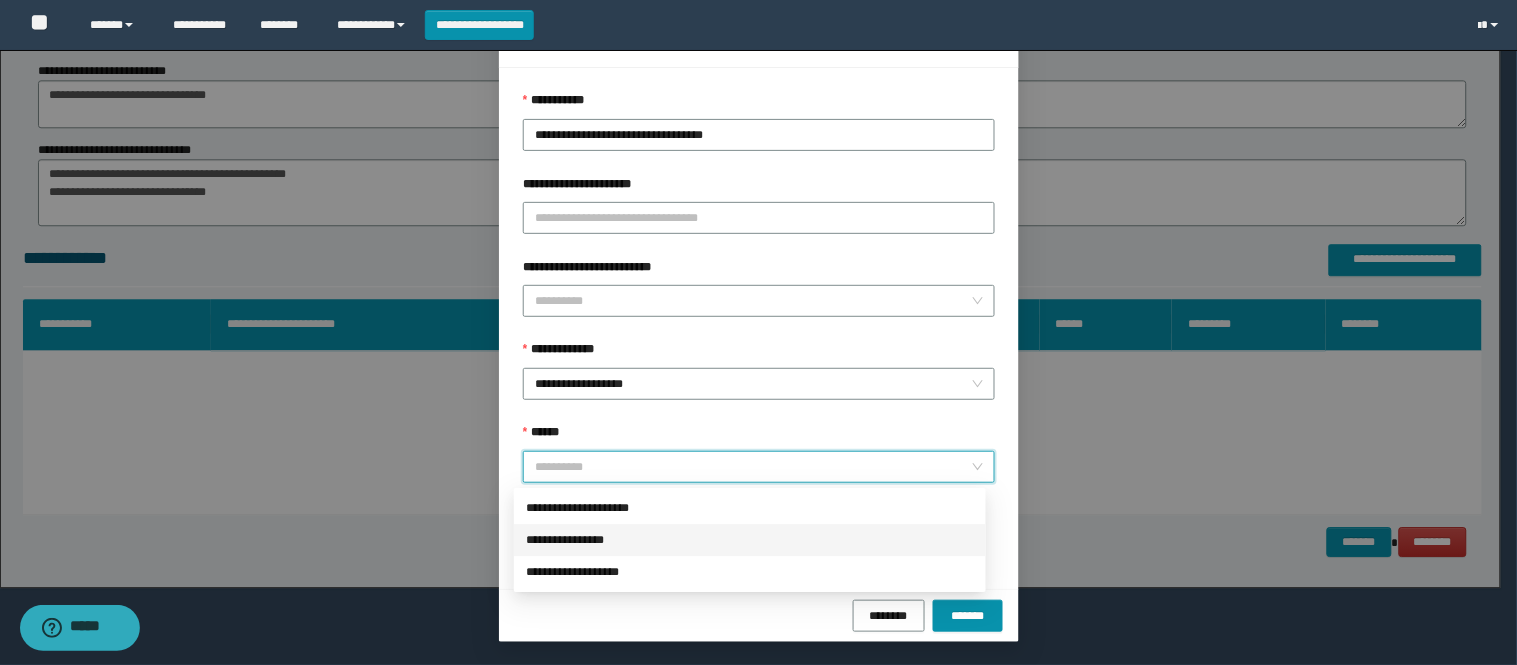 click on "**********" at bounding box center [750, 540] 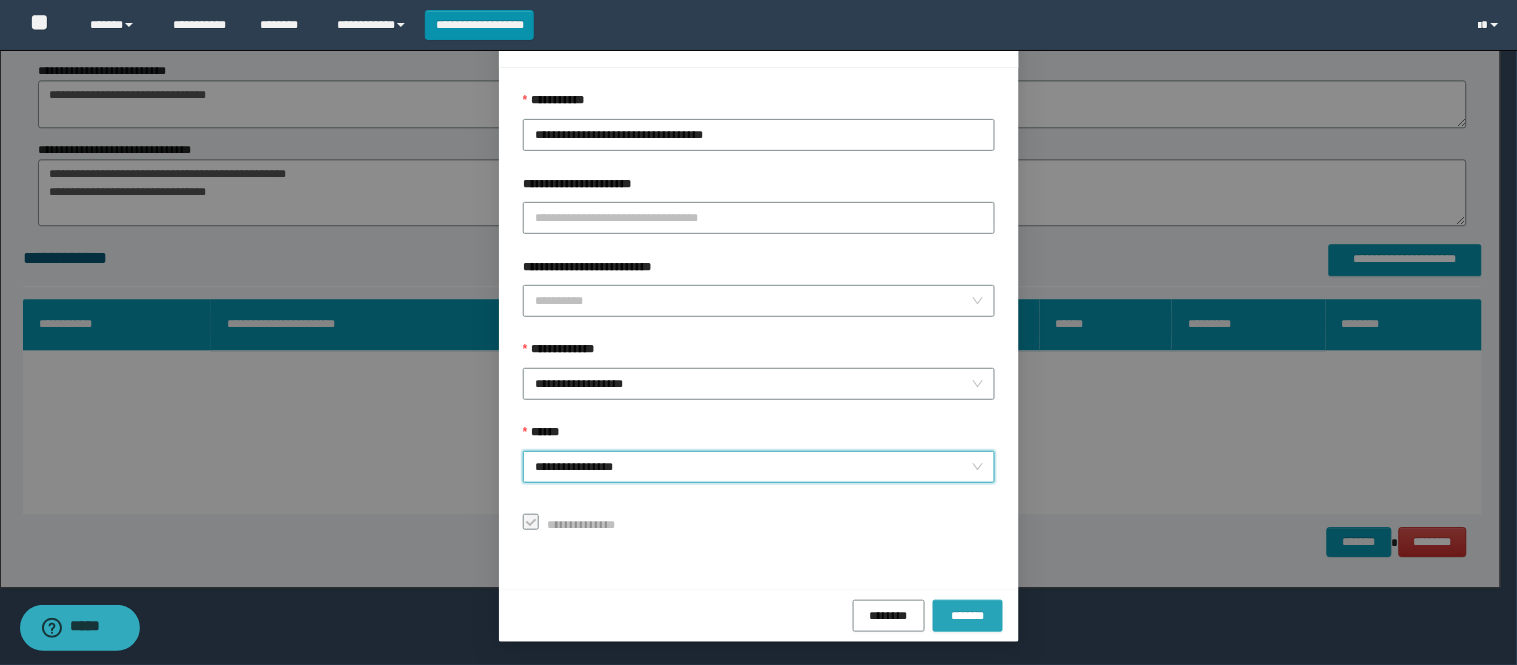 click on "*******" at bounding box center [968, 615] 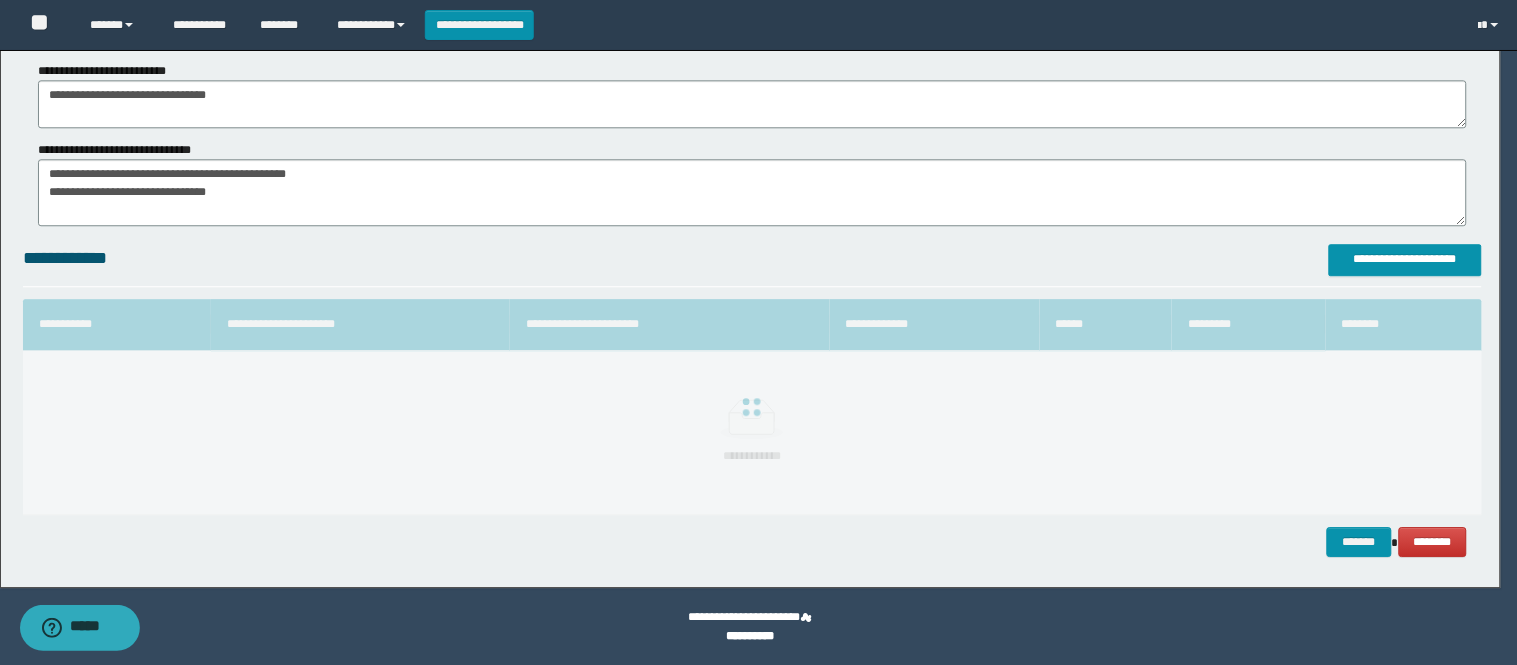 scroll, scrollTop: 41, scrollLeft: 0, axis: vertical 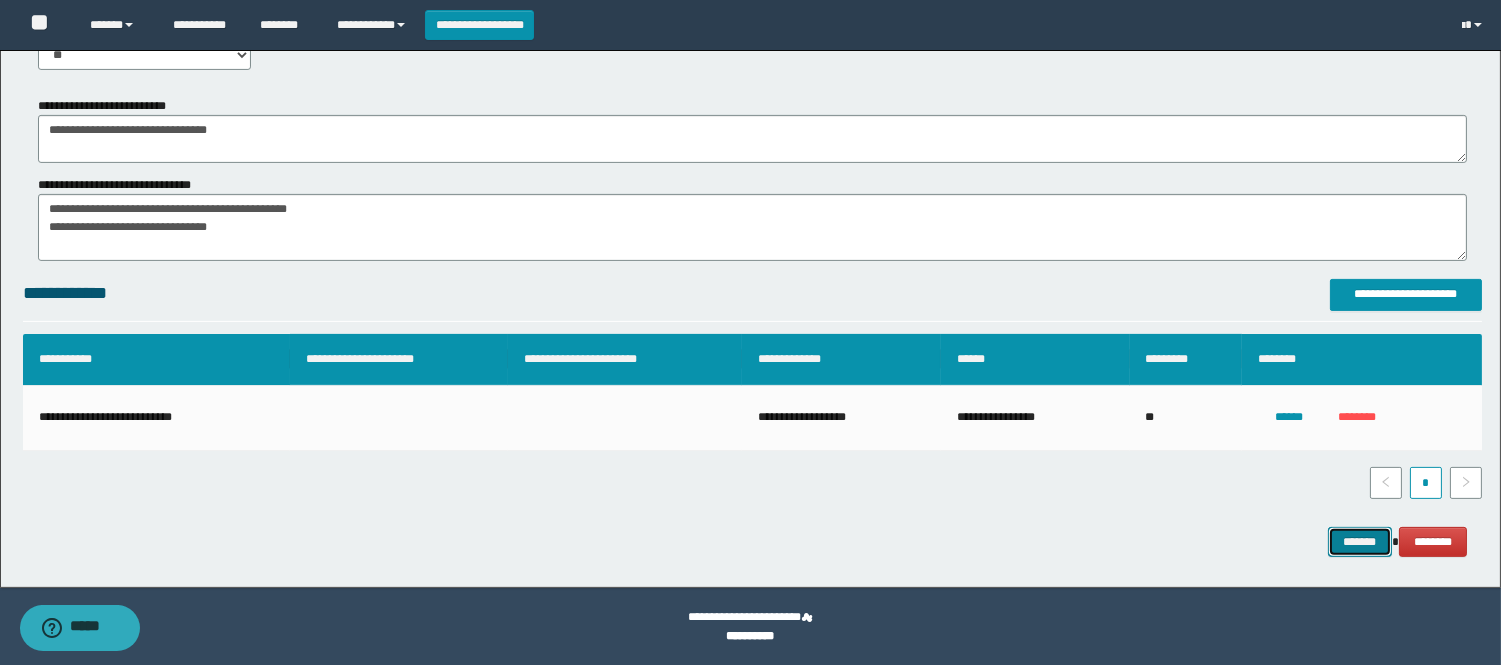 click on "*******" at bounding box center (1360, 542) 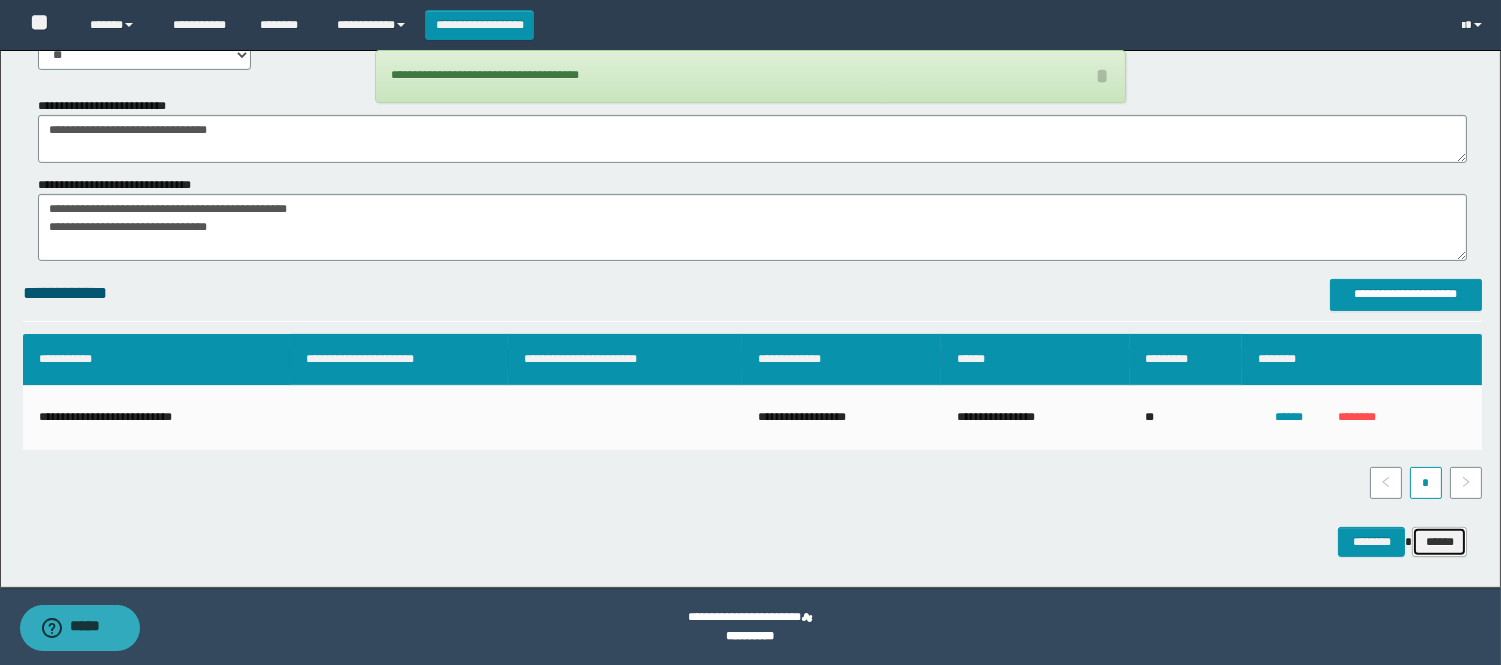 click on "******" at bounding box center [1439, 542] 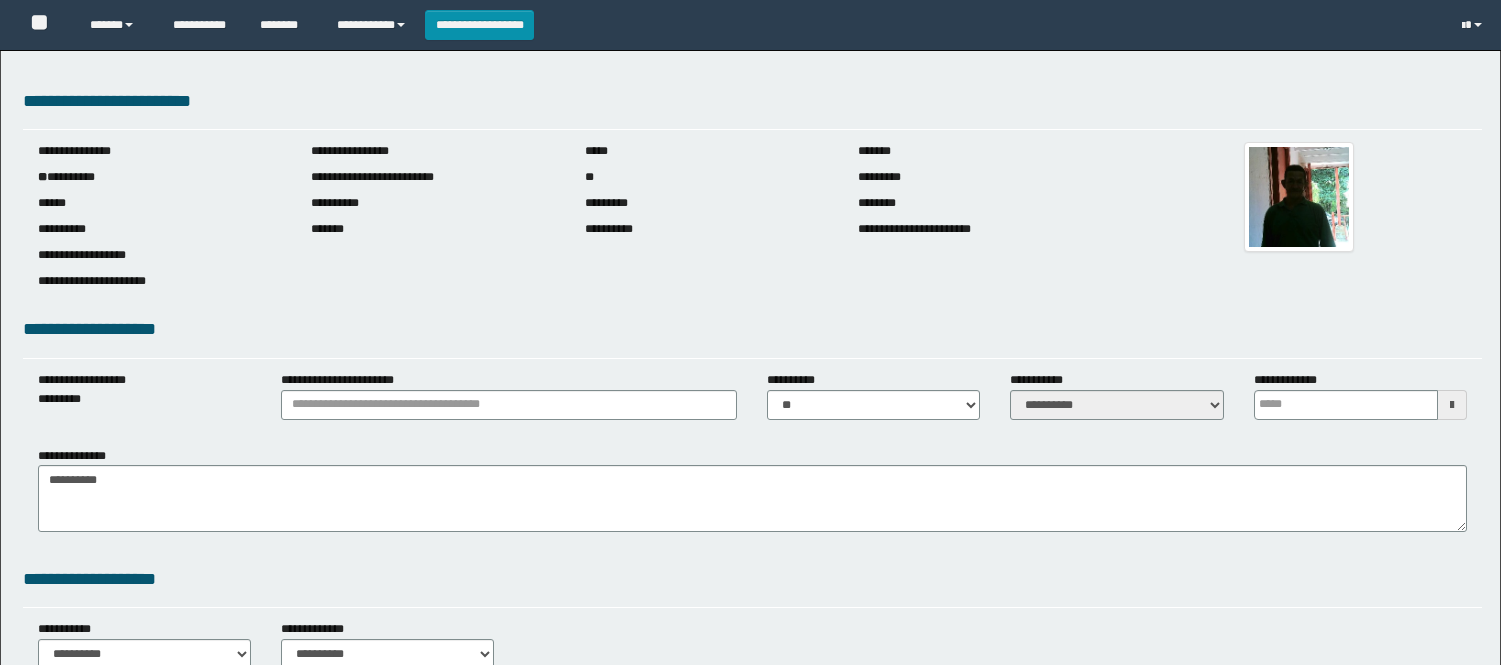 scroll, scrollTop: 0, scrollLeft: 0, axis: both 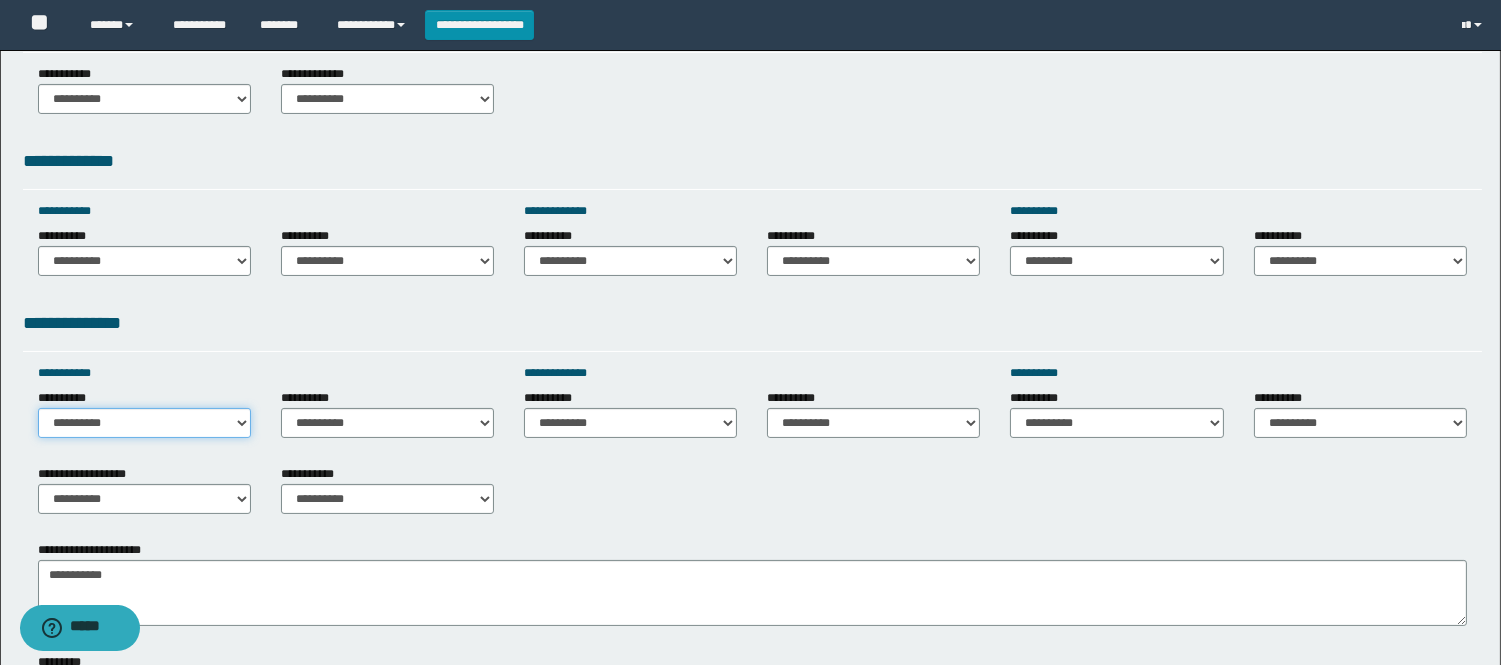 click on "**********" at bounding box center [144, 423] 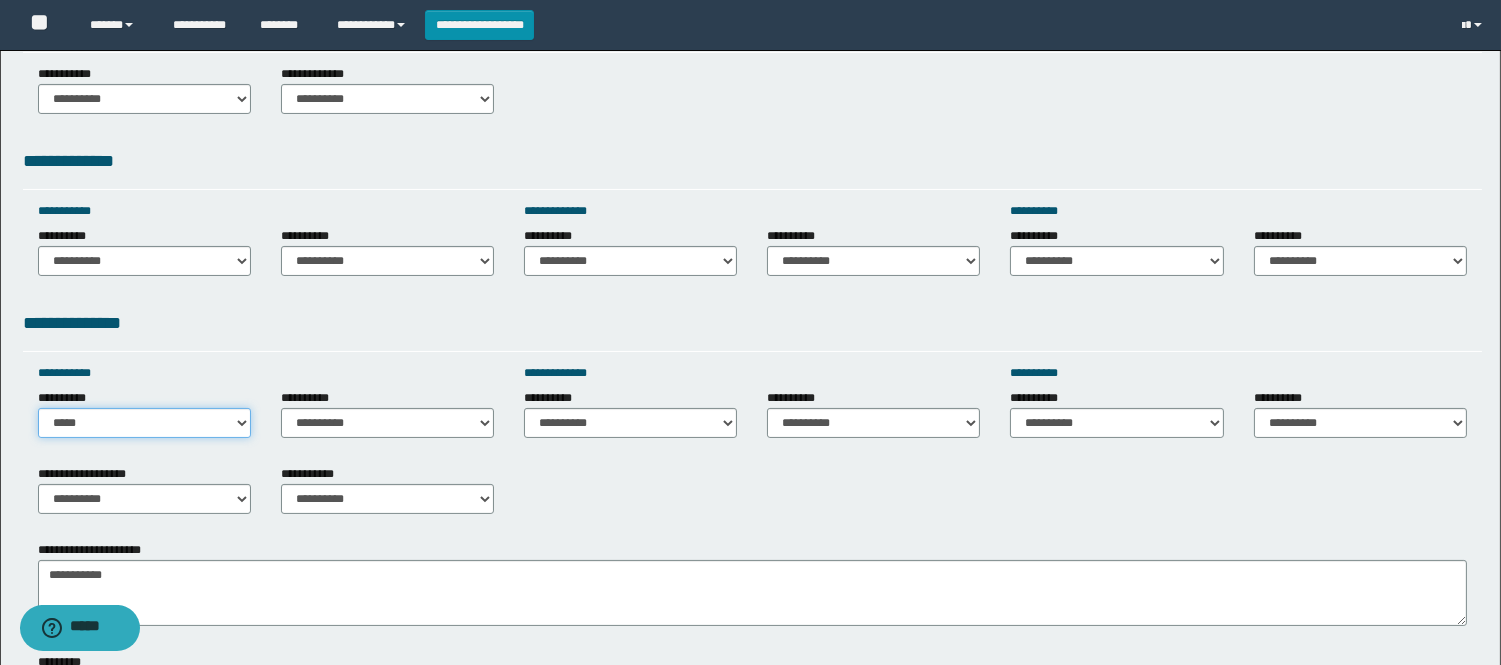 click on "**********" at bounding box center [144, 423] 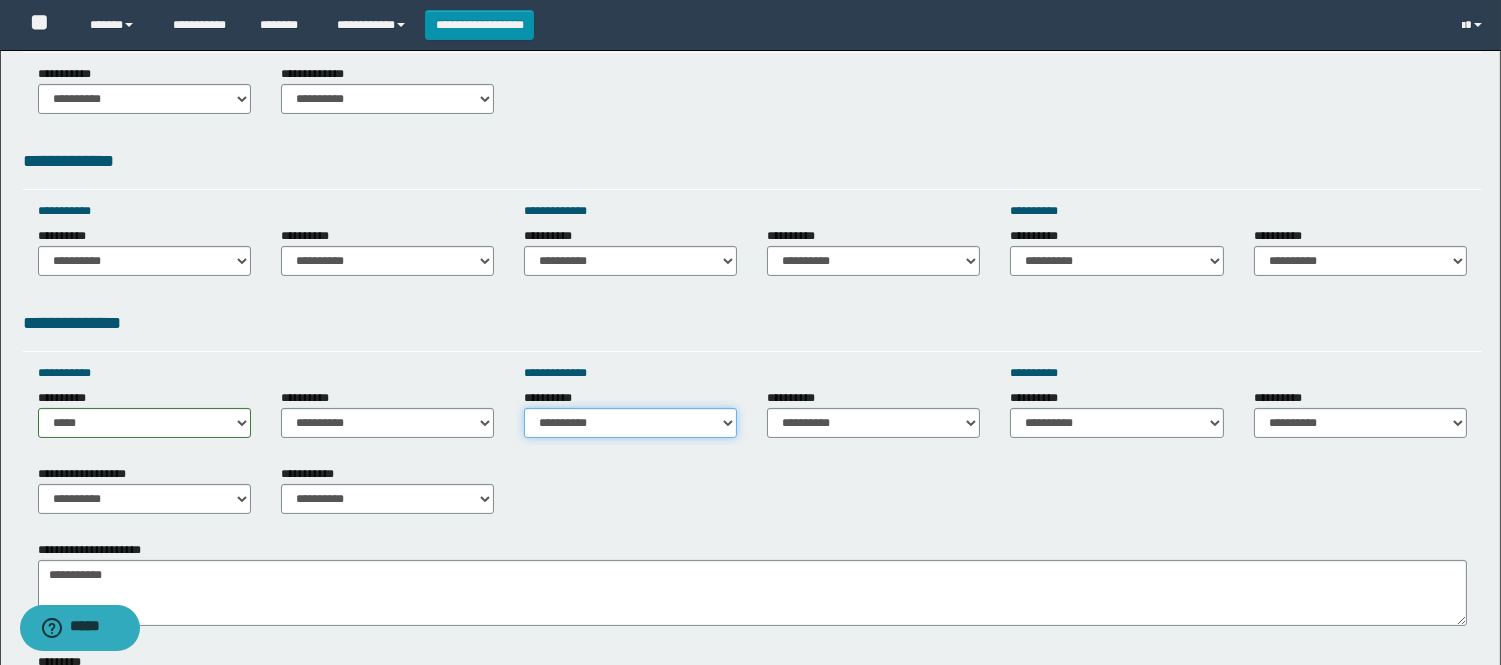 click on "**********" at bounding box center (630, 423) 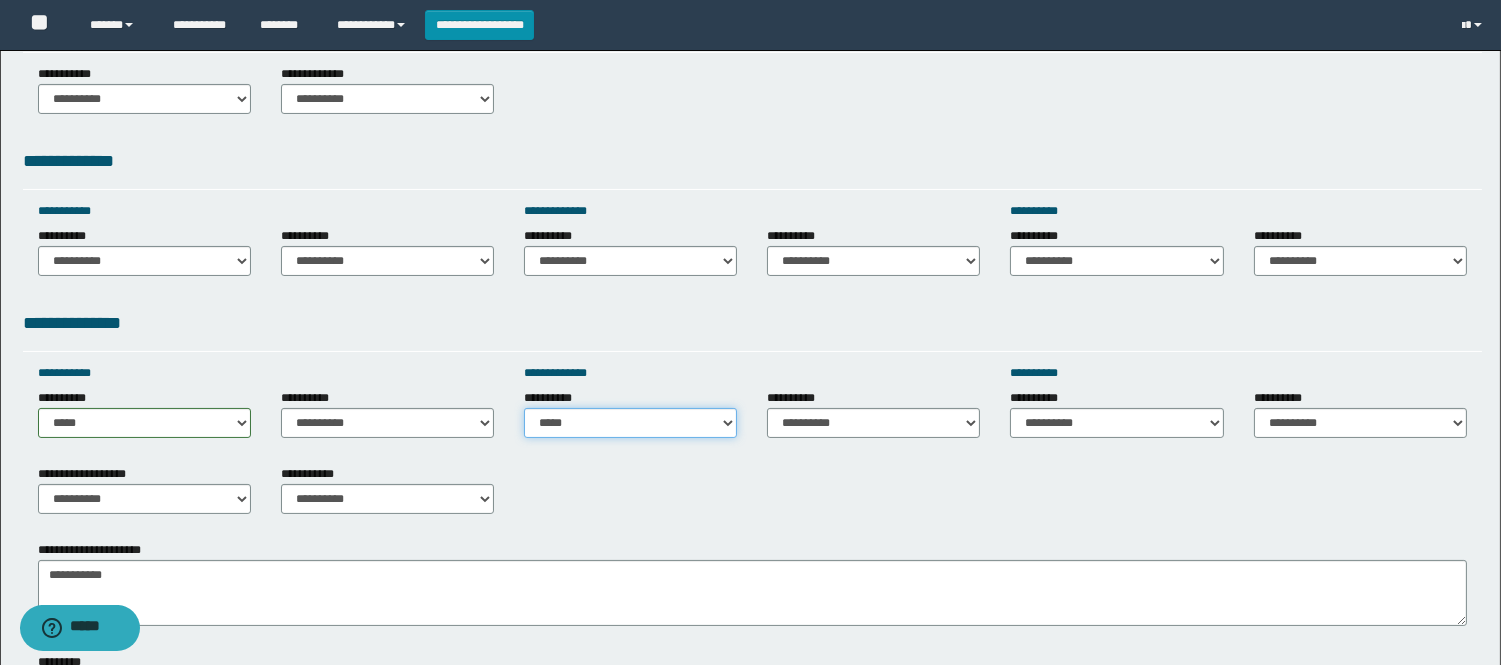 click on "**********" at bounding box center [630, 423] 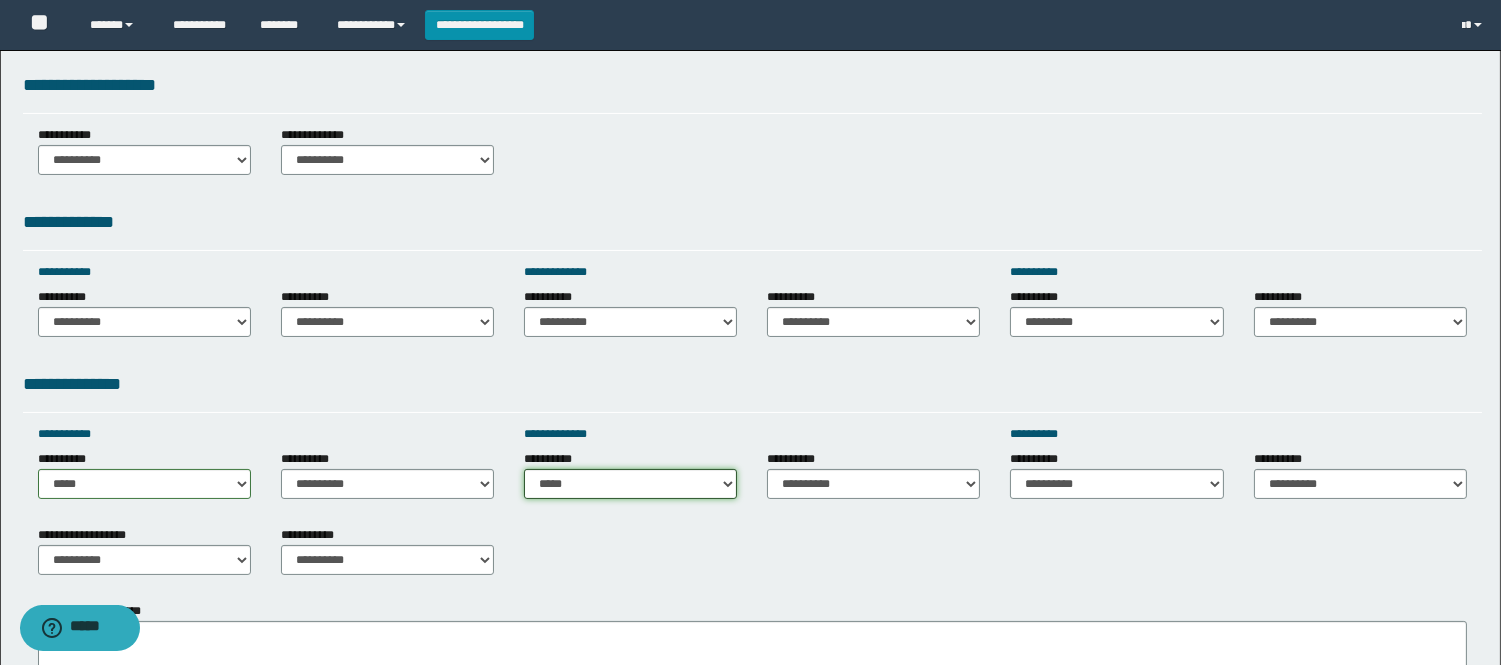 scroll, scrollTop: 444, scrollLeft: 0, axis: vertical 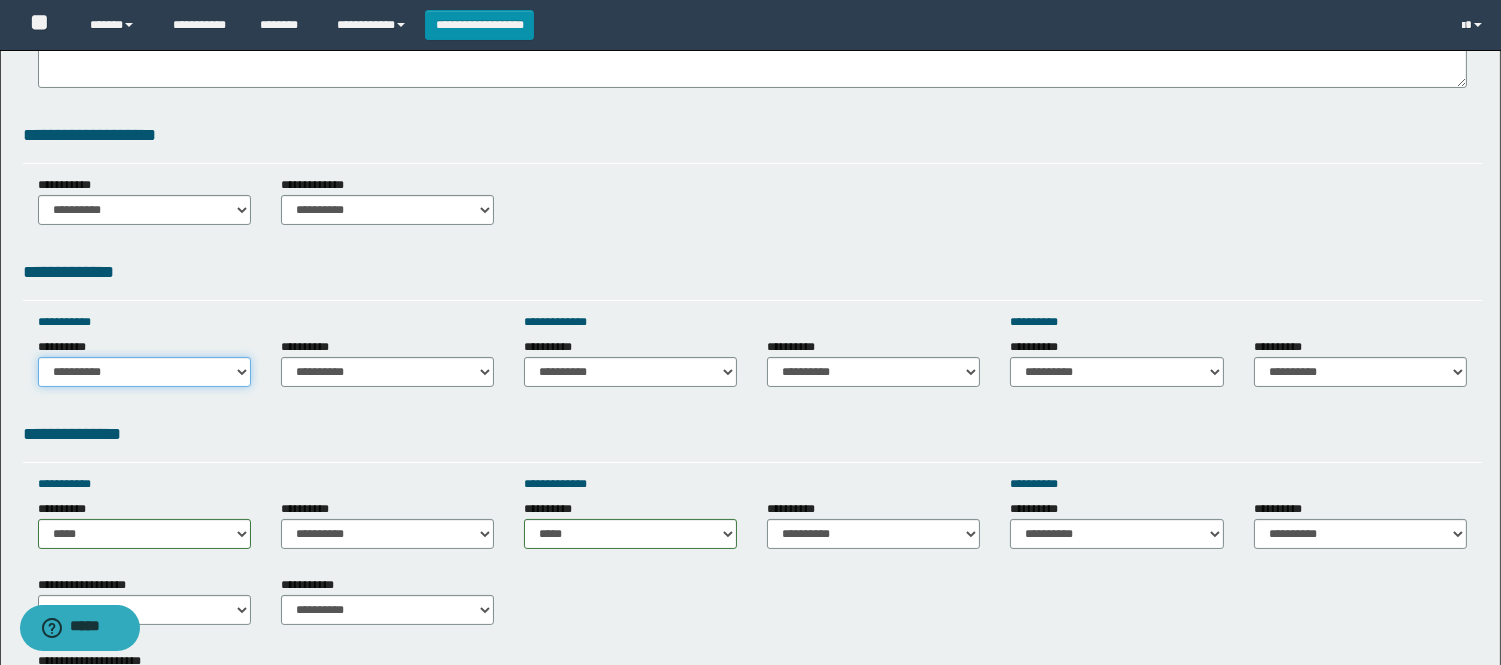 drag, startPoint x: 121, startPoint y: 382, endPoint x: 98, endPoint y: 356, distance: 34.713108 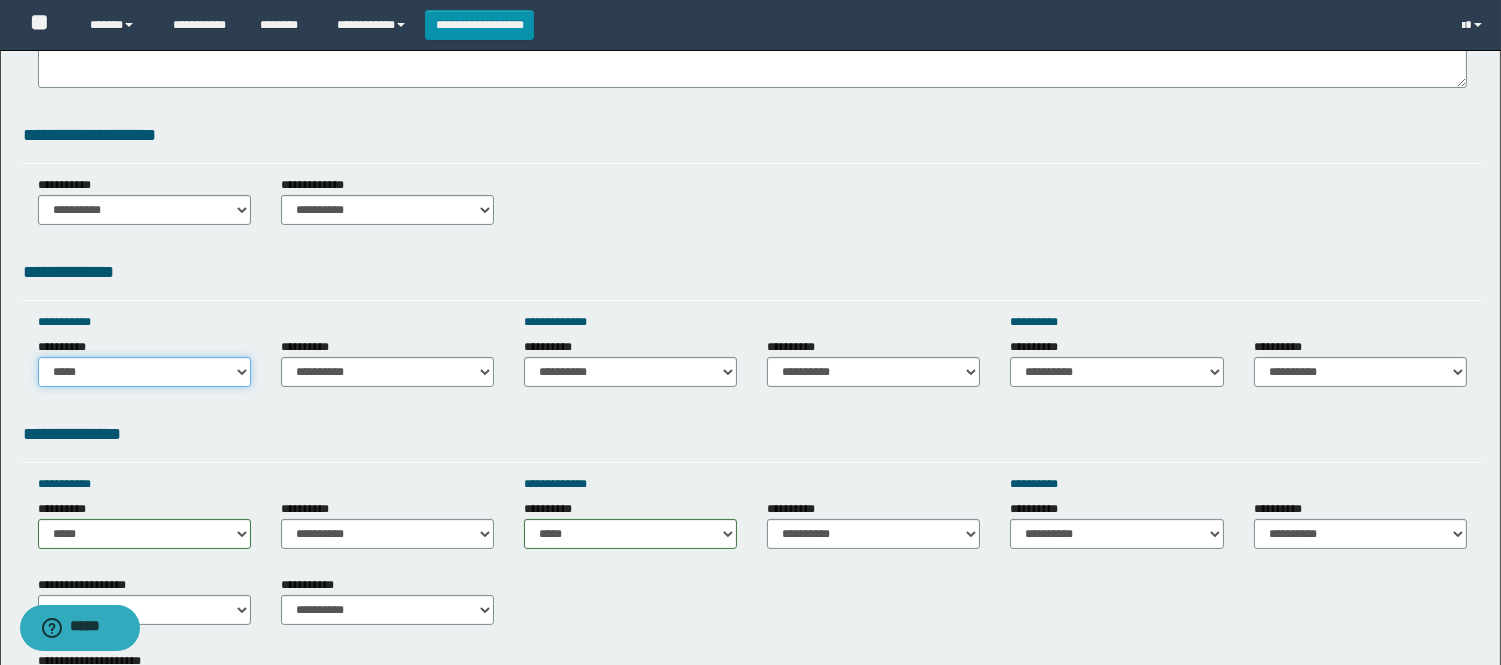 click on "**********" at bounding box center [144, 372] 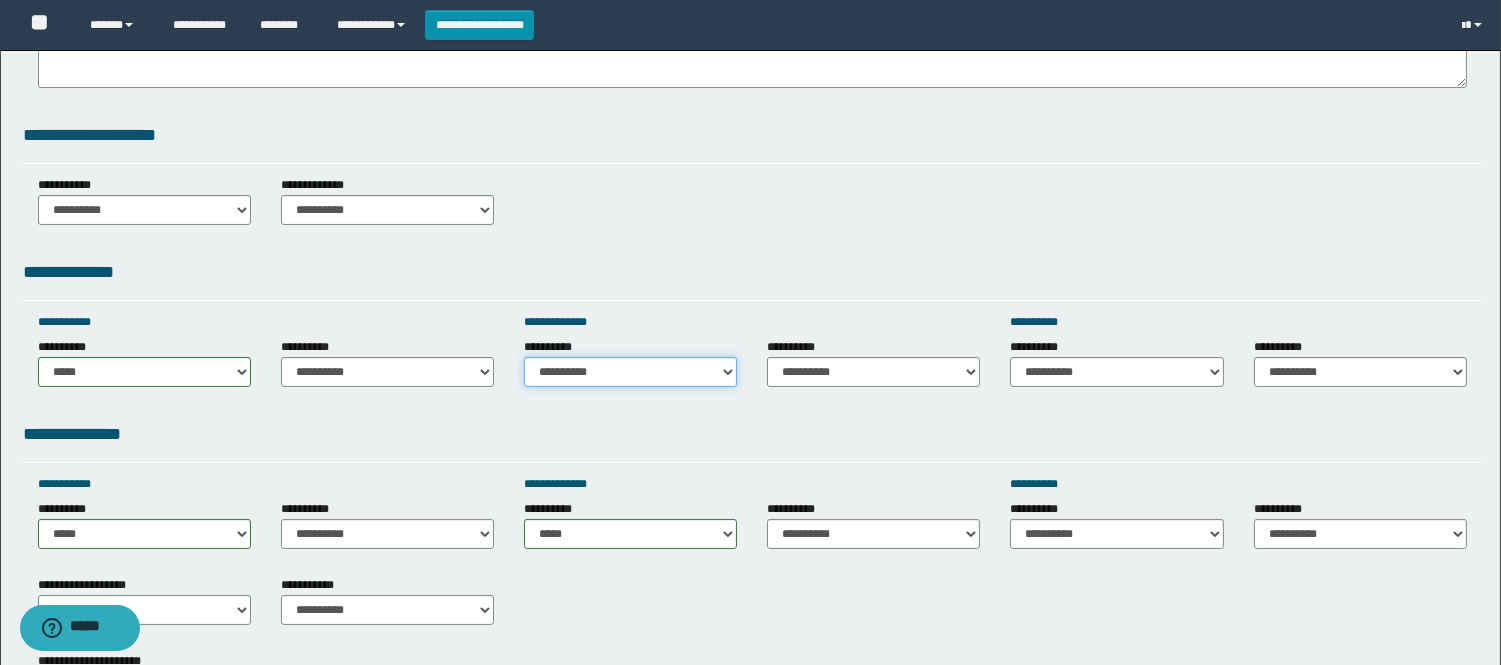 click on "**********" at bounding box center [630, 372] 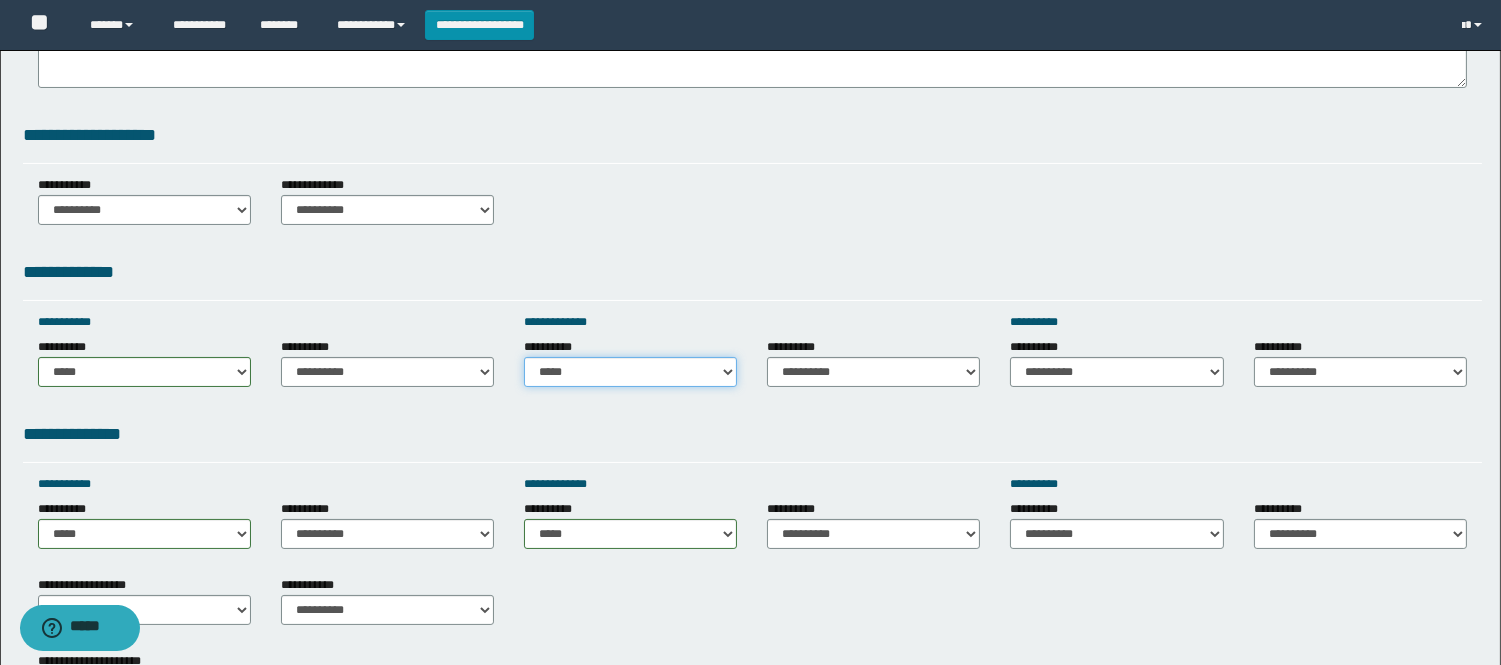 click on "**********" at bounding box center (630, 372) 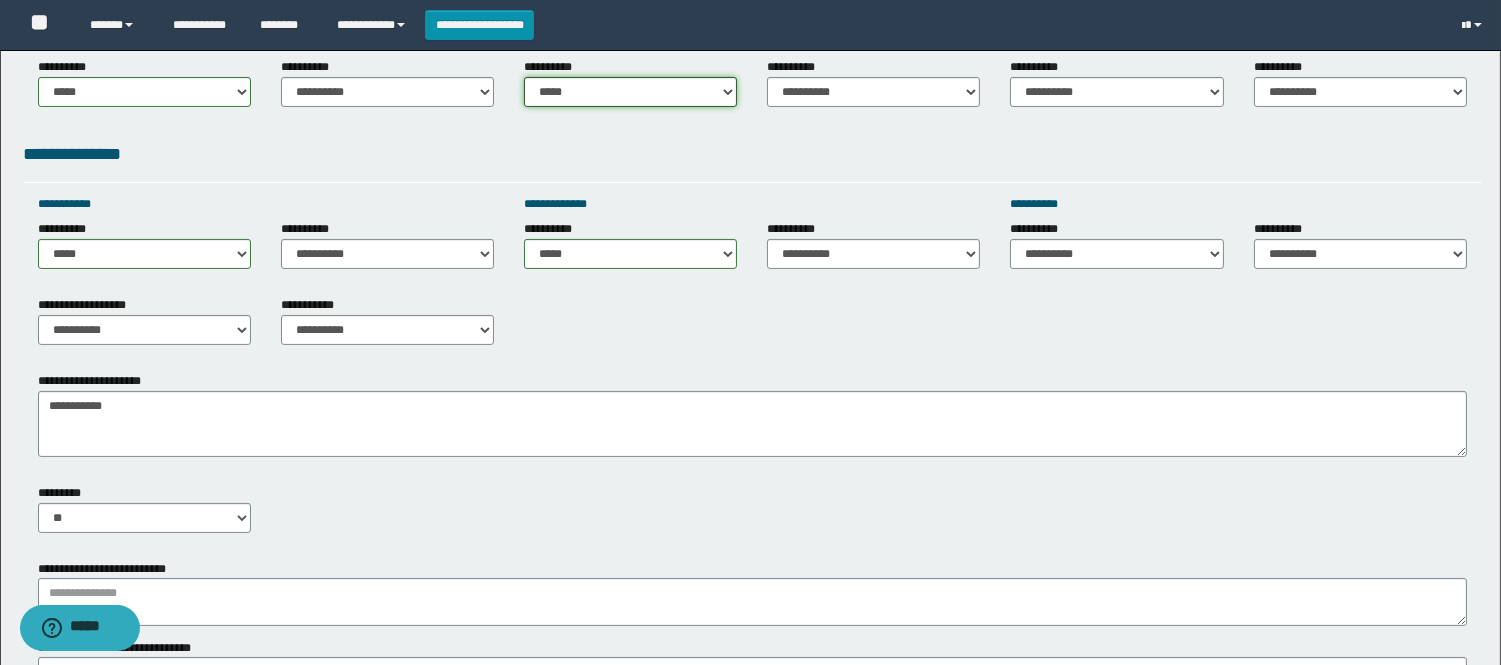 scroll, scrollTop: 777, scrollLeft: 0, axis: vertical 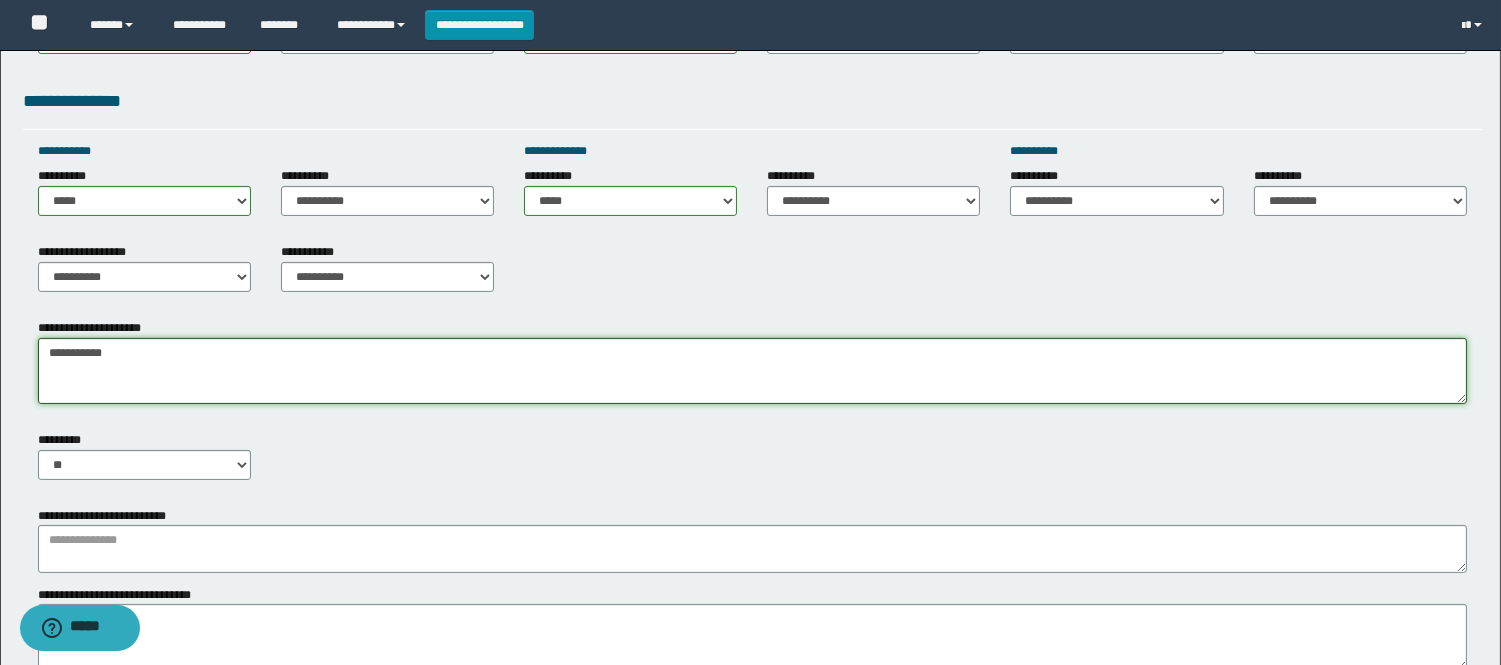 drag, startPoint x: 102, startPoint y: 352, endPoint x: 116, endPoint y: 348, distance: 14.56022 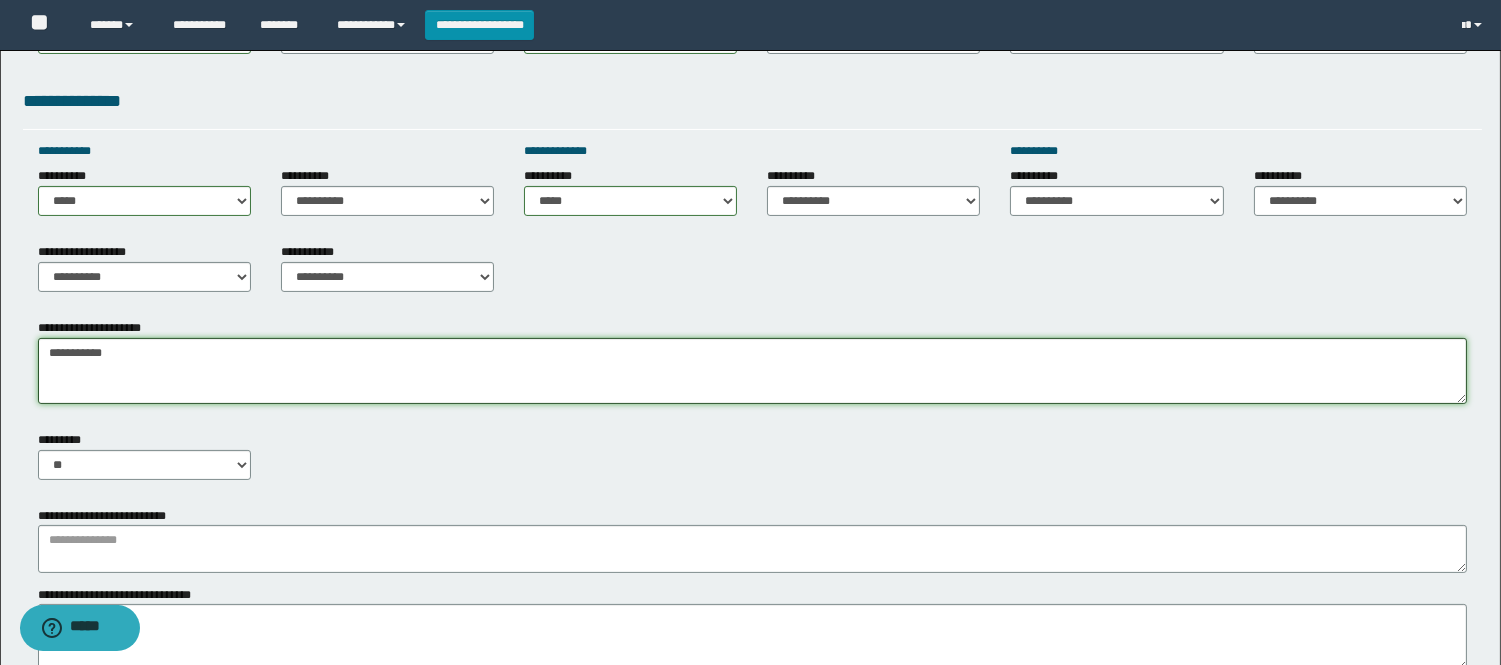 drag, startPoint x: 127, startPoint y: 348, endPoint x: 0, endPoint y: 358, distance: 127.39309 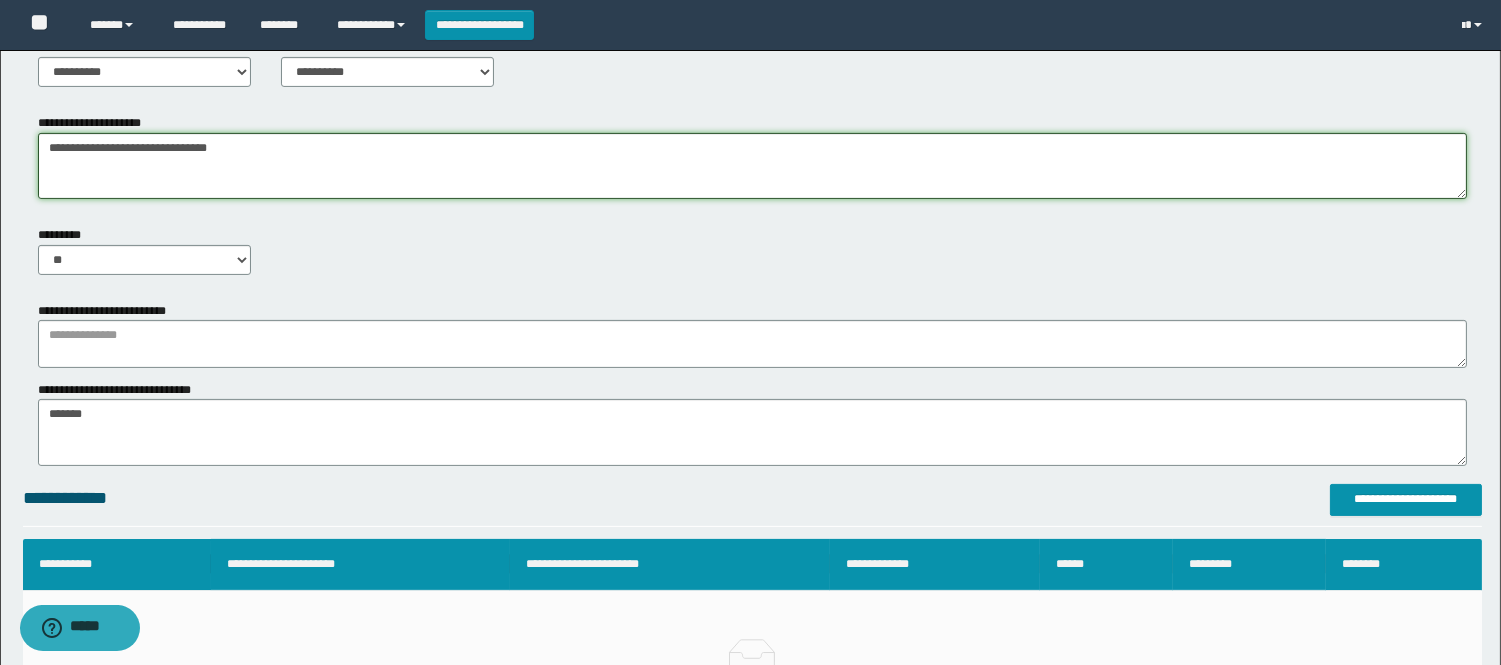 scroll, scrollTop: 1000, scrollLeft: 0, axis: vertical 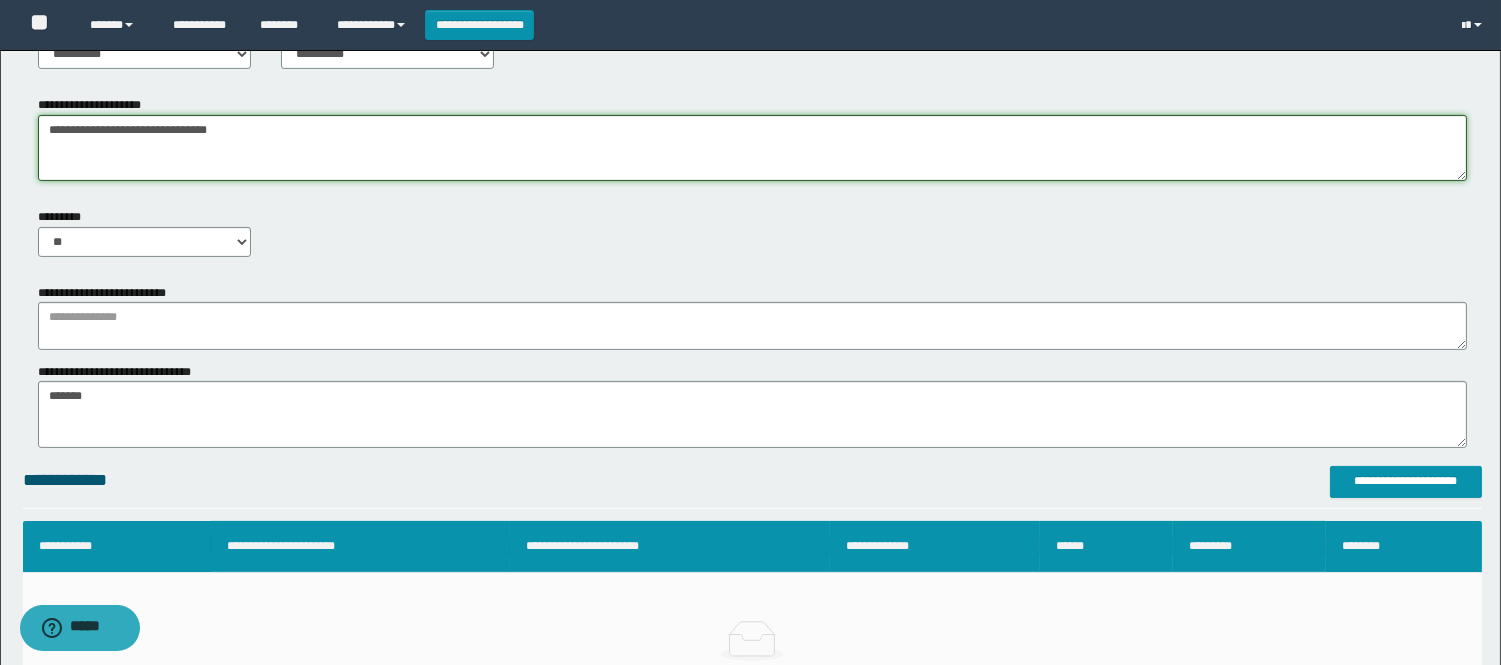 type on "**********" 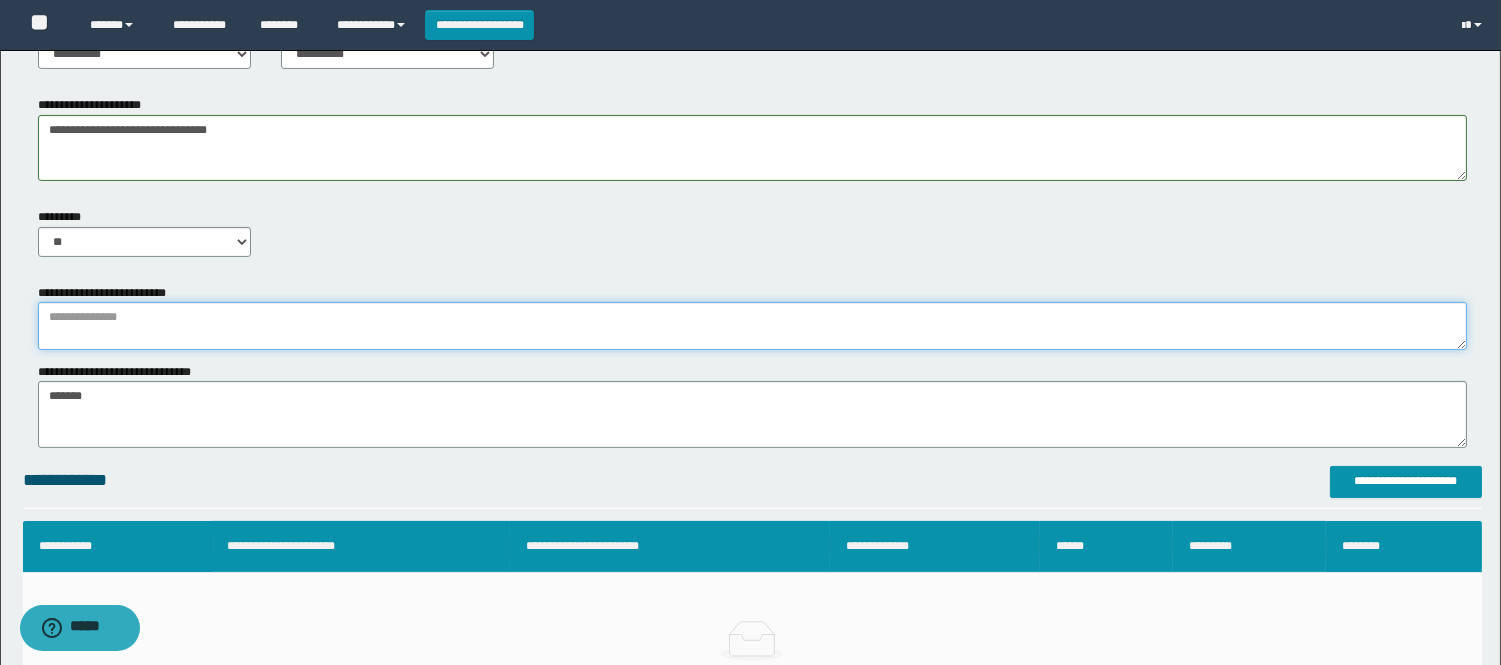 click at bounding box center [752, 326] 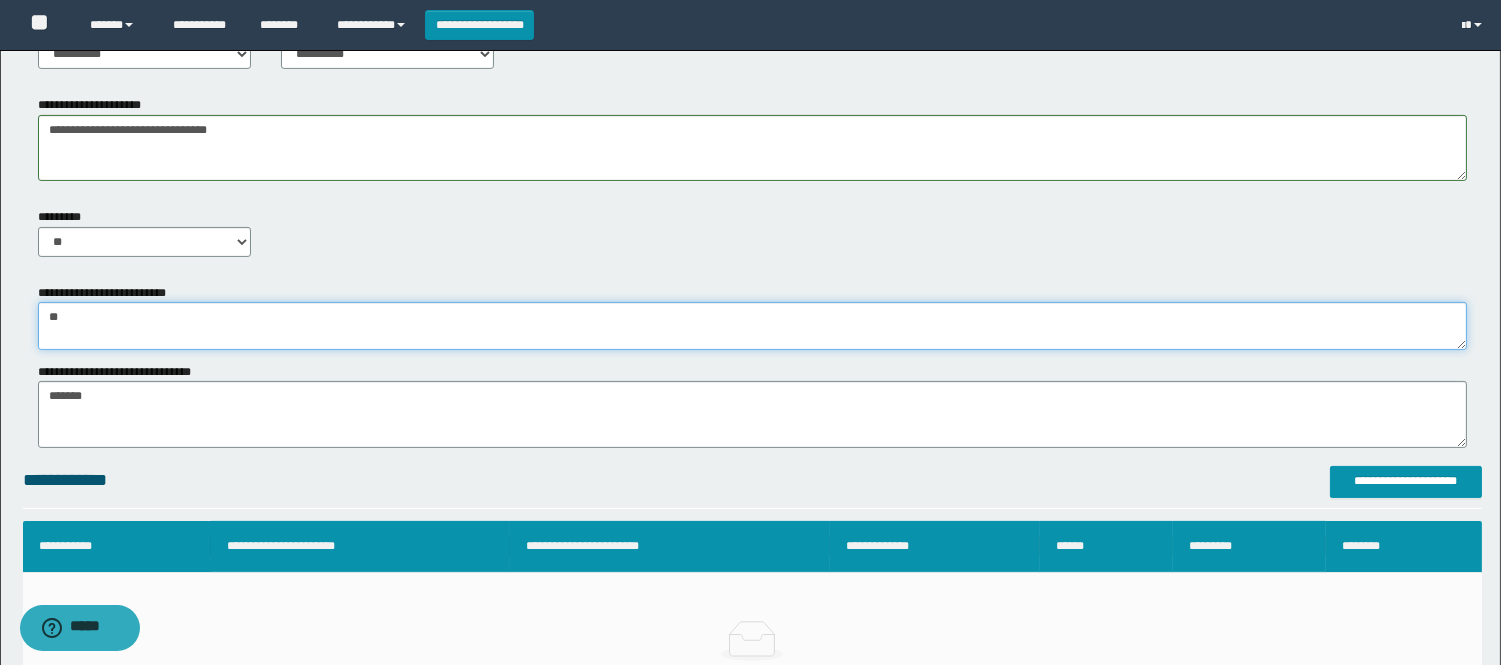 type on "*" 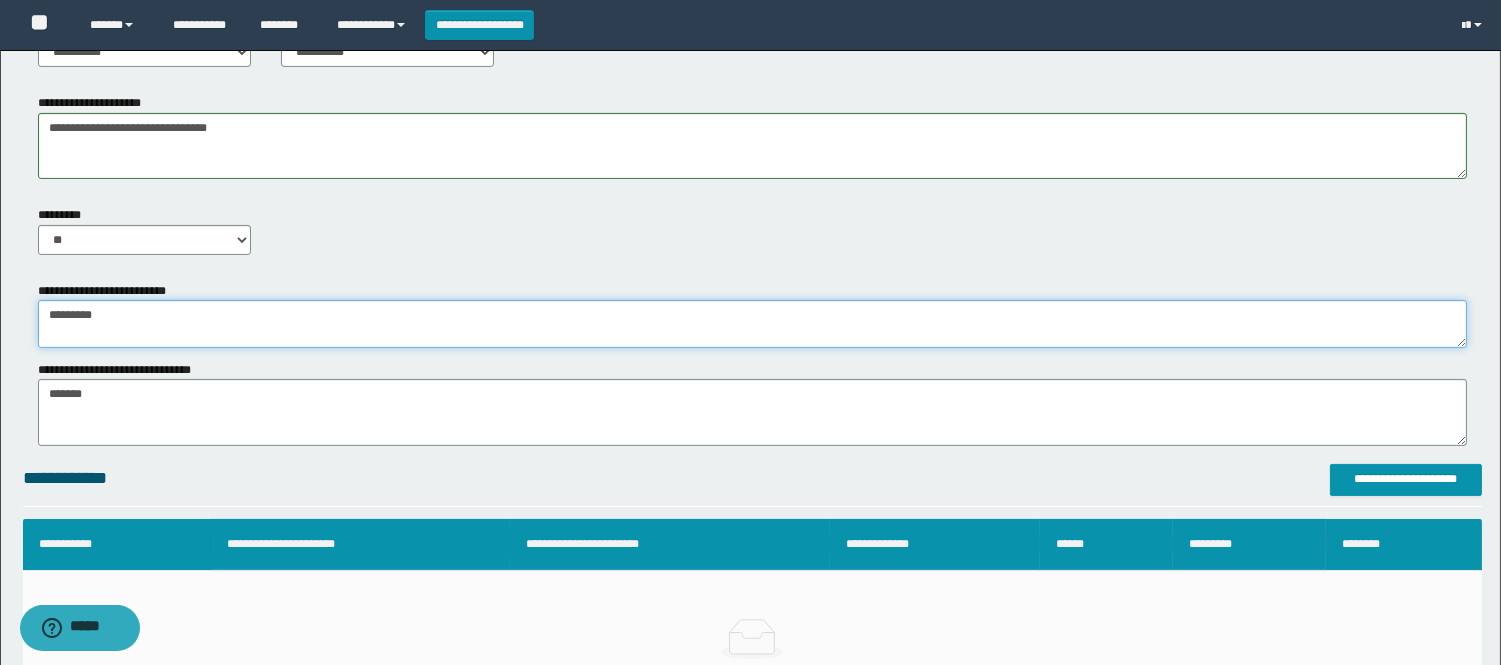 scroll, scrollTop: 1111, scrollLeft: 0, axis: vertical 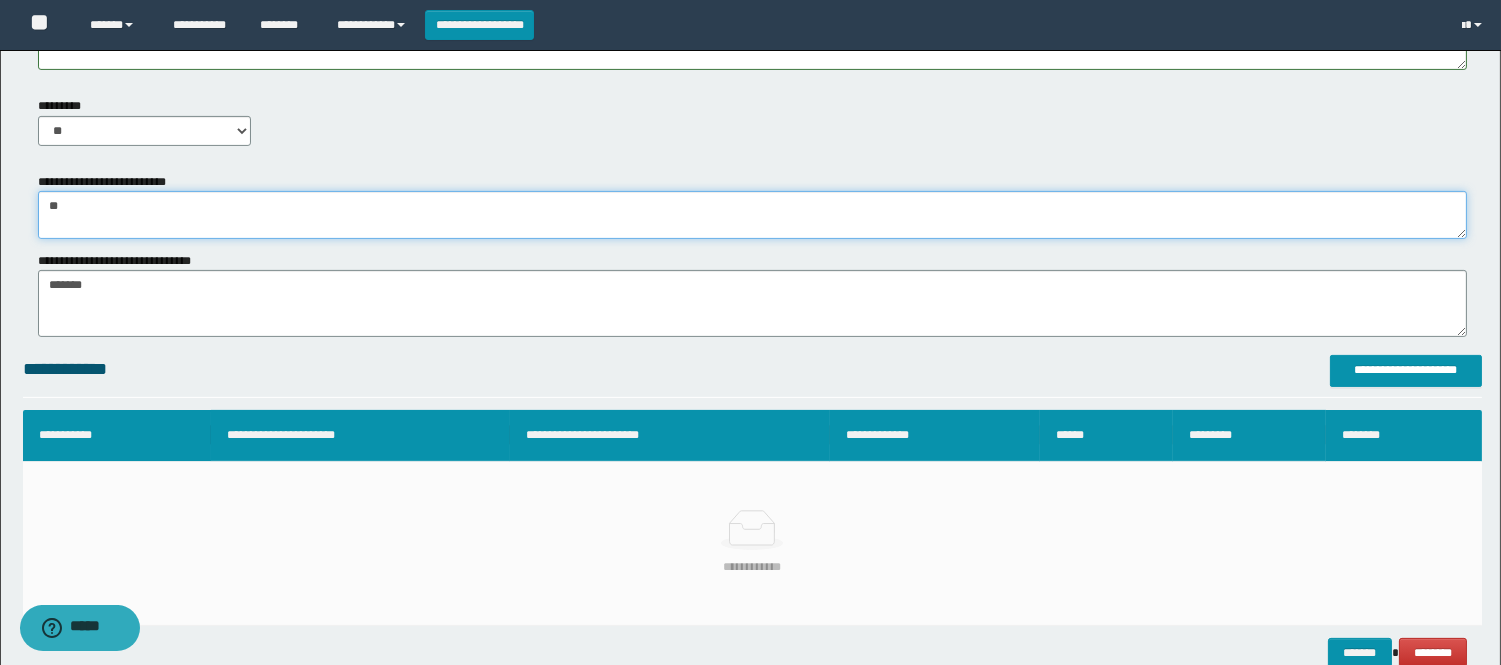 type on "*" 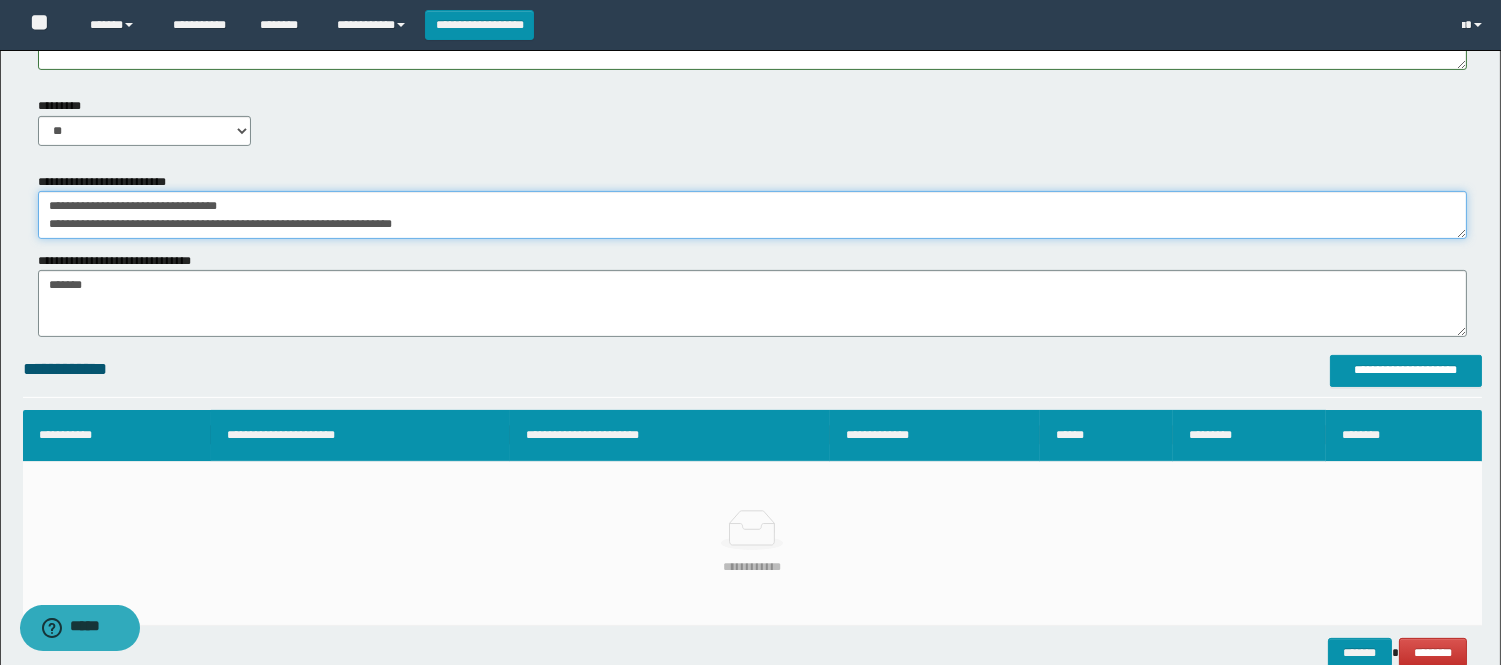 scroll, scrollTop: 12, scrollLeft: 0, axis: vertical 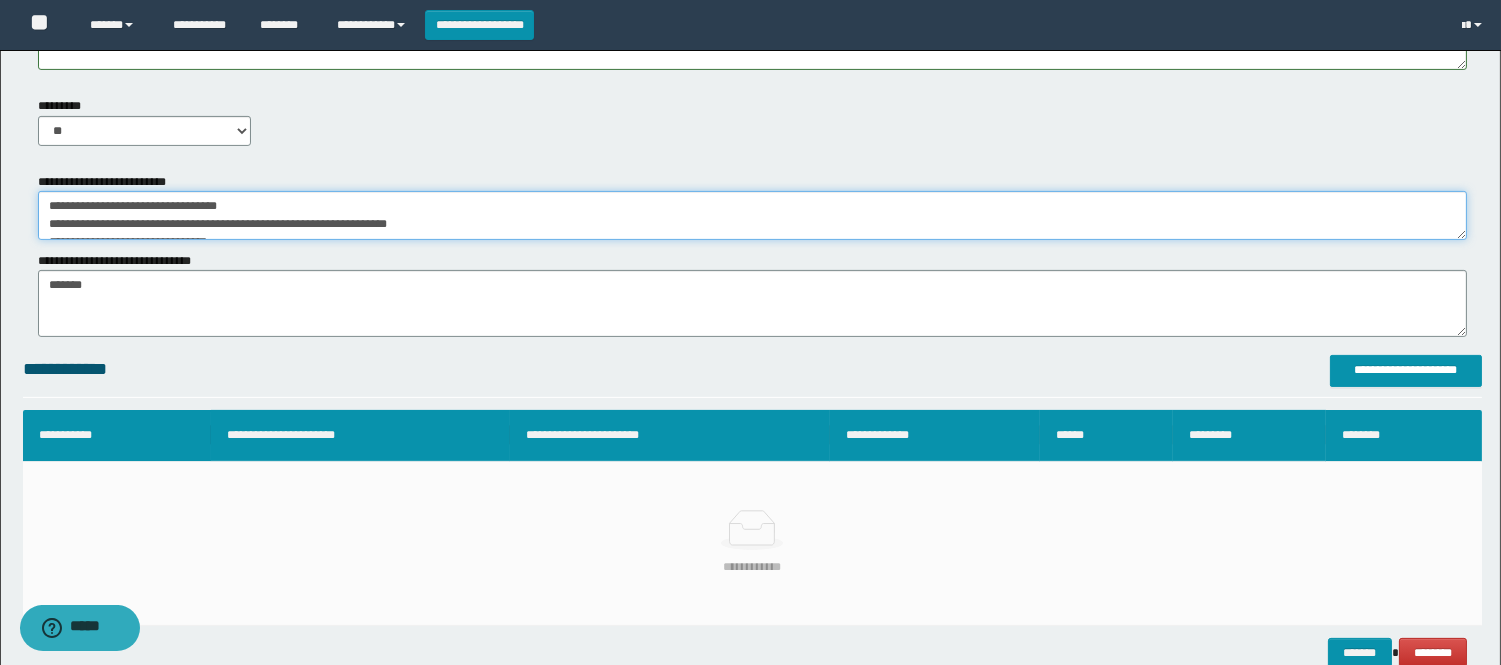 drag, startPoint x: 270, startPoint y: 238, endPoint x: 0, endPoint y: 181, distance: 275.95108 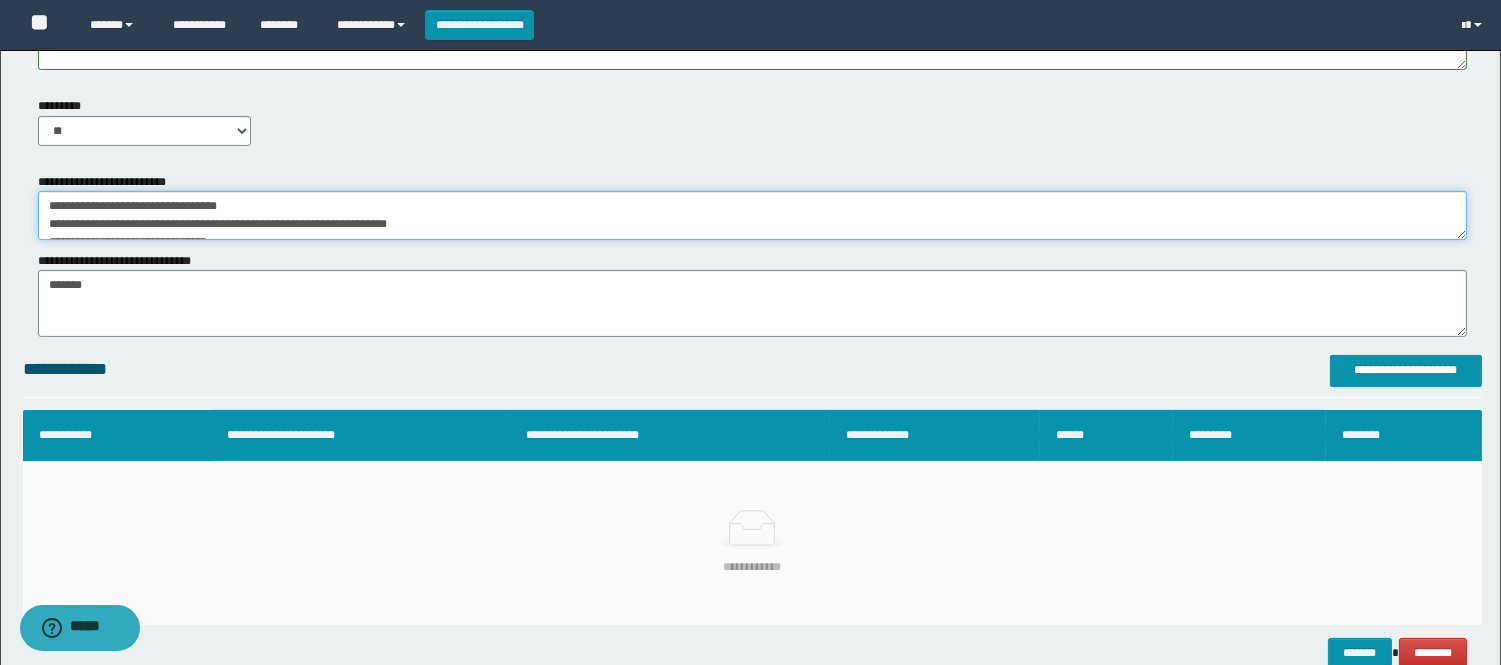 type on "**********" 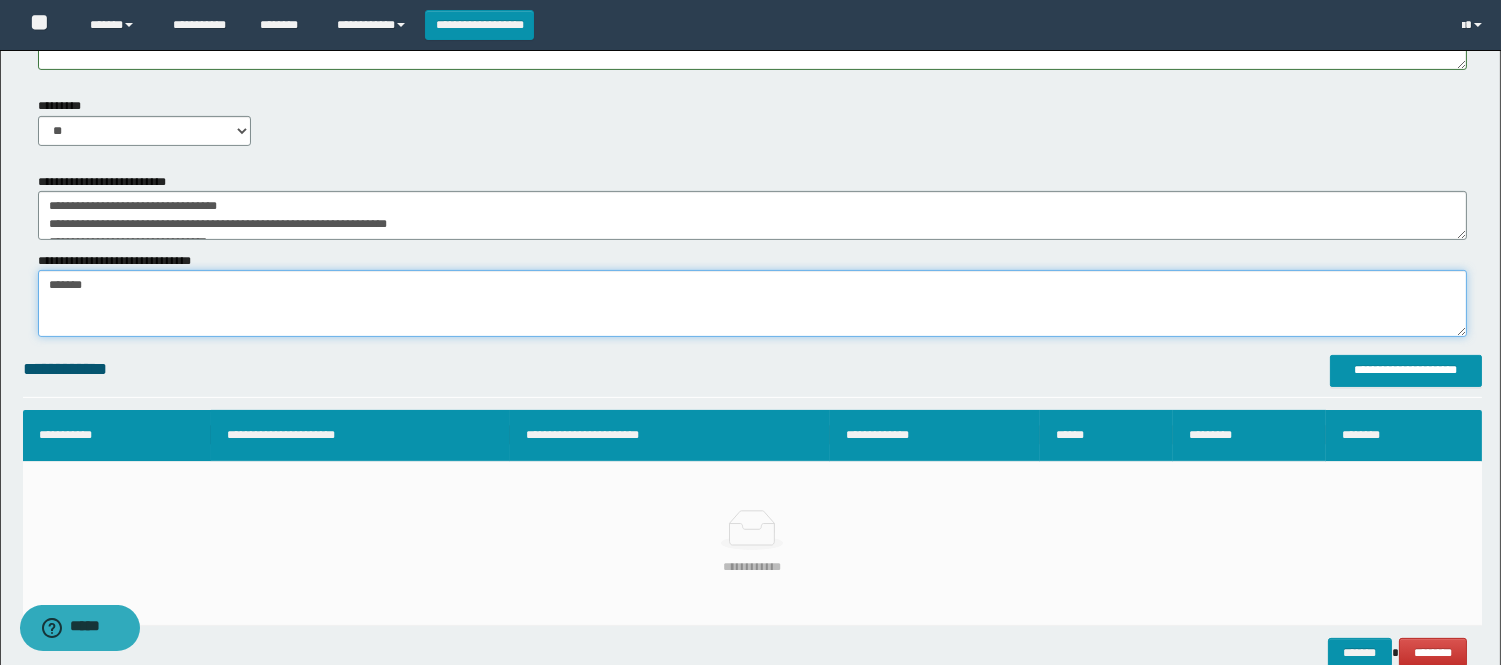 drag, startPoint x: 102, startPoint y: 314, endPoint x: 134, endPoint y: 292, distance: 38.832977 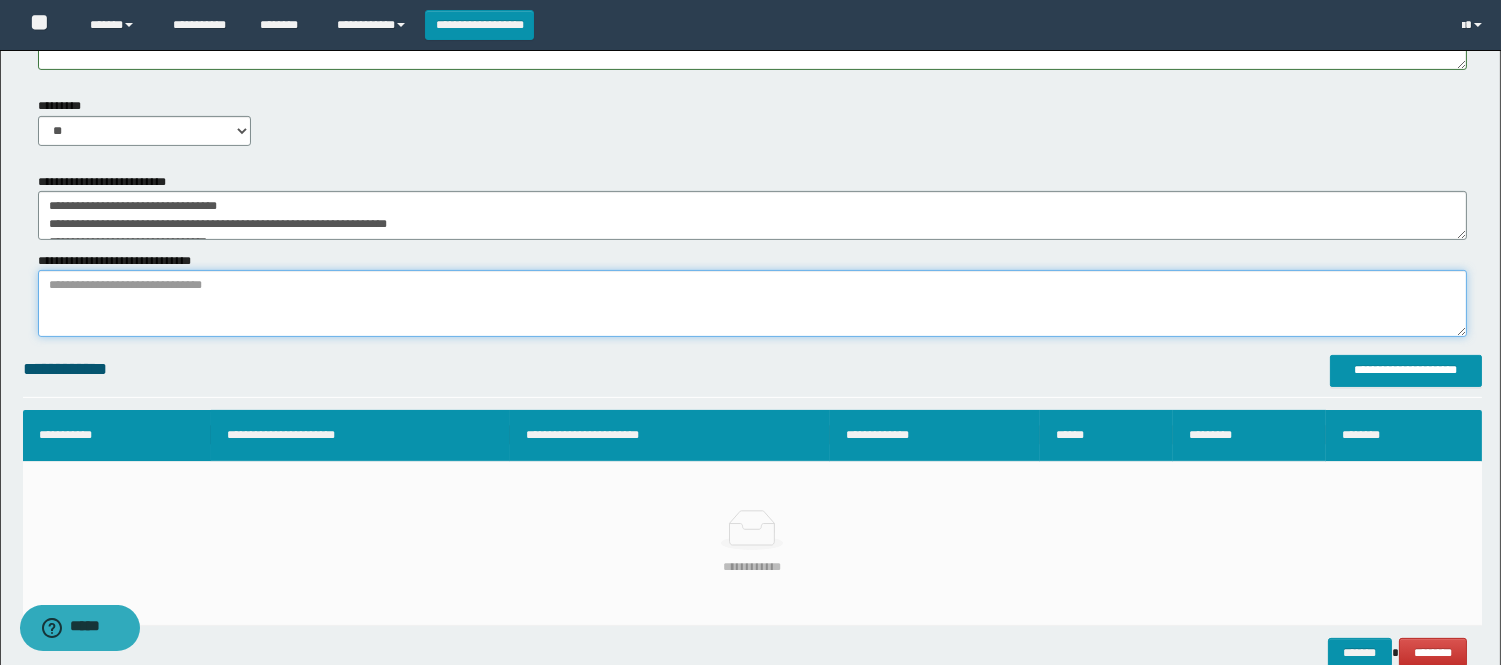 paste on "**********" 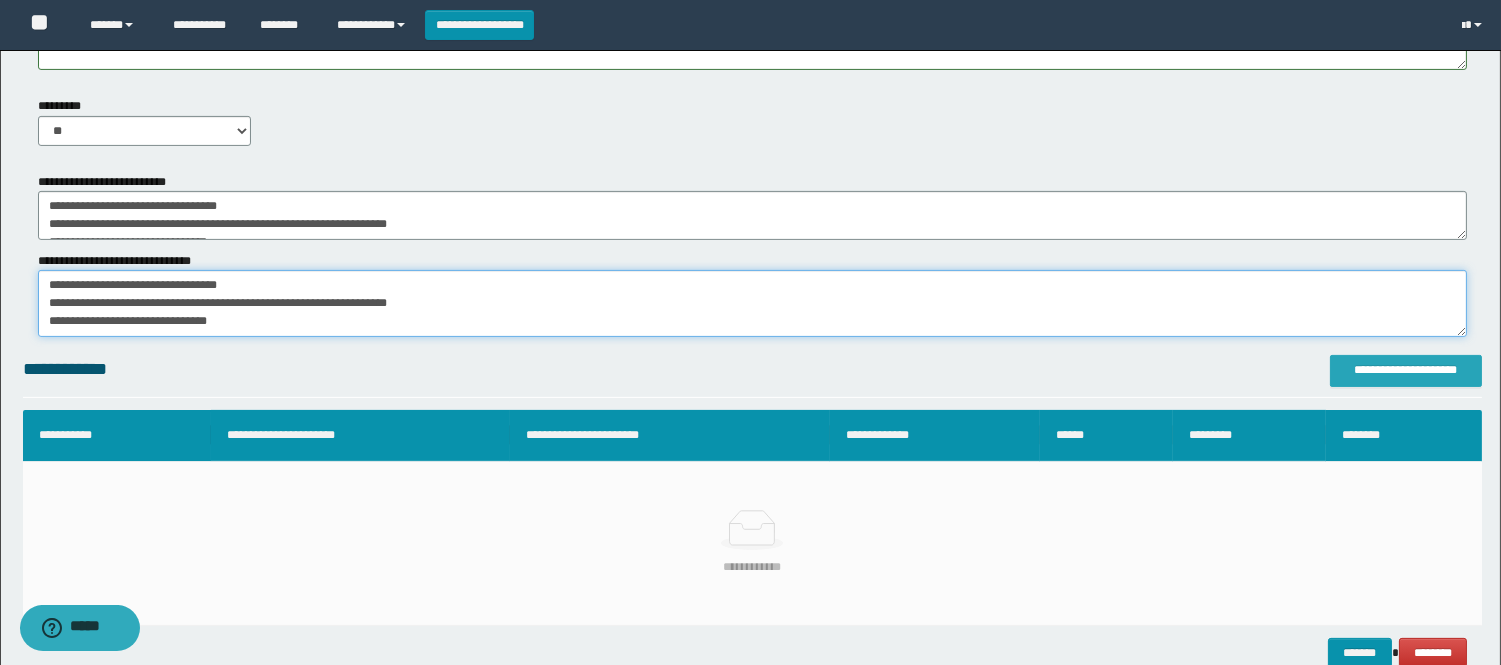 type on "**********" 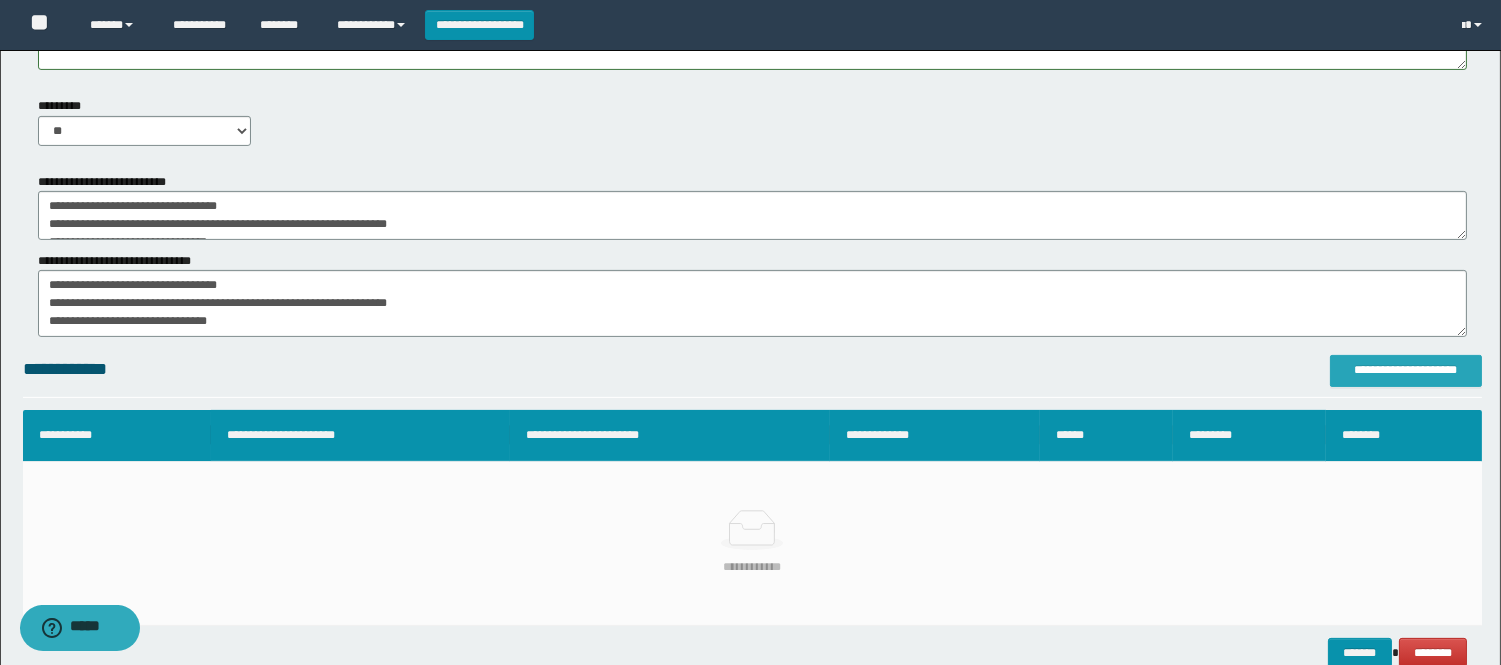click on "**********" at bounding box center (1406, 370) 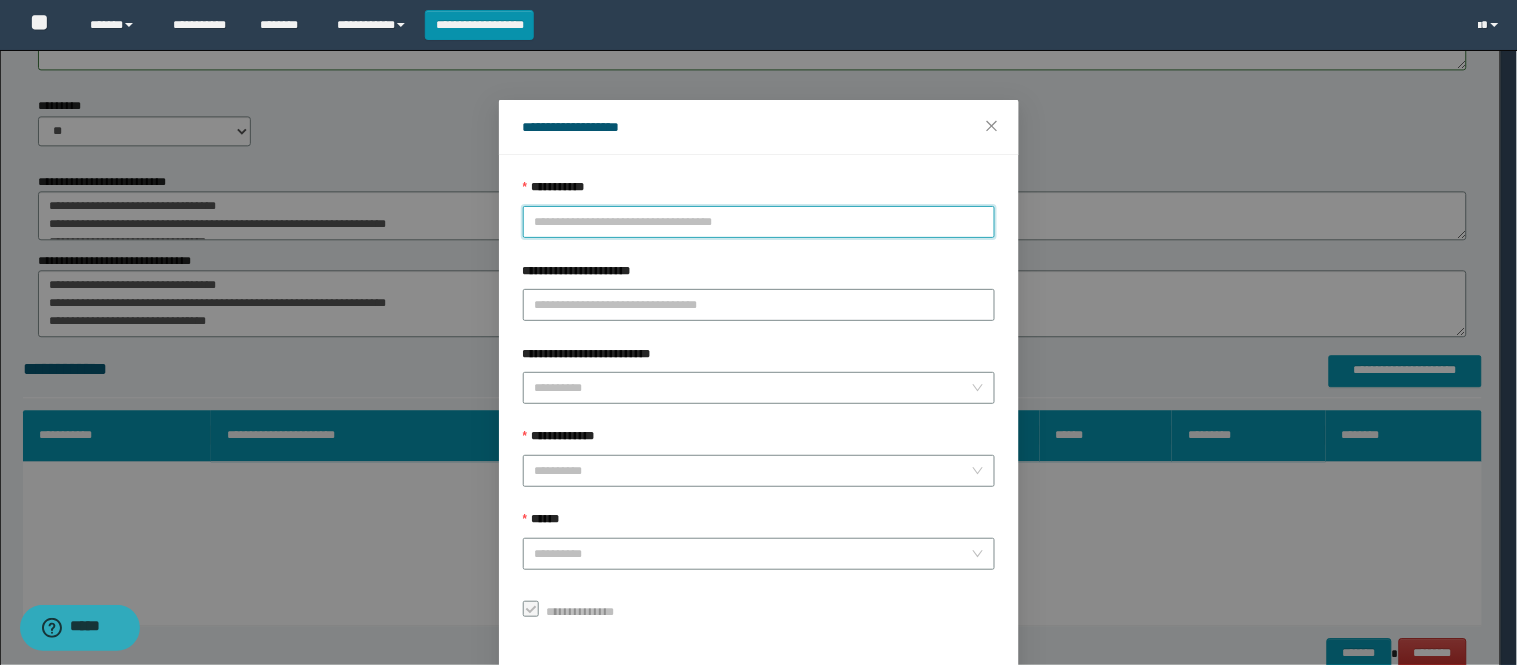 click on "**********" at bounding box center (759, 222) 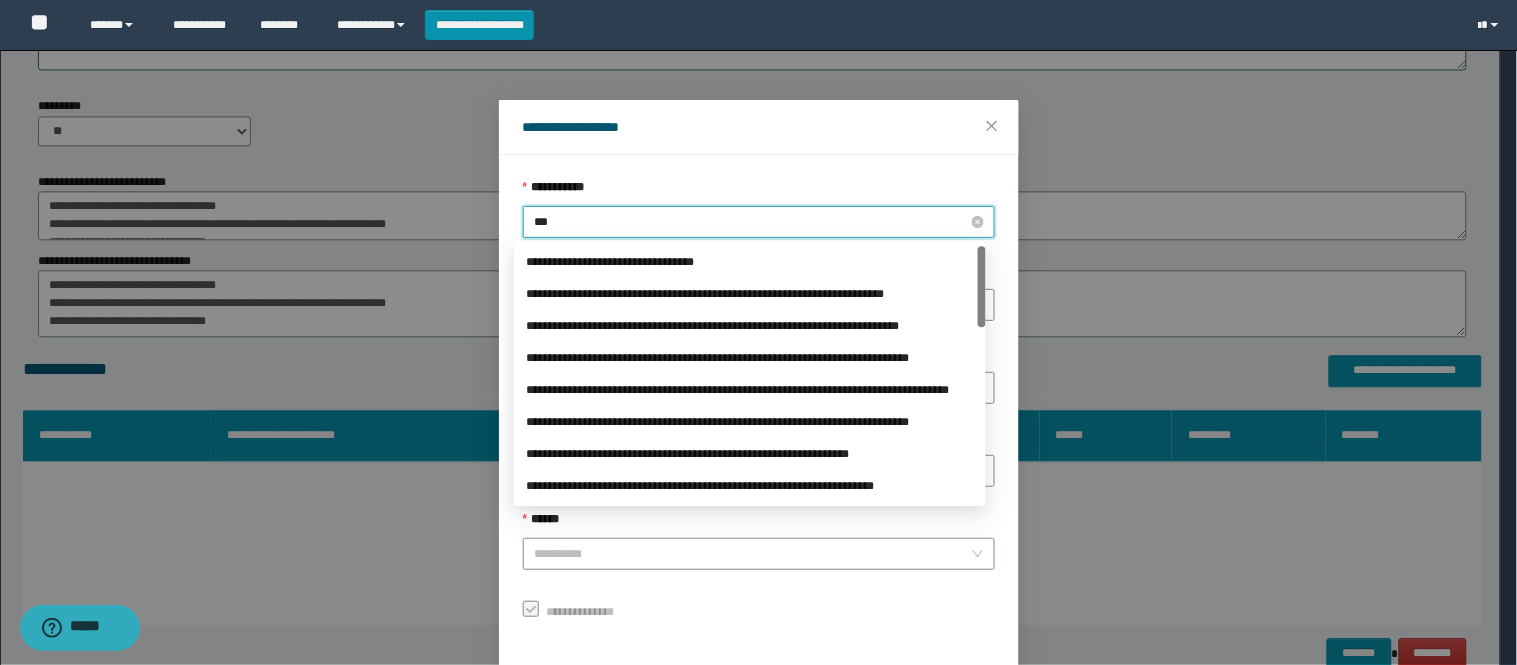 type on "****" 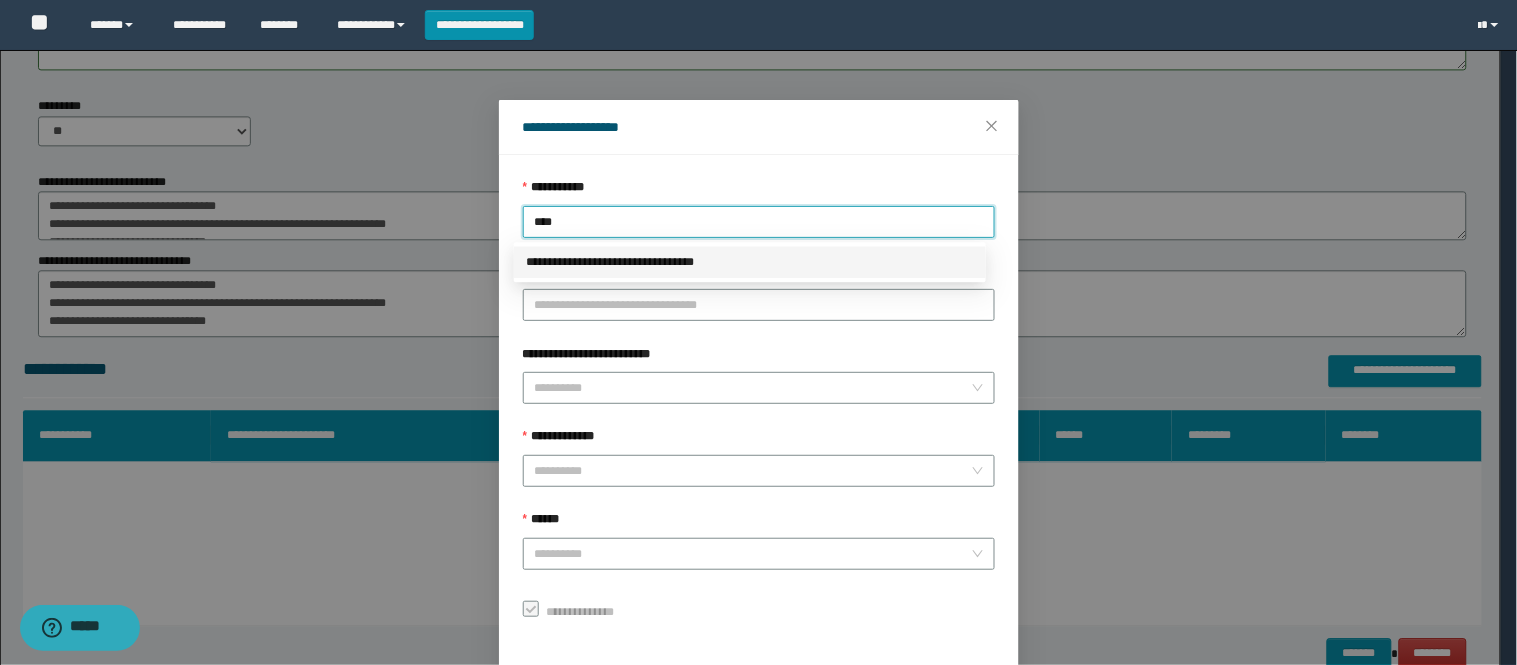 click on "**********" at bounding box center (750, 262) 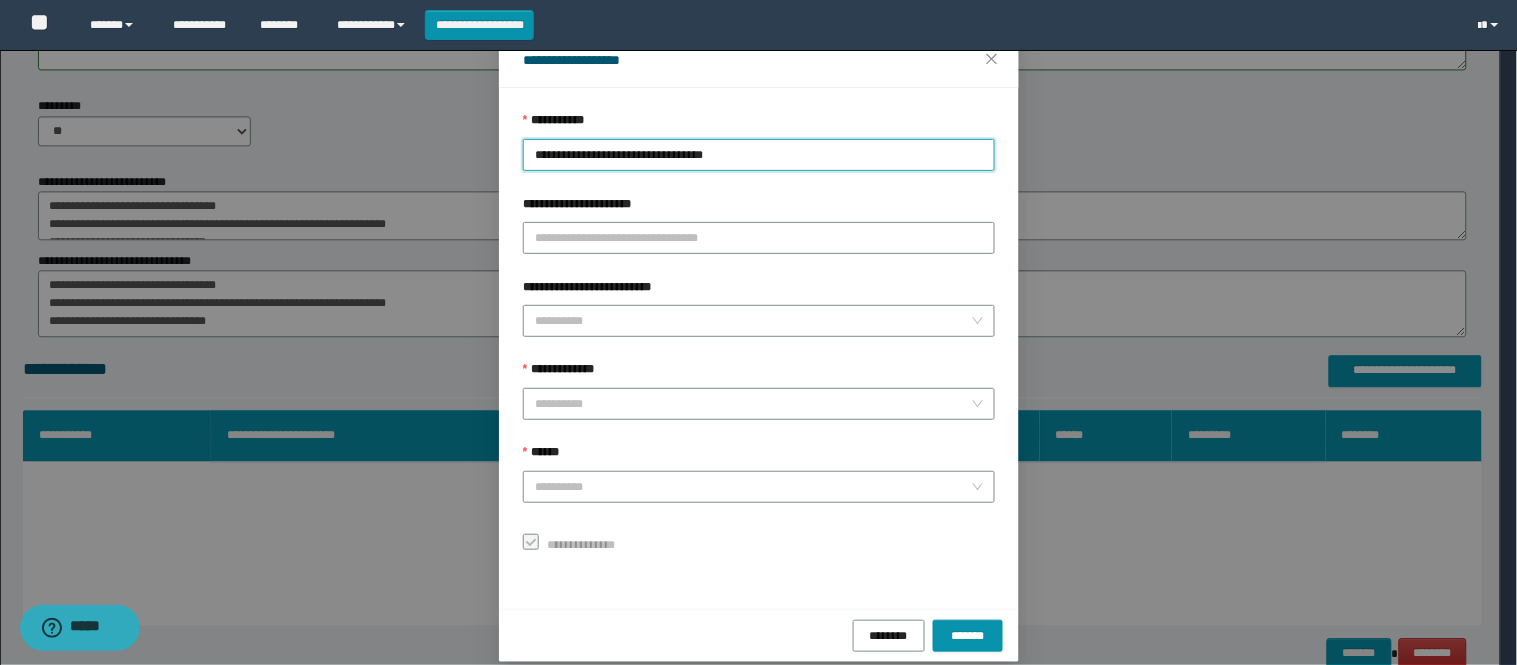 scroll, scrollTop: 87, scrollLeft: 0, axis: vertical 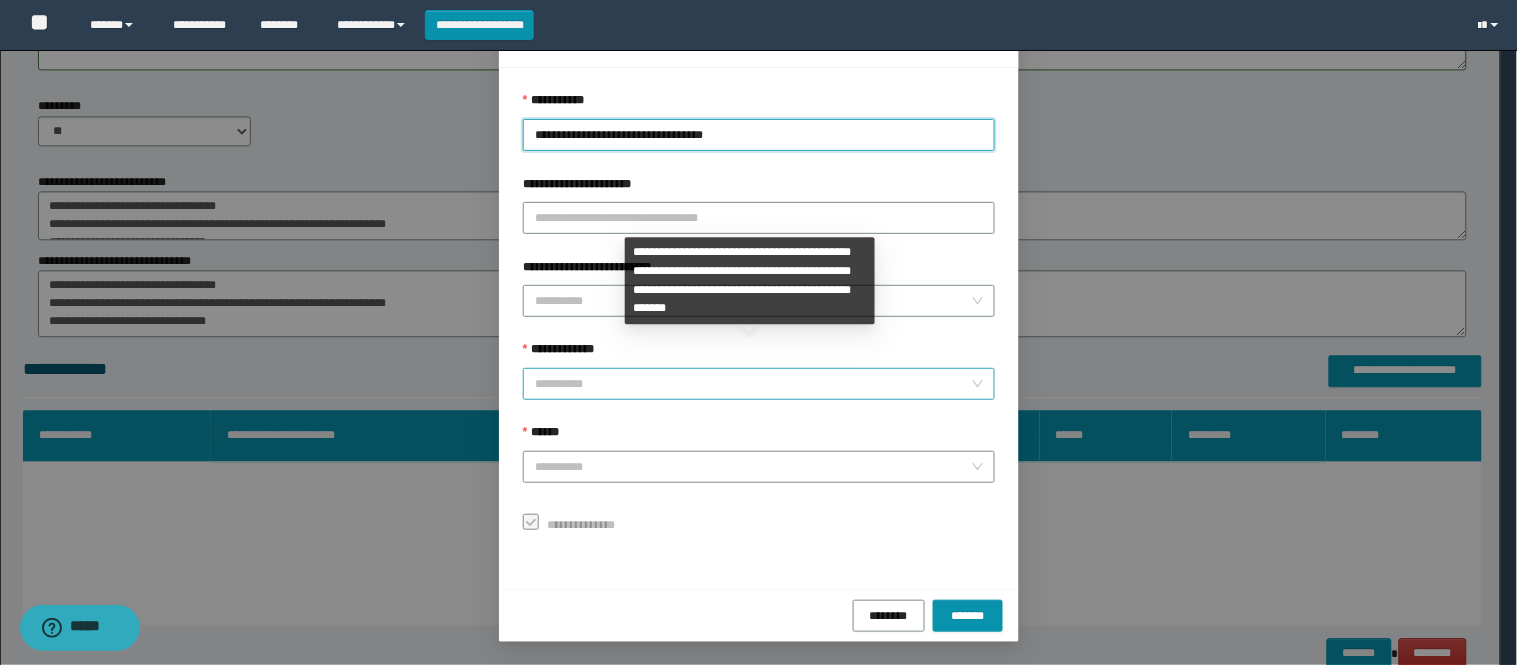 click on "**********" at bounding box center (753, 384) 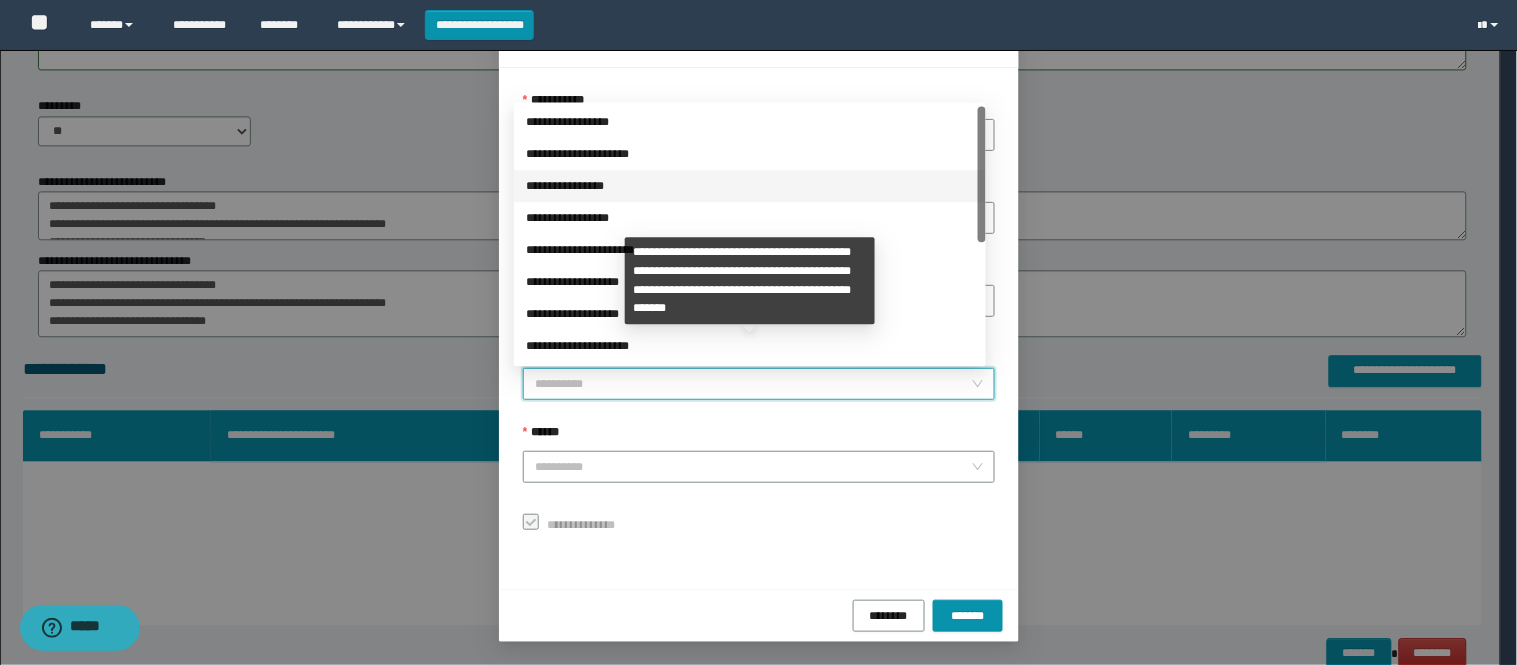 scroll, scrollTop: 224, scrollLeft: 0, axis: vertical 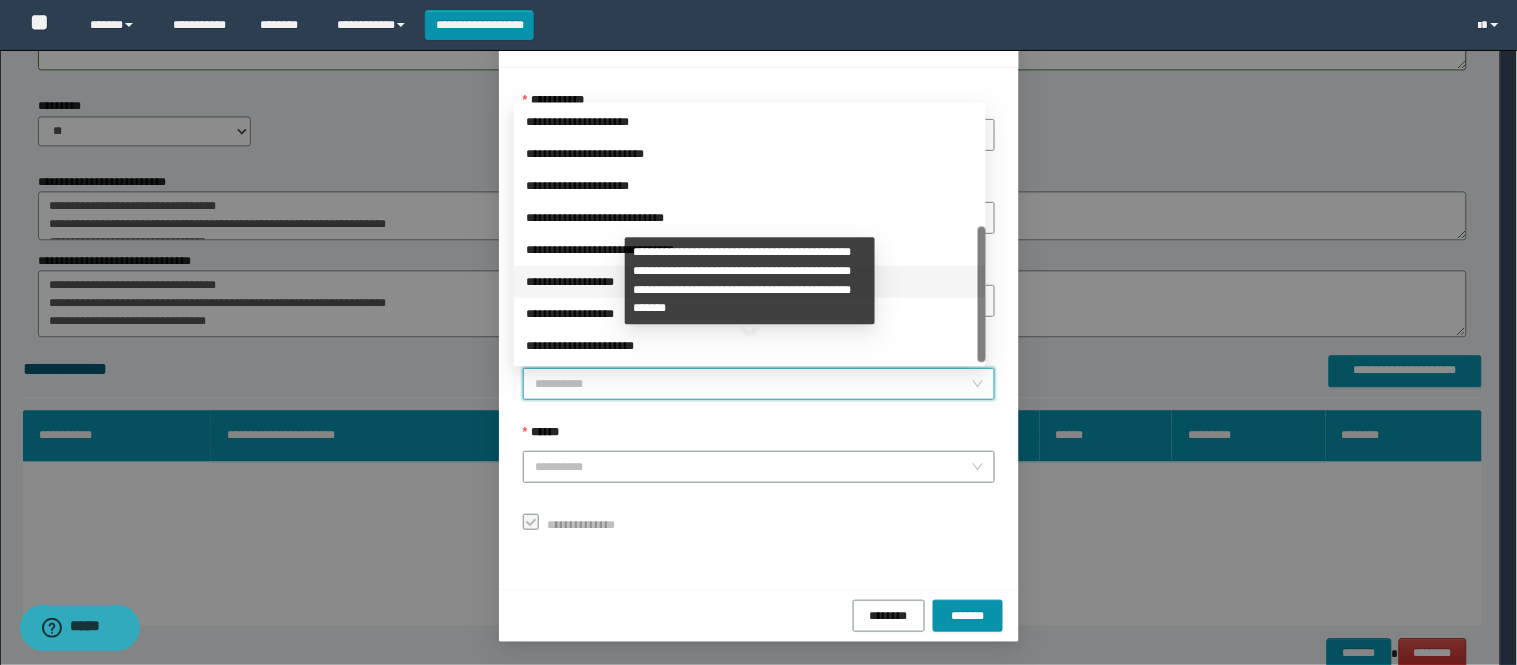 click on "**********" at bounding box center [750, 282] 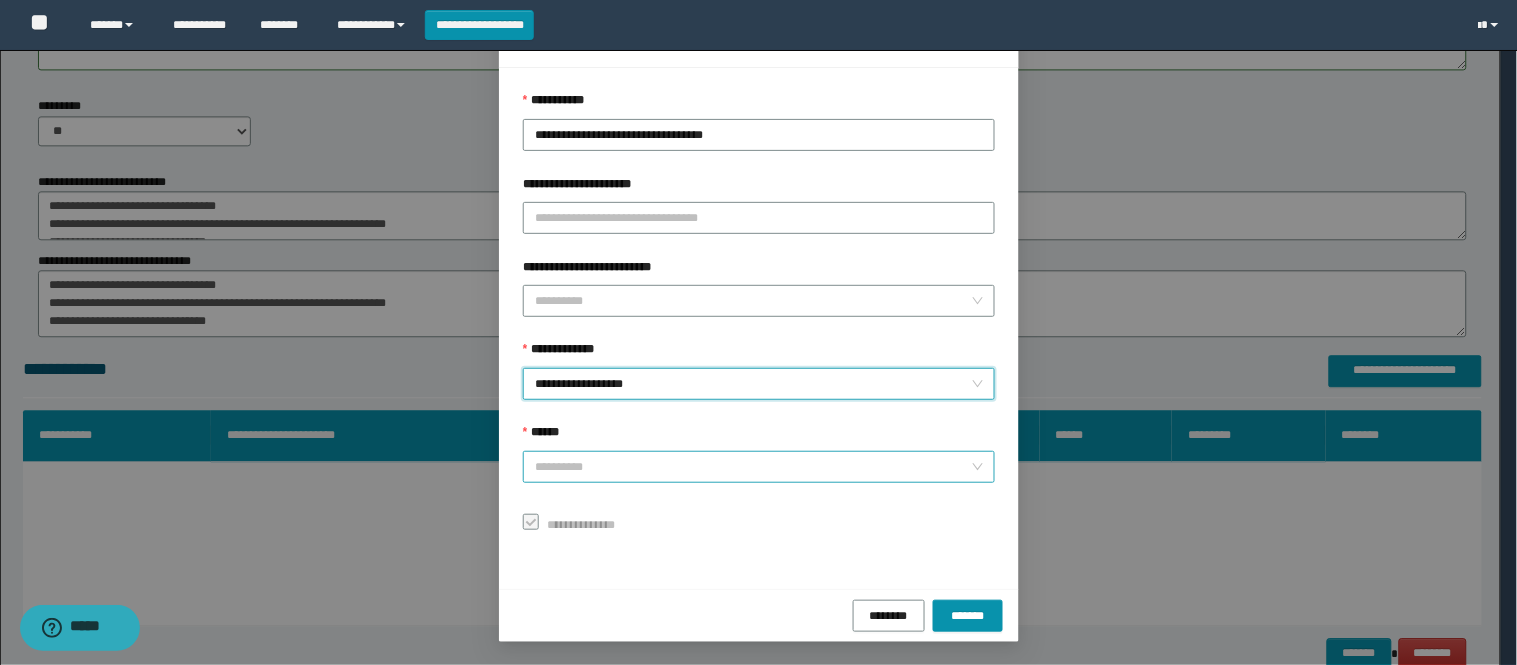 click on "******" at bounding box center [753, 467] 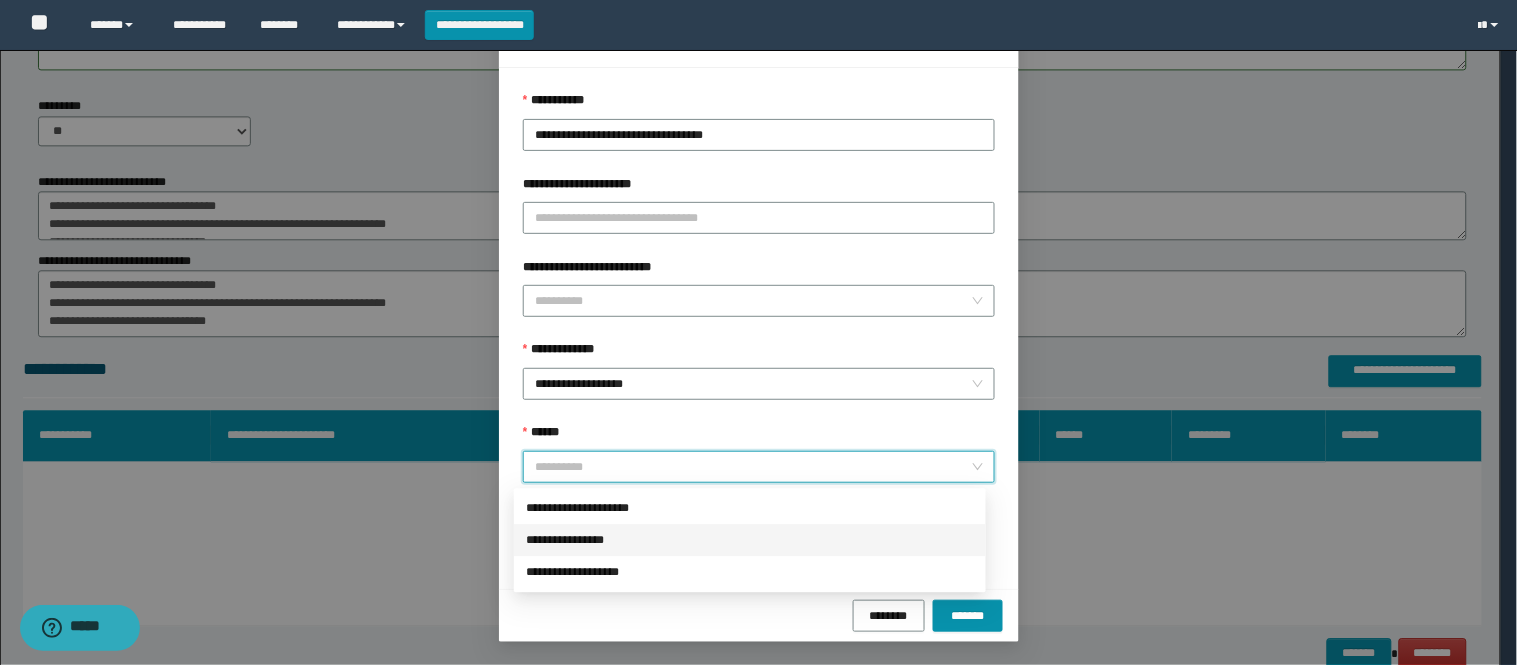 click on "**********" at bounding box center [750, 540] 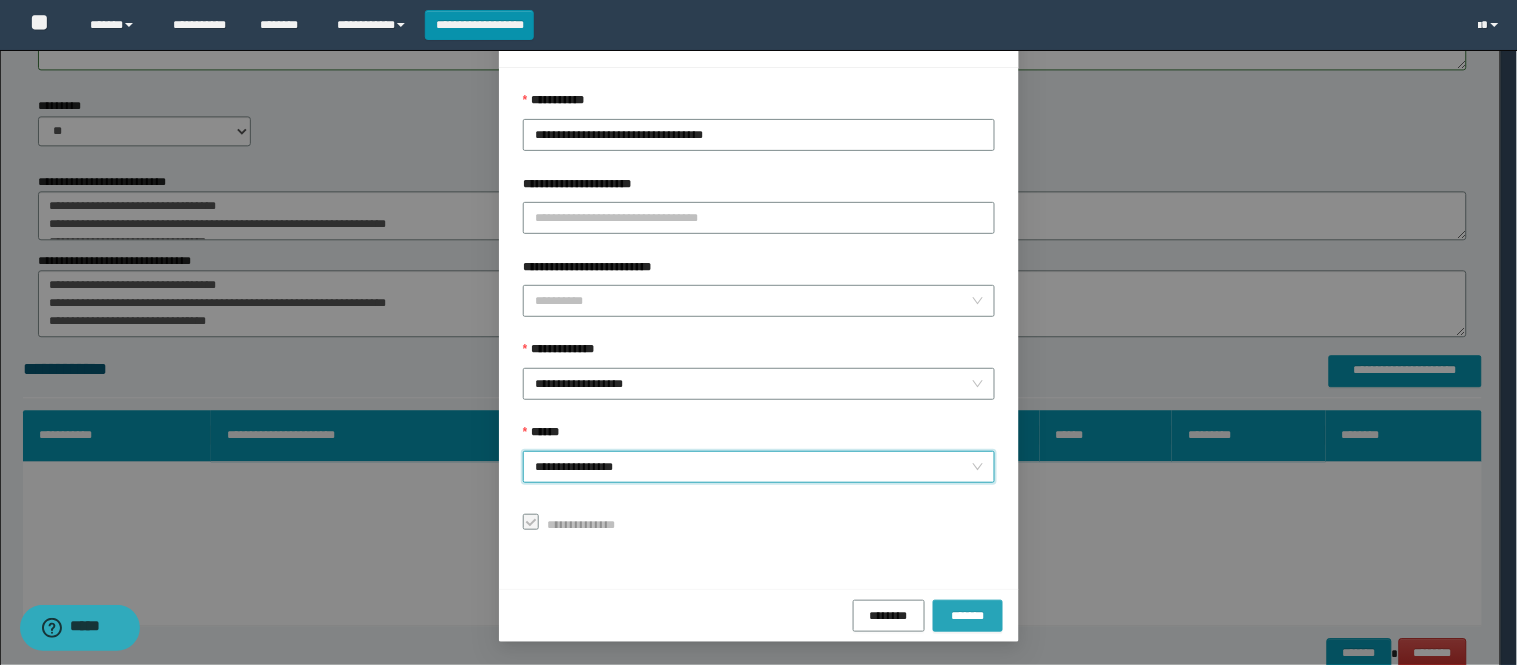 click on "*******" at bounding box center (968, 615) 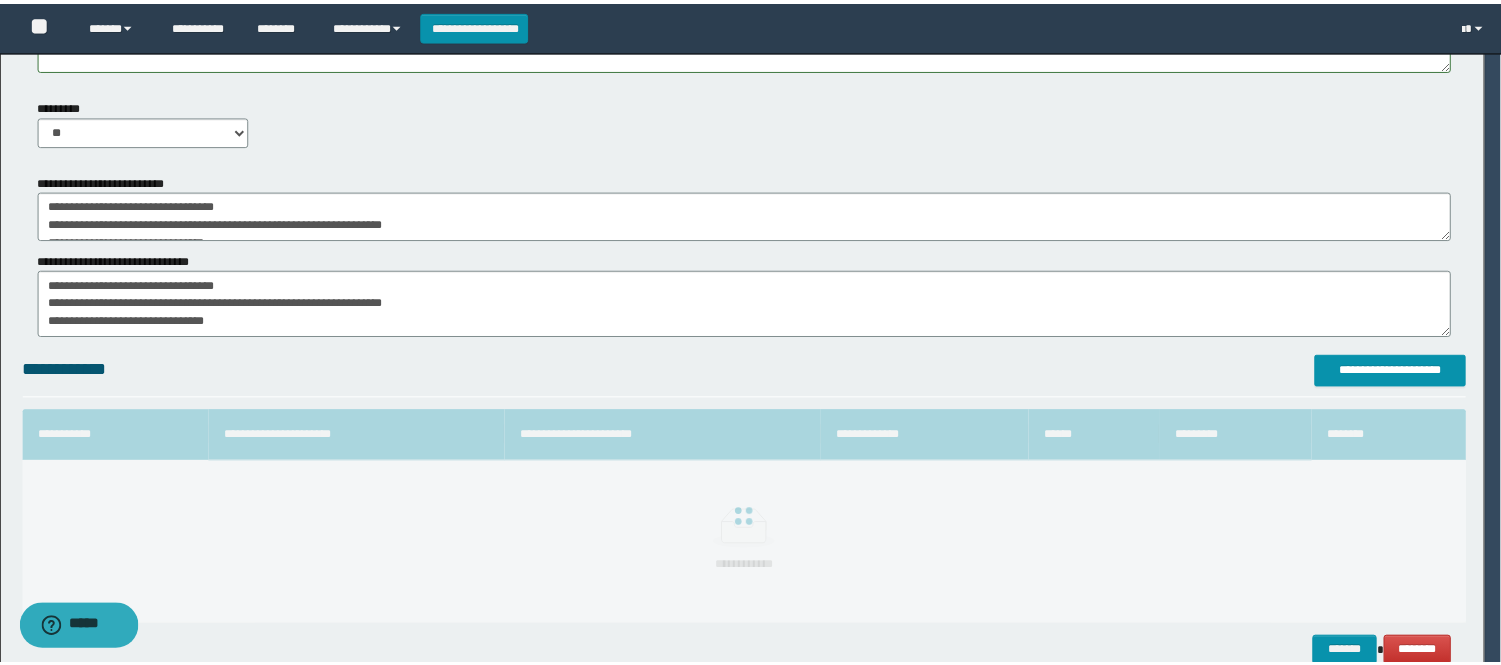 scroll, scrollTop: 41, scrollLeft: 0, axis: vertical 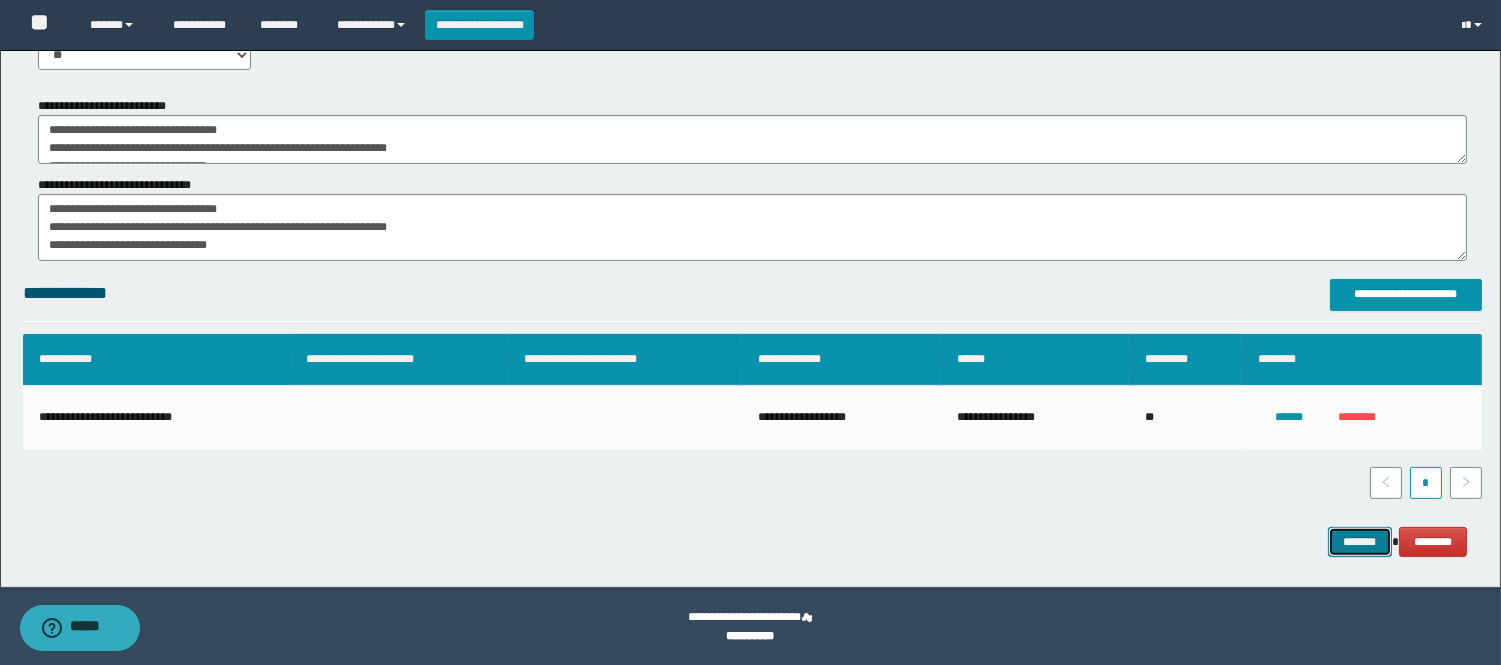 click on "*******" at bounding box center (1360, 542) 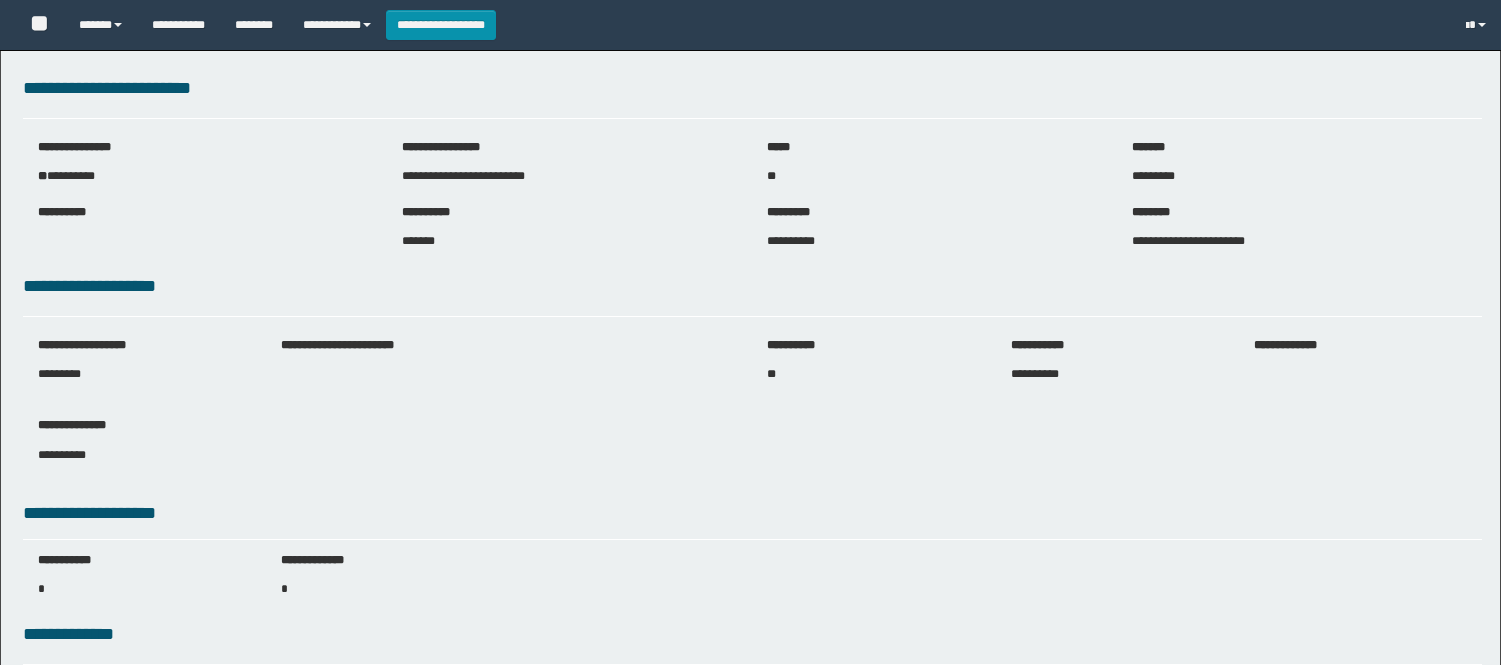 scroll, scrollTop: 0, scrollLeft: 0, axis: both 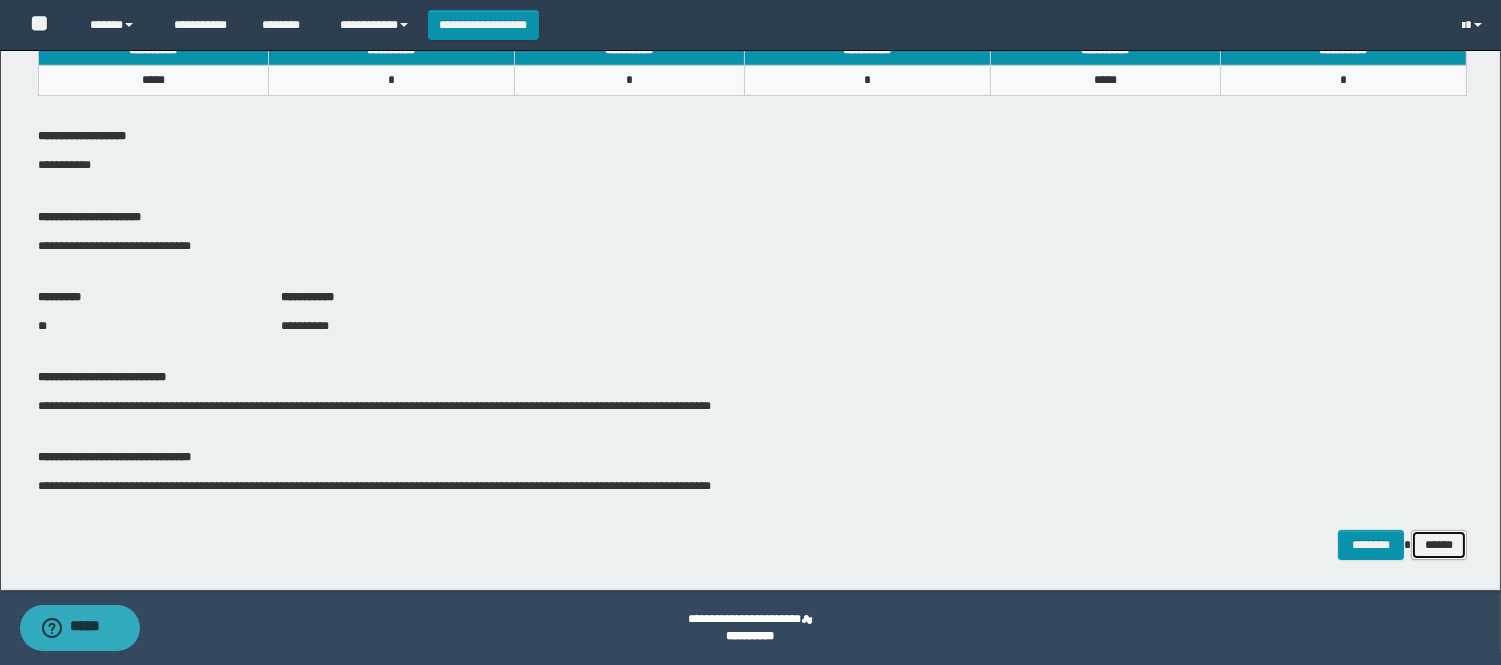 click on "******" at bounding box center (1439, 545) 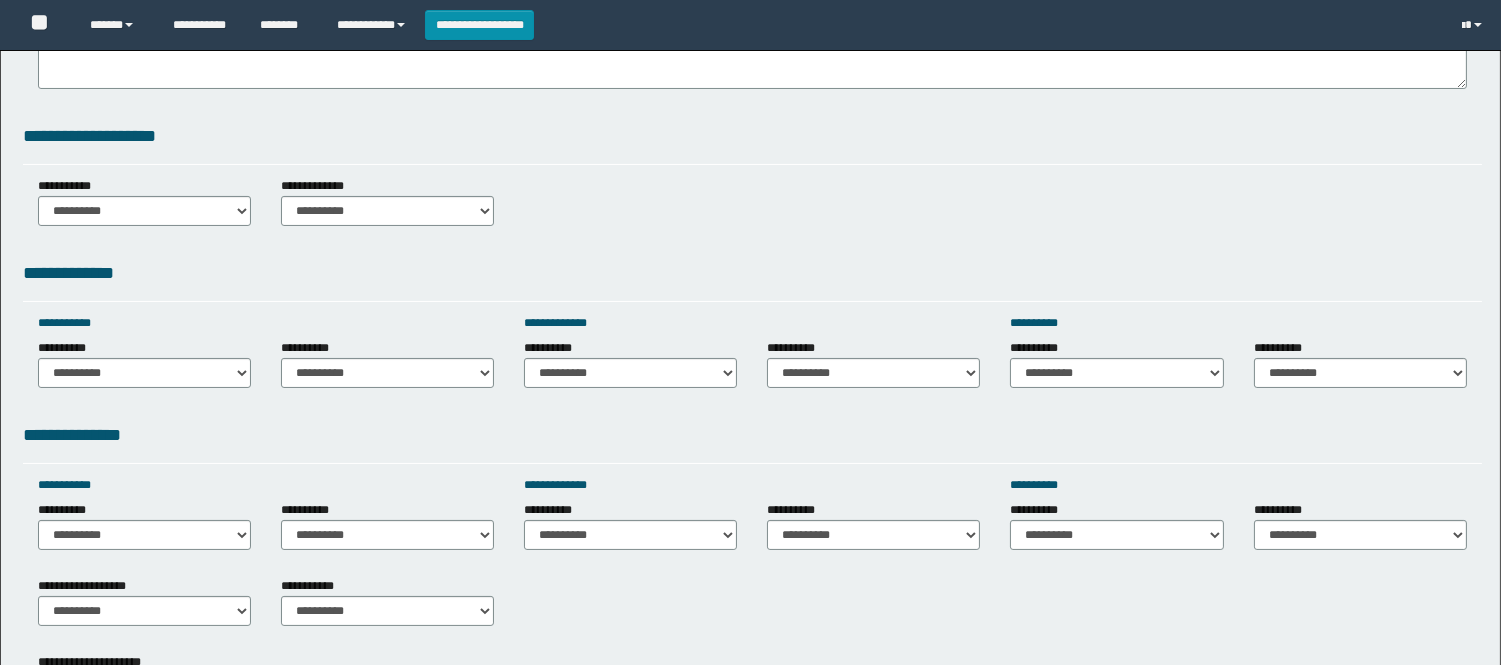 scroll, scrollTop: 444, scrollLeft: 0, axis: vertical 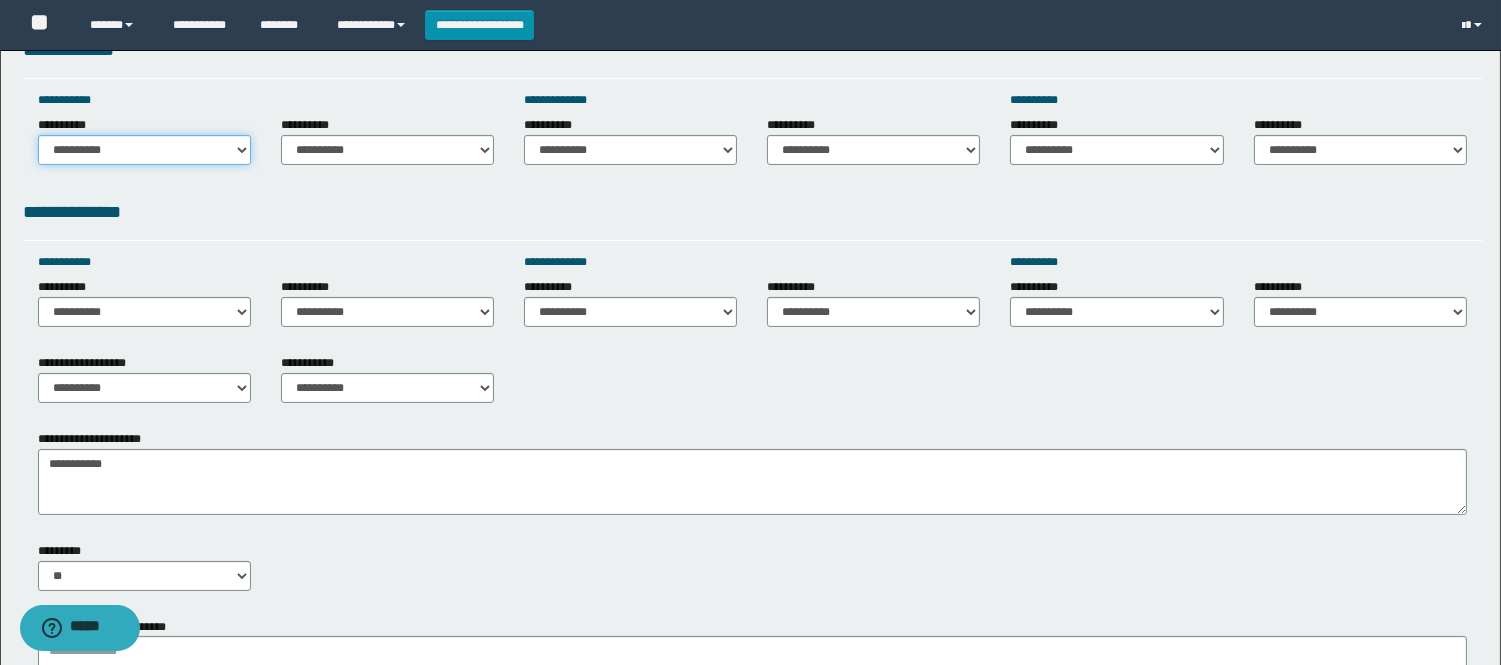 click on "**********" at bounding box center (144, 150) 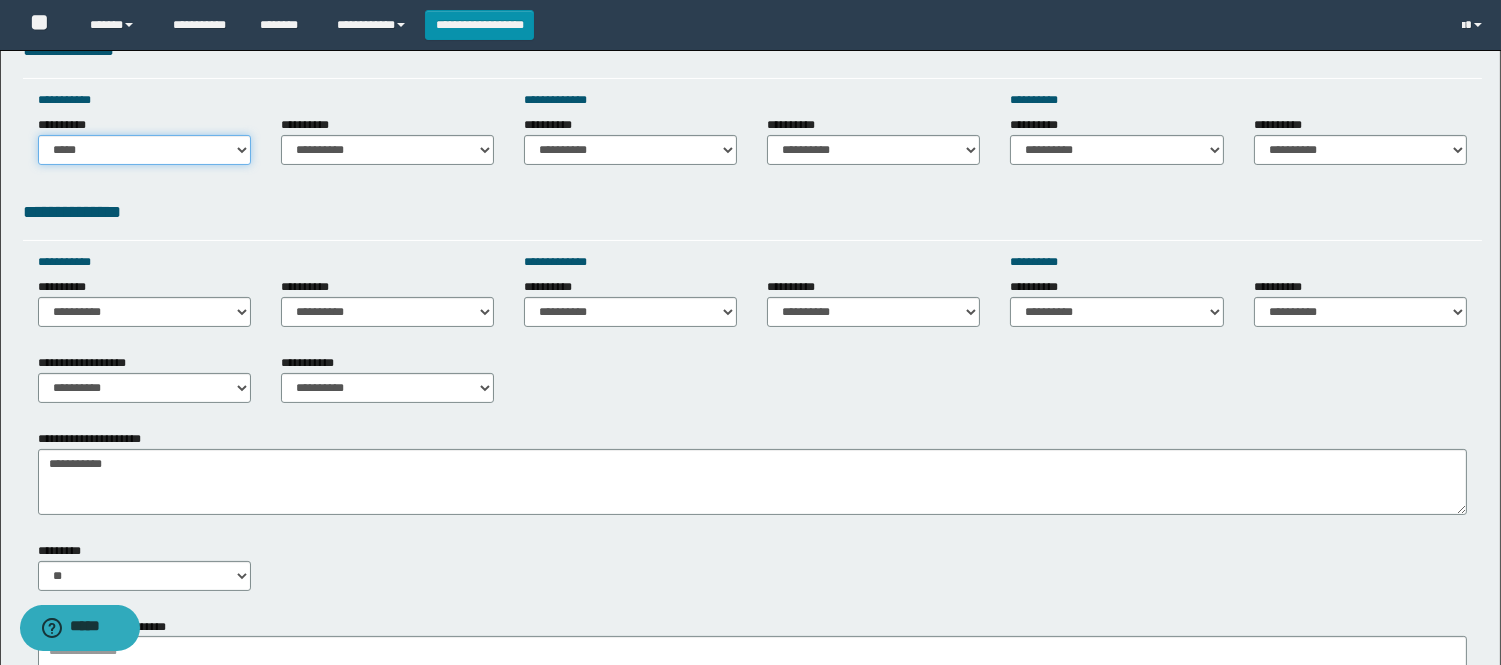 click on "**********" at bounding box center [144, 150] 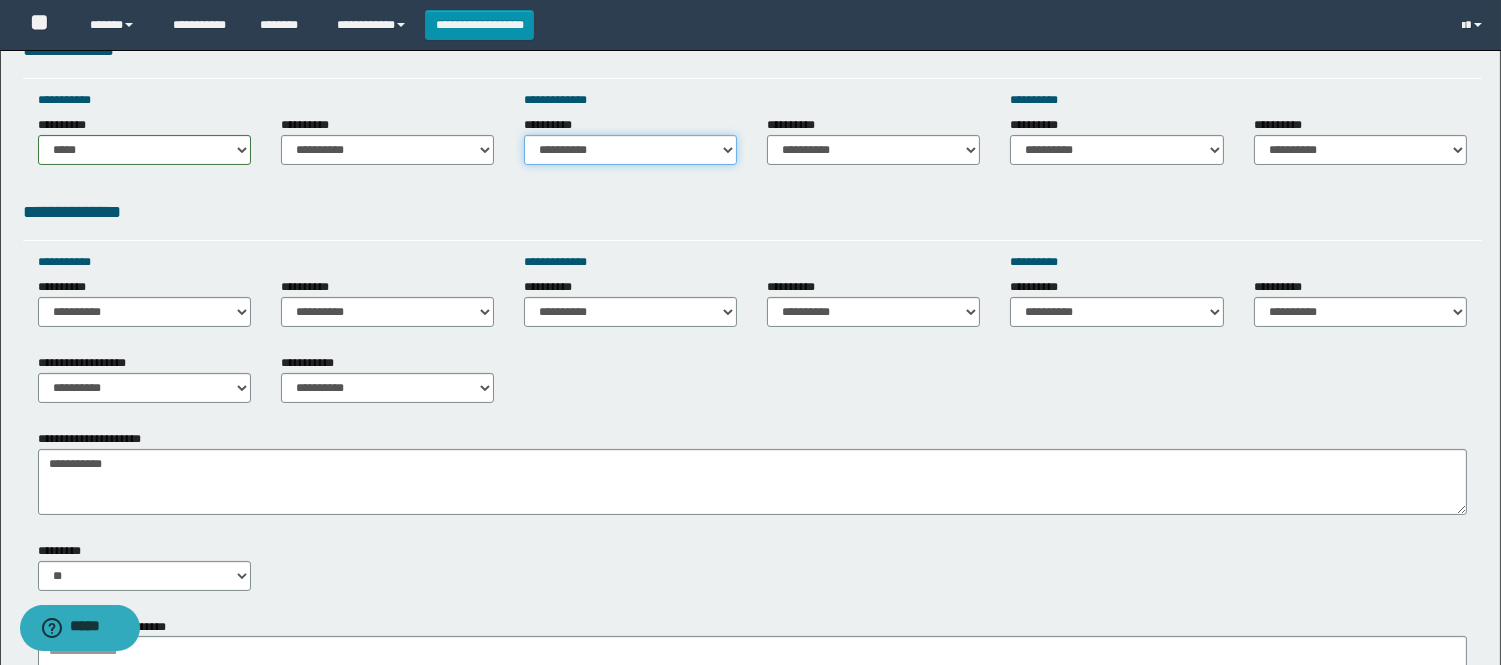 click on "**********" at bounding box center (630, 150) 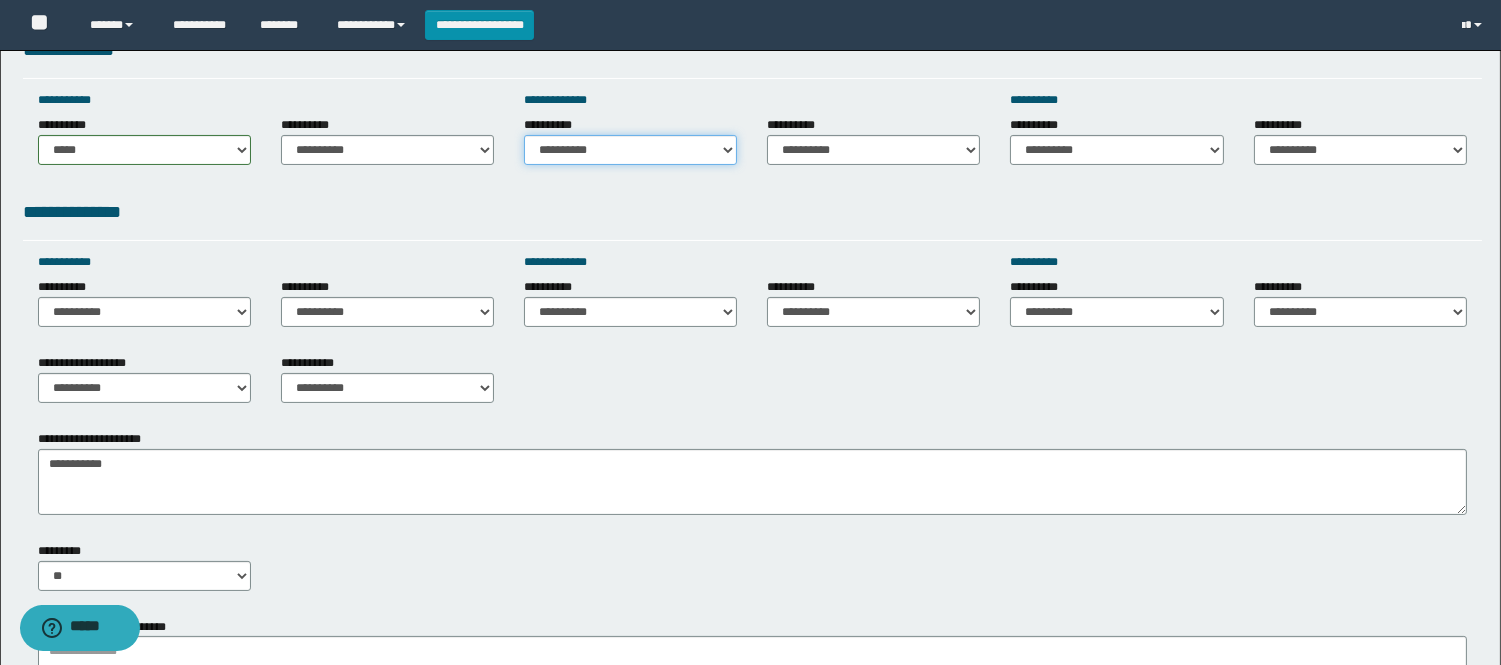 select on "*****" 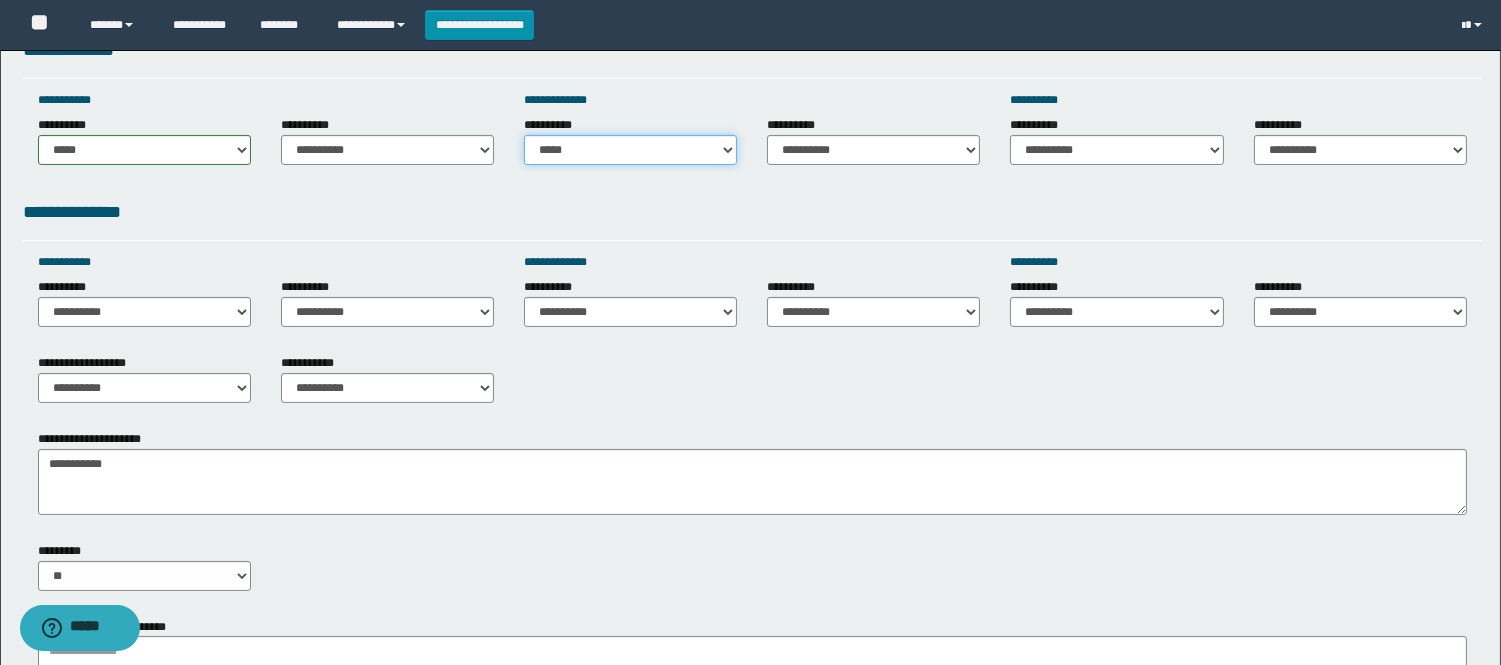click on "**********" at bounding box center (630, 150) 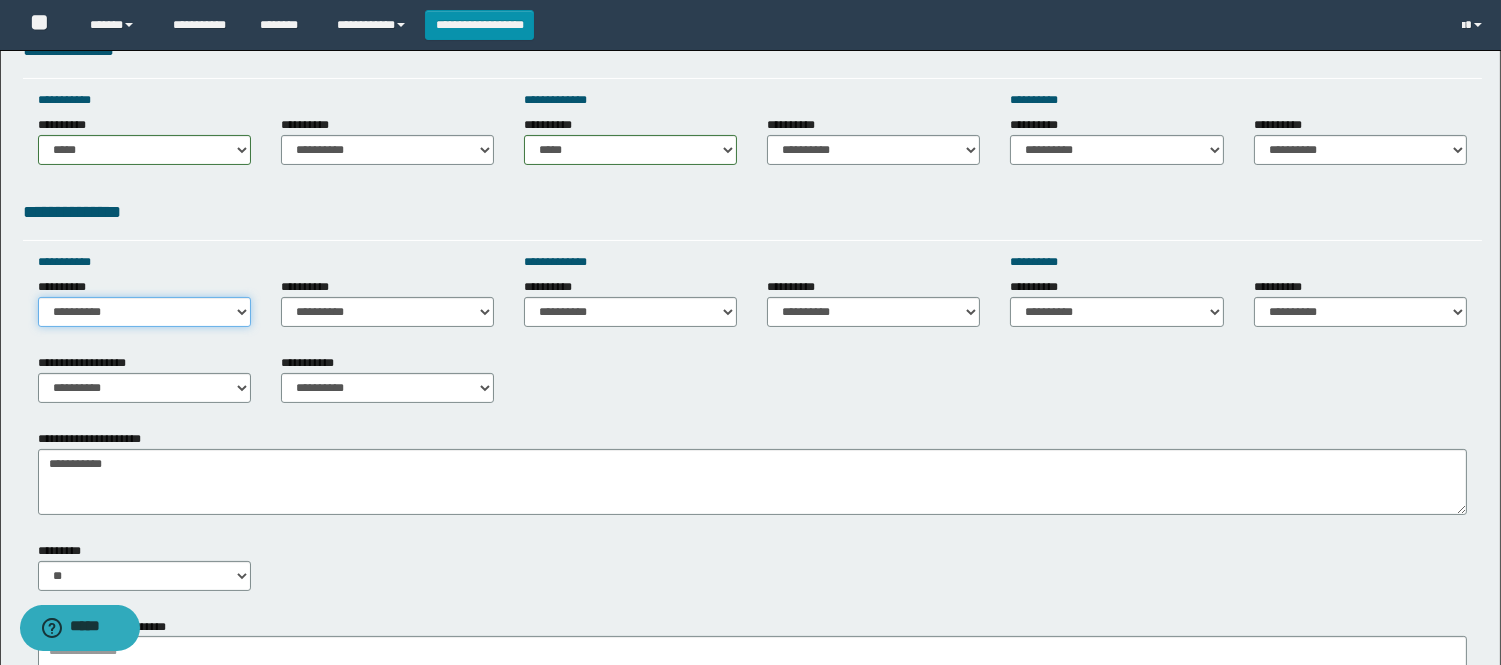 click on "**********" at bounding box center (144, 312) 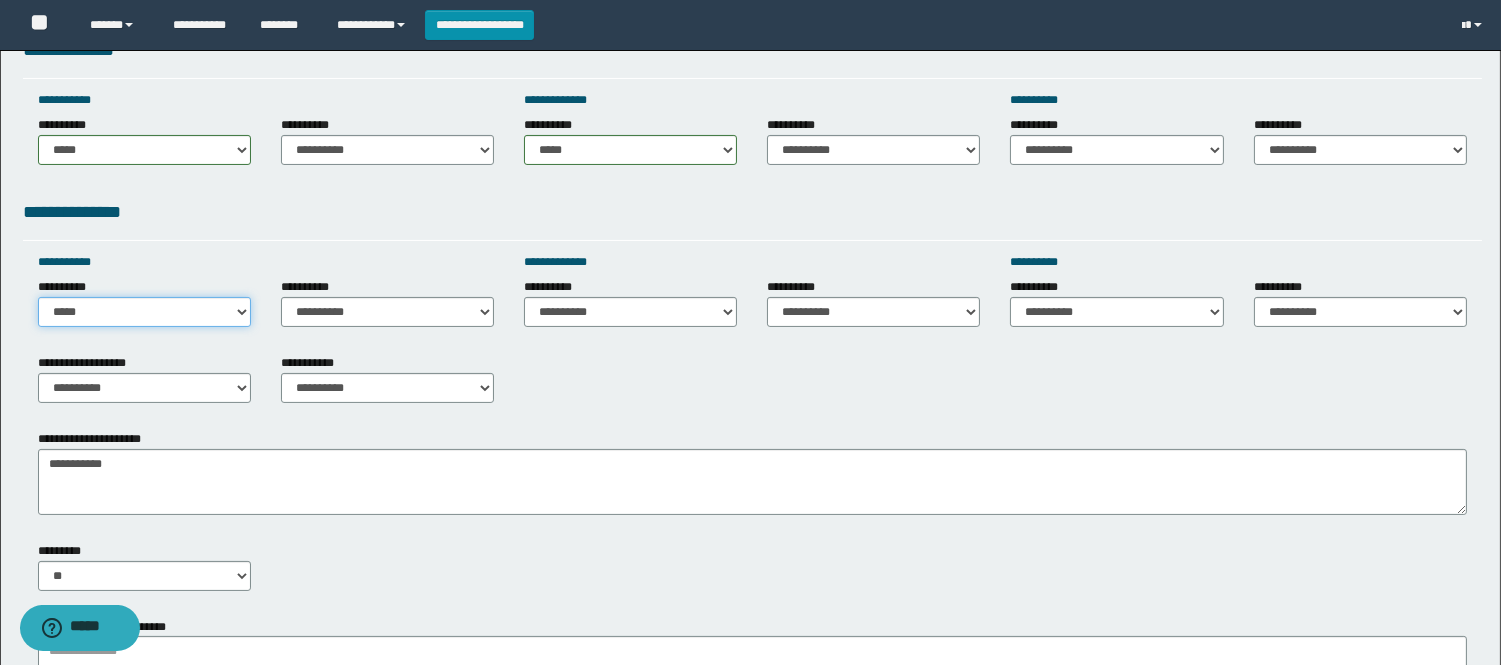 click on "**********" at bounding box center (144, 312) 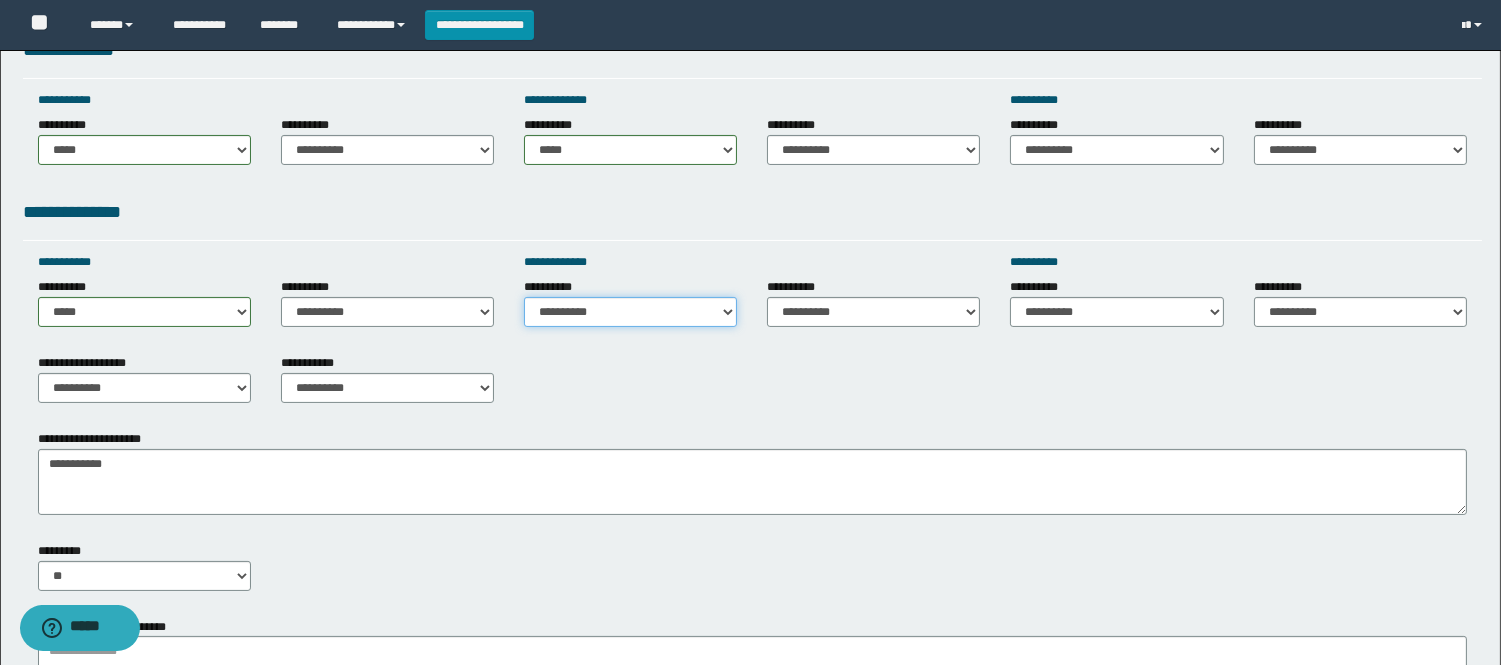 drag, startPoint x: 543, startPoint y: 308, endPoint x: 544, endPoint y: 324, distance: 16.03122 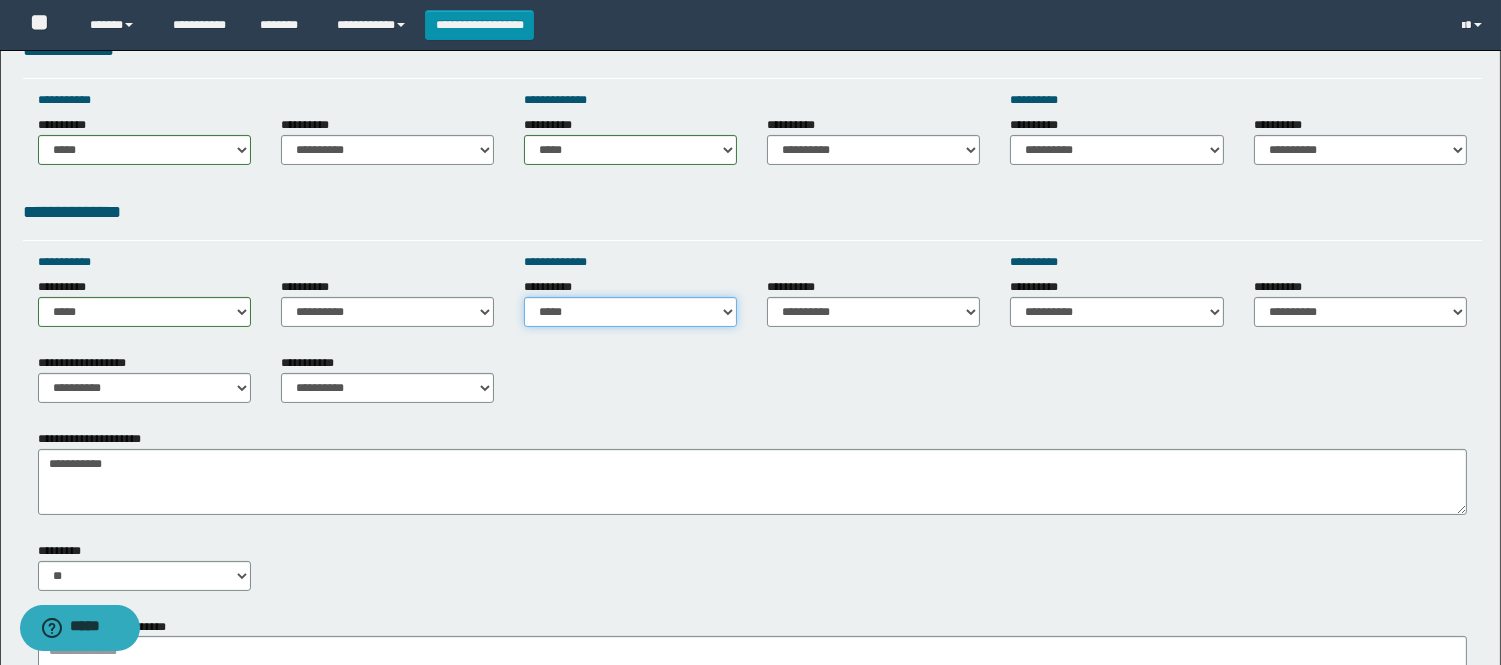 click on "**********" at bounding box center (630, 312) 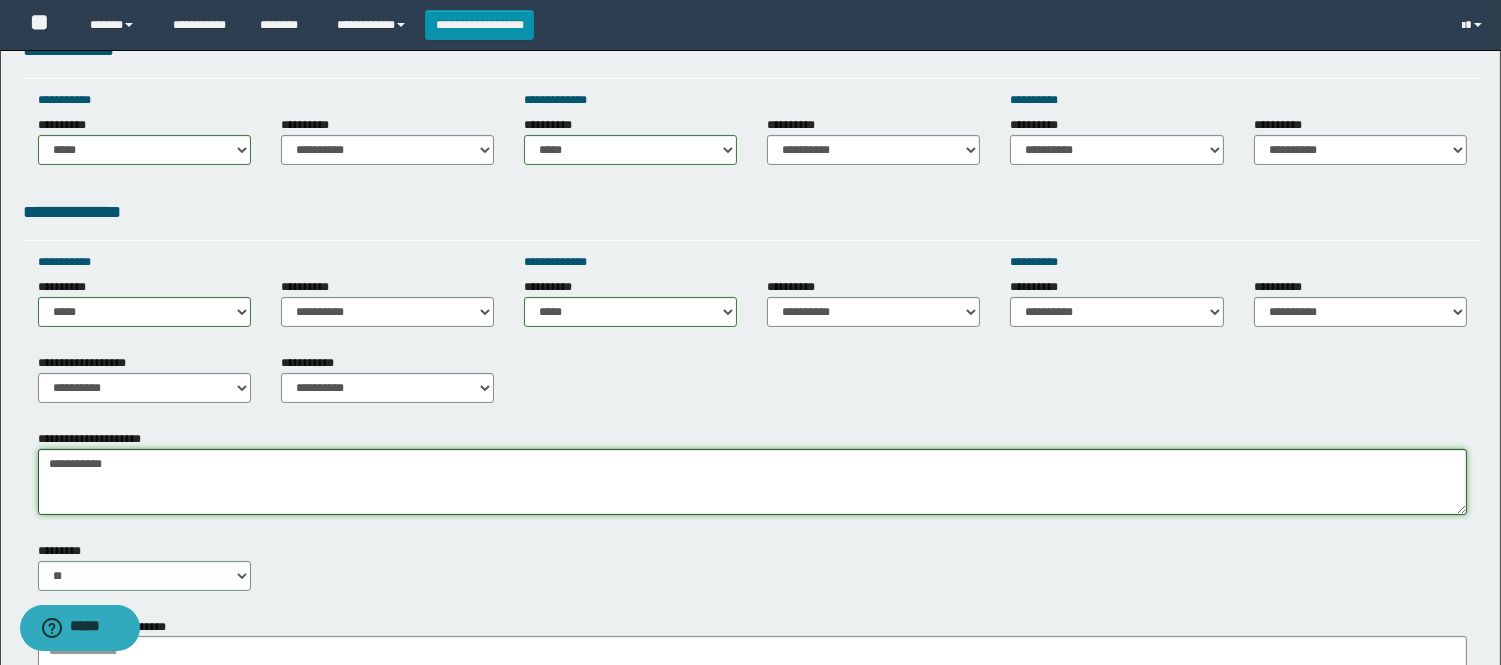 drag, startPoint x: 196, startPoint y: 486, endPoint x: 0, endPoint y: 496, distance: 196.25494 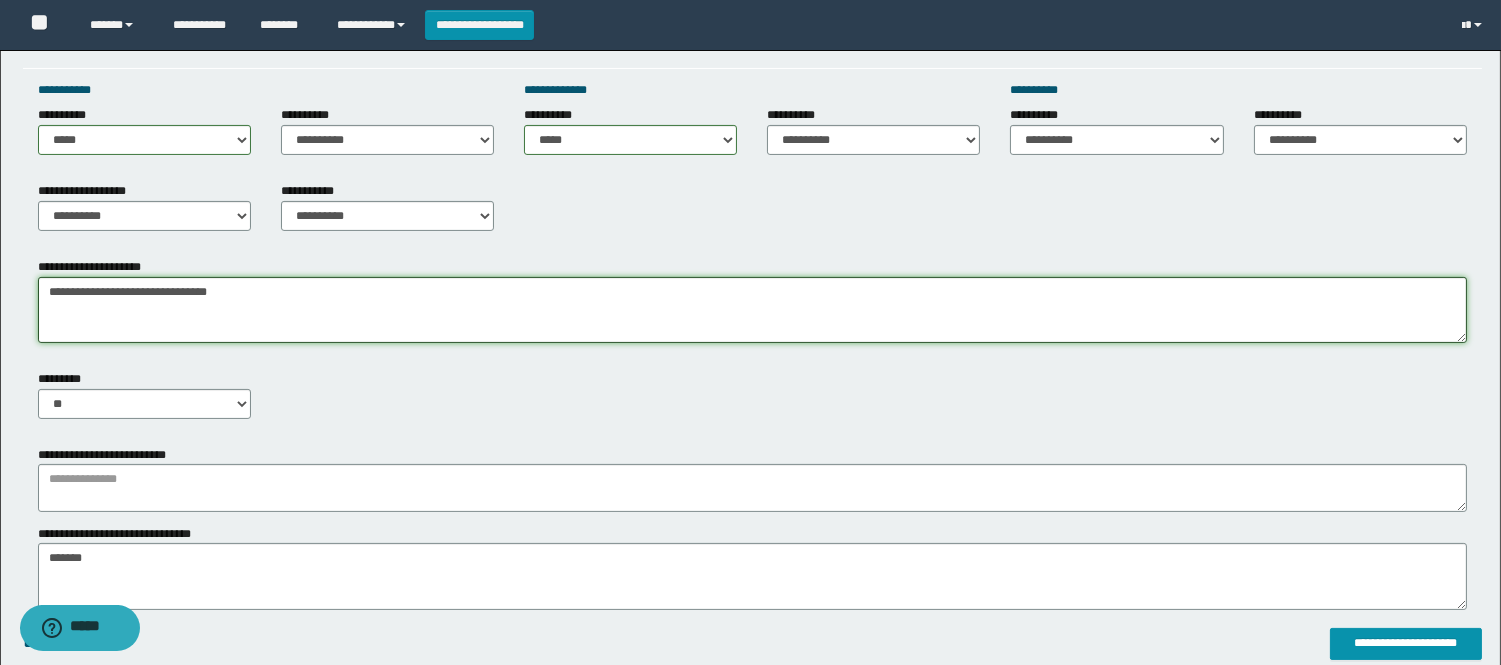 scroll, scrollTop: 1000, scrollLeft: 0, axis: vertical 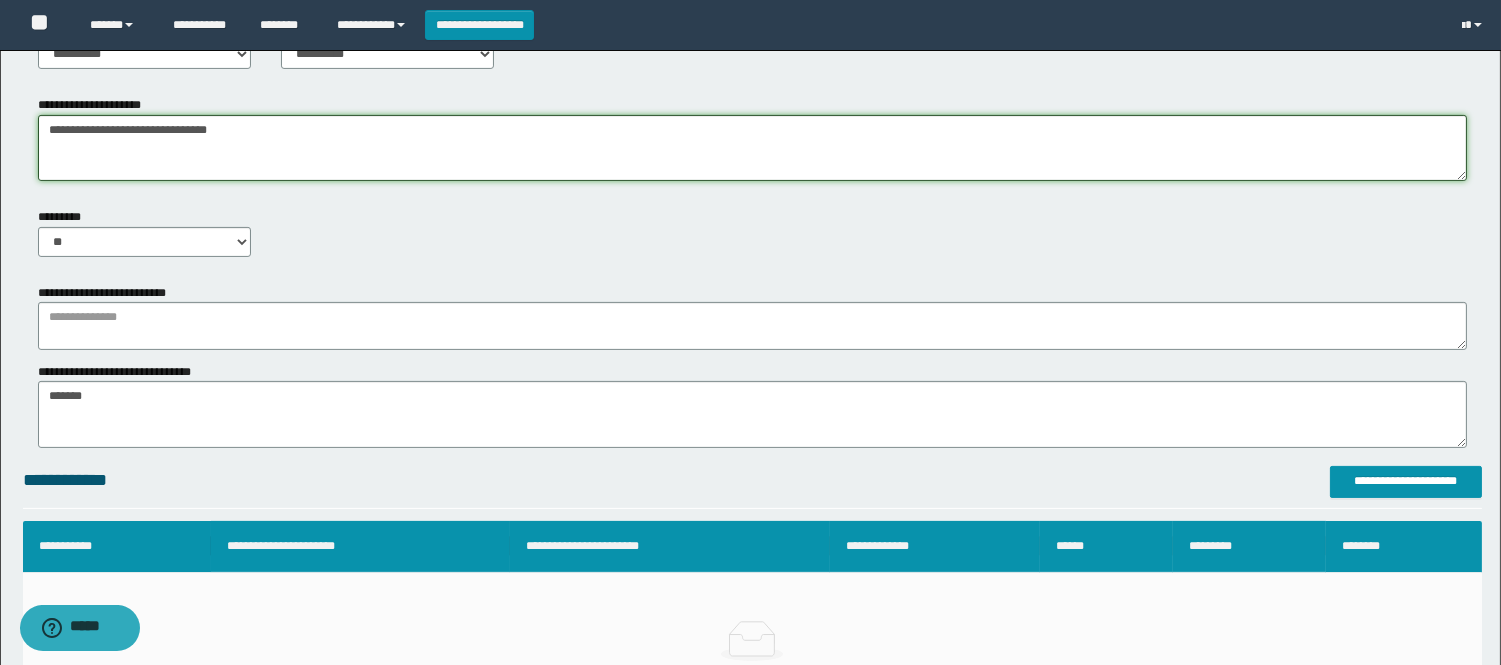 type on "**********" 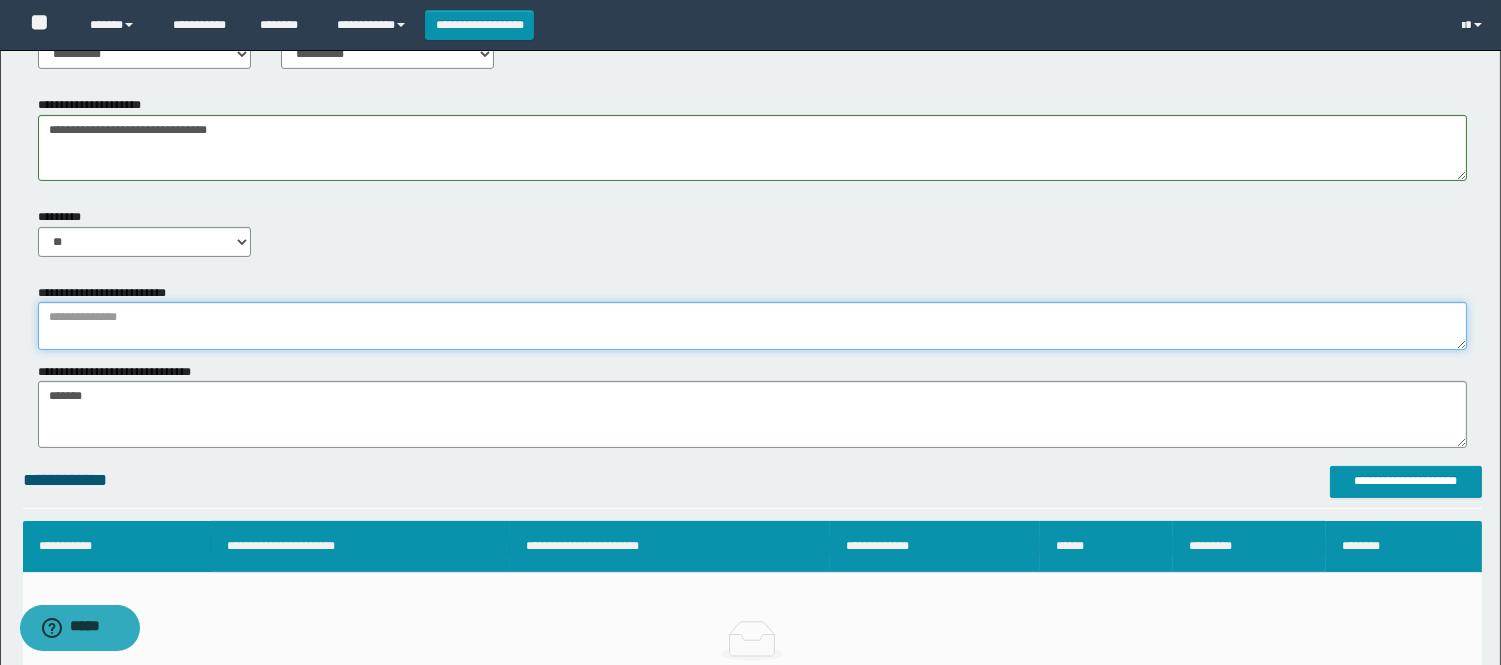 click at bounding box center (752, 326) 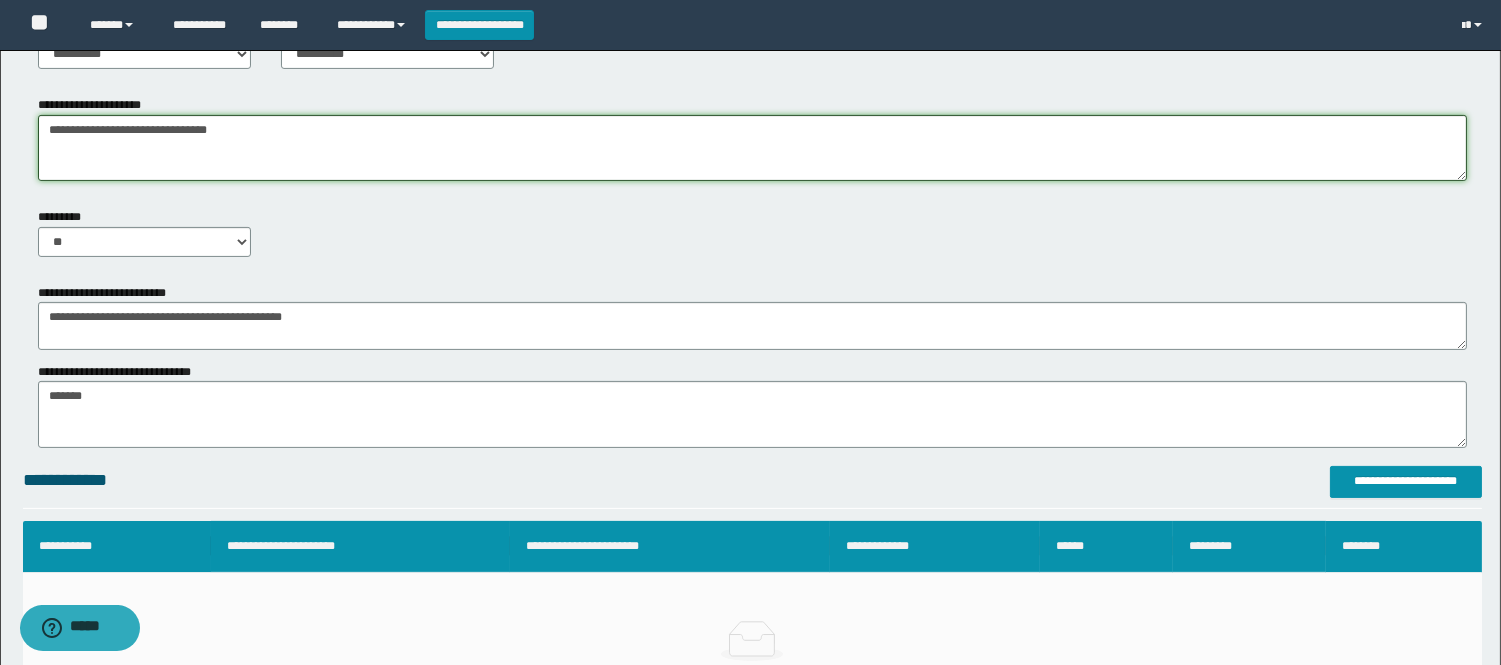 drag, startPoint x: 276, startPoint y: 135, endPoint x: 0, endPoint y: 151, distance: 276.46338 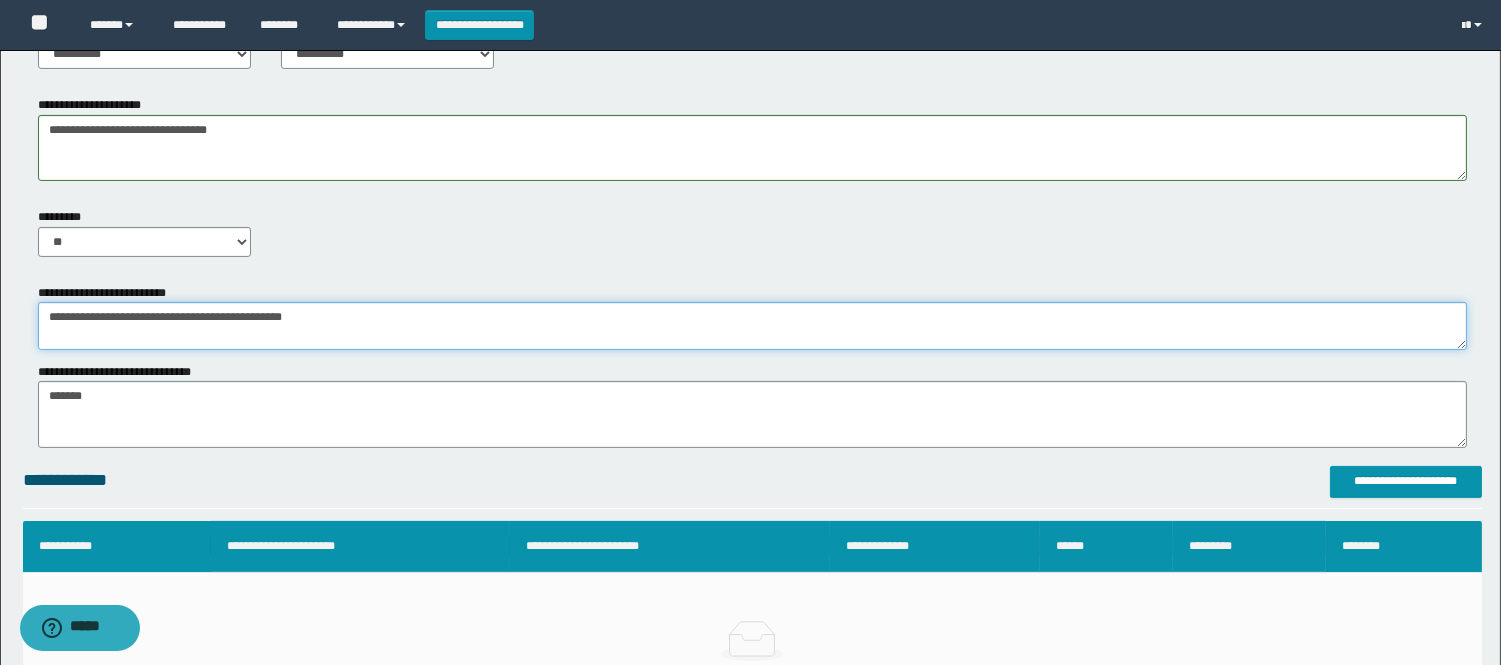 click on "**********" at bounding box center (752, 326) 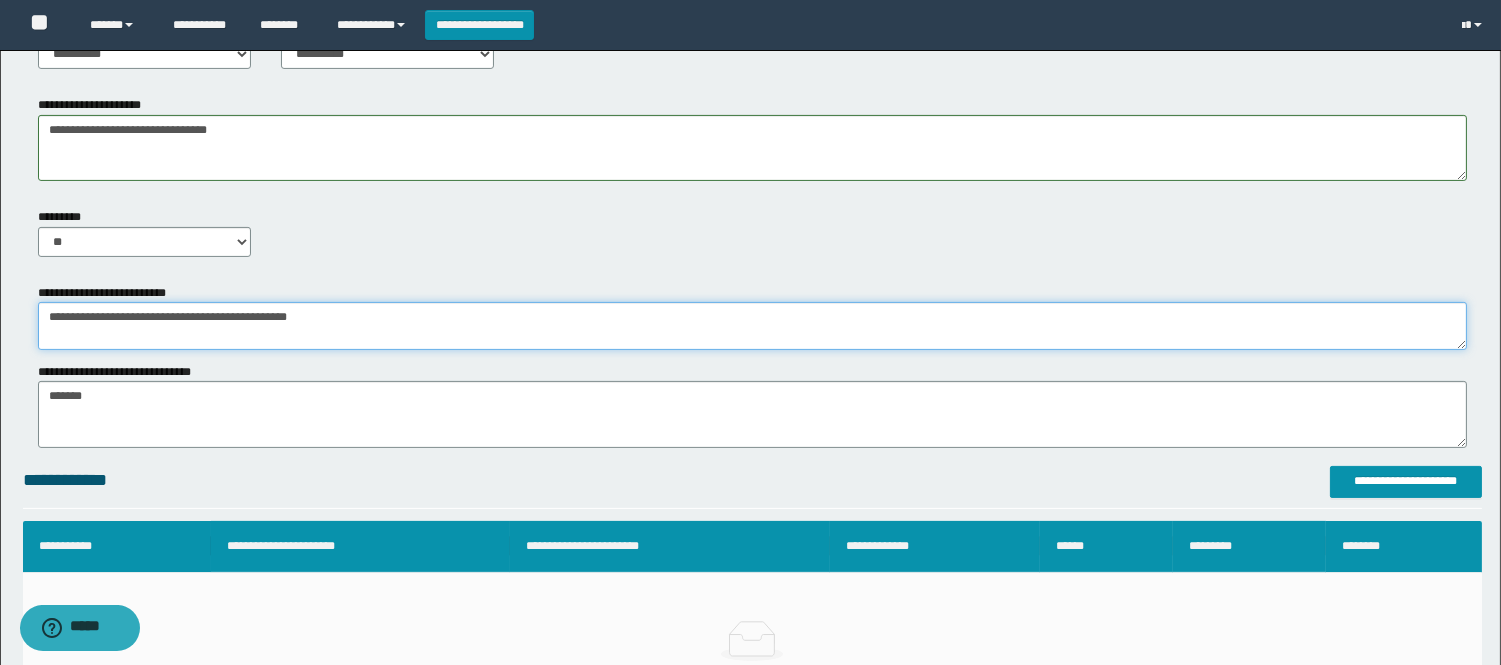 paste on "**********" 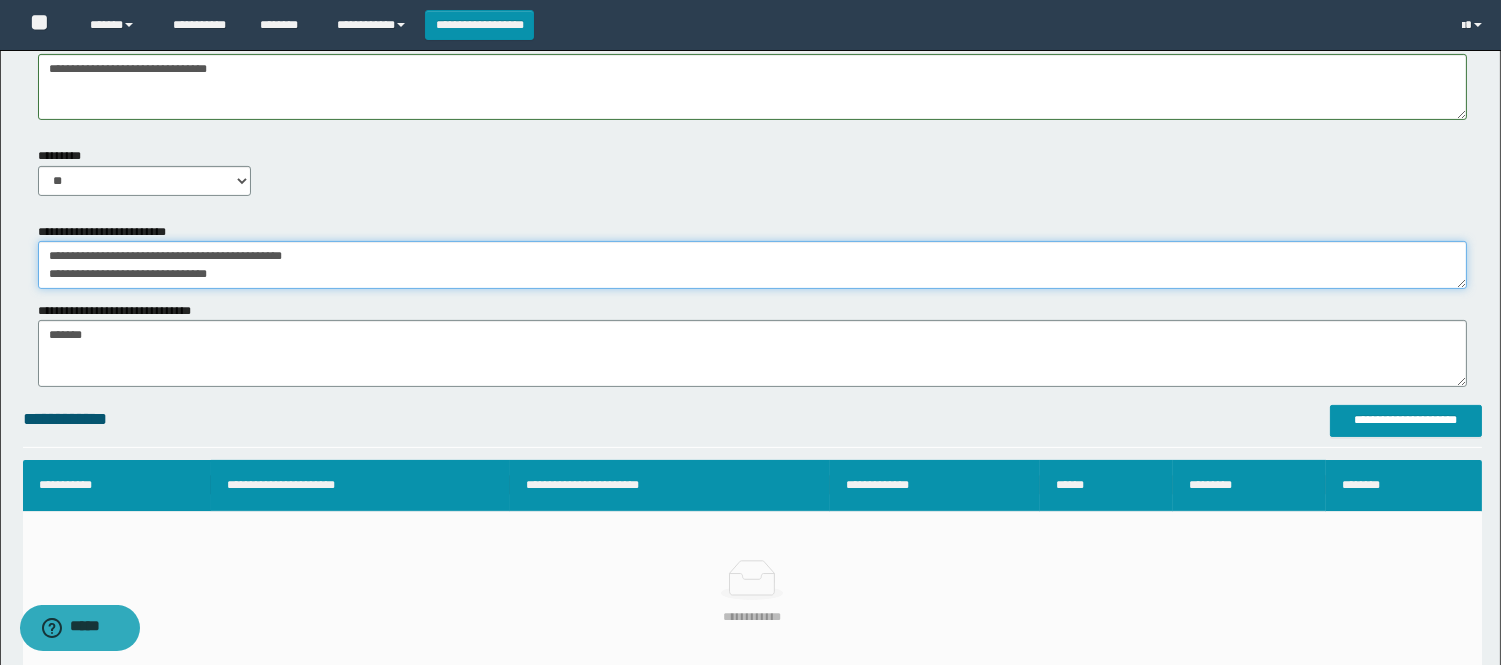 scroll, scrollTop: 1111, scrollLeft: 0, axis: vertical 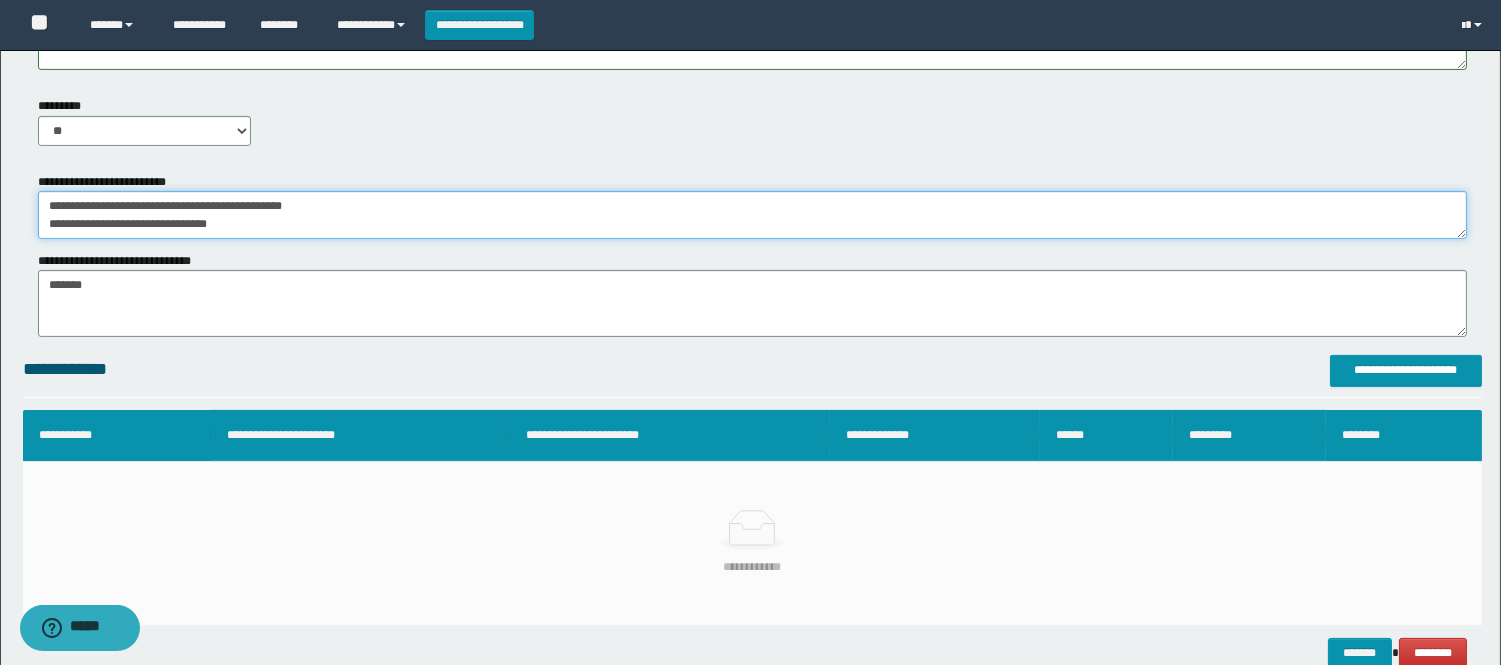 type on "**********" 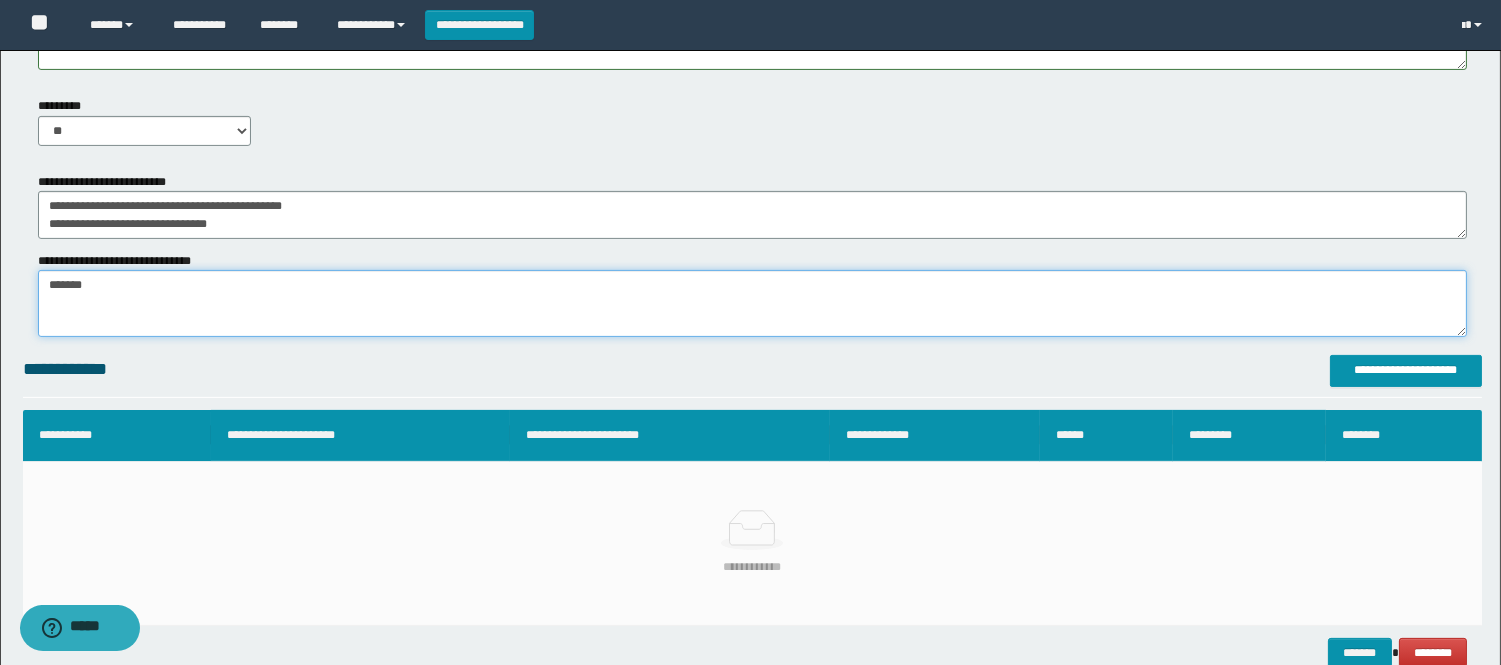 drag, startPoint x: 136, startPoint y: 277, endPoint x: 0, endPoint y: 290, distance: 136.6199 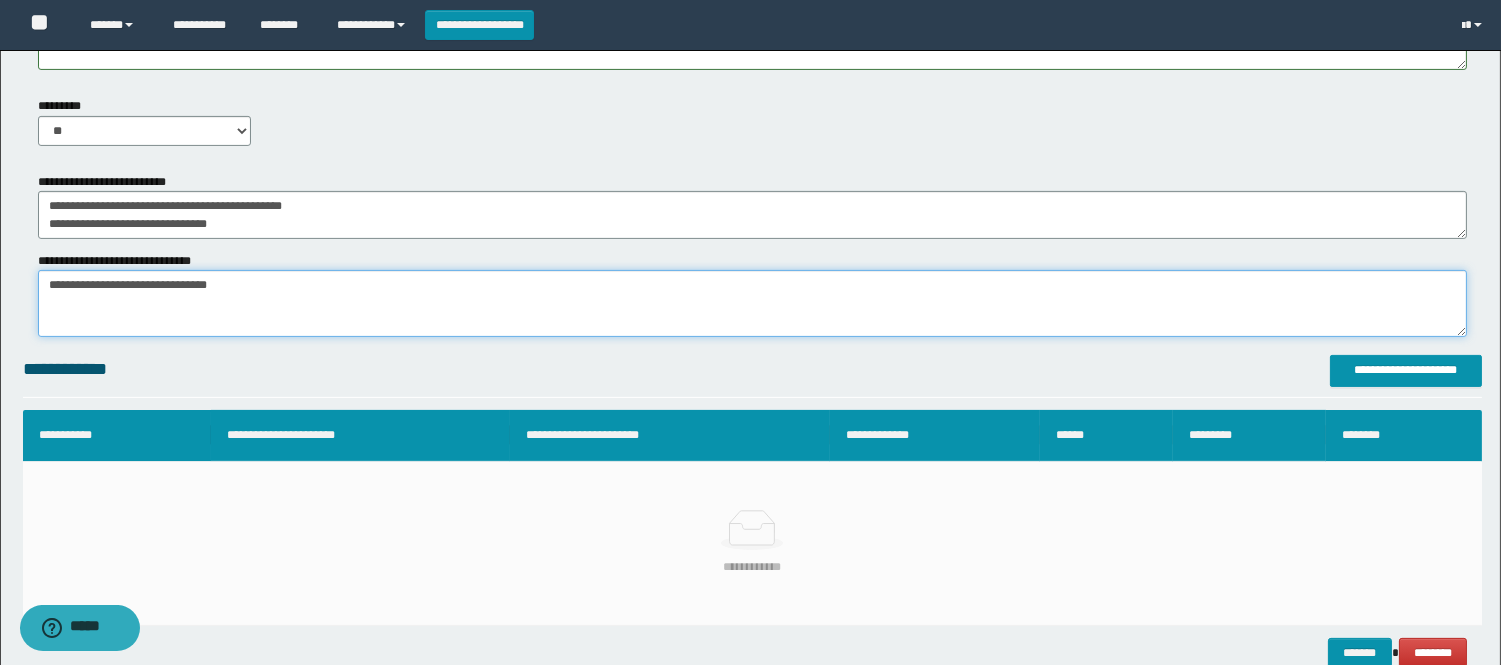 type on "**********" 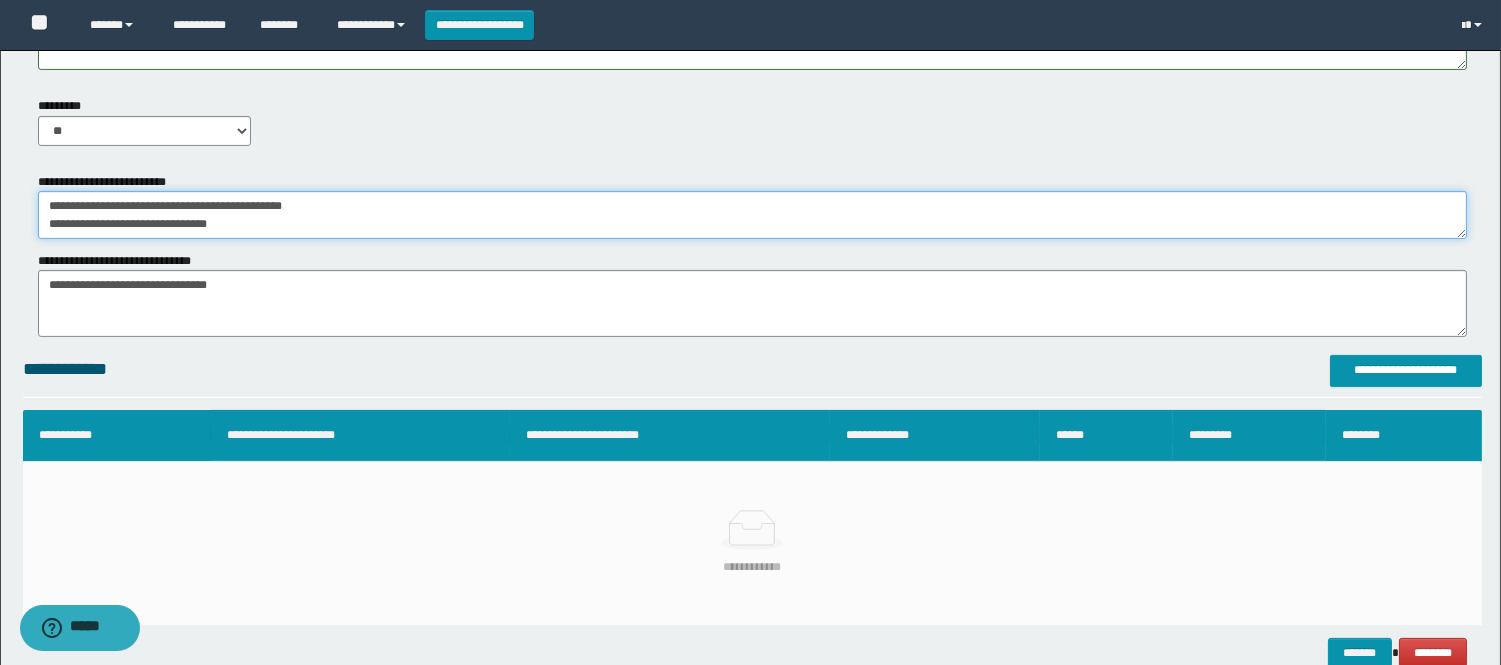 drag, startPoint x: 285, startPoint y: 230, endPoint x: 0, endPoint y: 150, distance: 296.0152 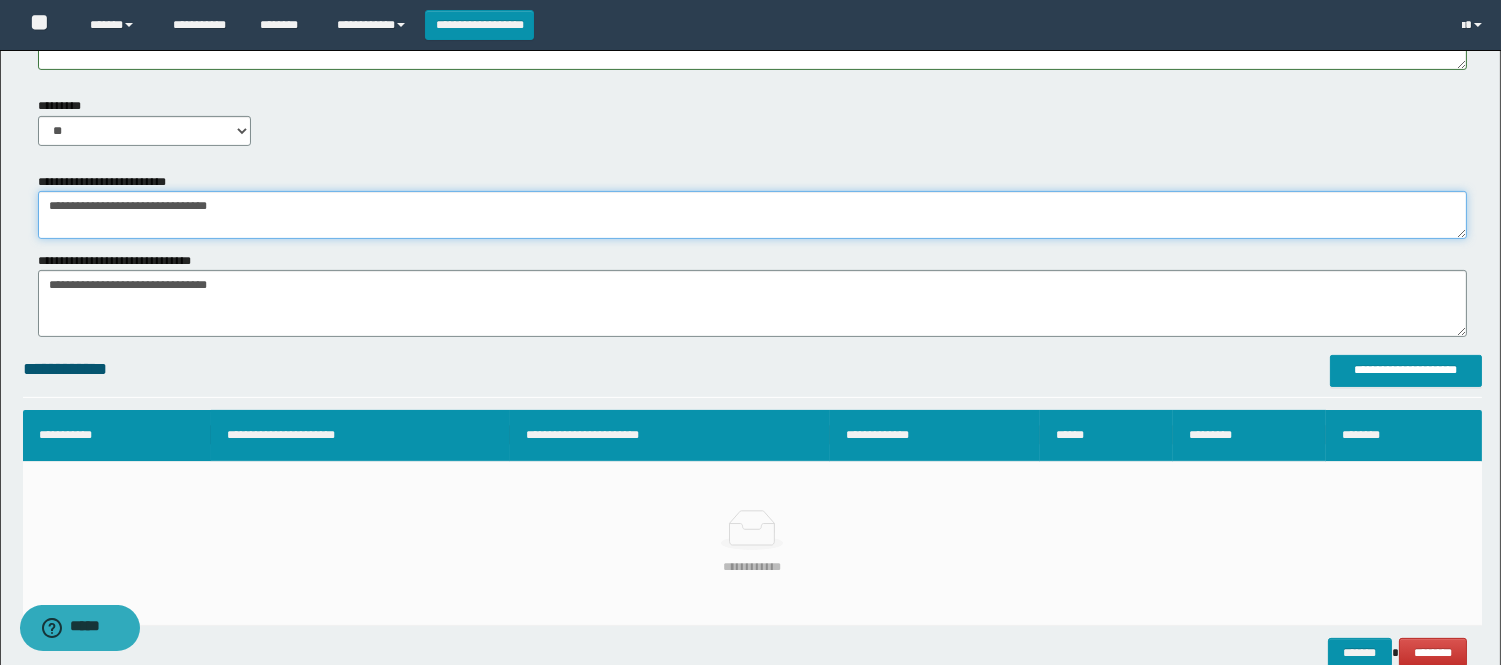 type on "**********" 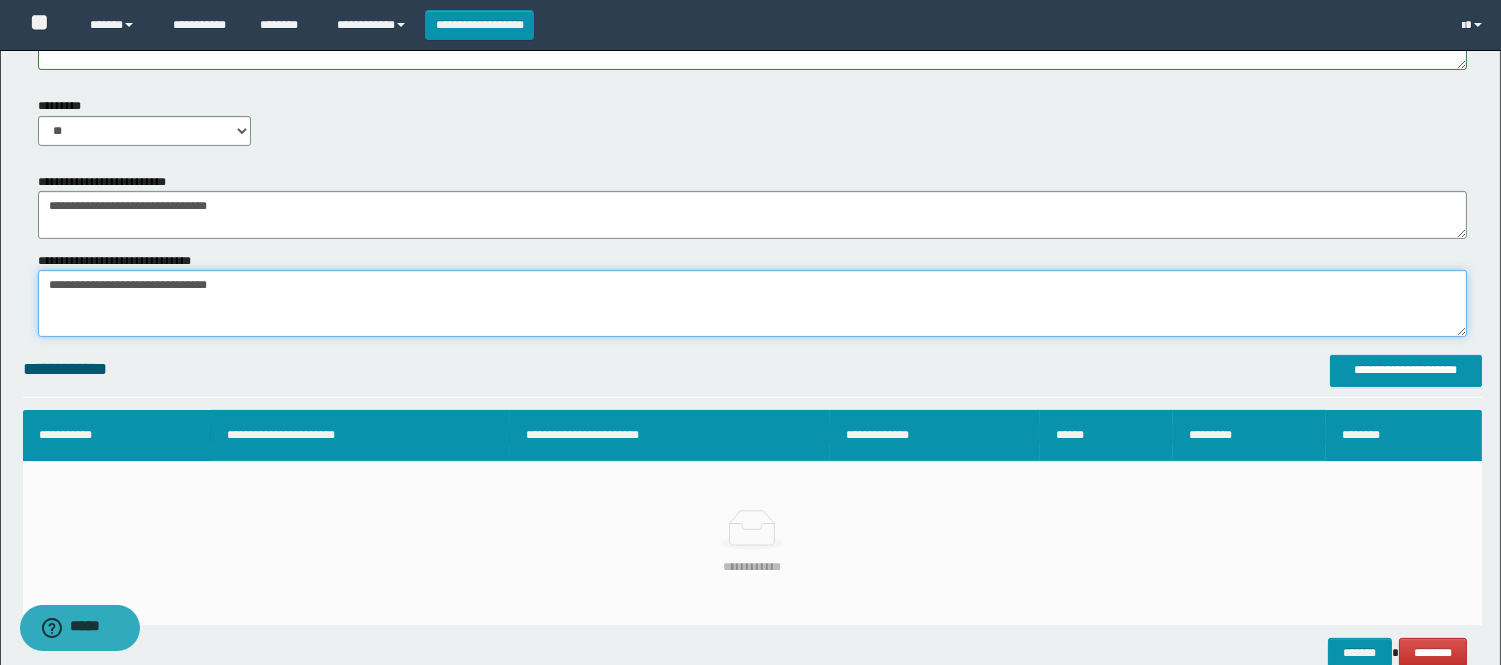 drag, startPoint x: 6, startPoint y: 281, endPoint x: 0, endPoint y: 267, distance: 15.231546 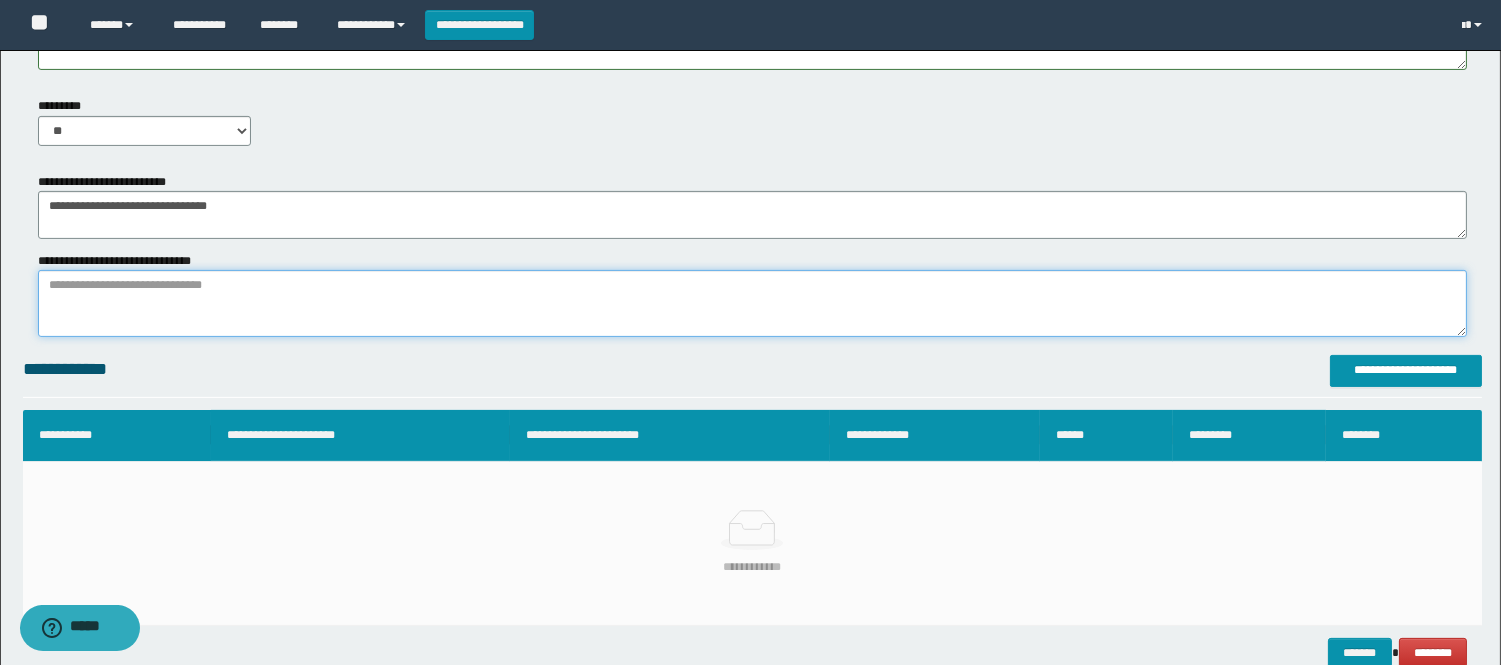 paste on "**********" 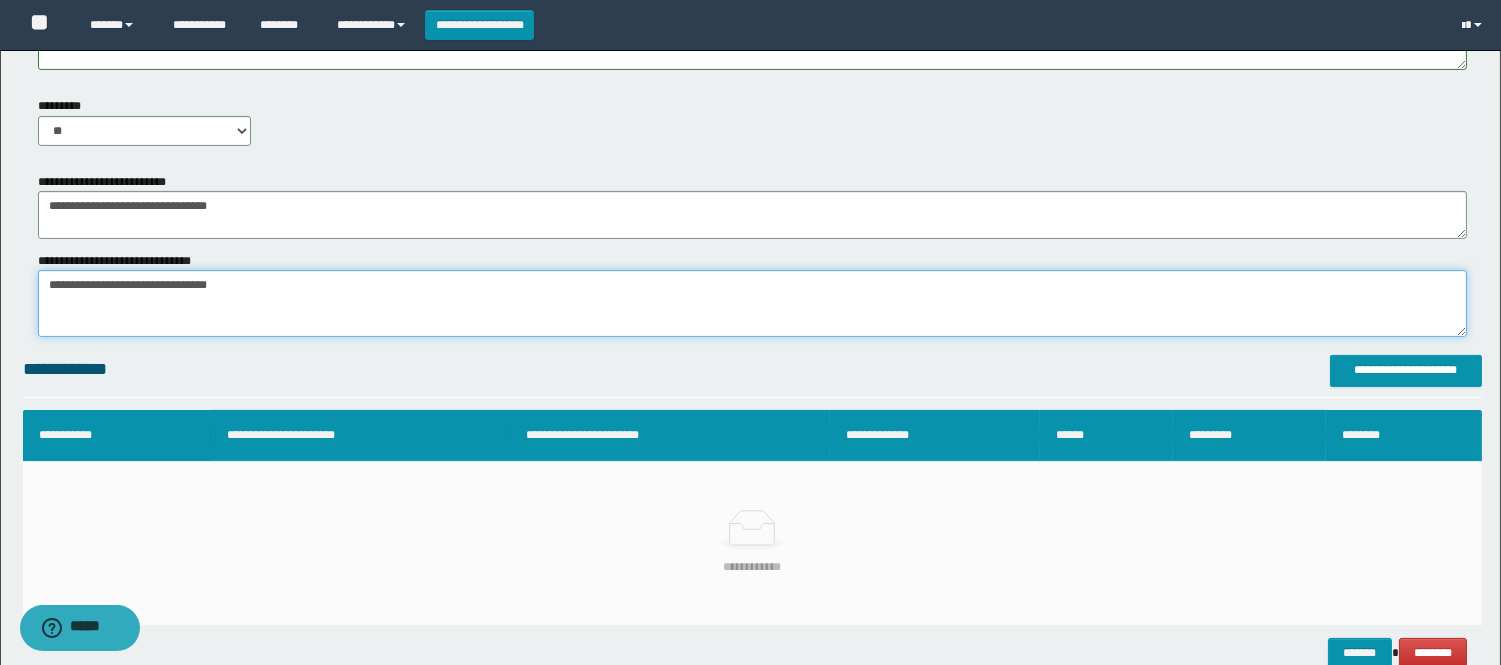click on "*******" at bounding box center (752, 303) 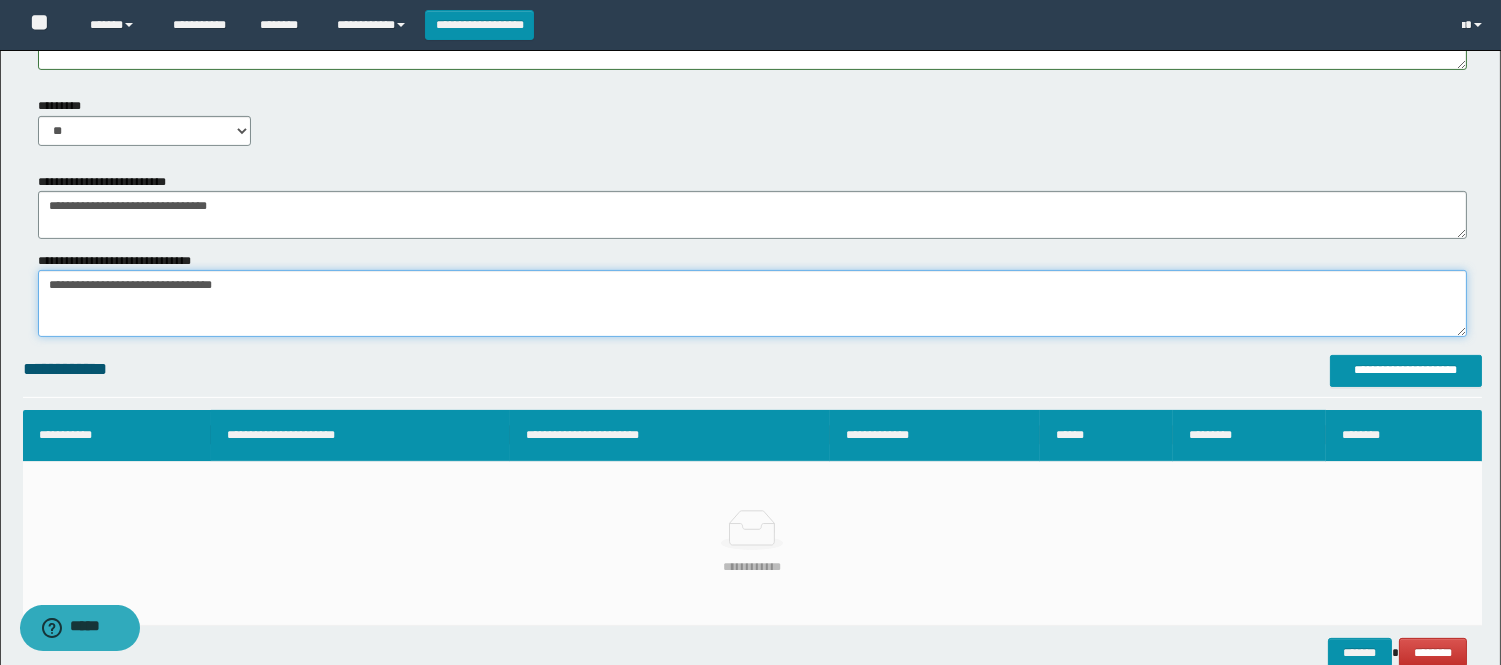 type on "**********" 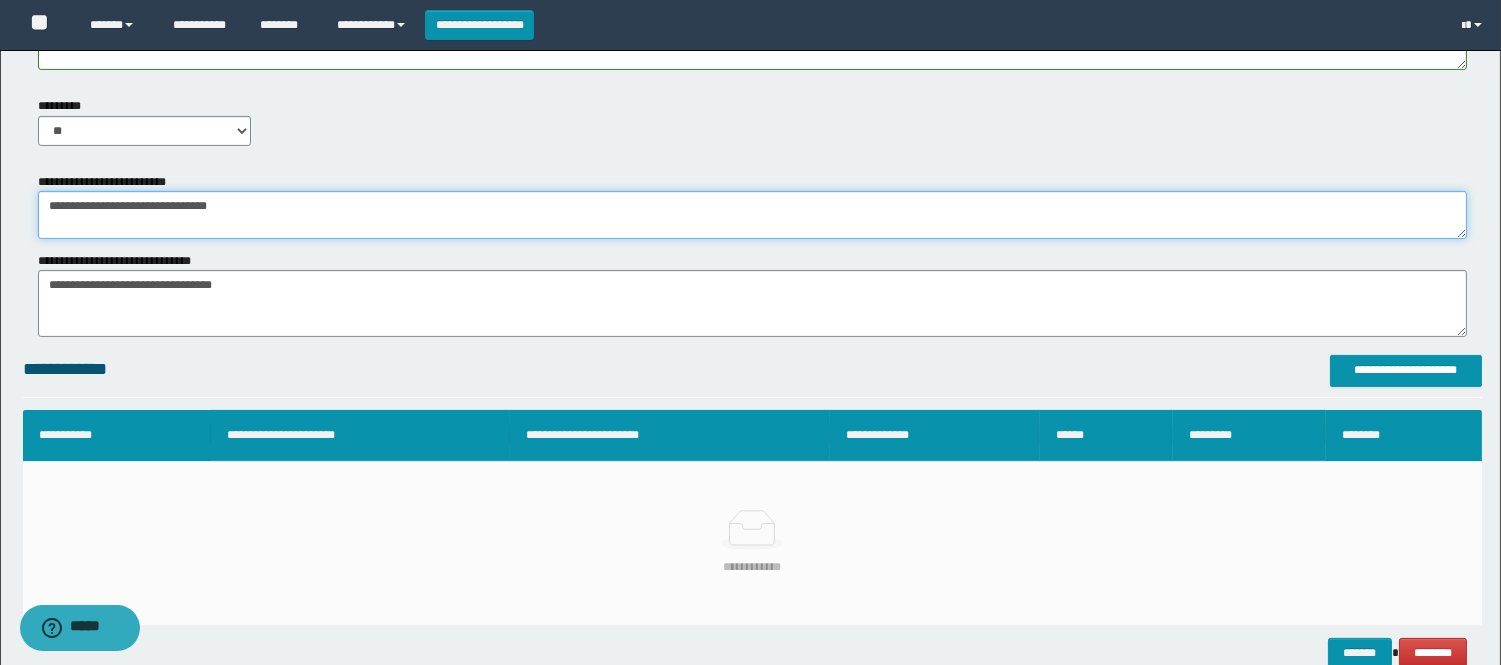drag, startPoint x: 268, startPoint y: 207, endPoint x: 0, endPoint y: 242, distance: 270.2758 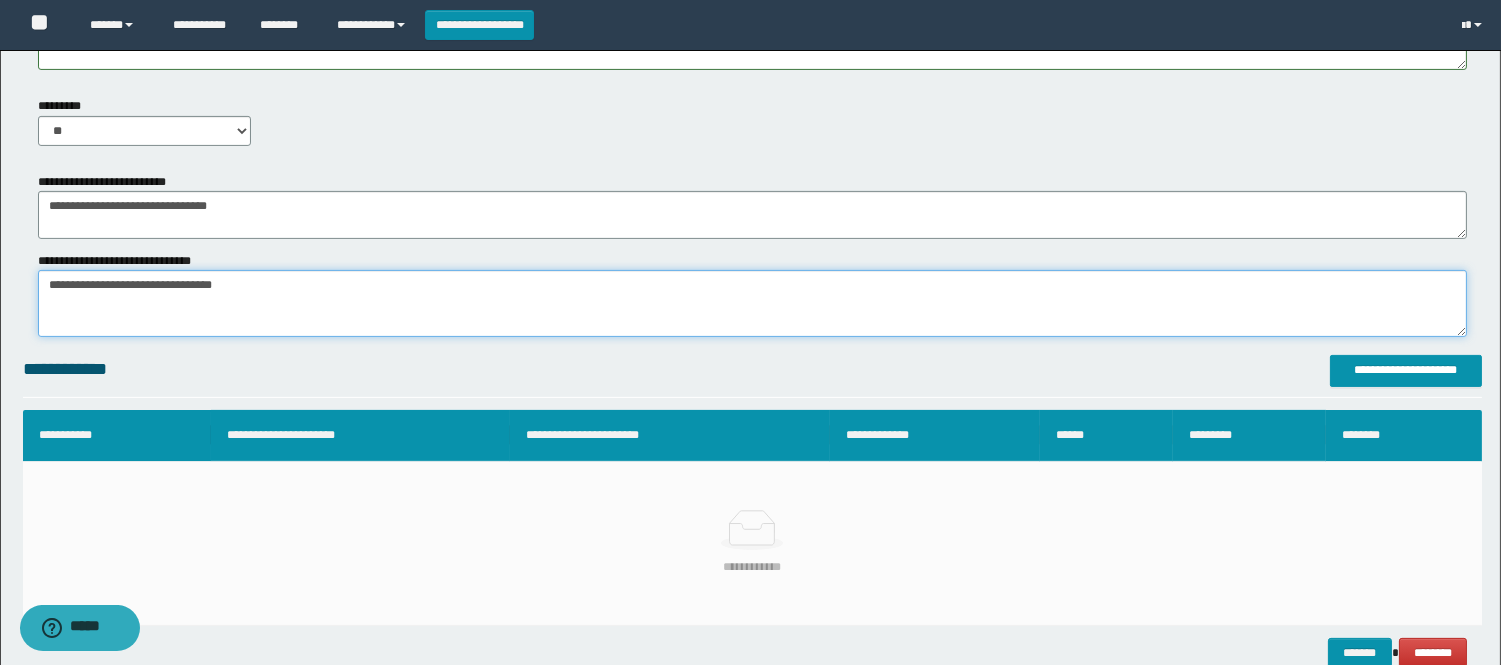 click on "*******" at bounding box center (752, 303) 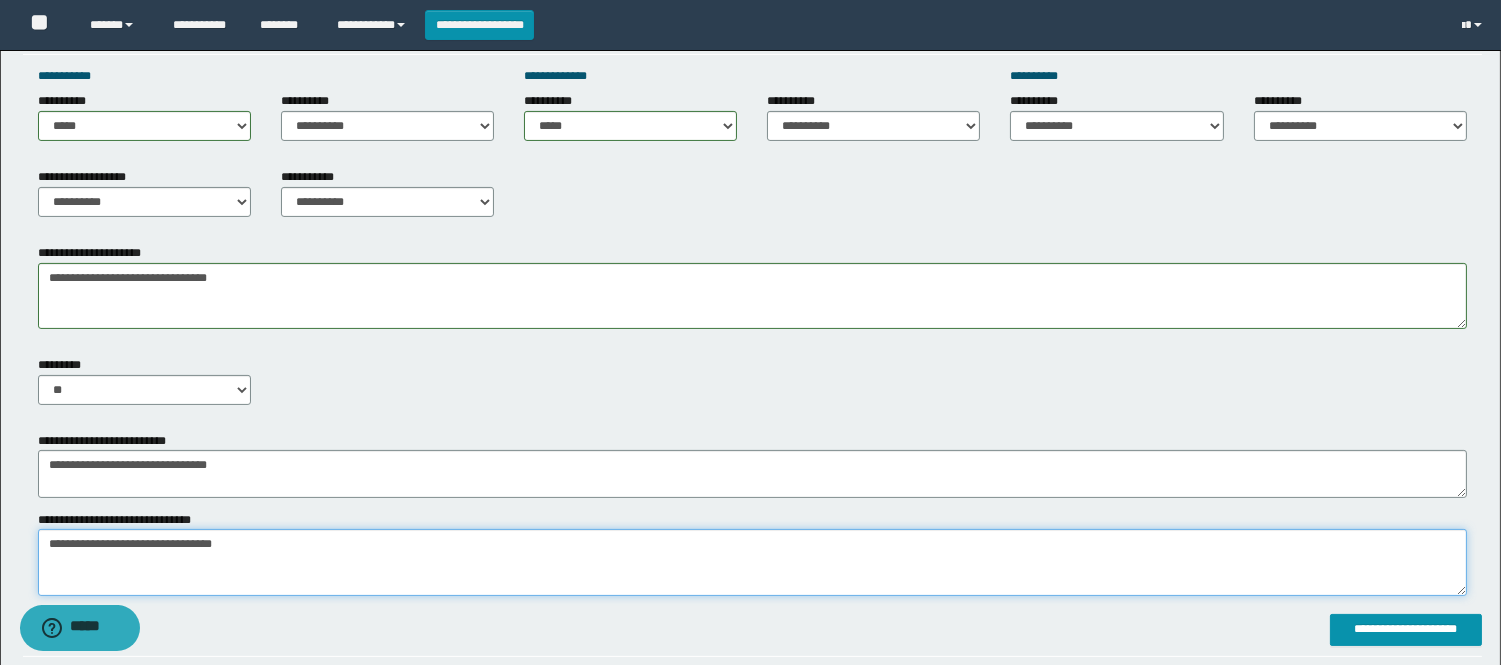 scroll, scrollTop: 777, scrollLeft: 0, axis: vertical 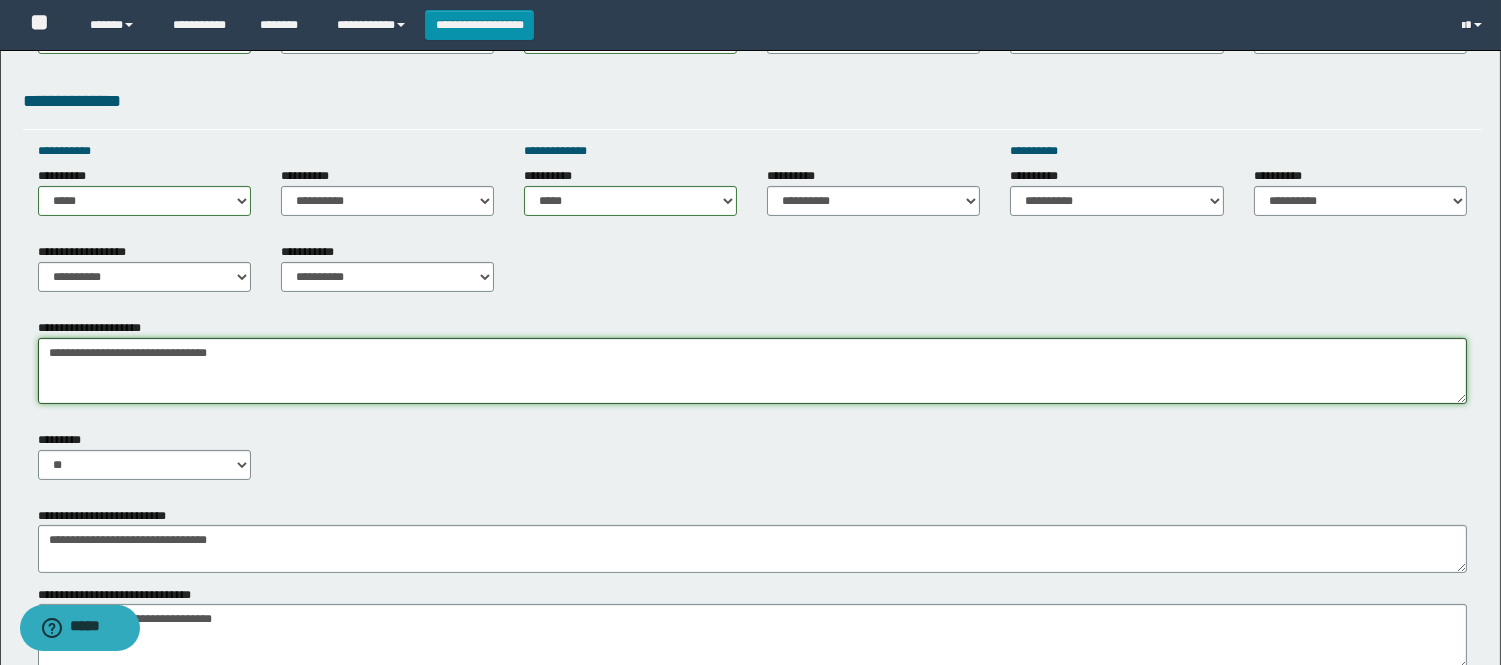 drag, startPoint x: 278, startPoint y: 356, endPoint x: 324, endPoint y: 494, distance: 145.46477 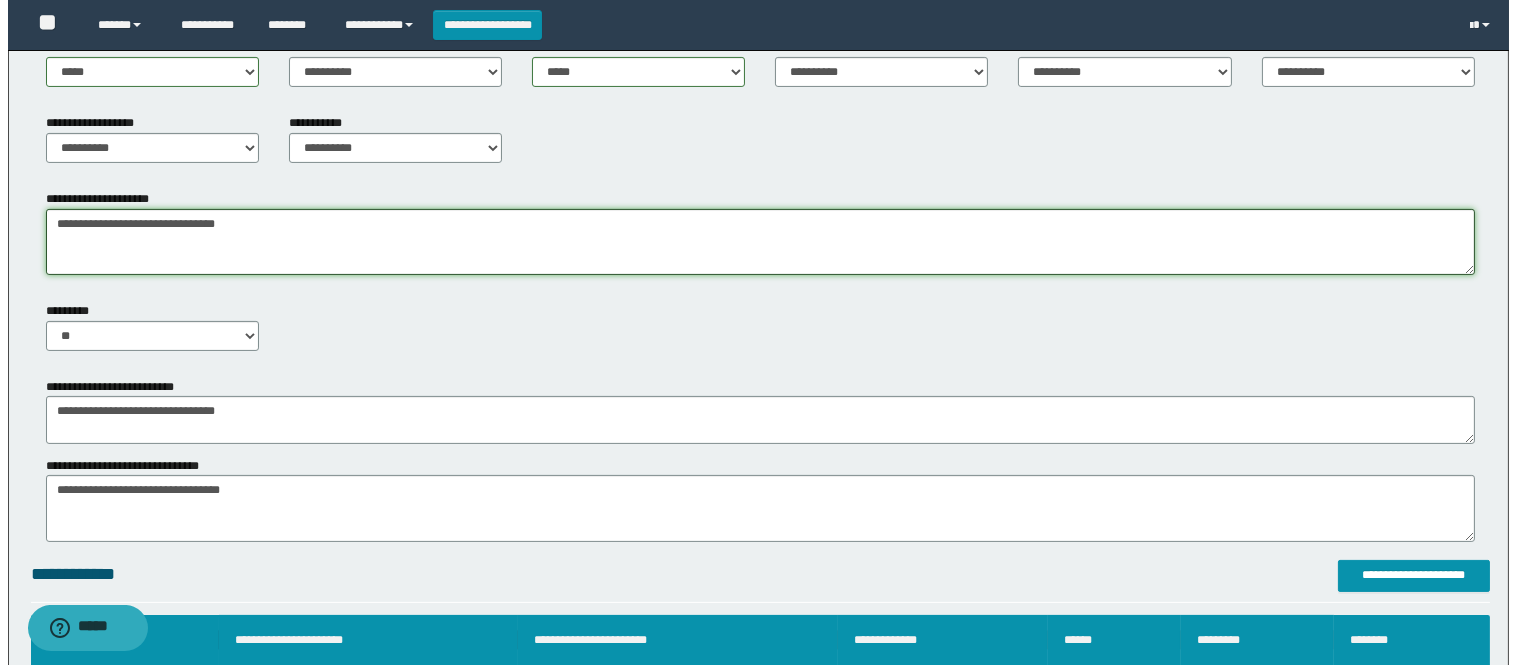 scroll, scrollTop: 1111, scrollLeft: 0, axis: vertical 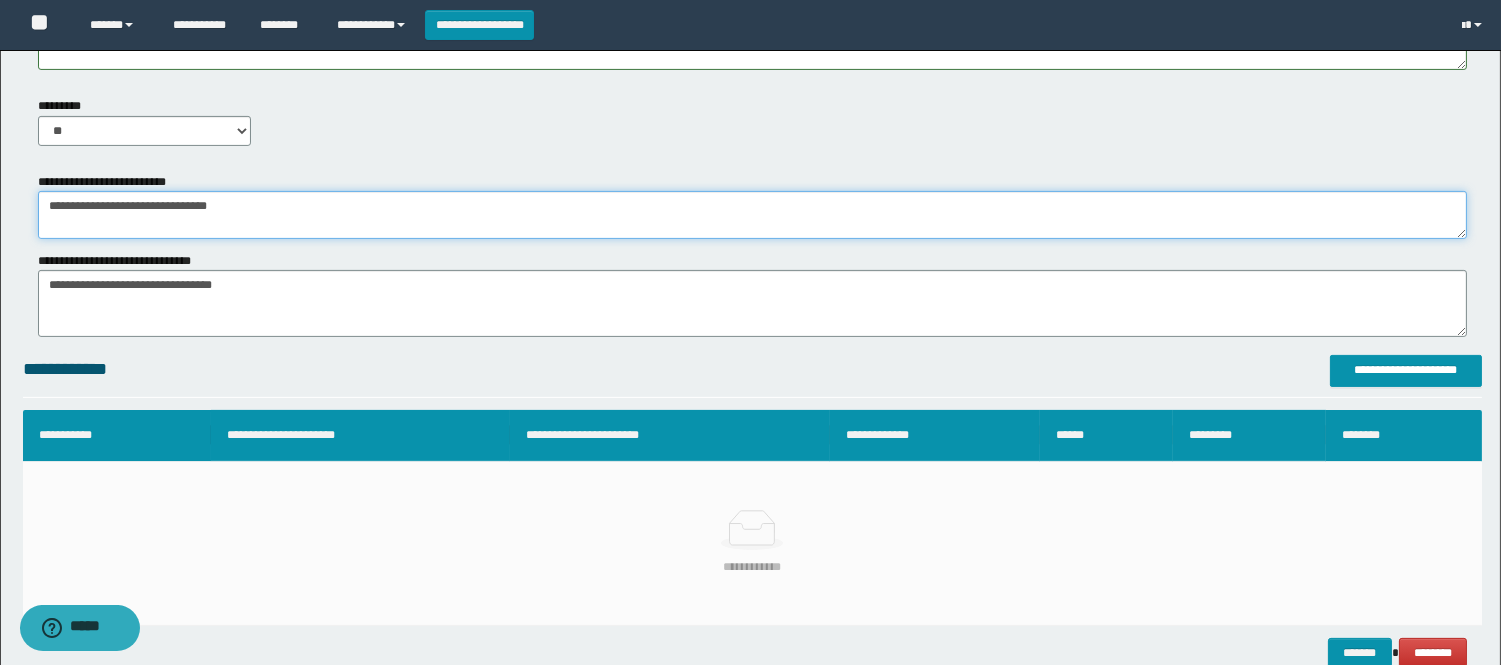 click on "**********" at bounding box center [752, 215] 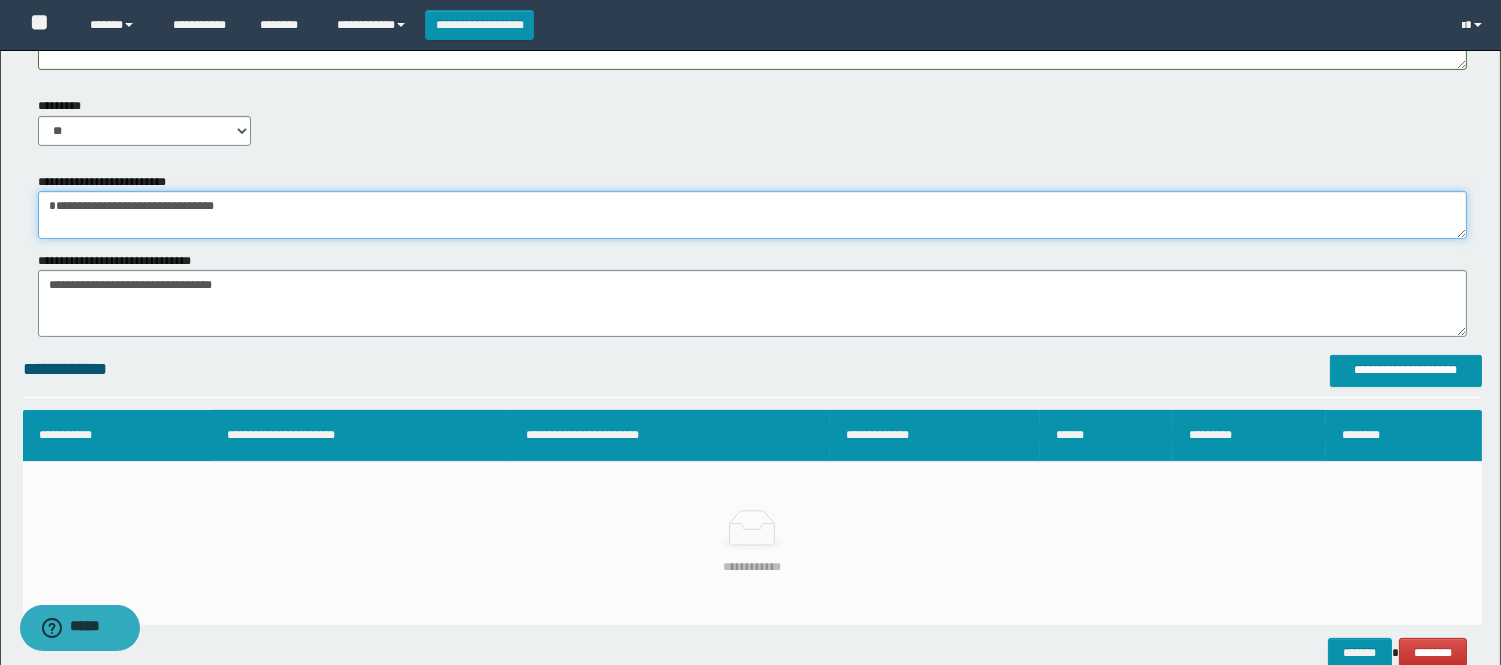 click on "**********" at bounding box center [752, 215] 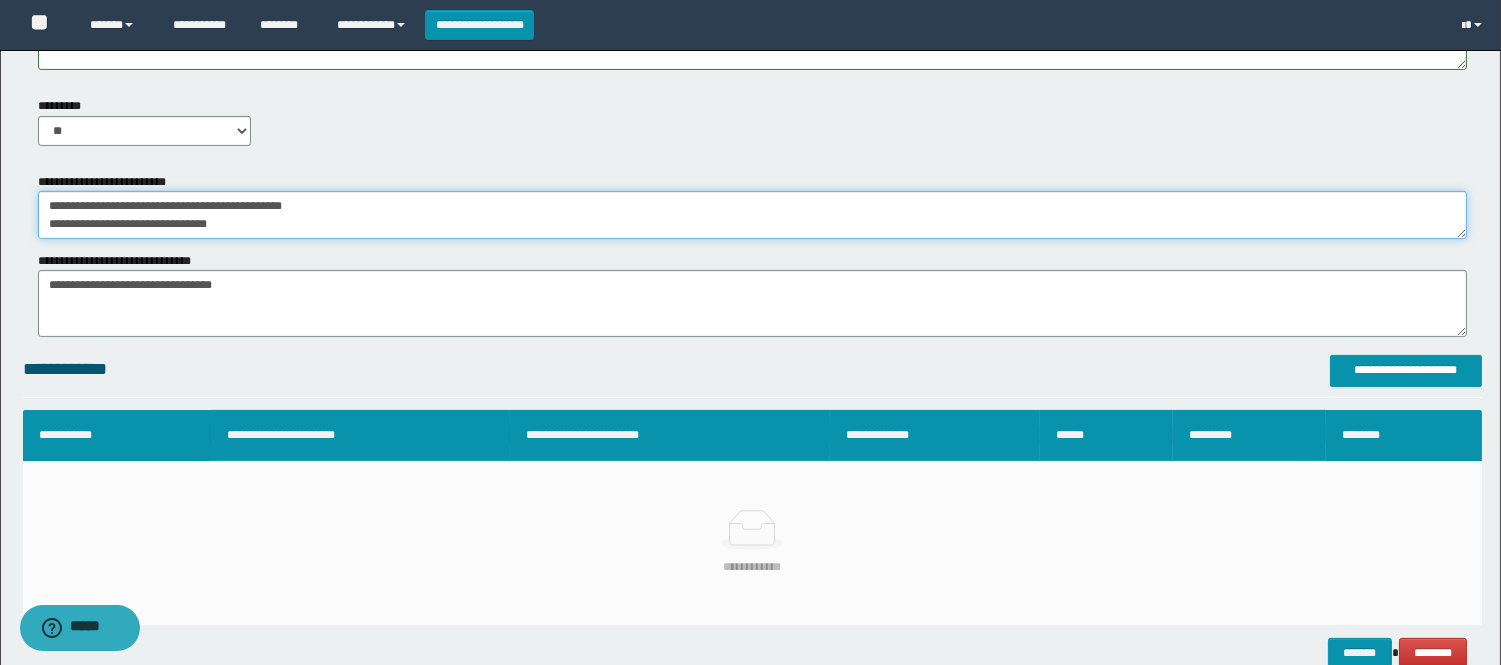 drag, startPoint x: 262, startPoint y: 221, endPoint x: 0, endPoint y: 114, distance: 283.00708 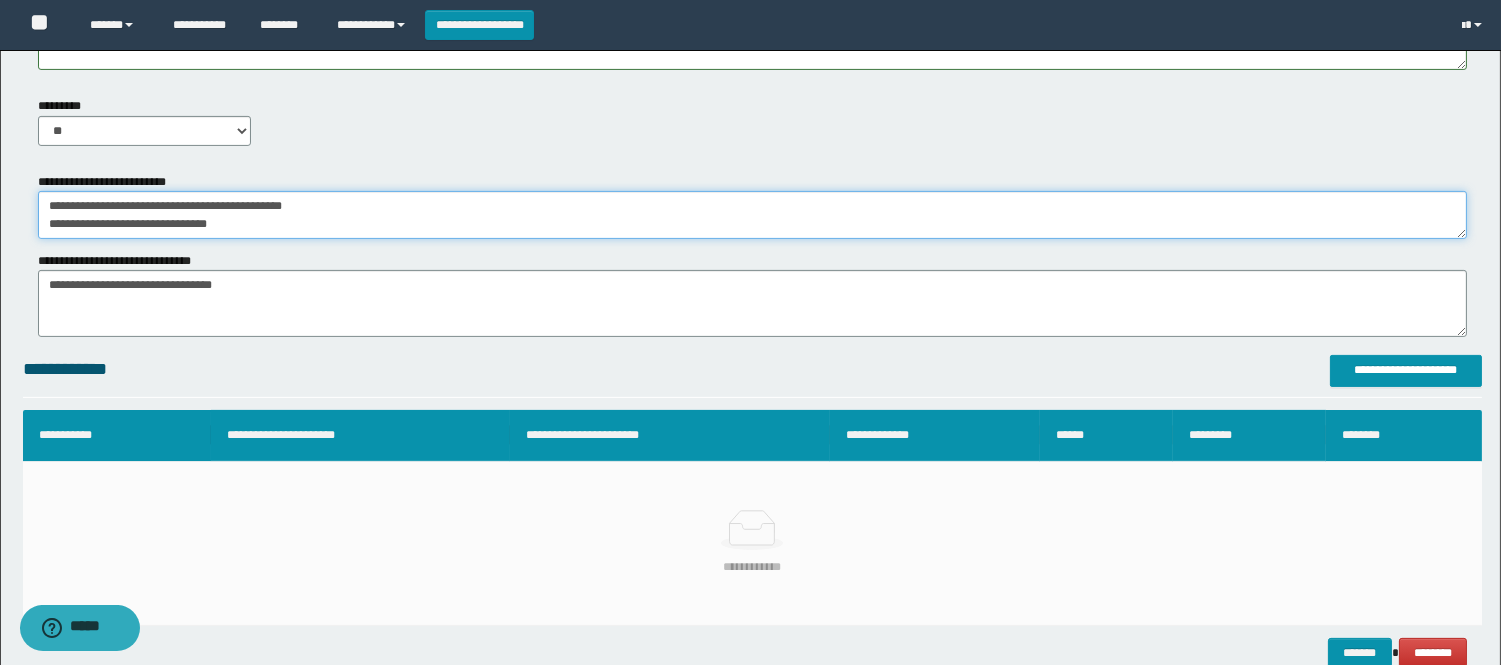 type on "**********" 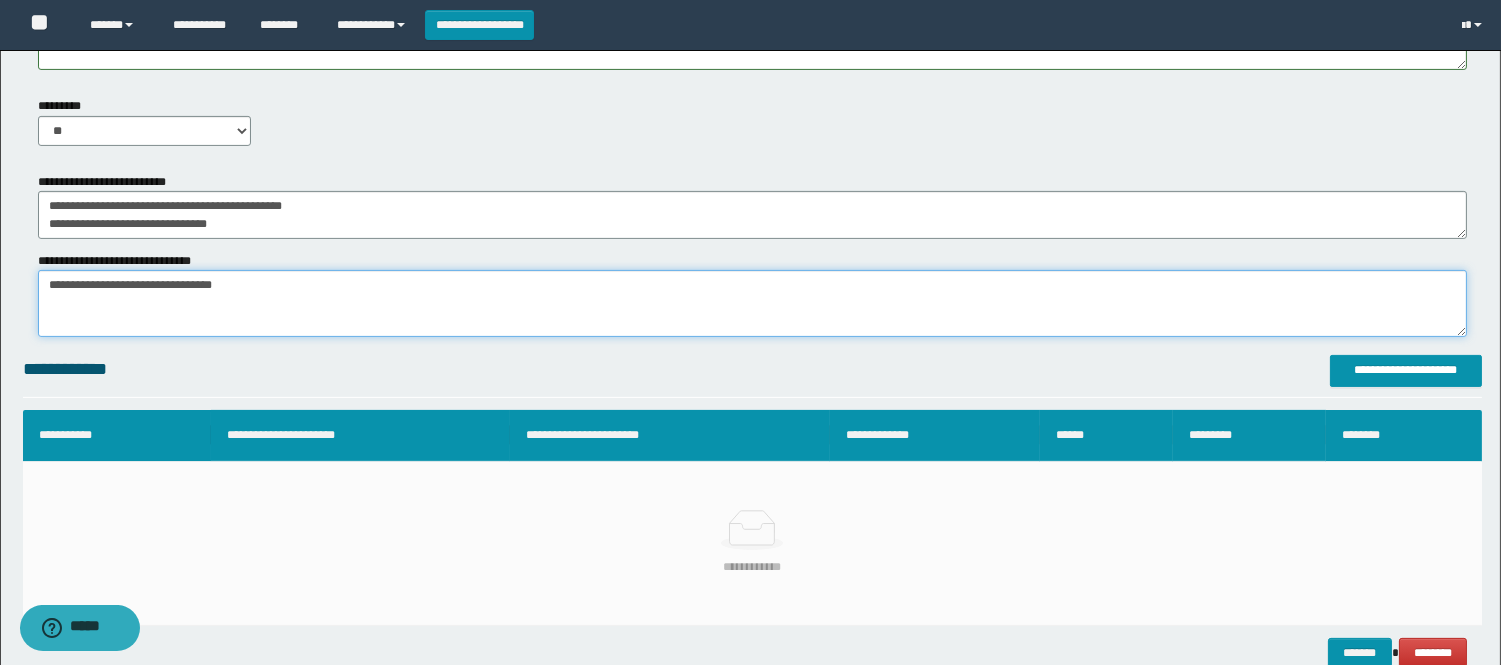 drag, startPoint x: 248, startPoint y: 285, endPoint x: 0, endPoint y: 228, distance: 254.46611 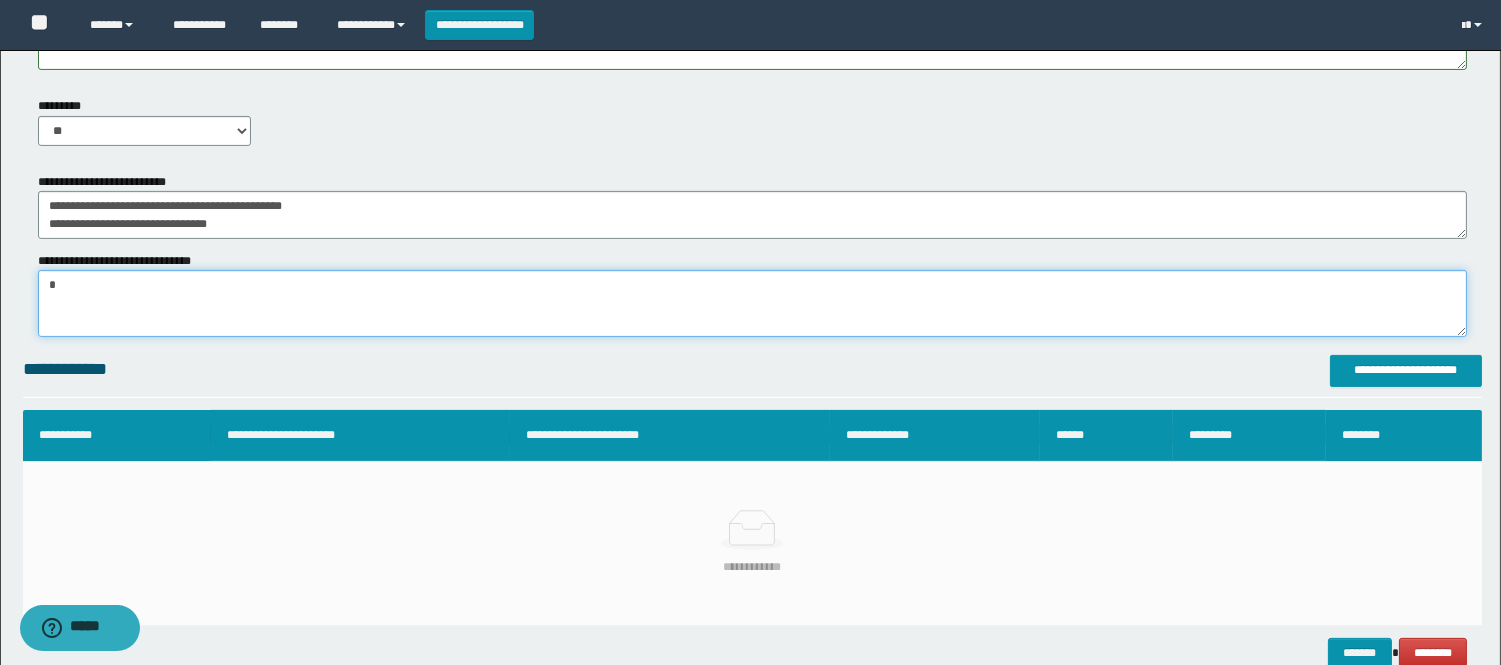 paste on "**********" 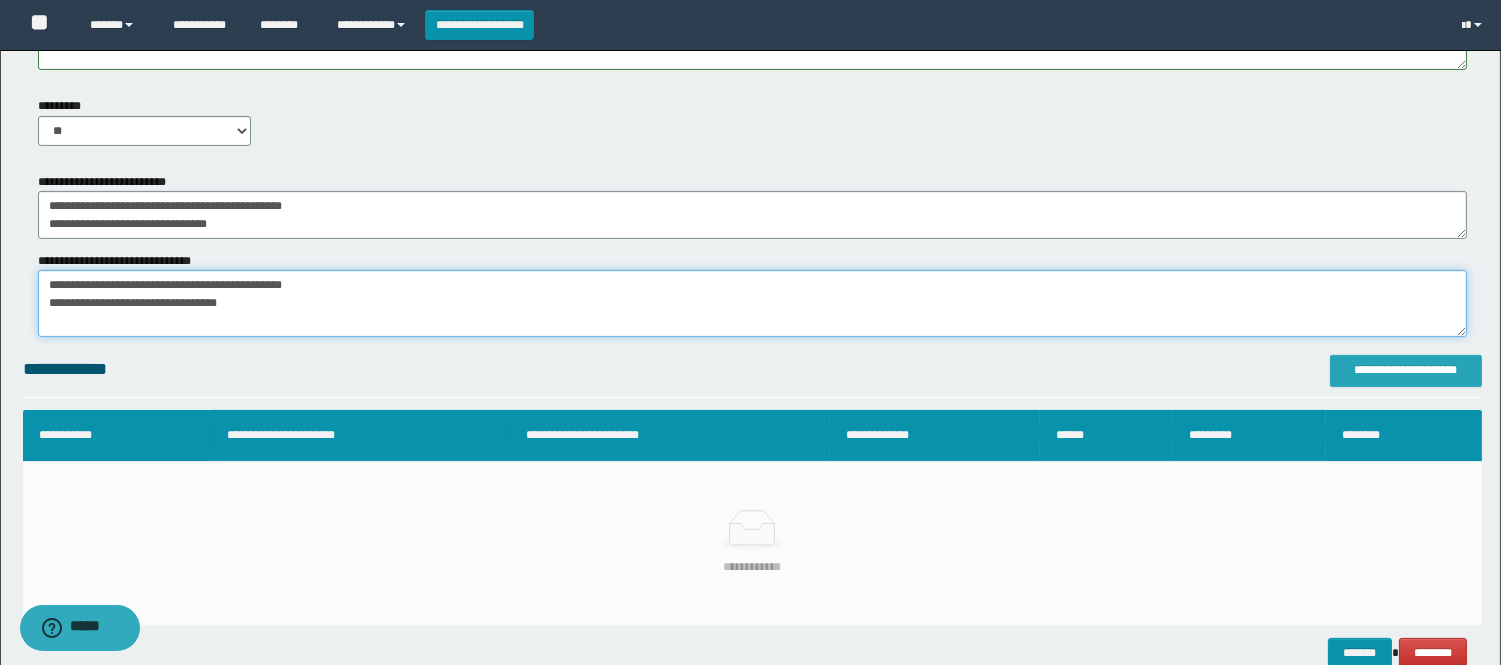 type on "**********" 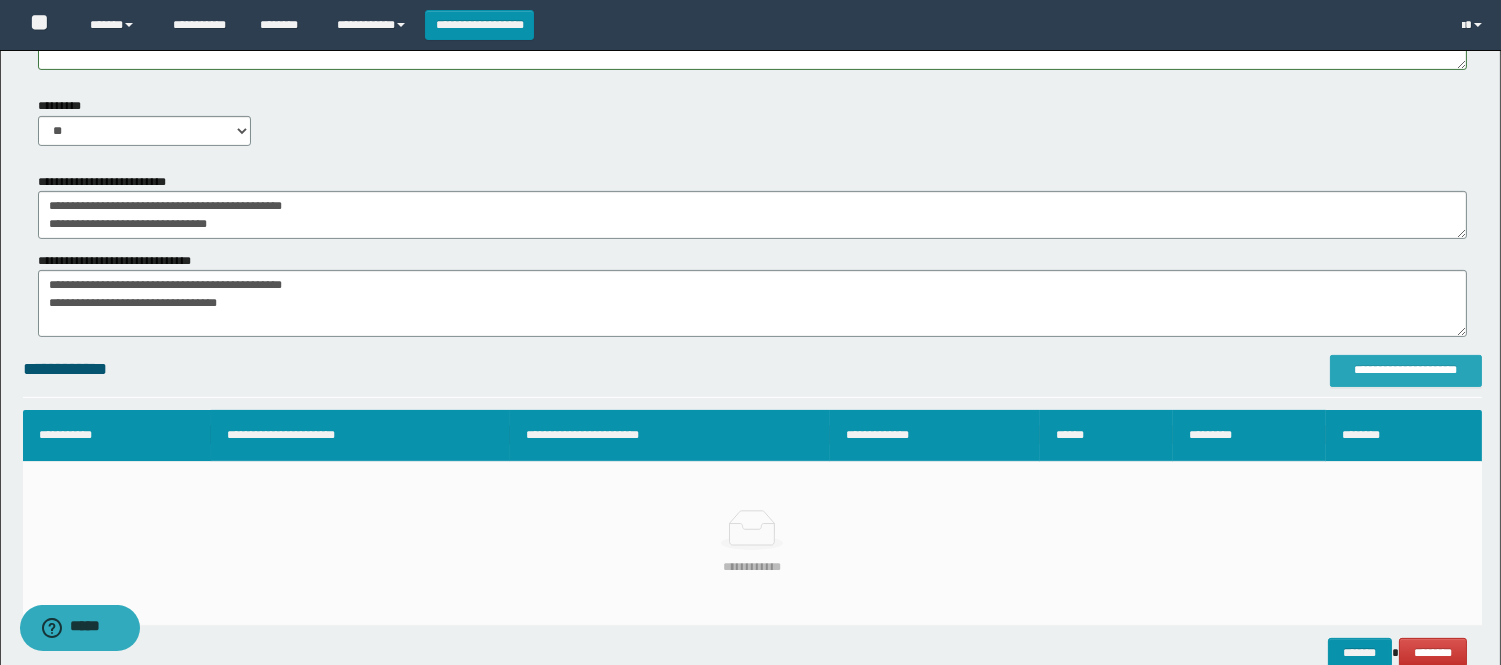 click on "**********" at bounding box center [1406, 370] 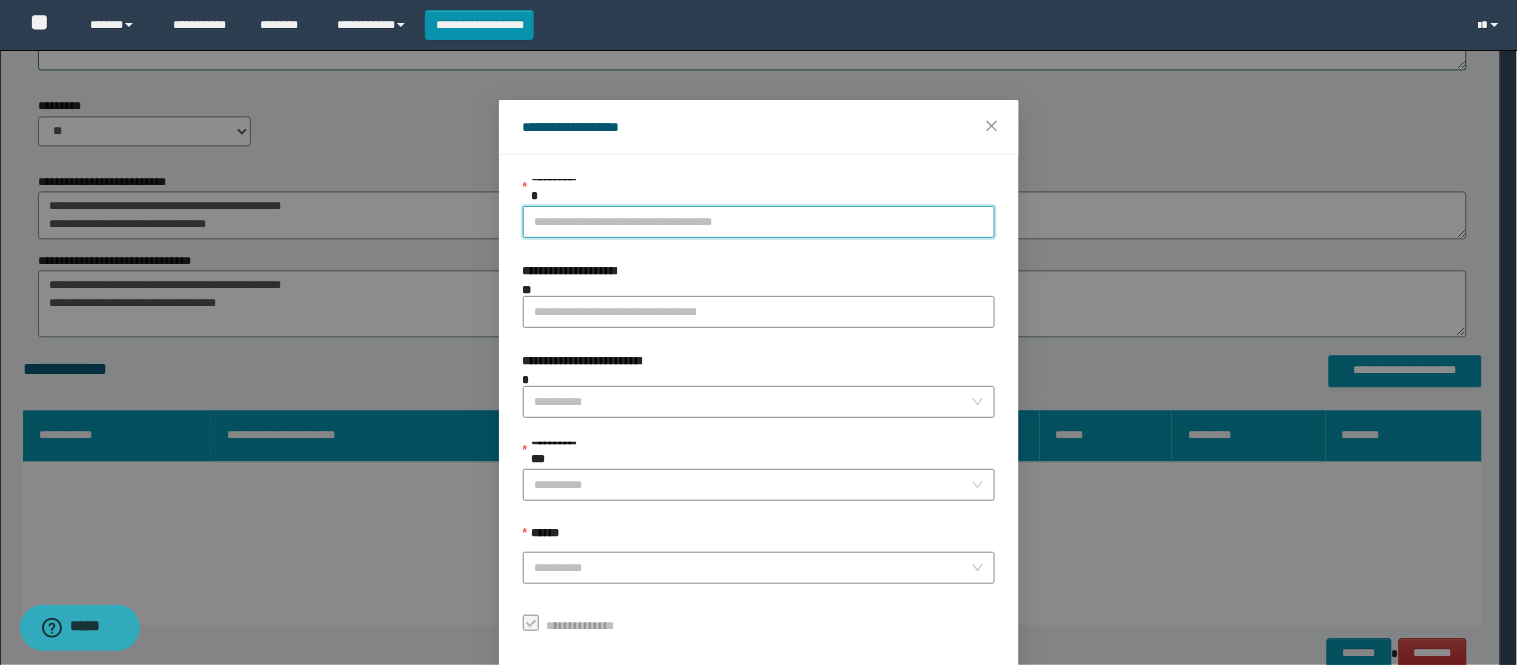 click on "**********" at bounding box center [759, 222] 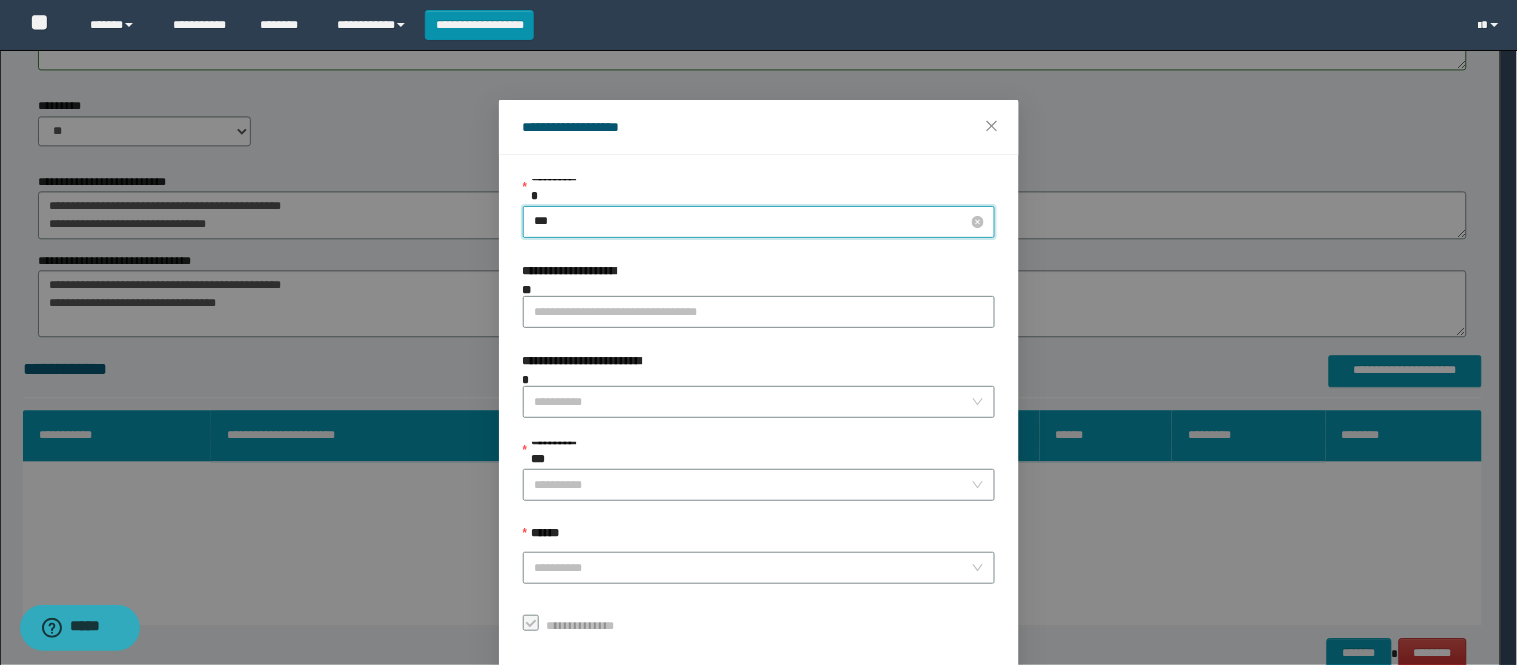 type on "****" 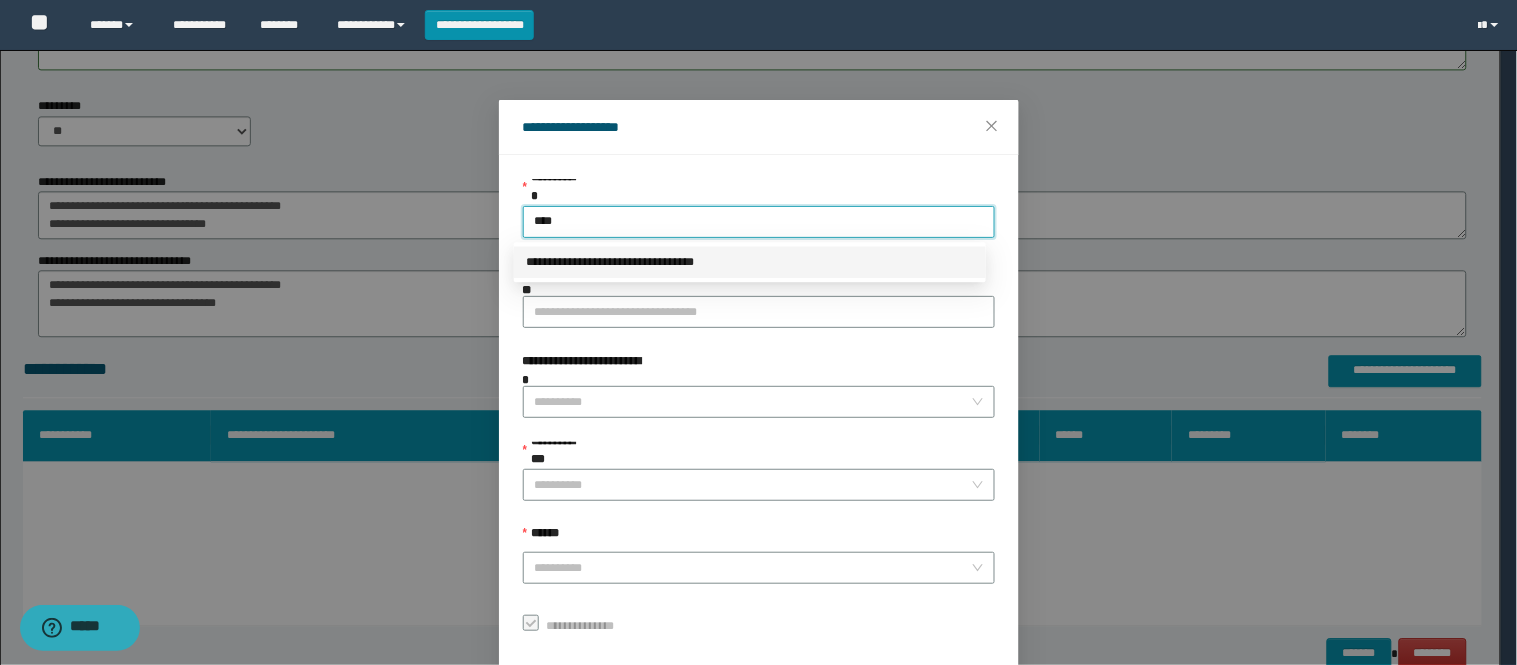 click on "**********" at bounding box center [750, 262] 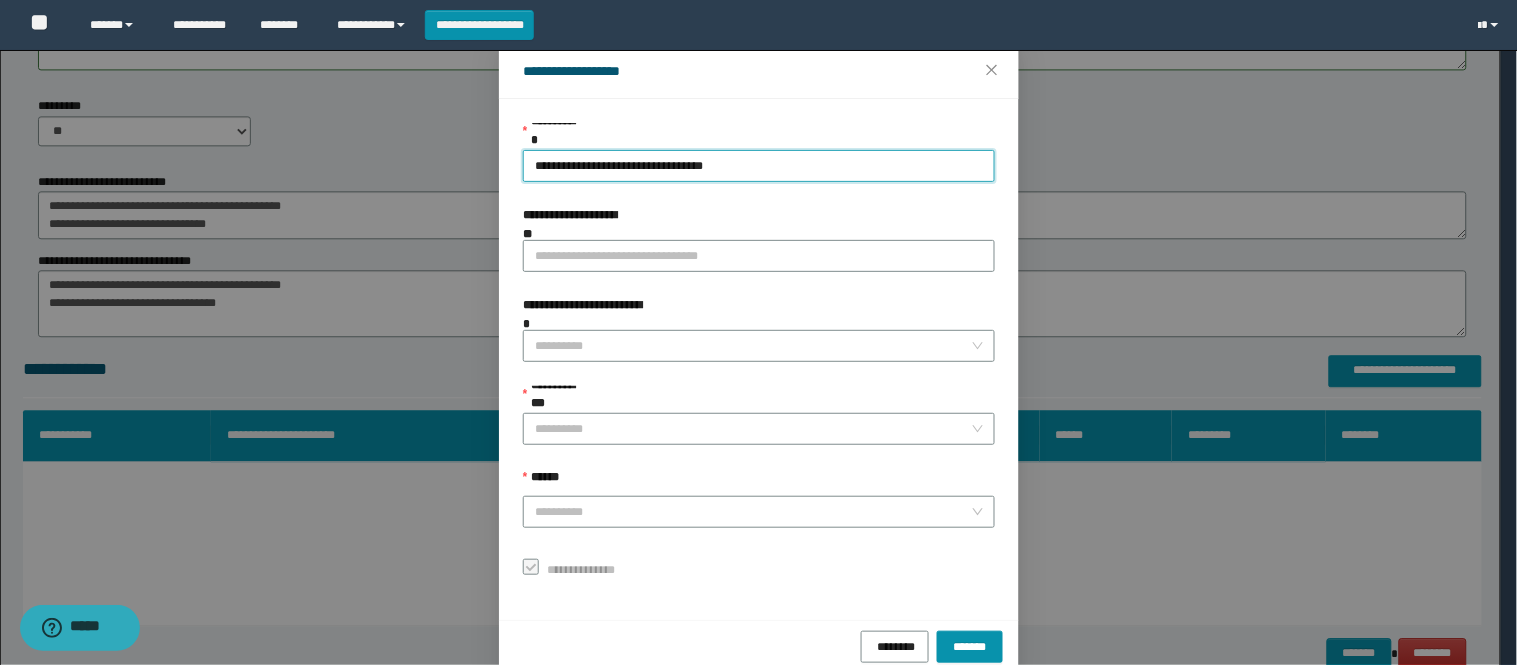 scroll, scrollTop: 87, scrollLeft: 0, axis: vertical 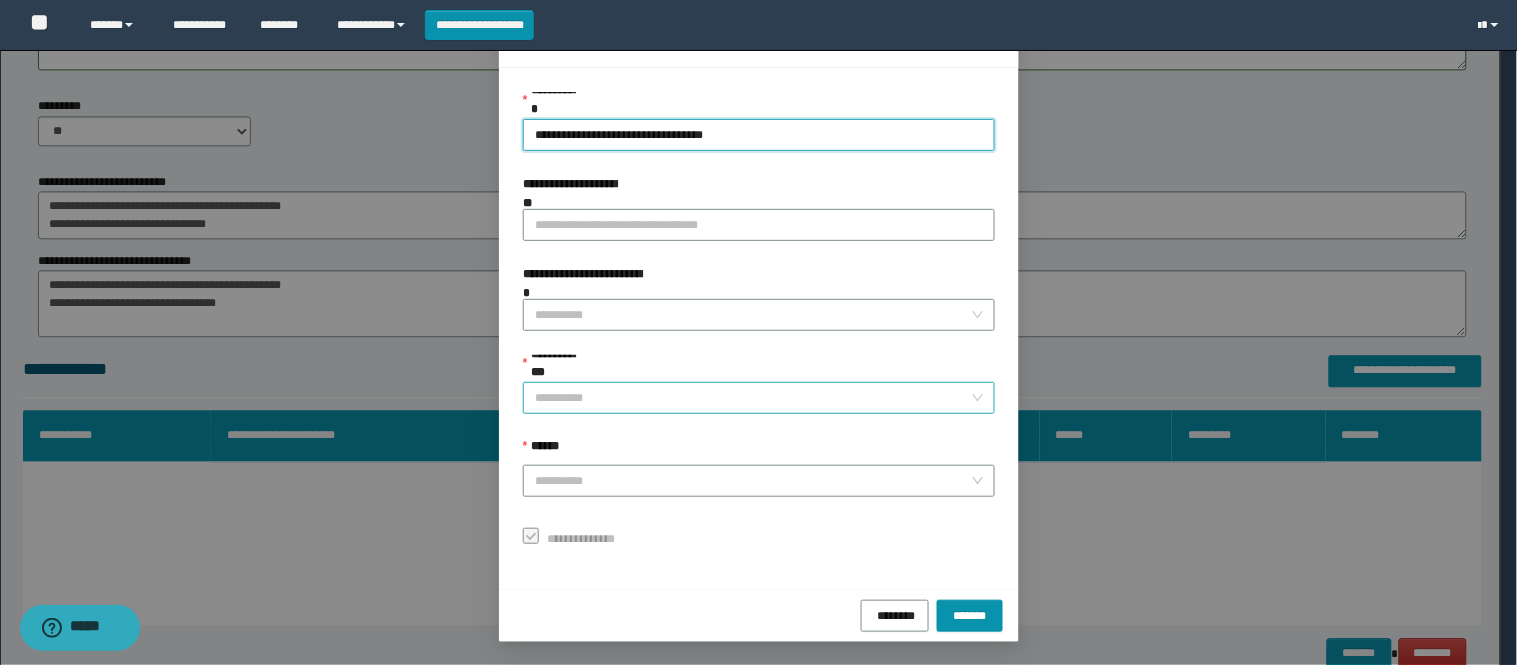 click on "**********" at bounding box center (753, 398) 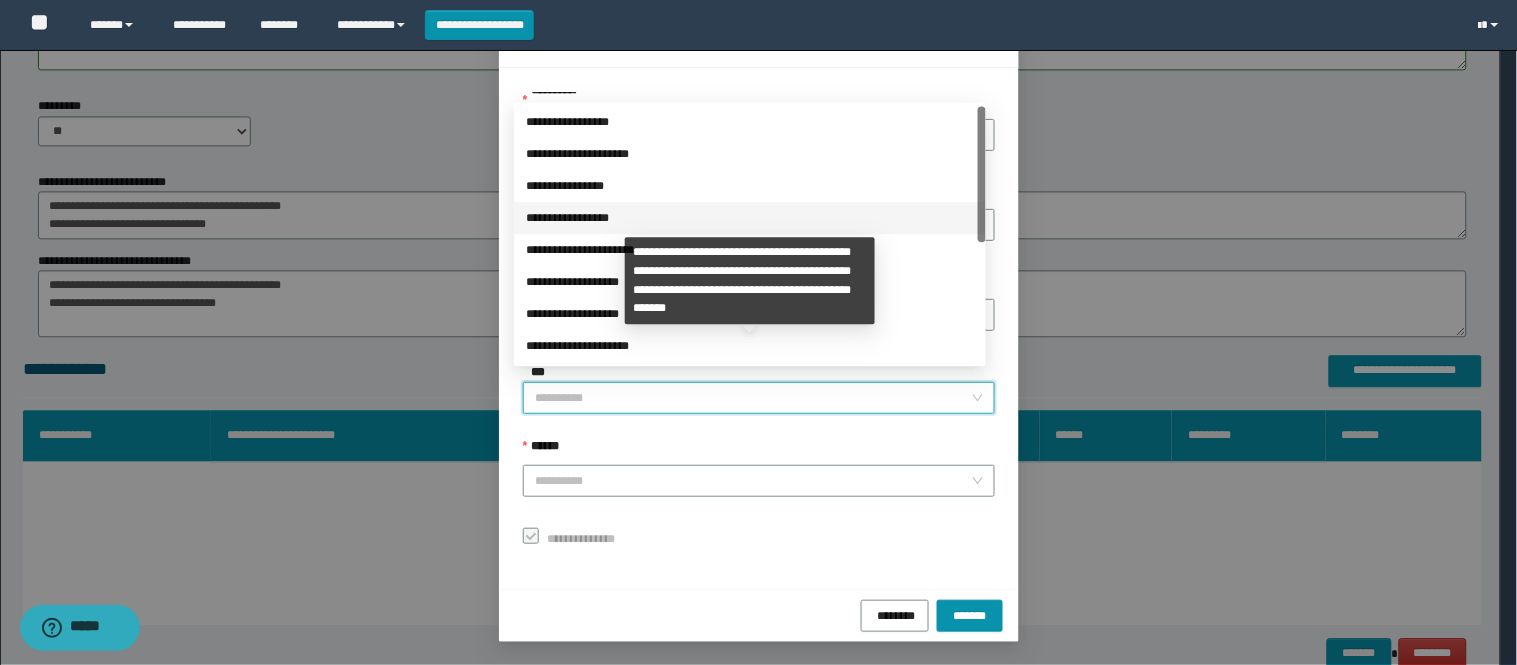 scroll, scrollTop: 224, scrollLeft: 0, axis: vertical 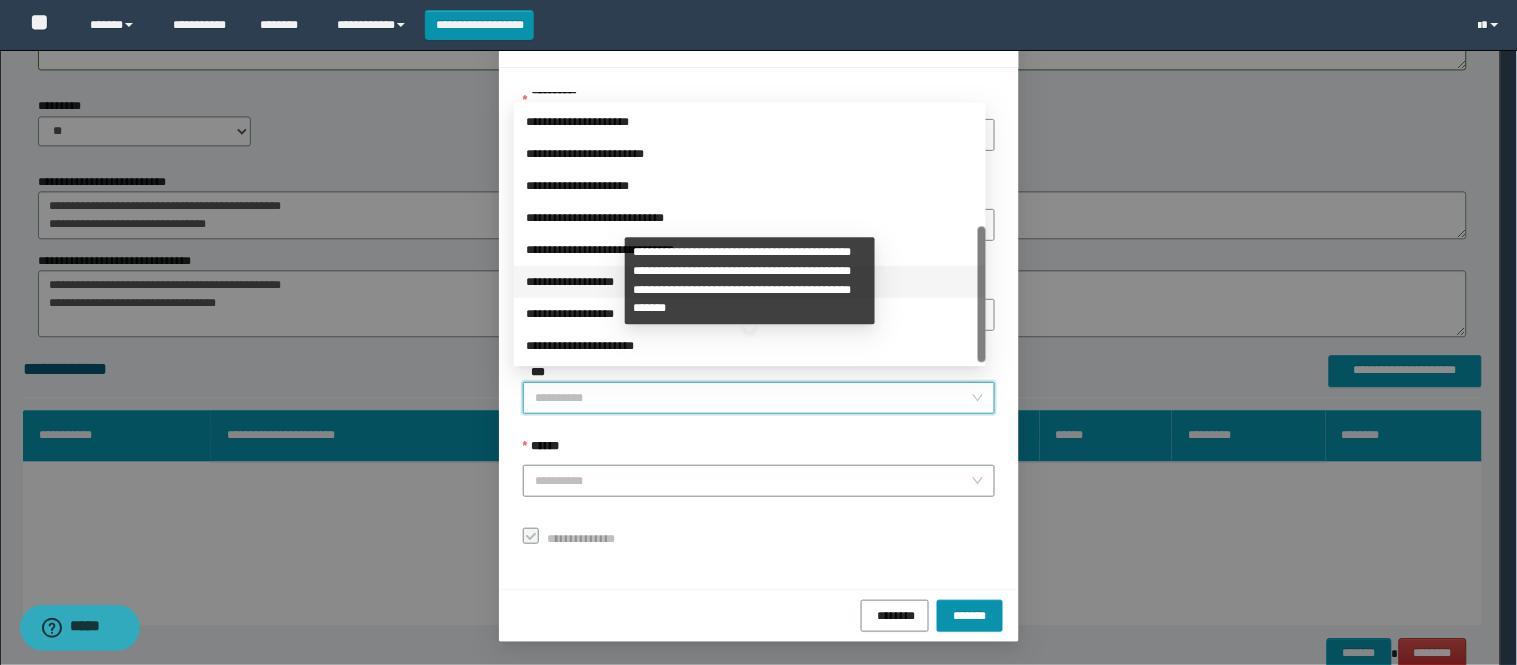 click on "**********" at bounding box center (750, 282) 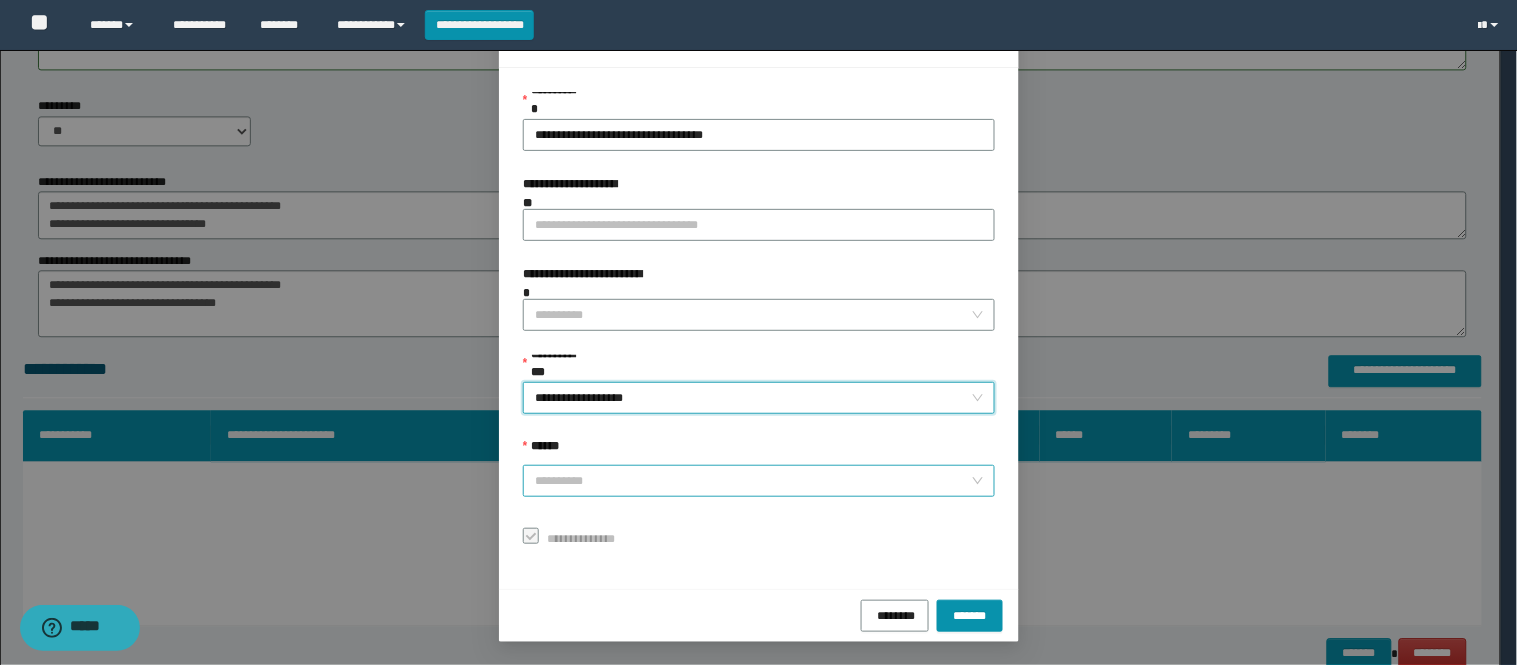 click on "******" at bounding box center (753, 481) 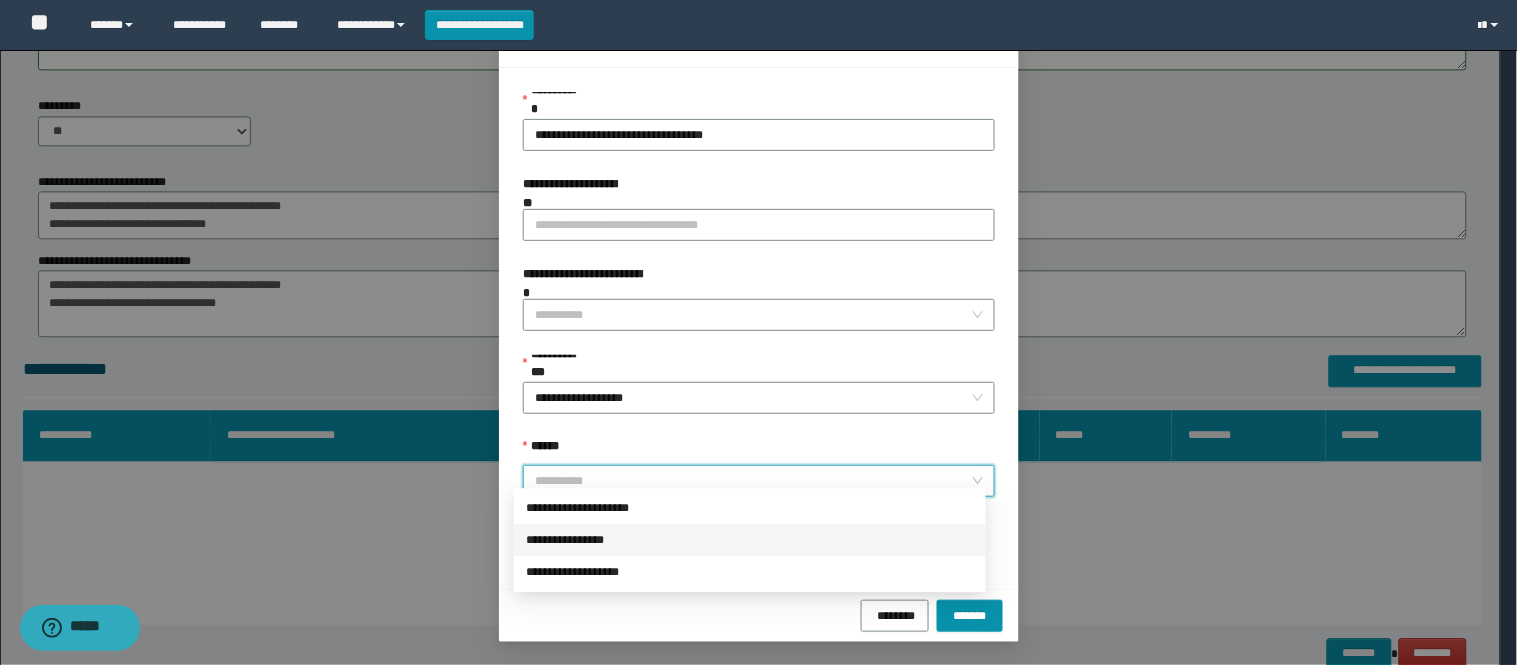 click on "**********" at bounding box center [750, 540] 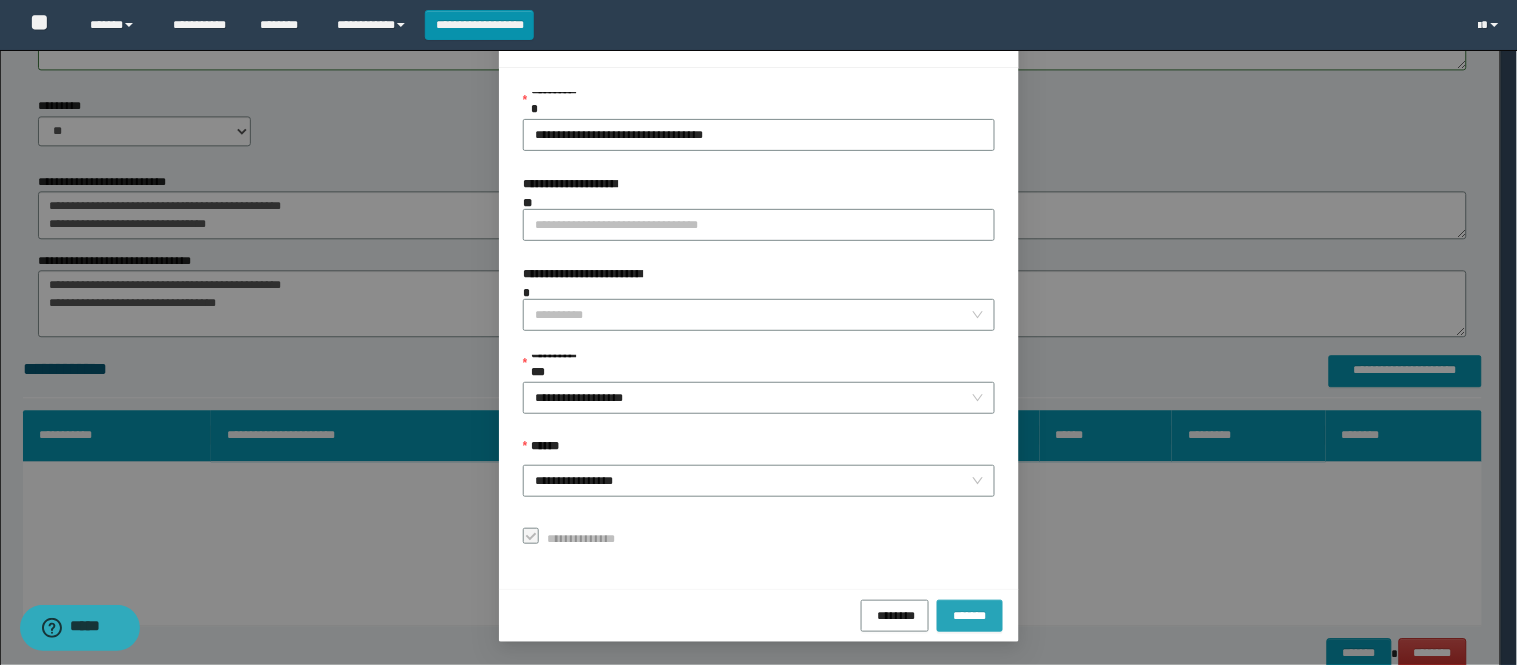 click on "*******" at bounding box center (970, 614) 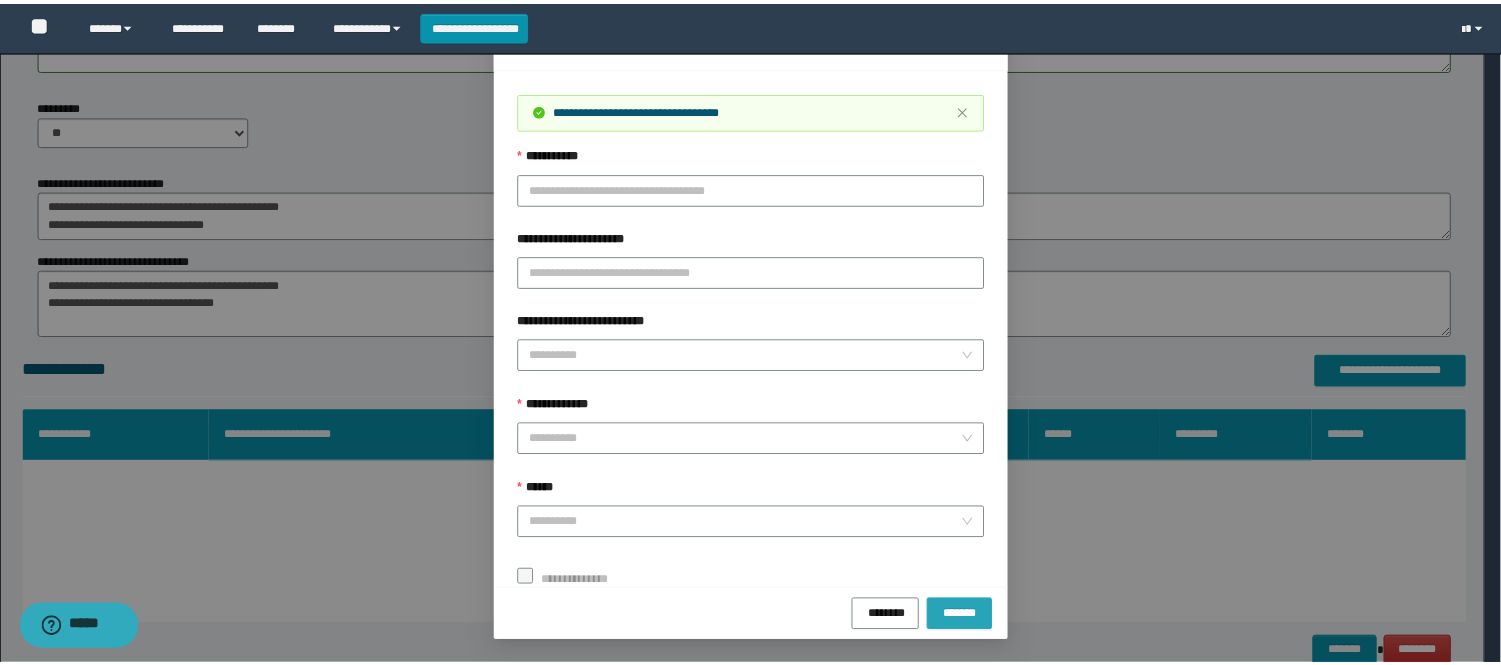 scroll, scrollTop: 41, scrollLeft: 0, axis: vertical 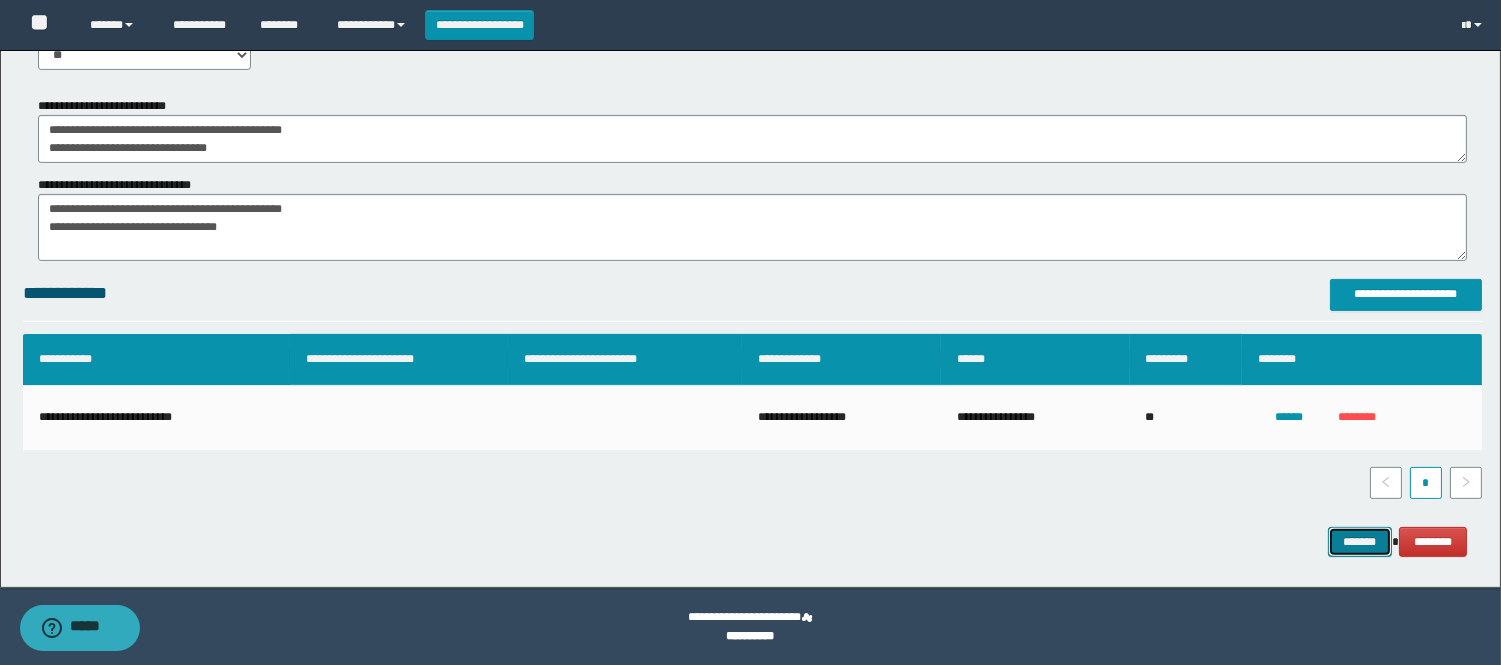 click on "*******" at bounding box center (1360, 542) 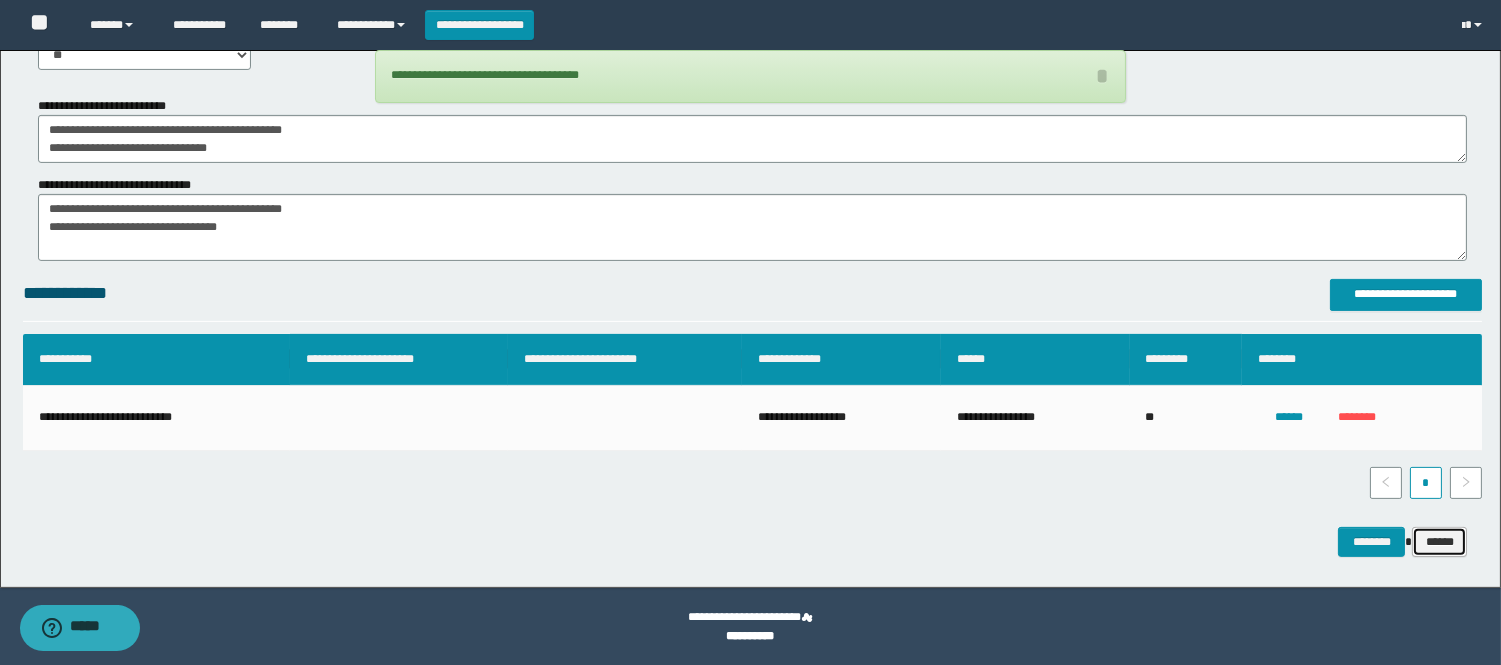 click on "******" at bounding box center (1439, 542) 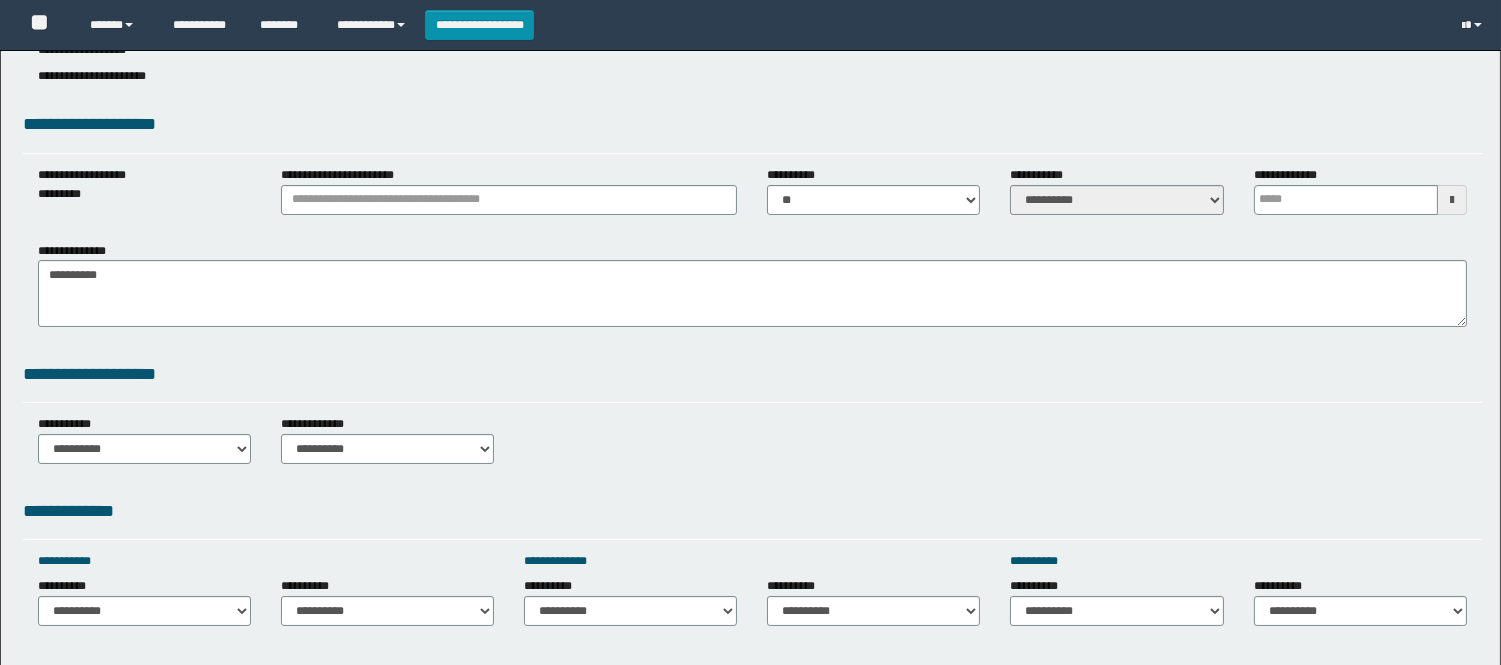 scroll, scrollTop: 333, scrollLeft: 0, axis: vertical 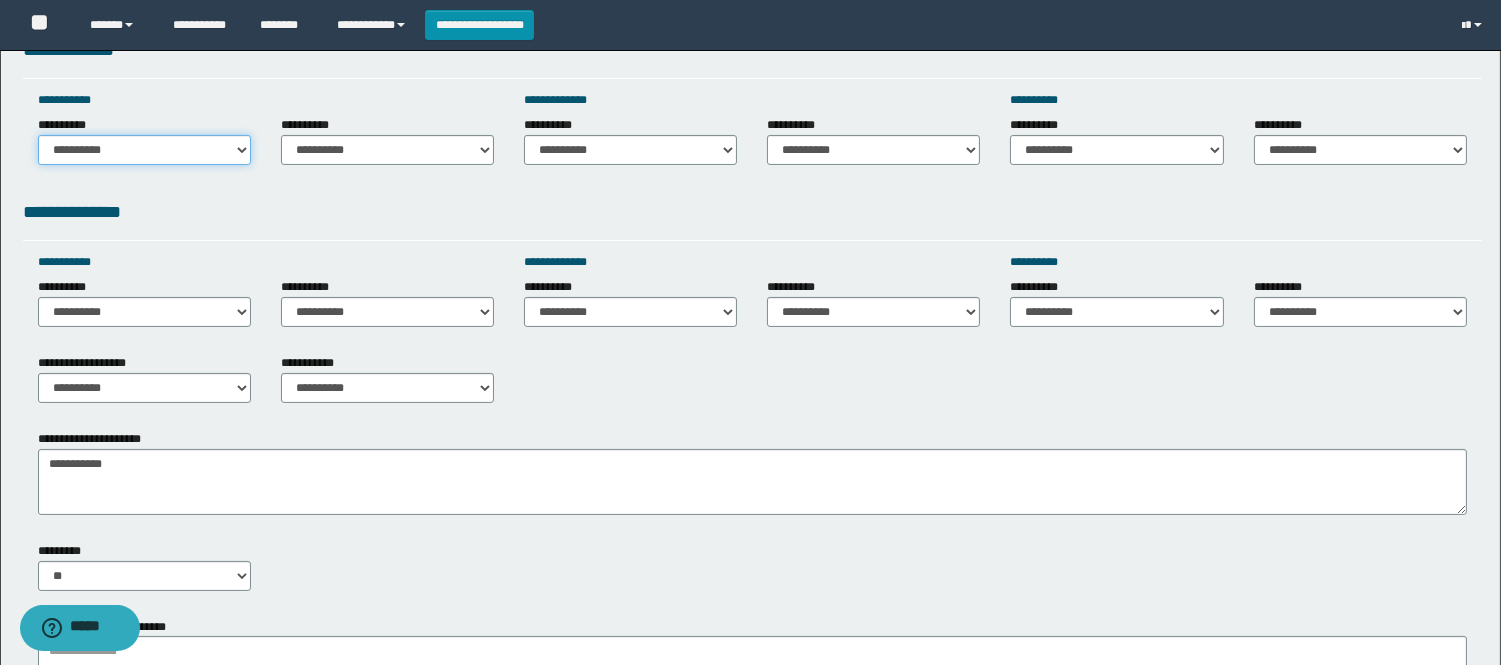 click on "**********" at bounding box center (144, 150) 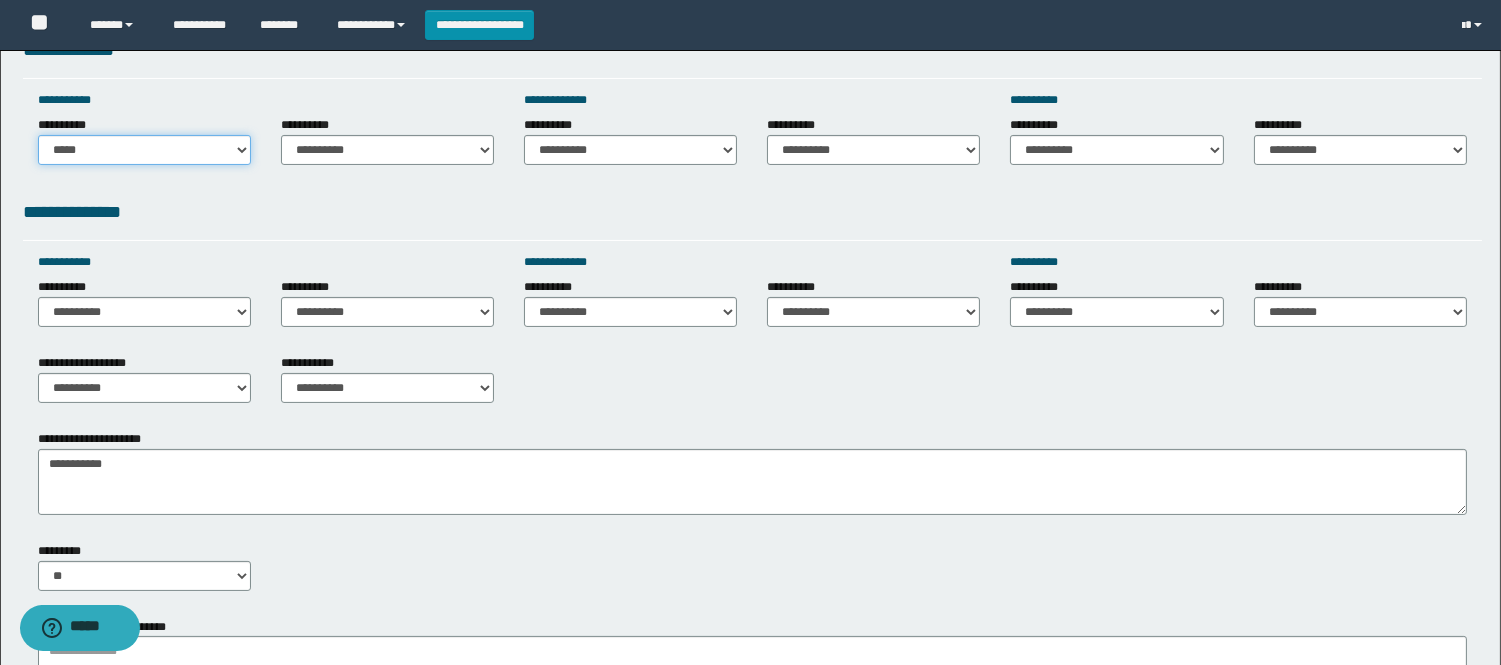click on "**********" at bounding box center [144, 150] 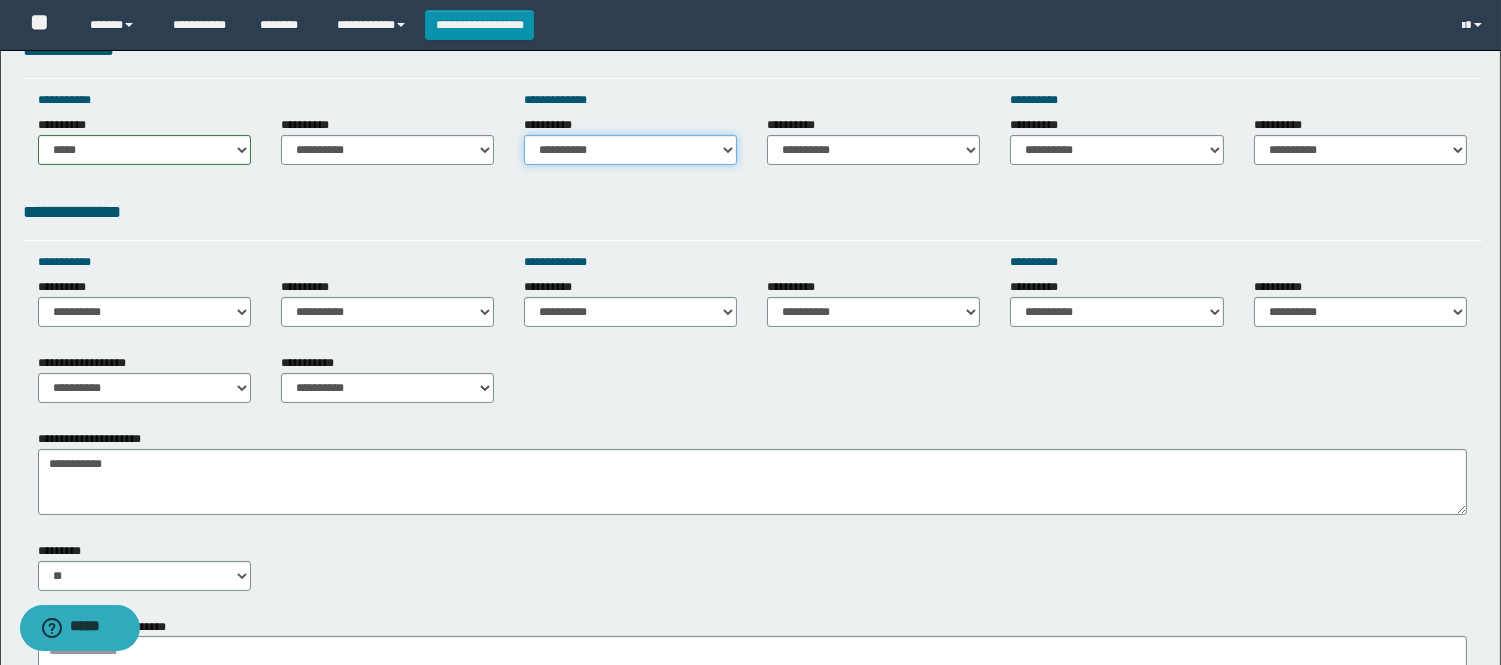 drag, startPoint x: 565, startPoint y: 144, endPoint x: 568, endPoint y: 158, distance: 14.3178215 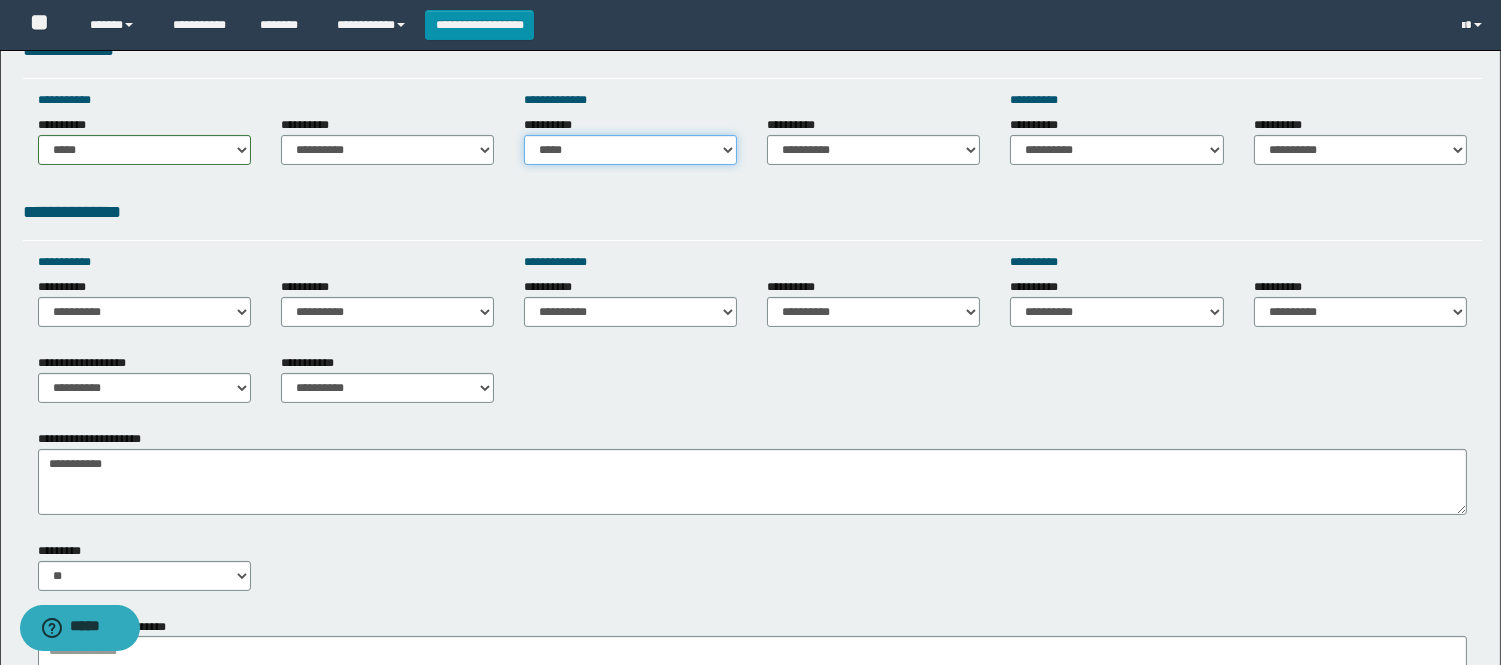 click on "**********" at bounding box center (630, 150) 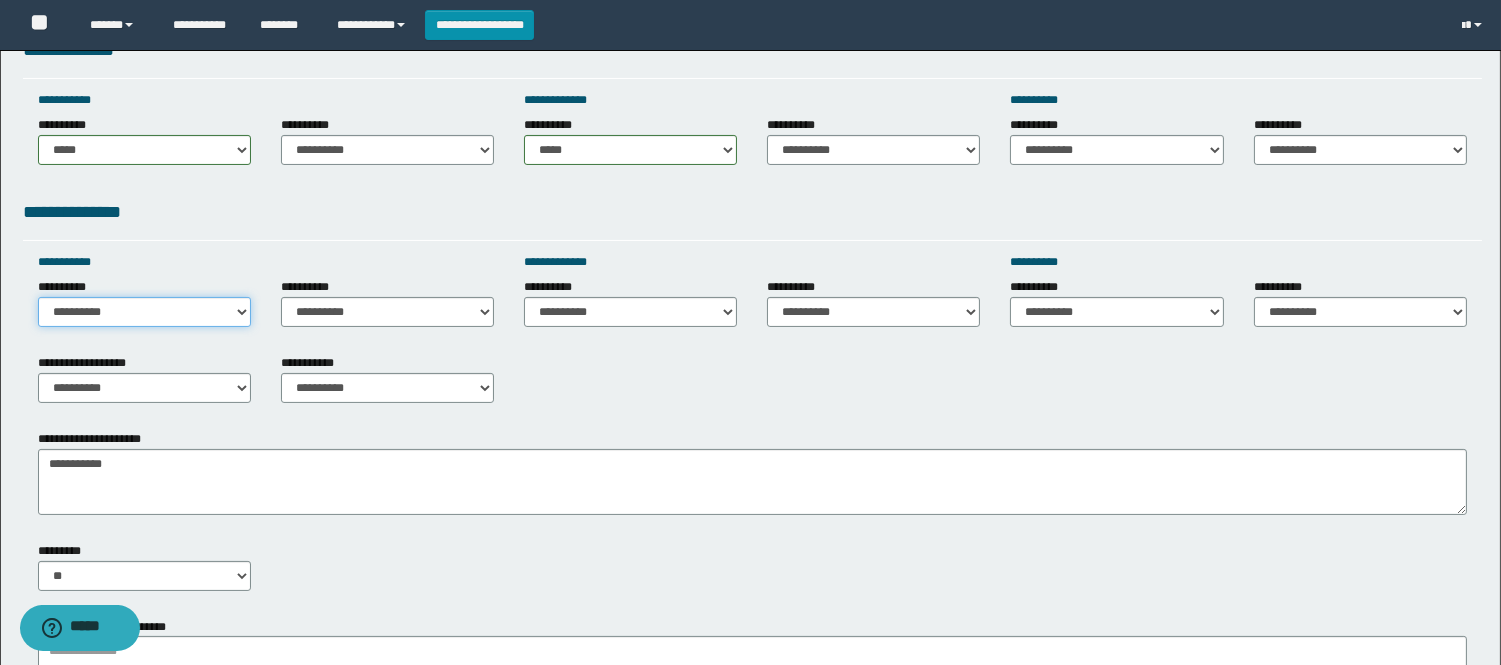 click on "**********" at bounding box center [144, 312] 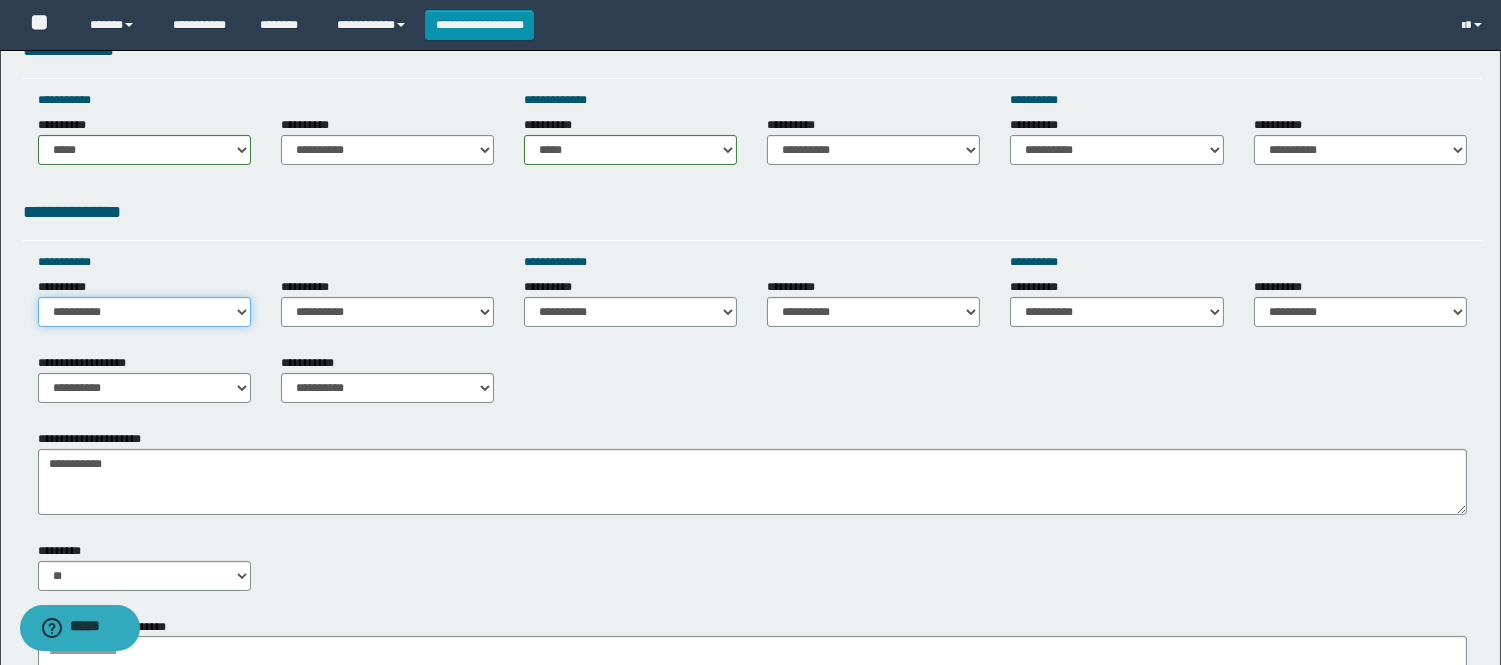 select on "*****" 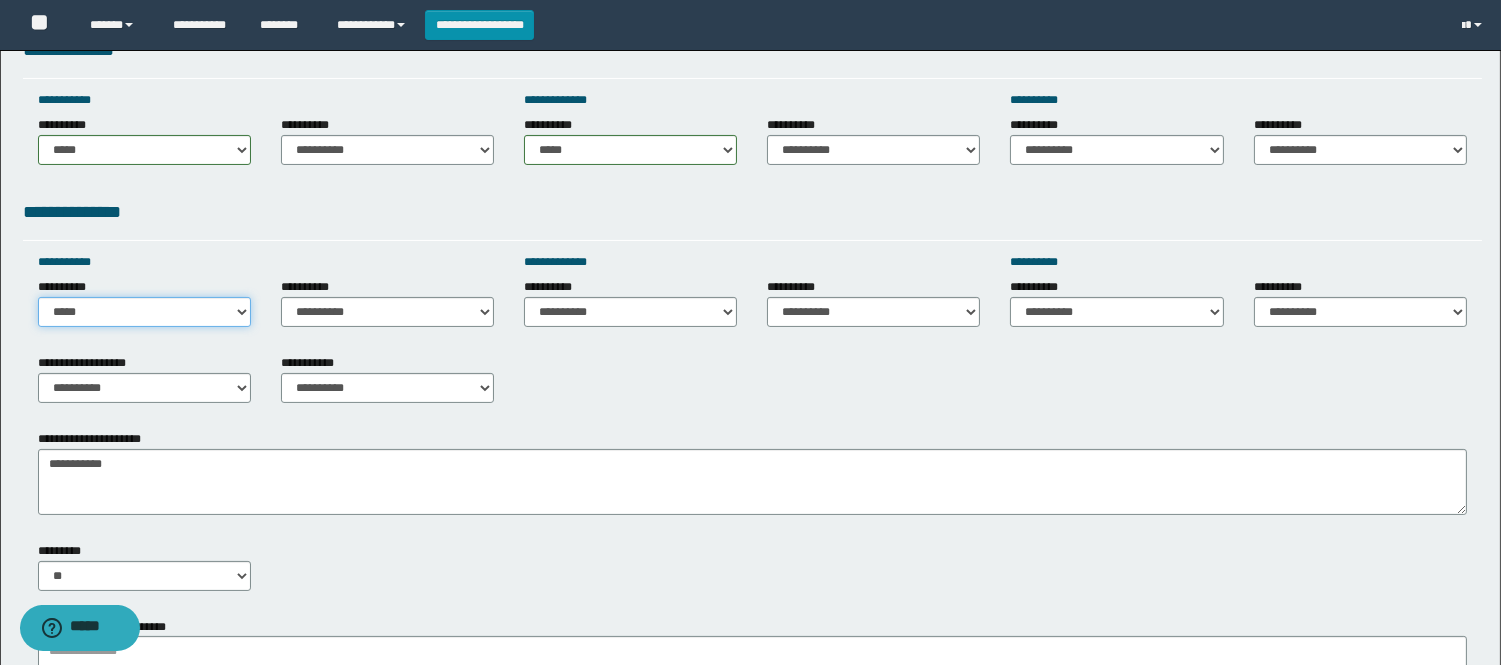click on "**********" at bounding box center [144, 312] 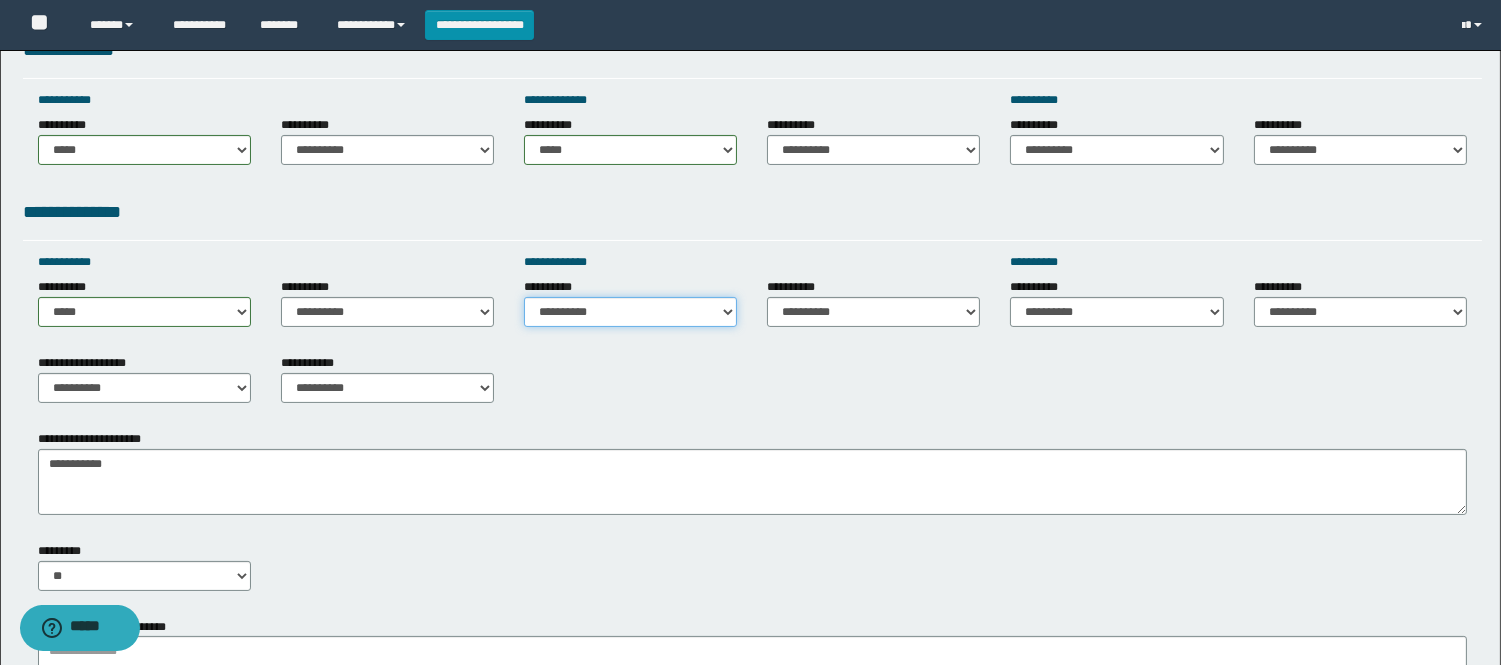 drag, startPoint x: 561, startPoint y: 306, endPoint x: 561, endPoint y: 324, distance: 18 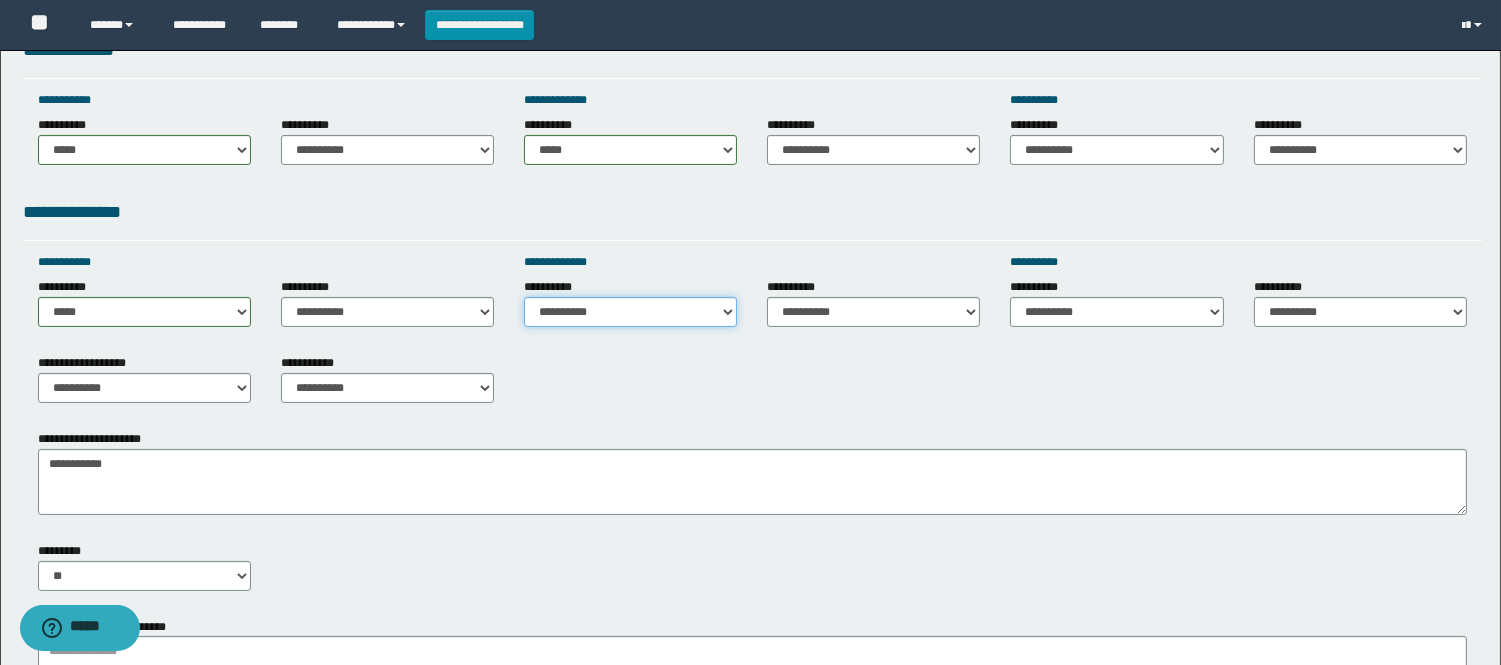select on "*****" 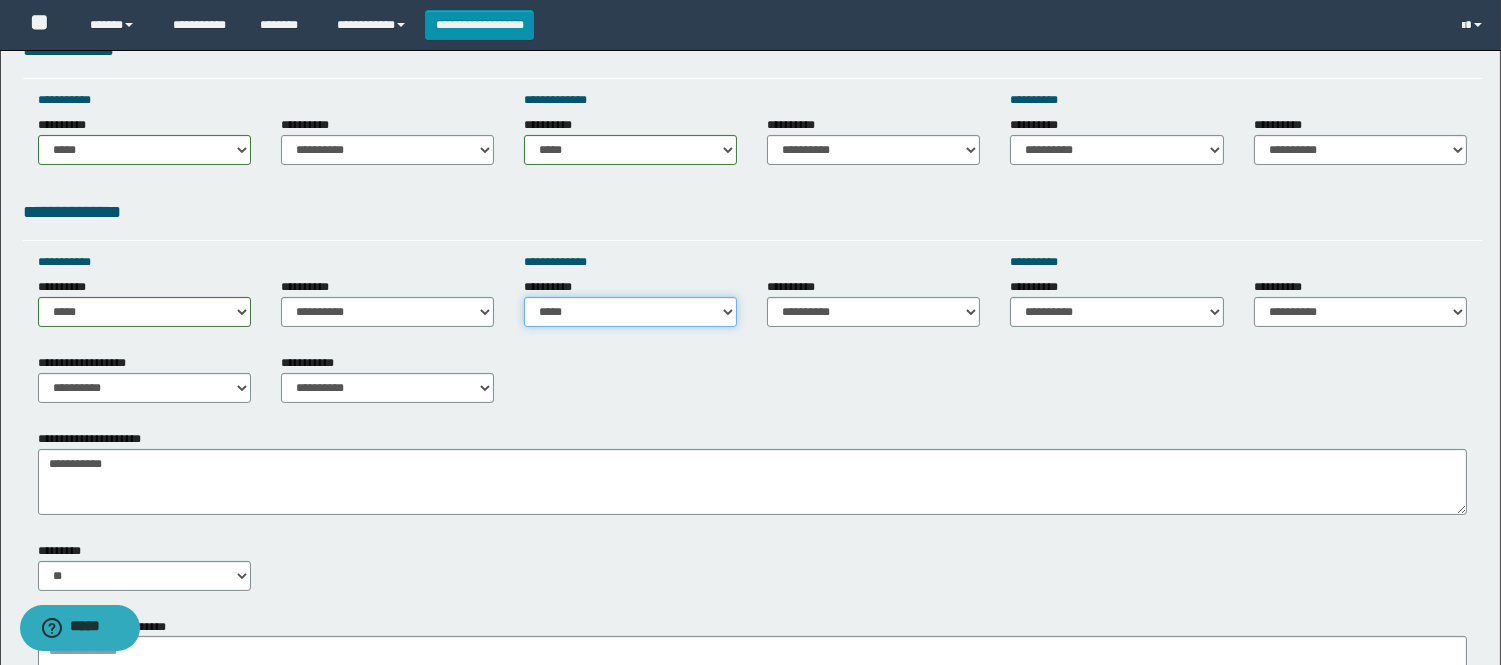click on "**********" at bounding box center (630, 312) 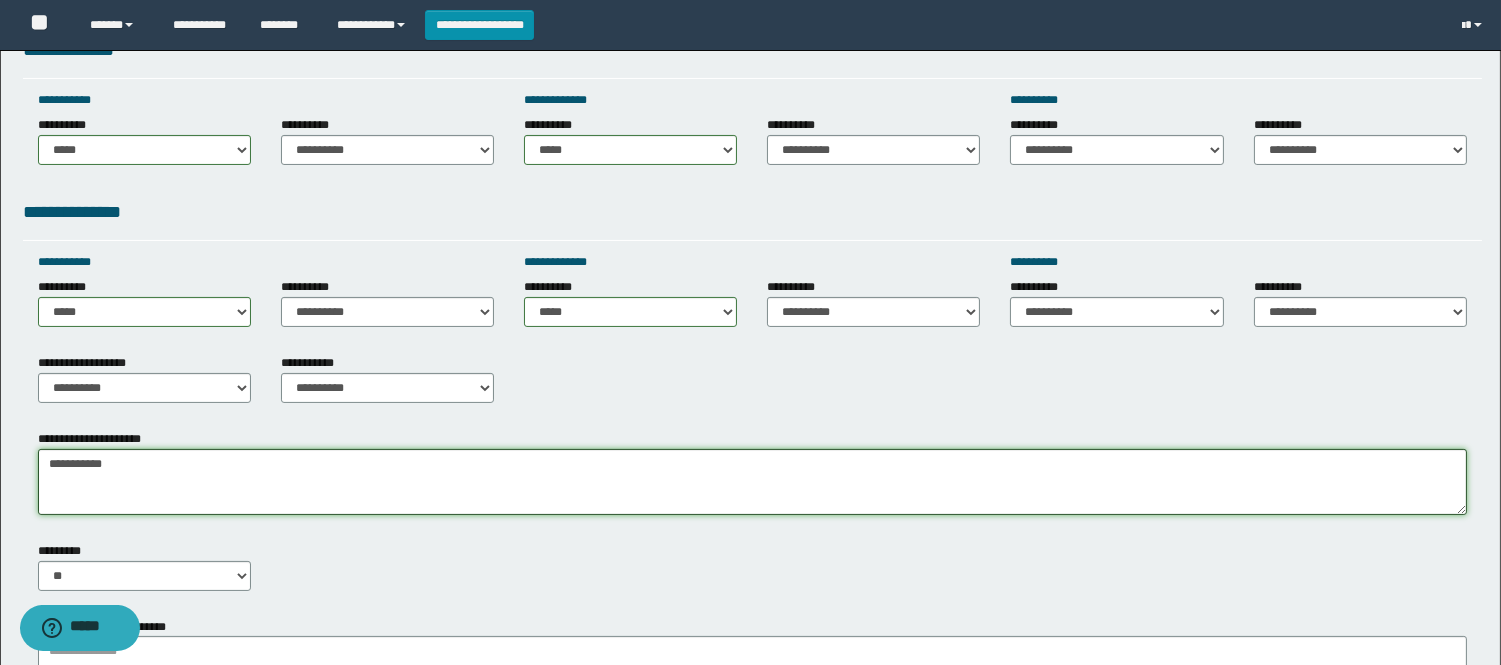 drag, startPoint x: 126, startPoint y: 473, endPoint x: 0, endPoint y: 431, distance: 132.81566 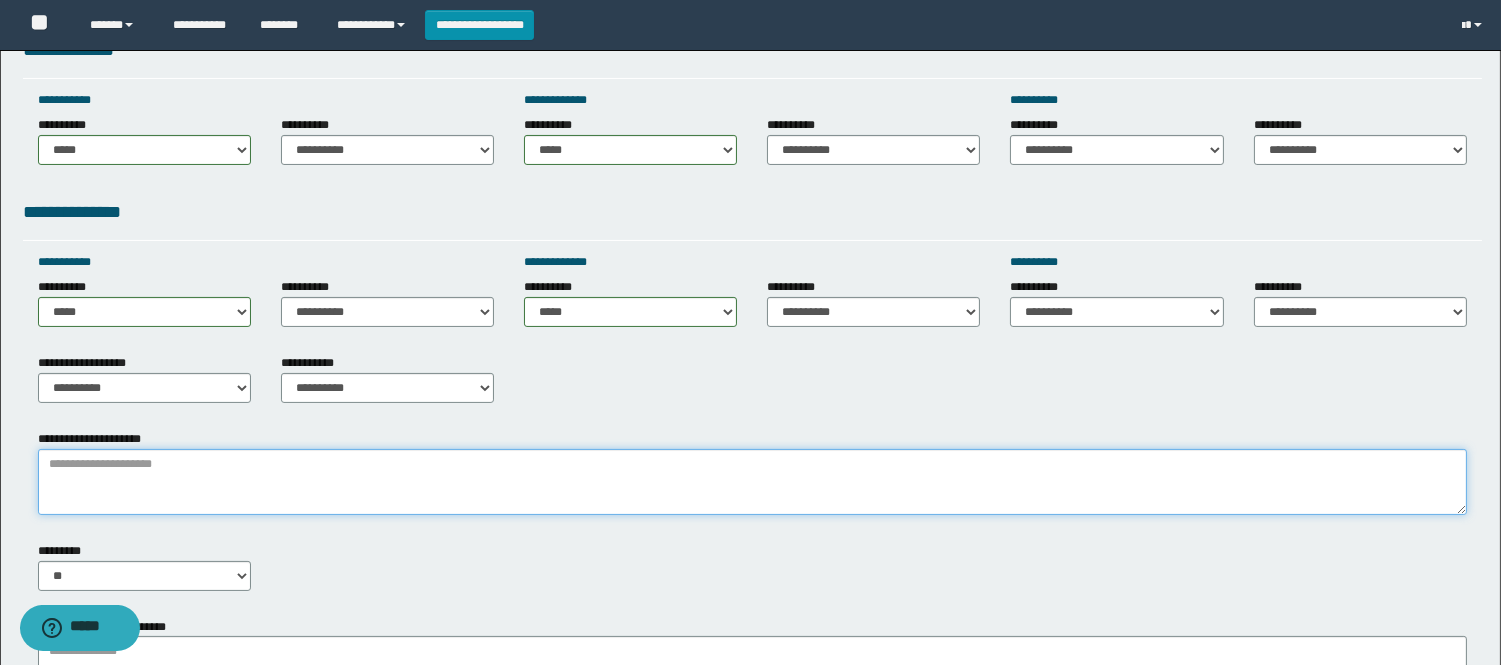 type on "*" 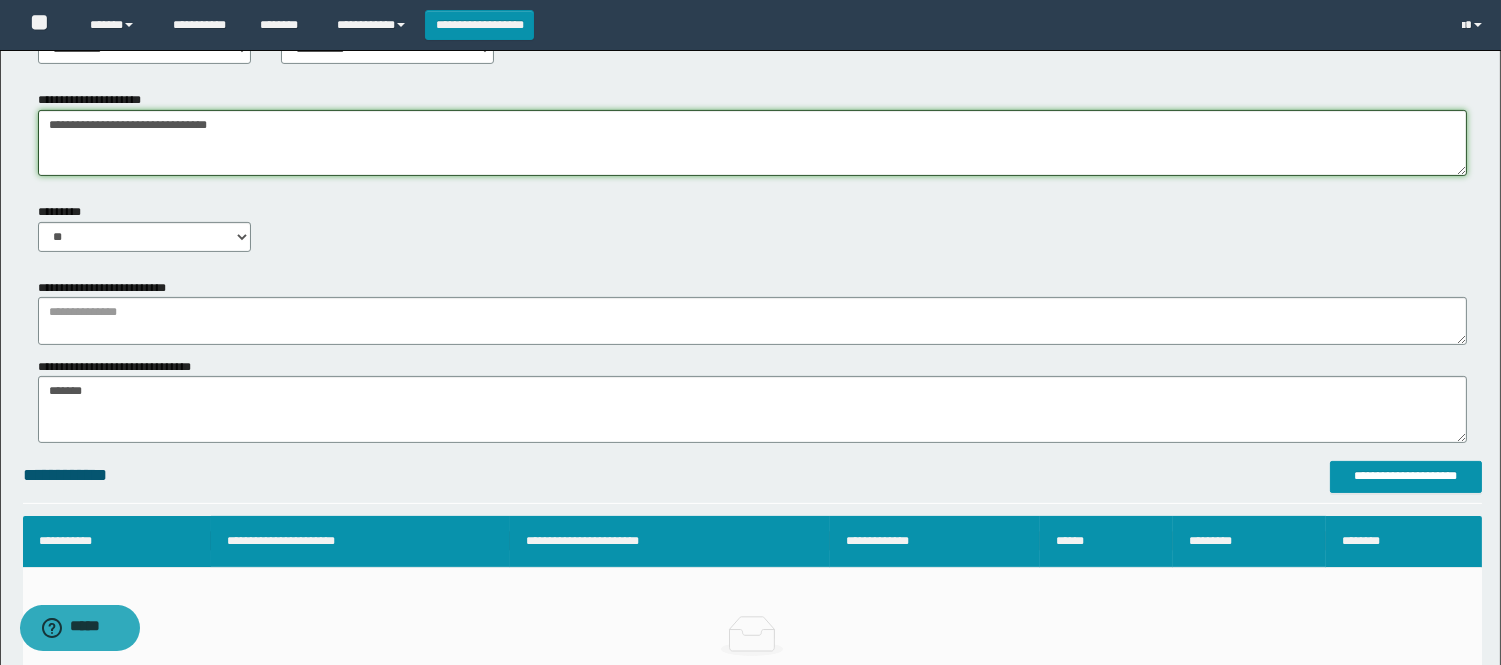 scroll, scrollTop: 1111, scrollLeft: 0, axis: vertical 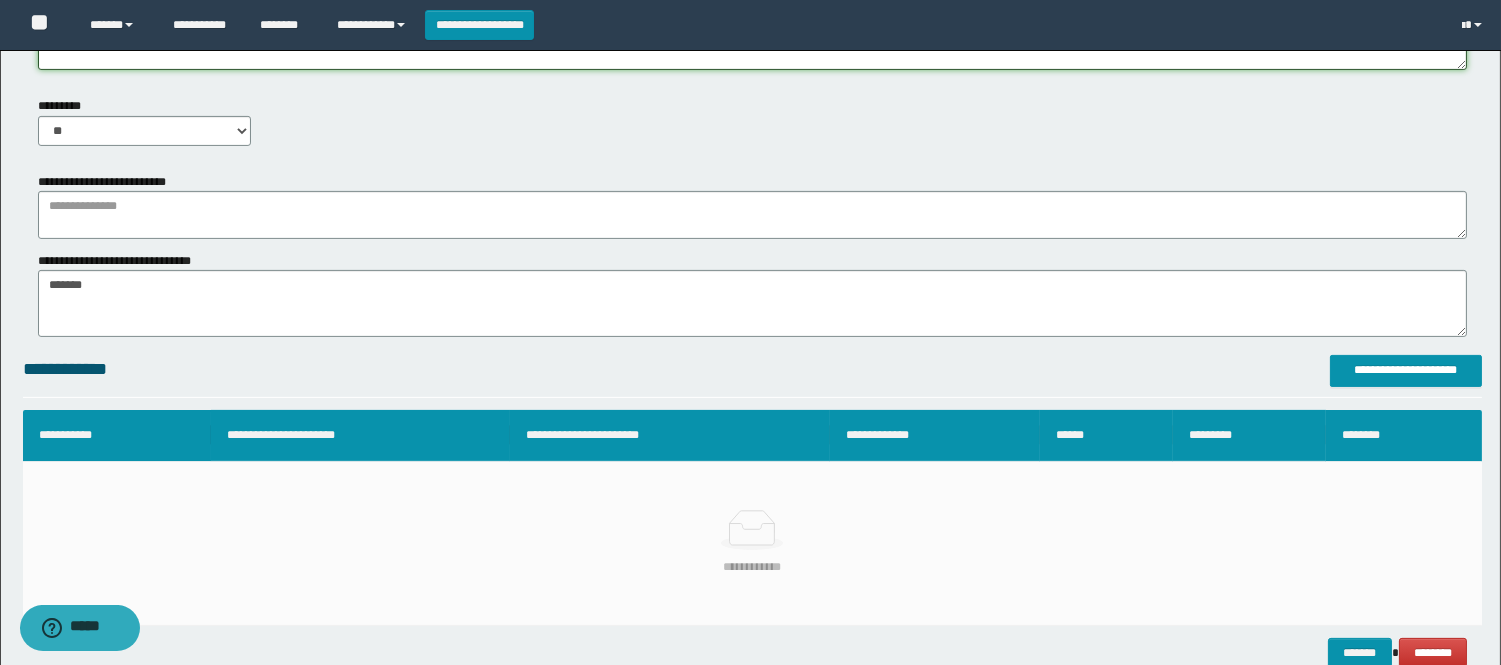 type on "**********" 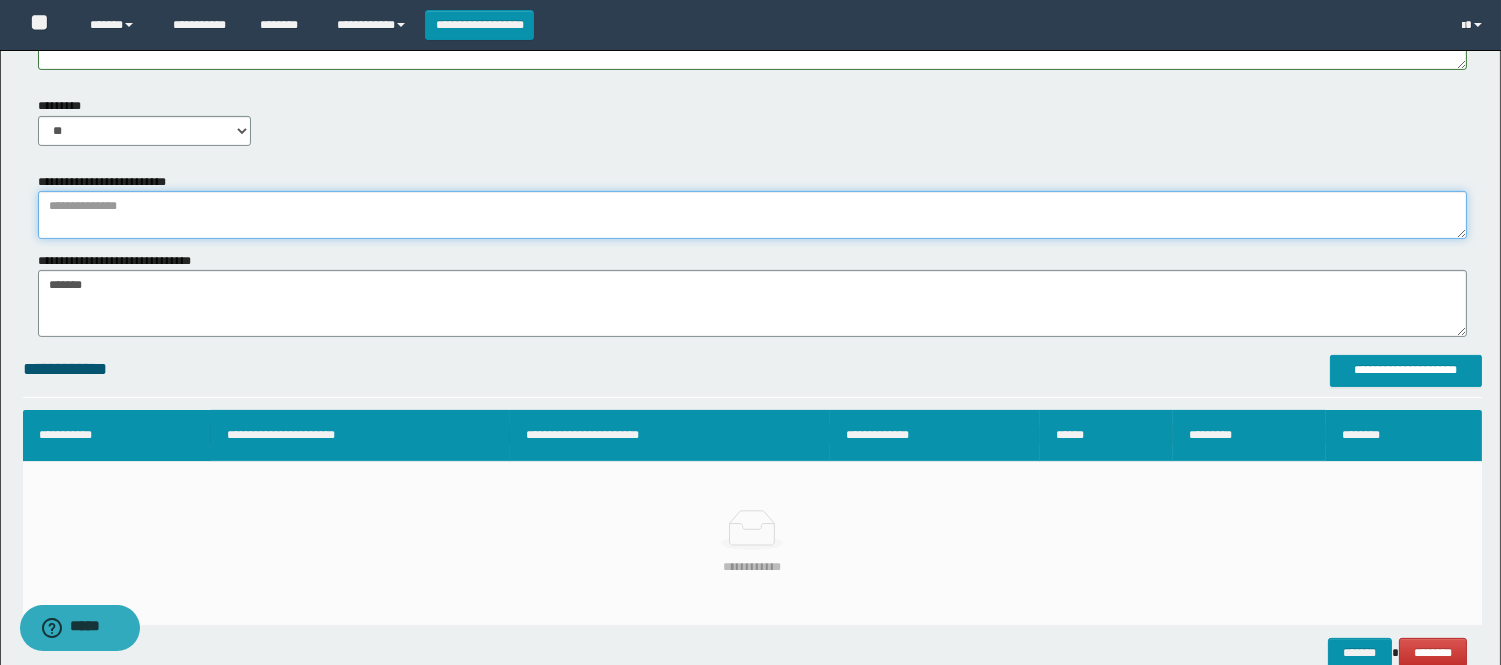 click at bounding box center [752, 215] 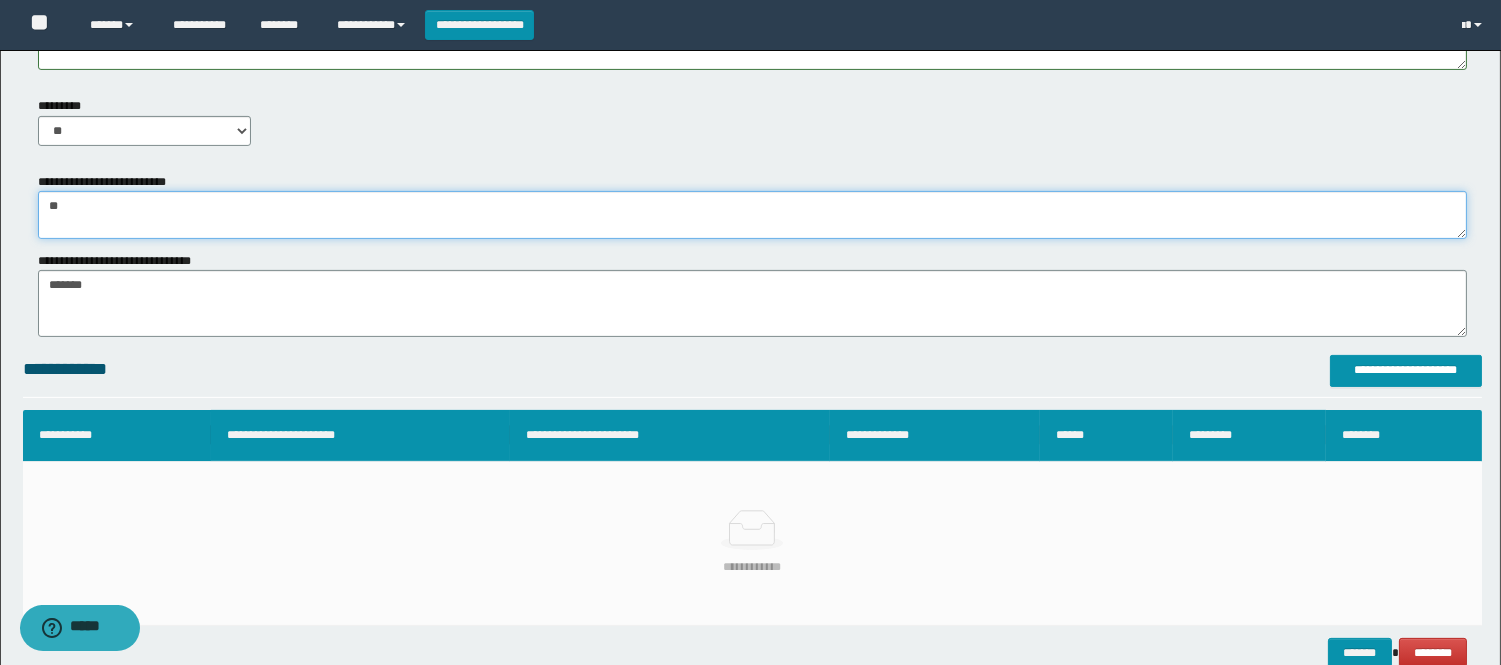type on "*" 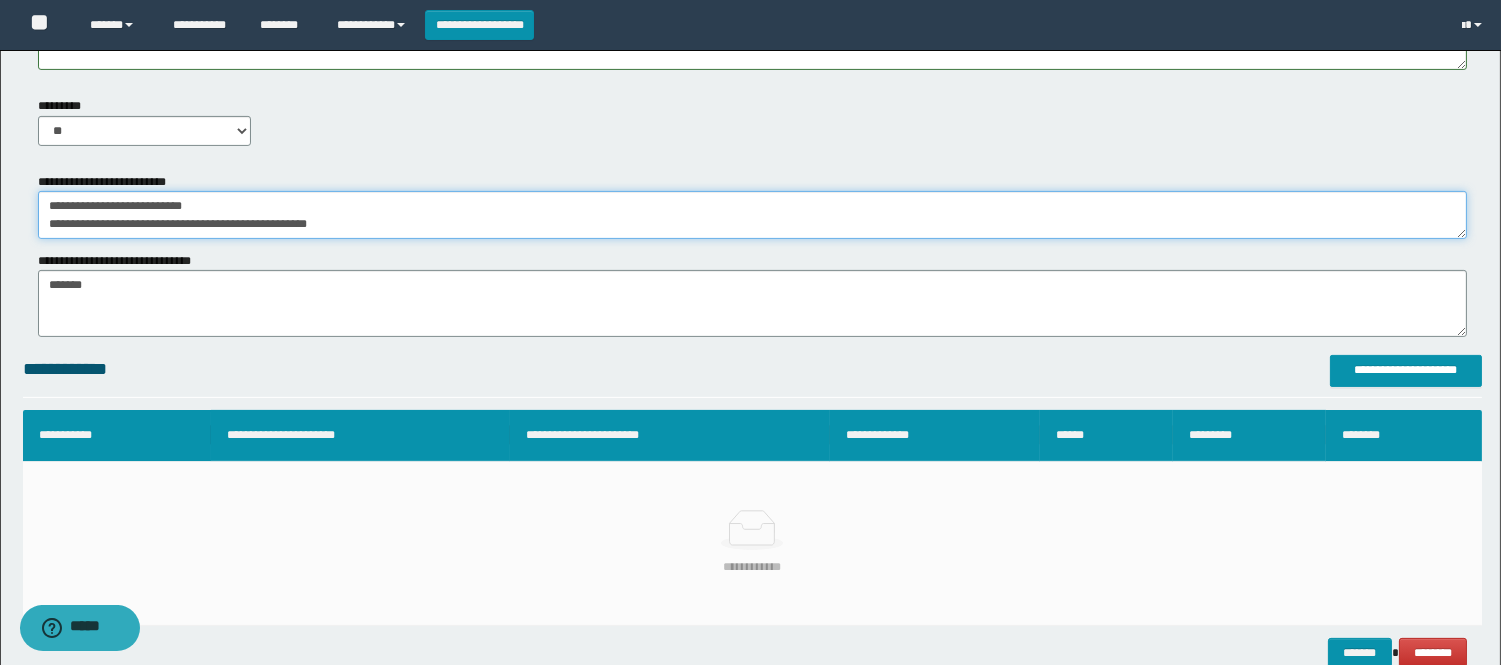 scroll, scrollTop: 12, scrollLeft: 0, axis: vertical 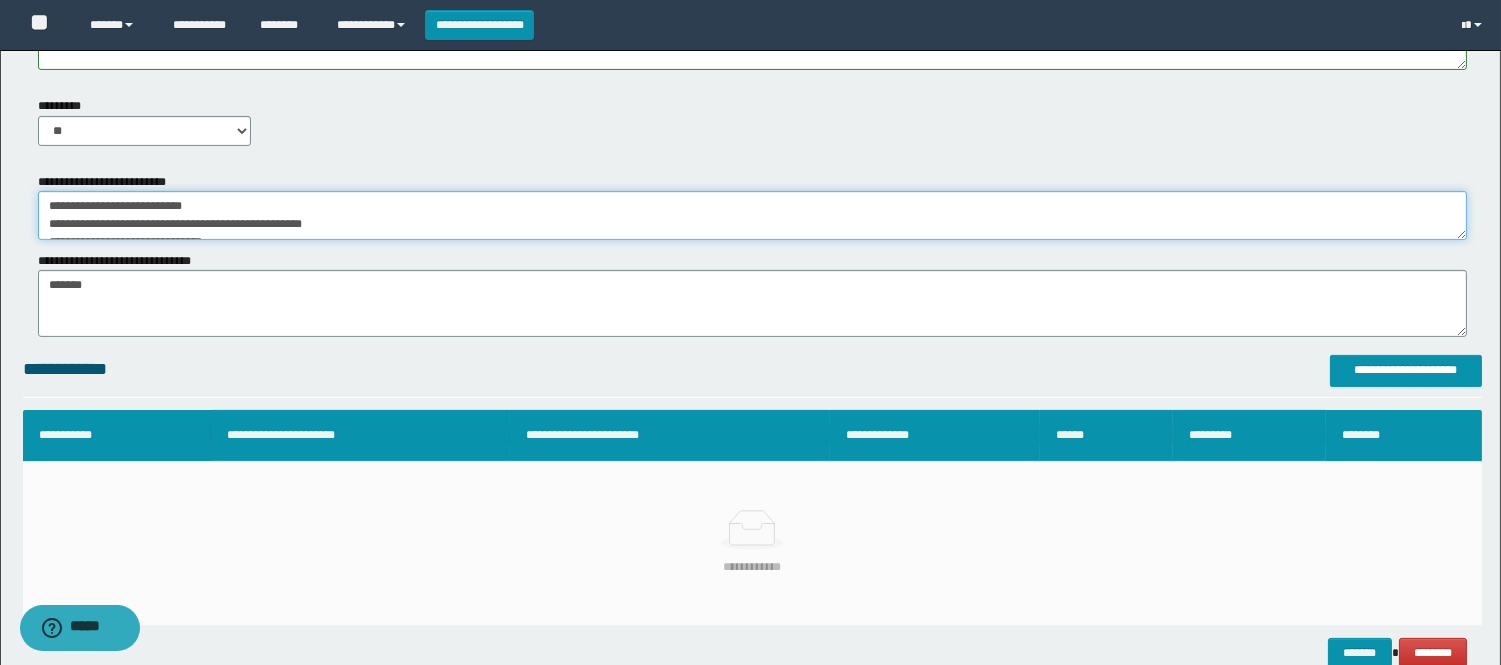 drag, startPoint x: 267, startPoint y: 231, endPoint x: 0, endPoint y: 152, distance: 278.4421 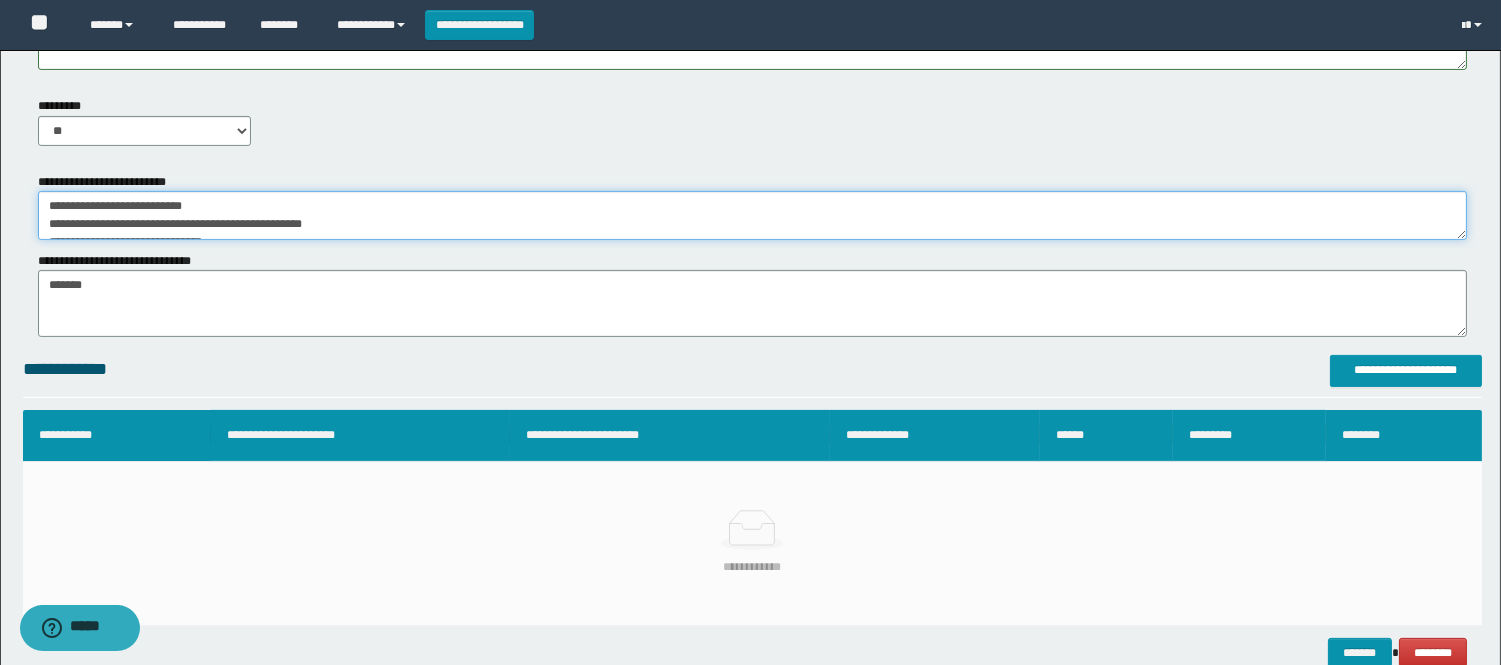 type on "**********" 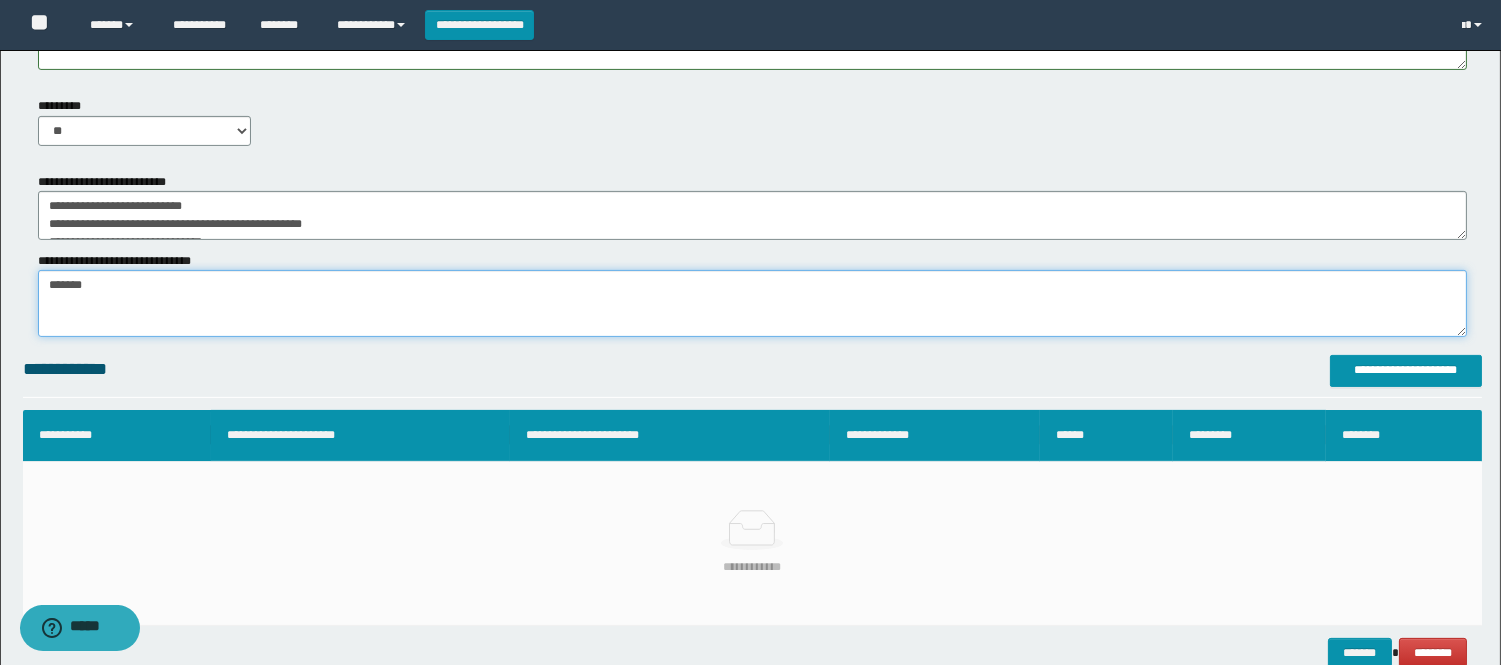 drag, startPoint x: 146, startPoint y: 300, endPoint x: 3, endPoint y: 241, distance: 154.69324 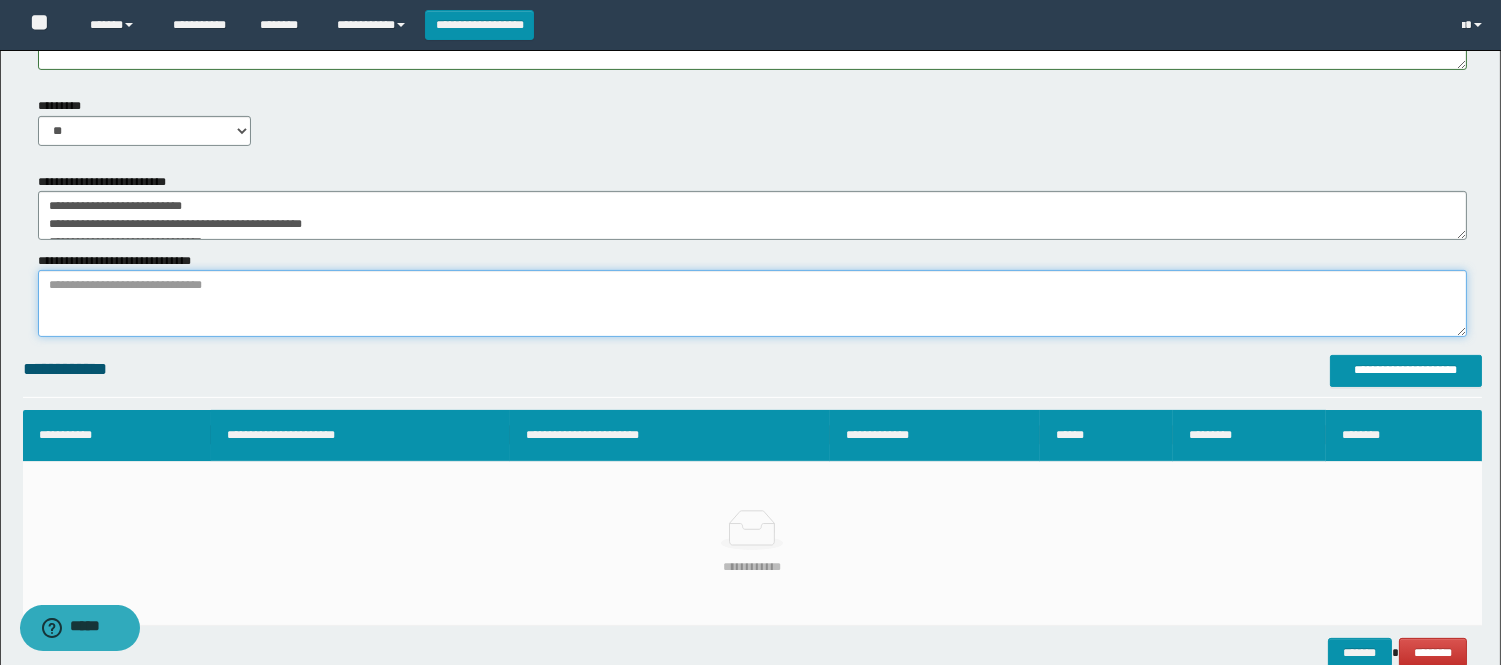 paste on "**********" 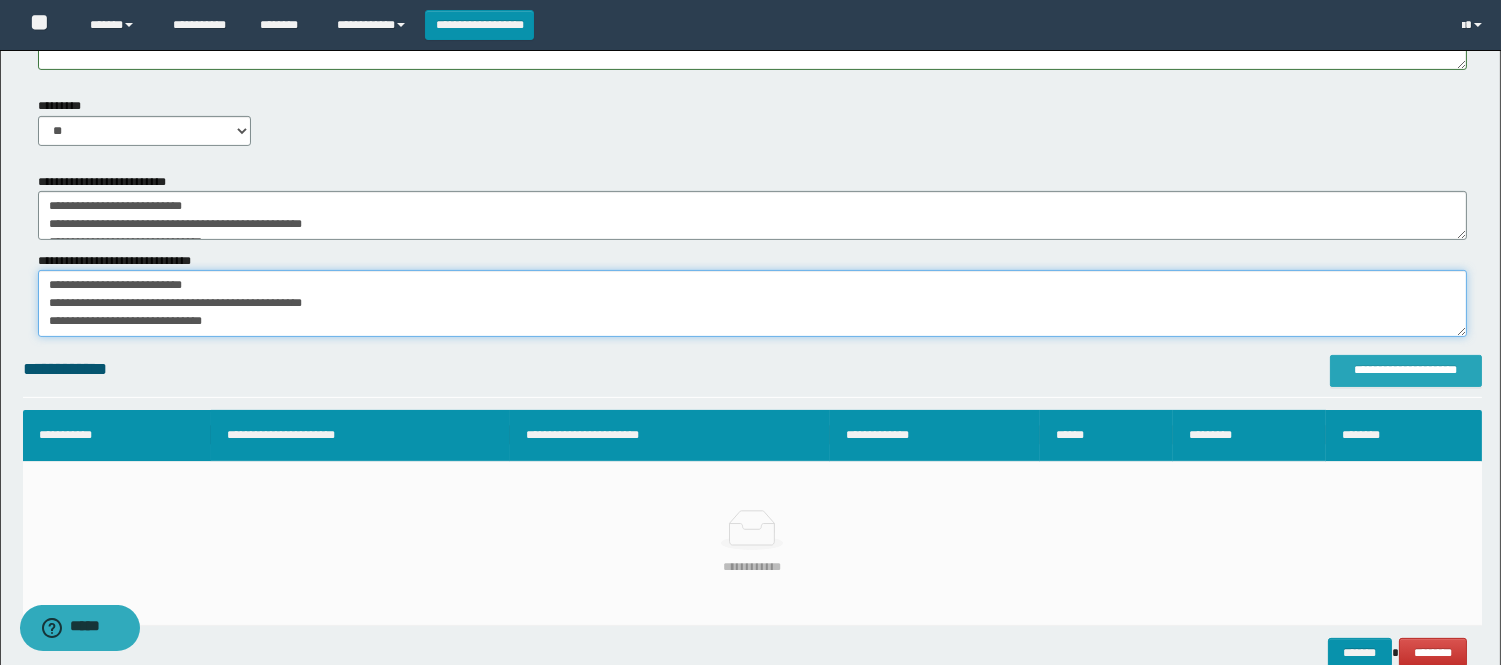 type on "**********" 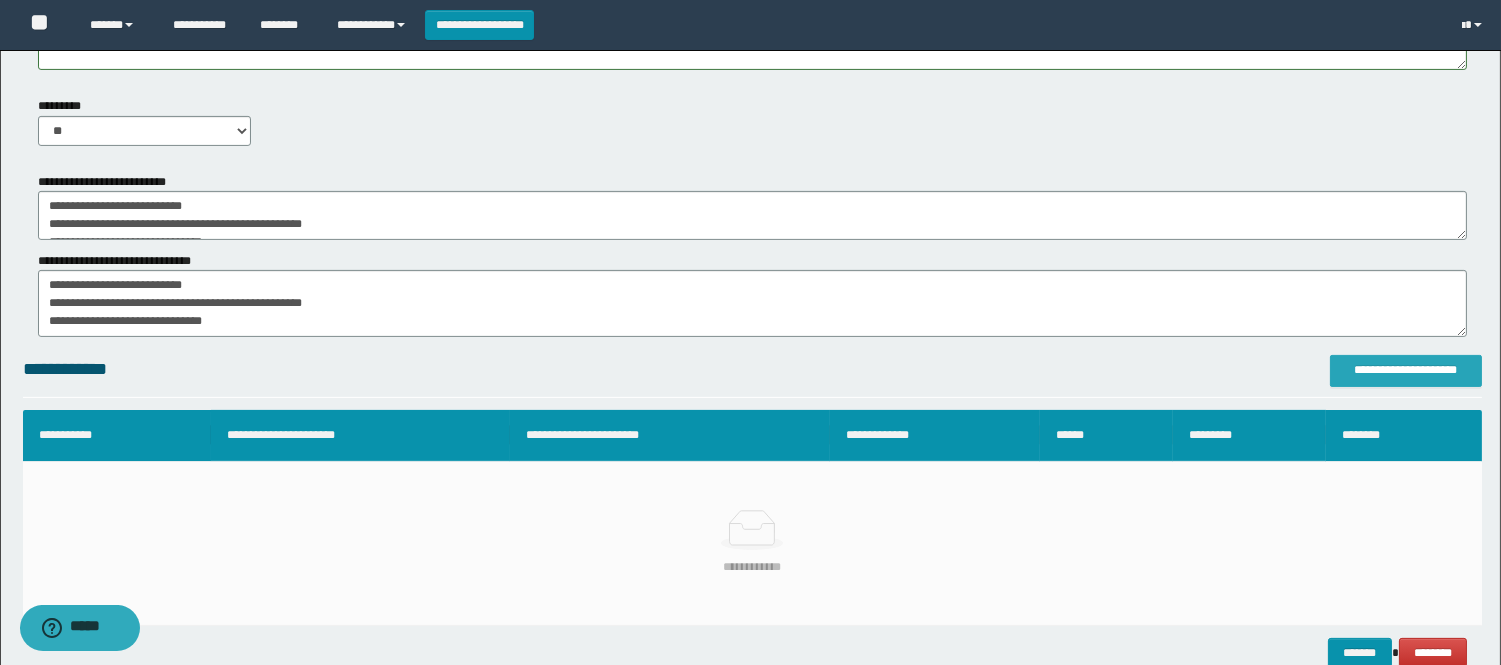 click on "**********" at bounding box center [1406, 370] 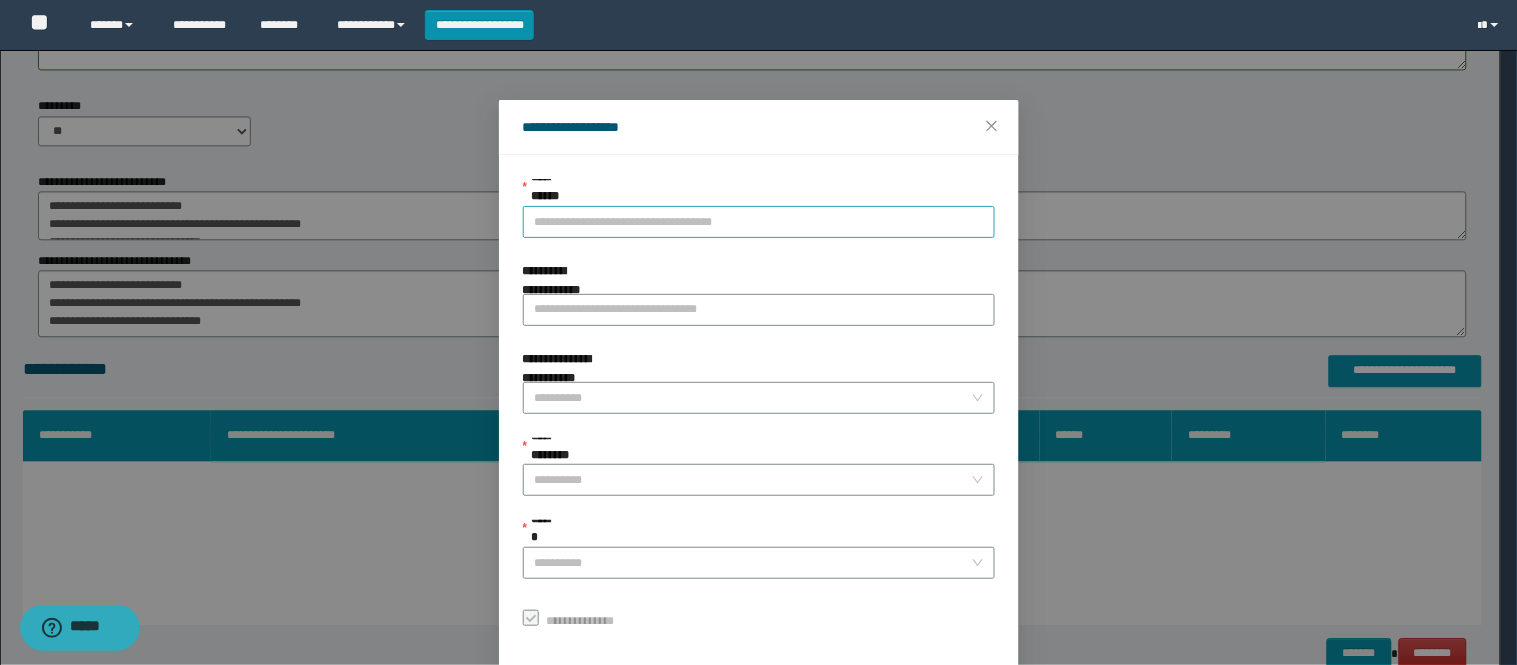 click on "**********" at bounding box center [759, 222] 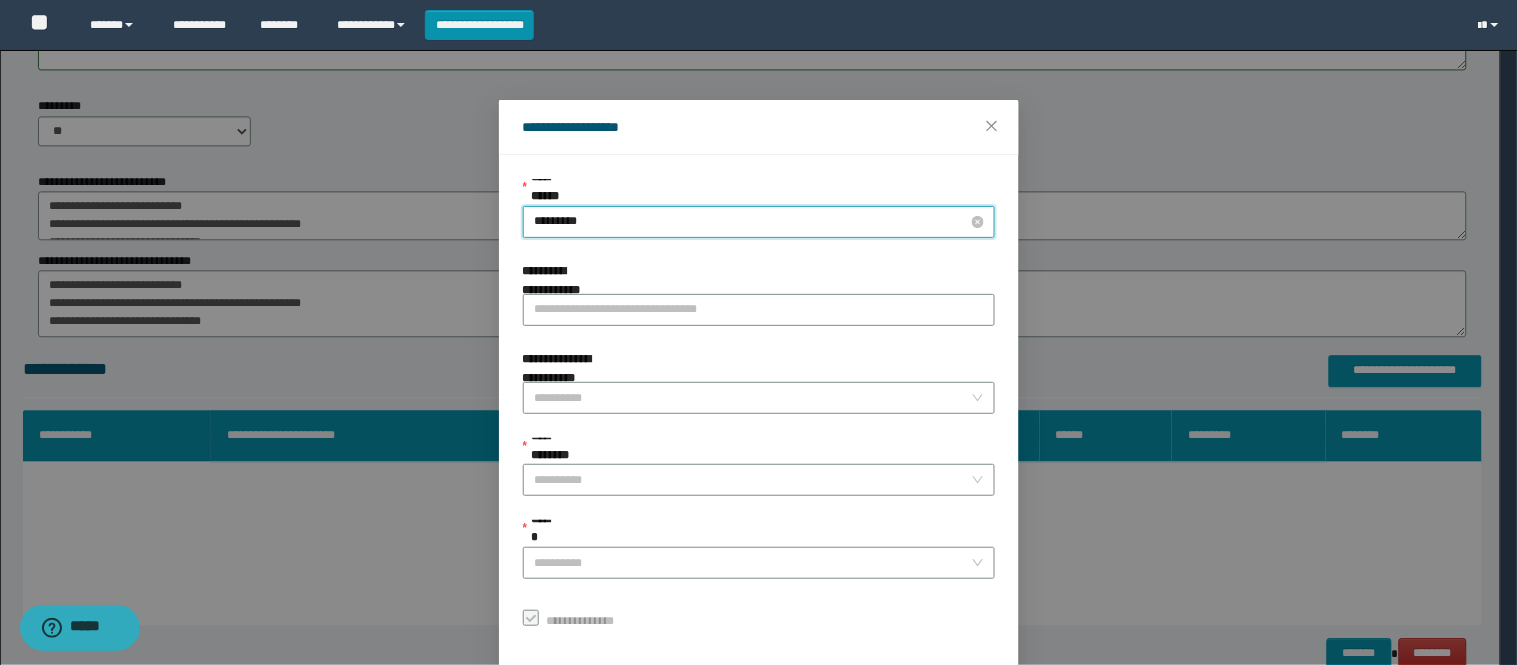 type on "**********" 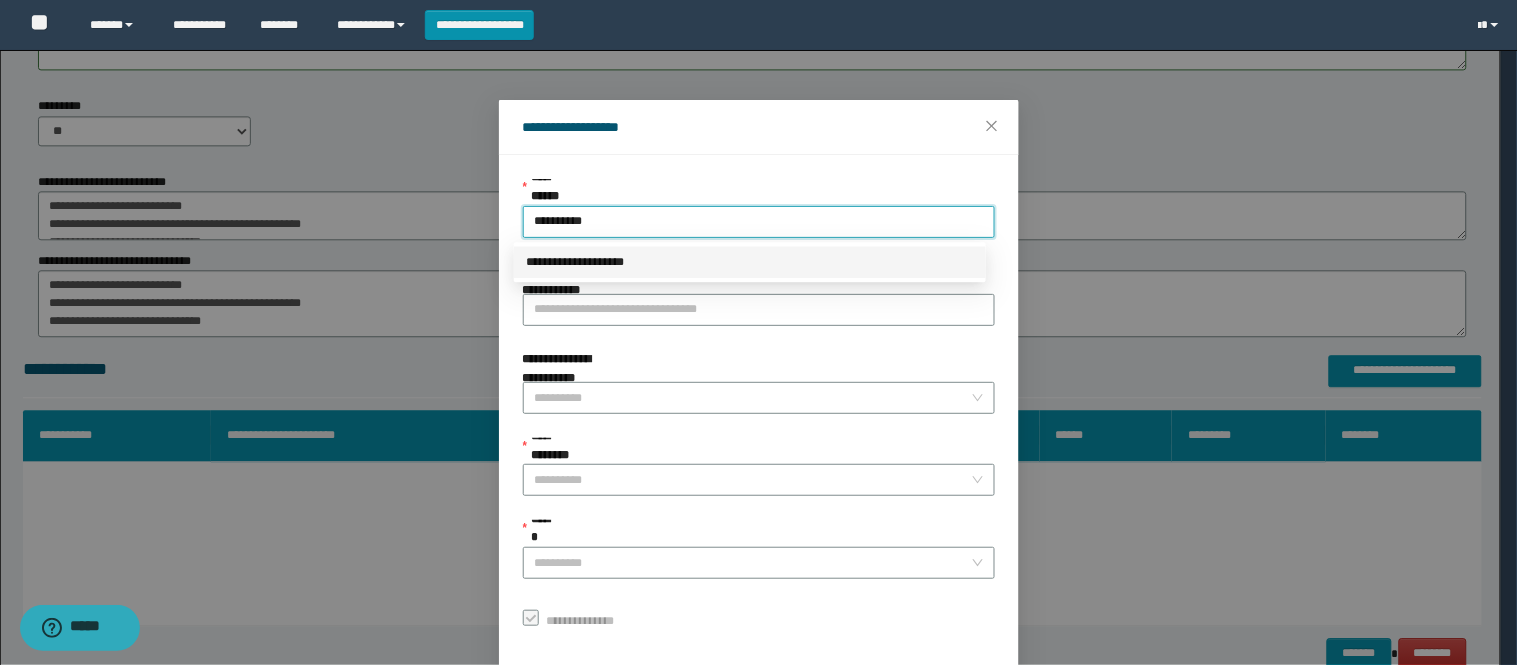 click on "**********" at bounding box center (750, 262) 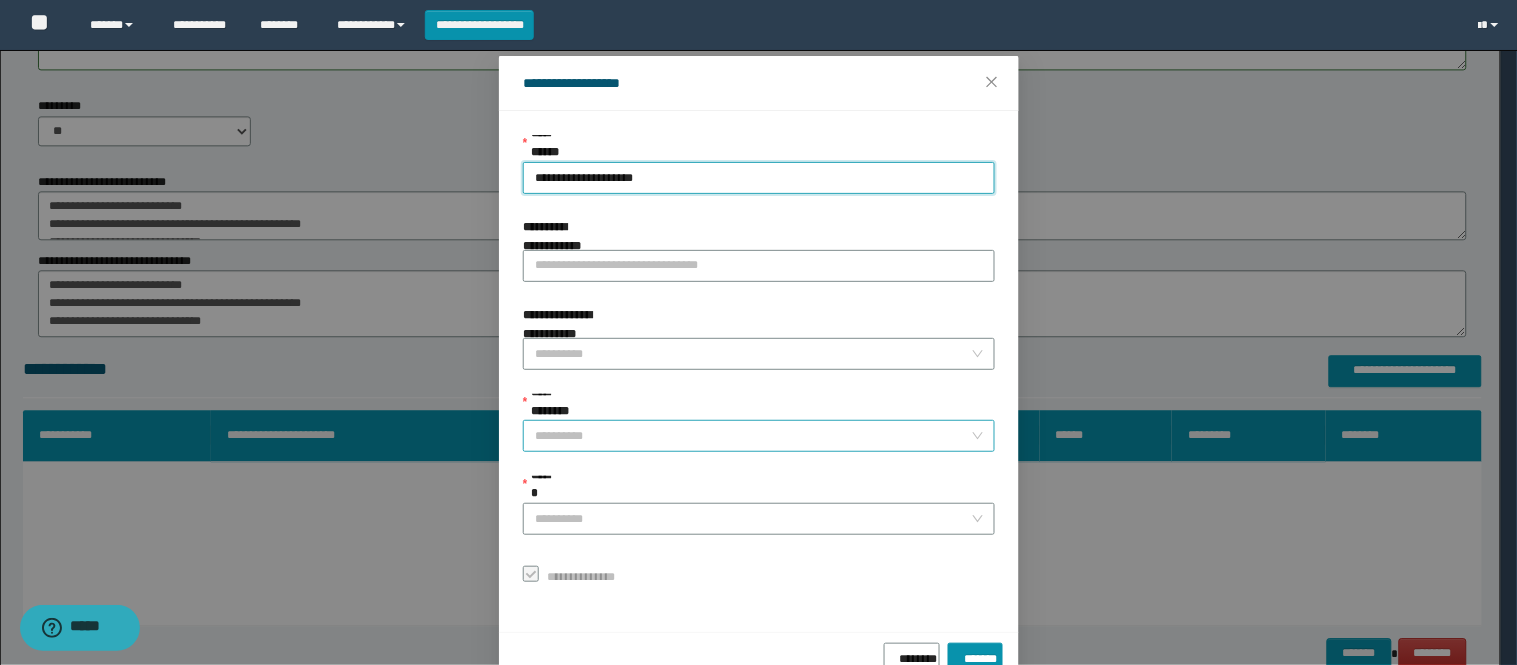 scroll, scrollTop: 87, scrollLeft: 0, axis: vertical 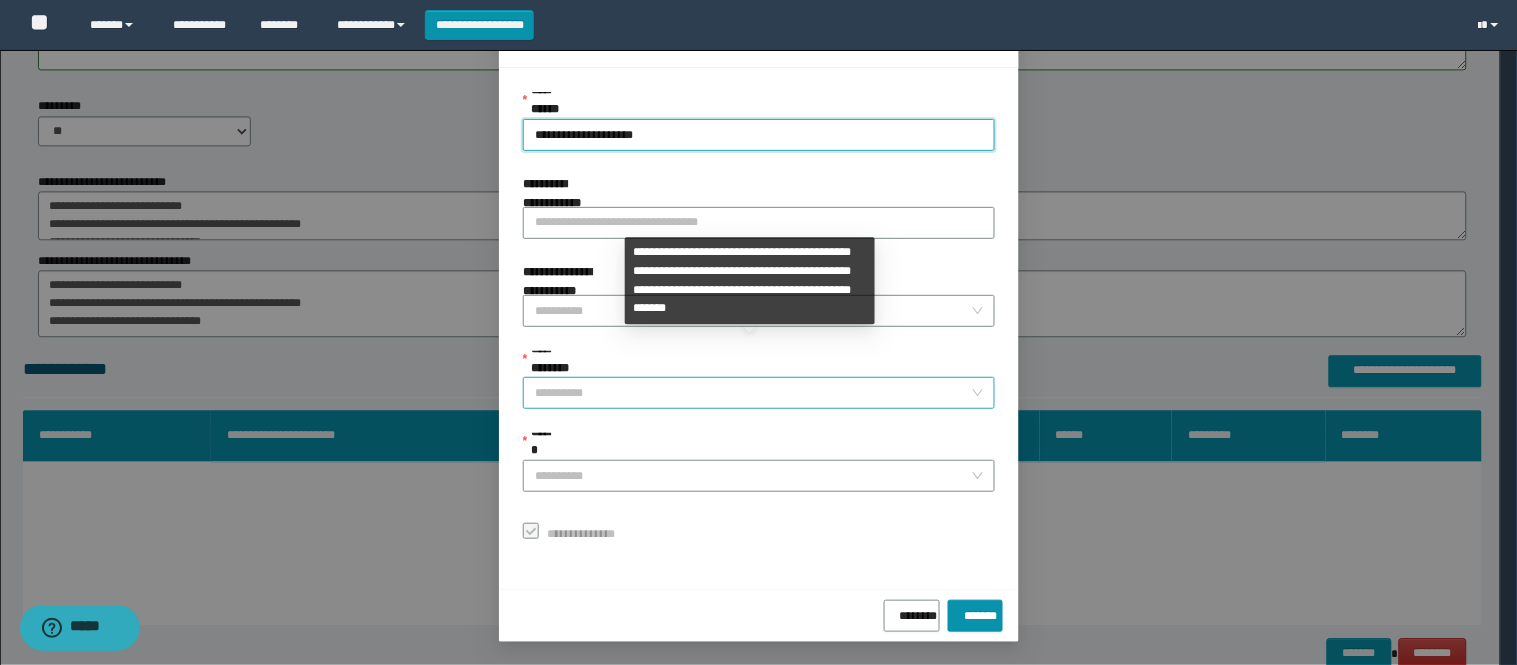 click on "**********" at bounding box center [753, 393] 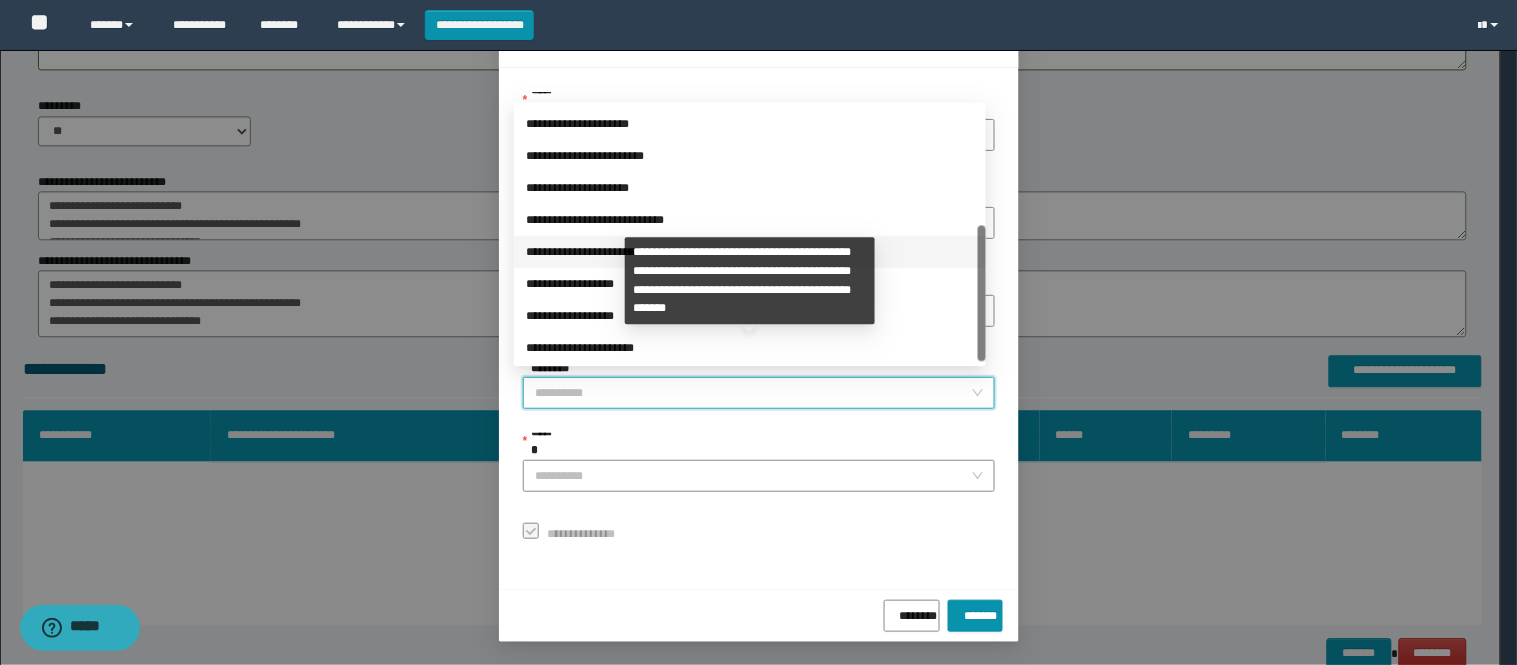 scroll, scrollTop: 224, scrollLeft: 0, axis: vertical 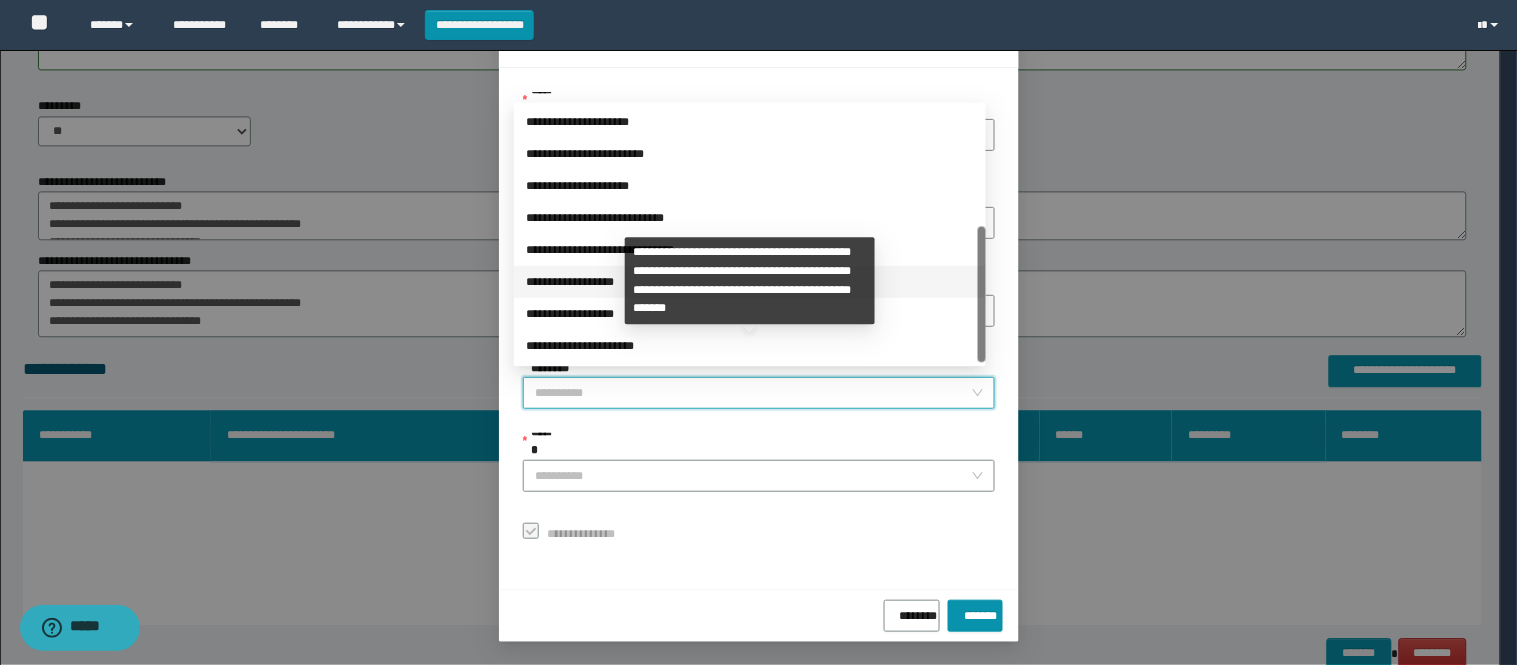 click on "**********" at bounding box center [750, 282] 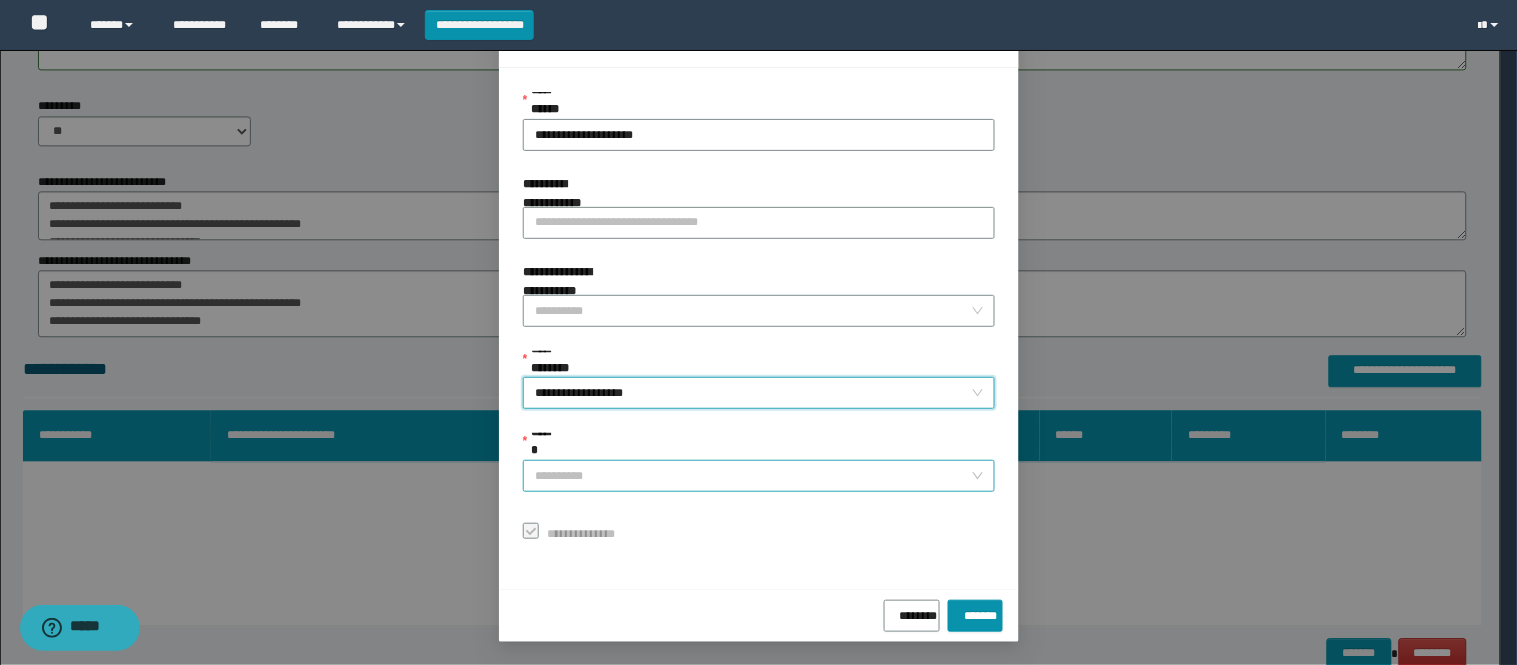 click on "******" at bounding box center (753, 476) 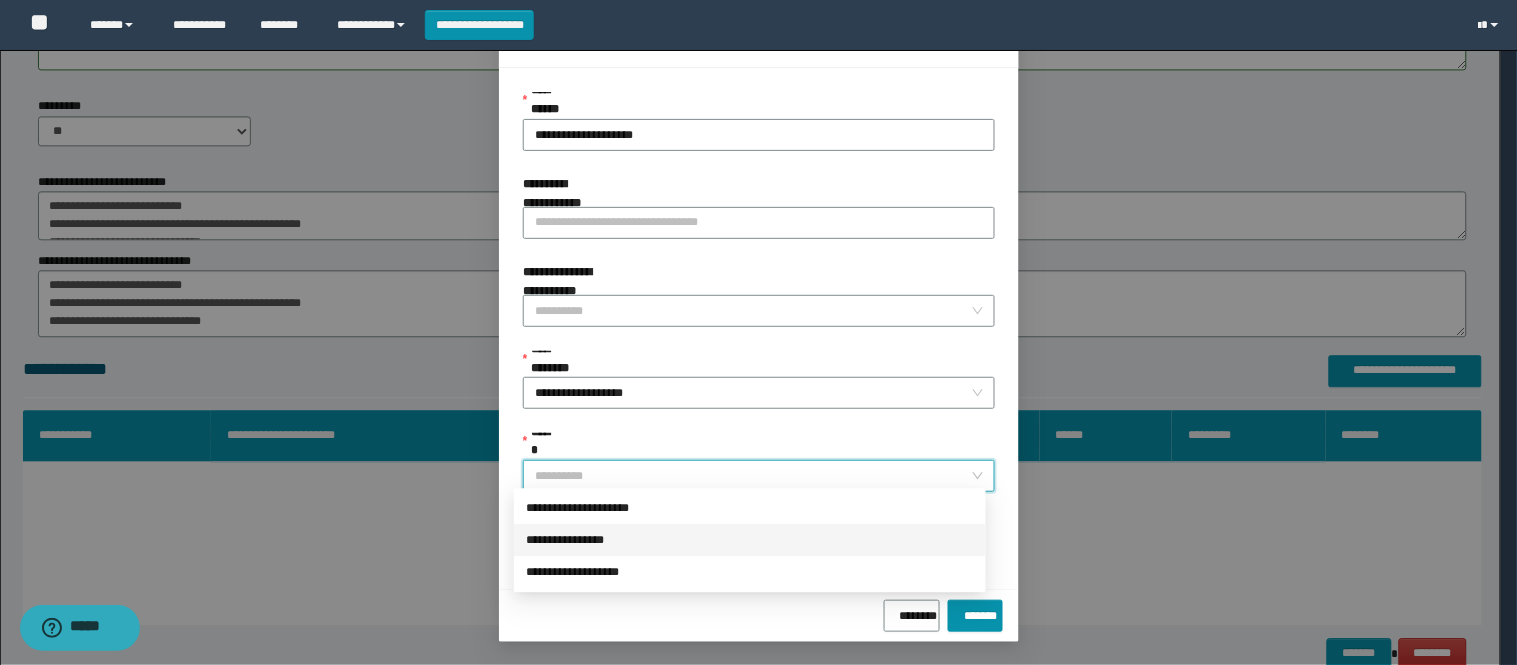 click on "**********" at bounding box center [750, 540] 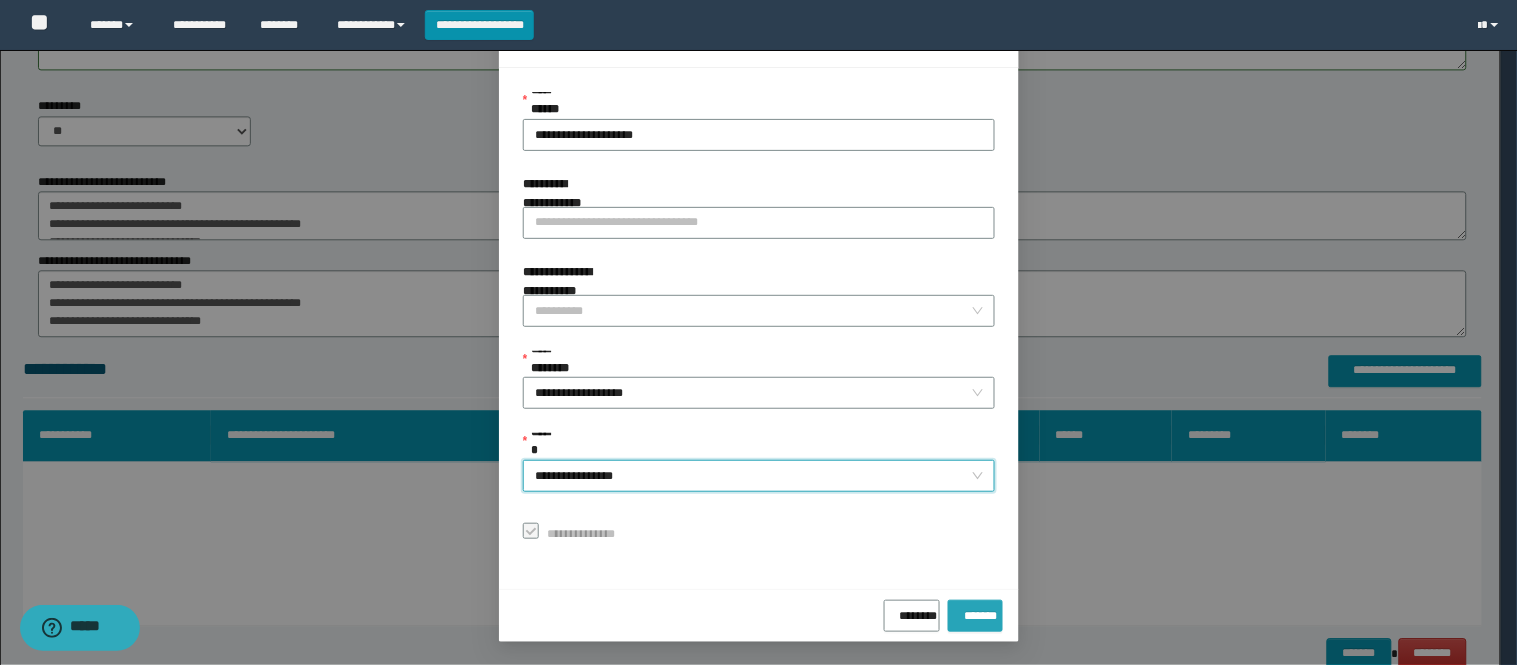 click on "*******" at bounding box center (975, 612) 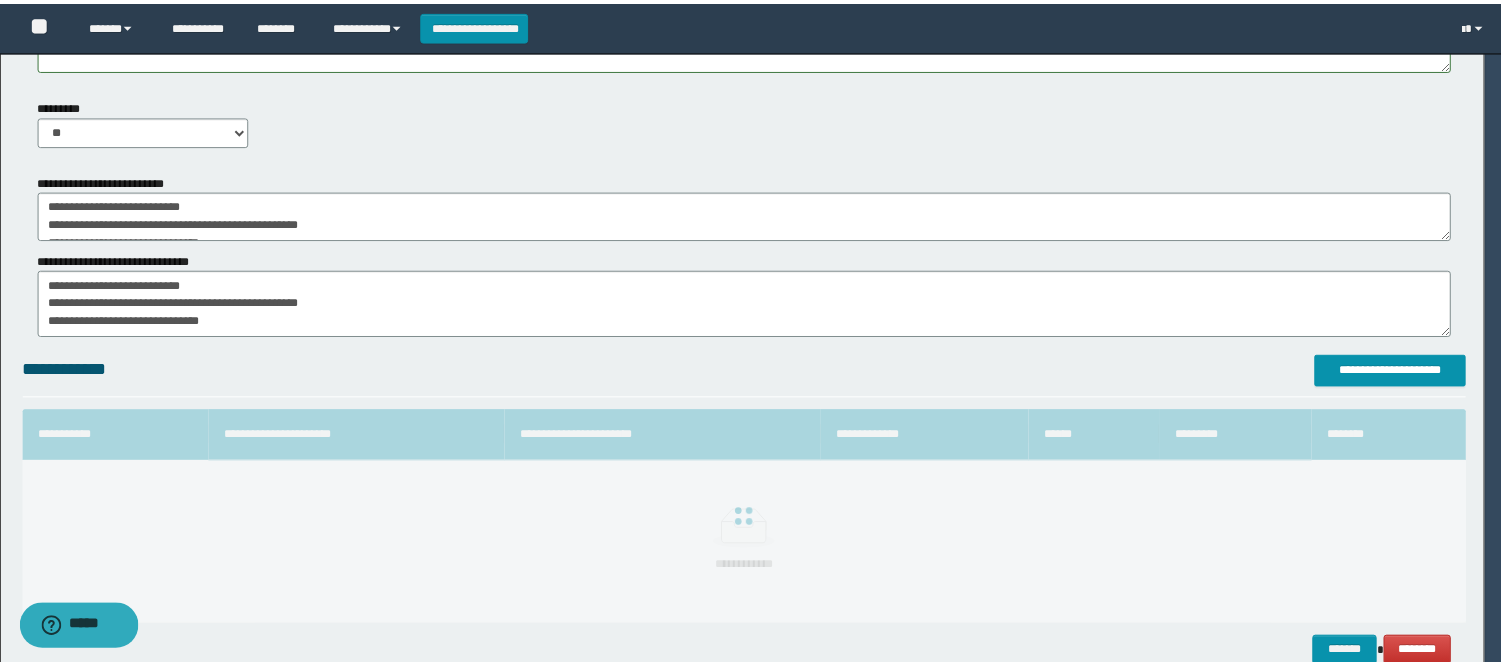scroll, scrollTop: 41, scrollLeft: 0, axis: vertical 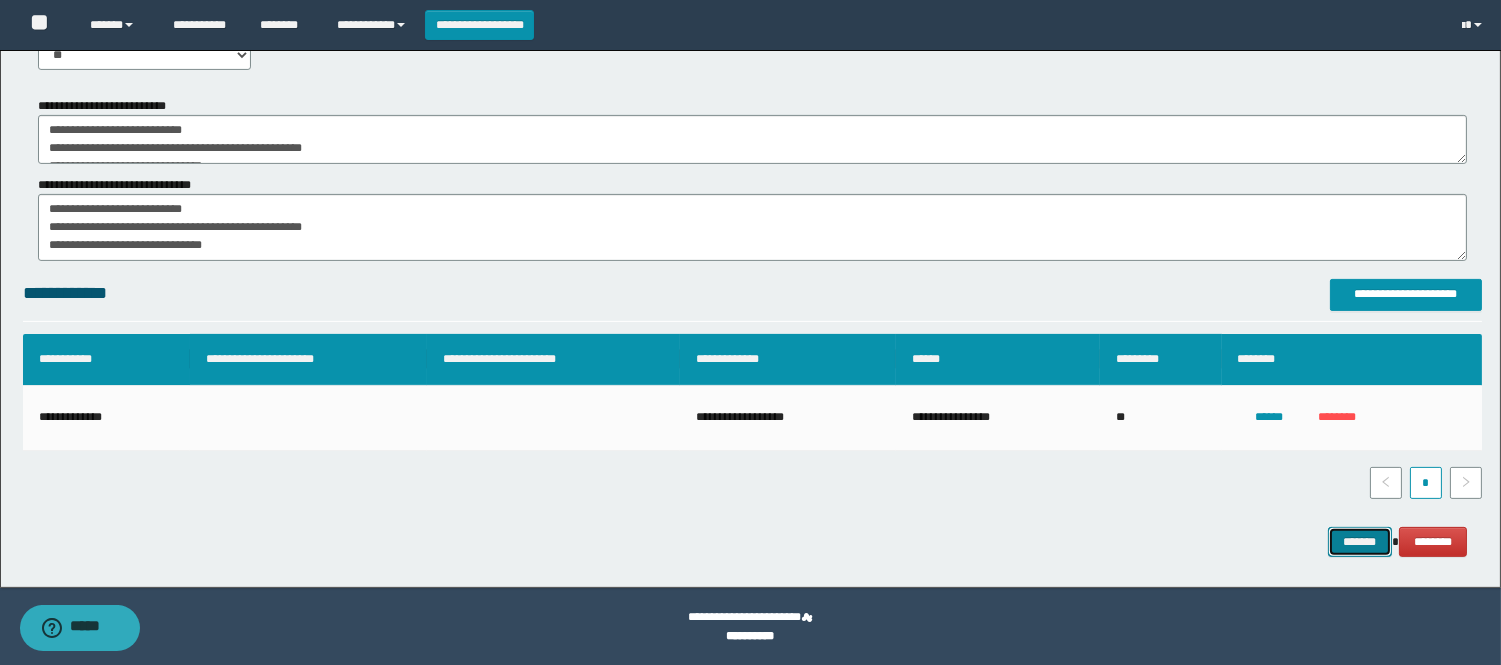 click on "*******" at bounding box center (1360, 542) 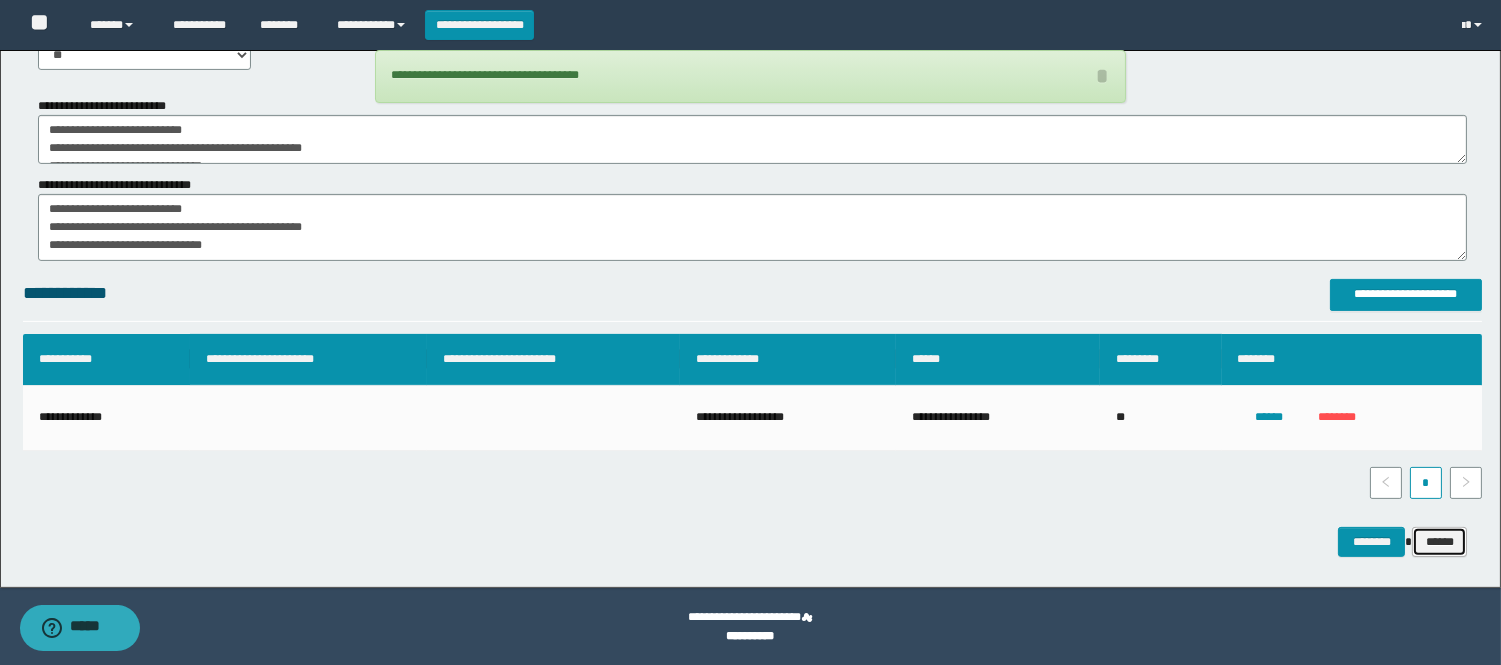 click on "******" at bounding box center (1439, 542) 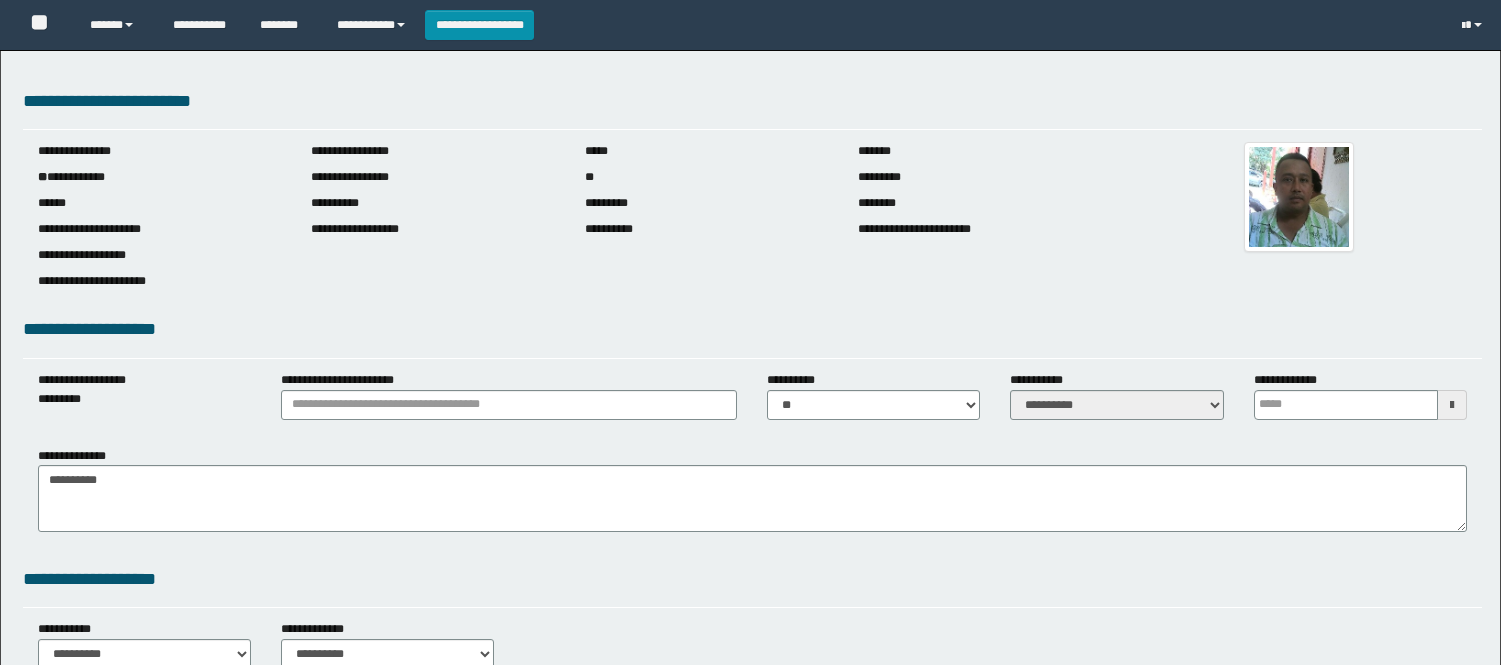 scroll, scrollTop: 0, scrollLeft: 0, axis: both 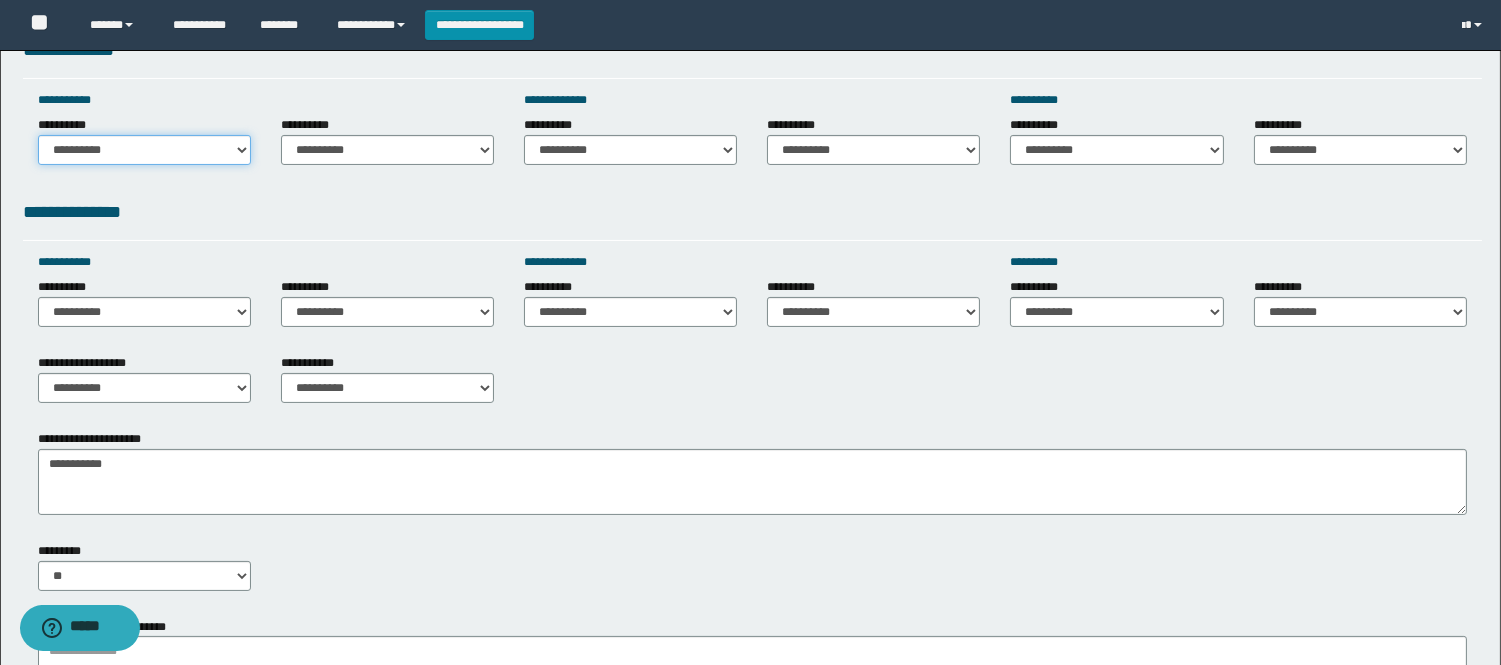 click on "**********" at bounding box center (144, 150) 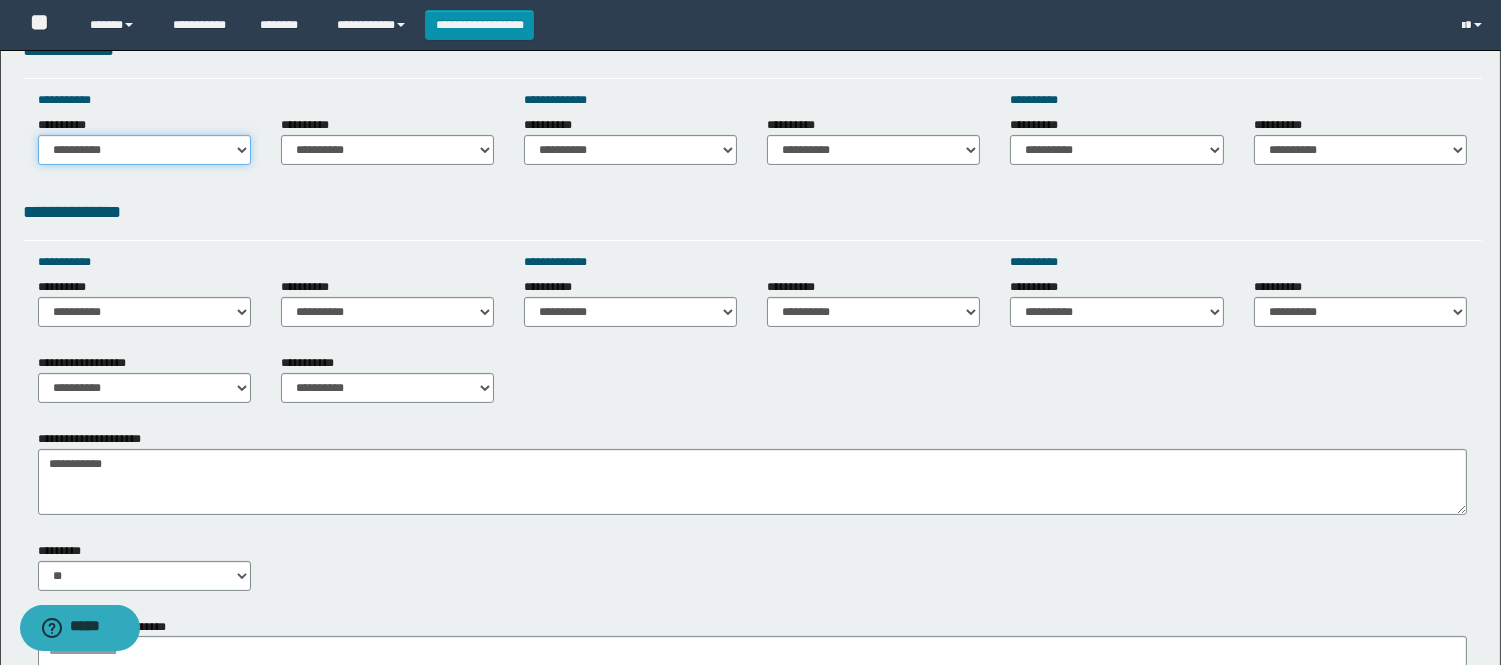 select on "*****" 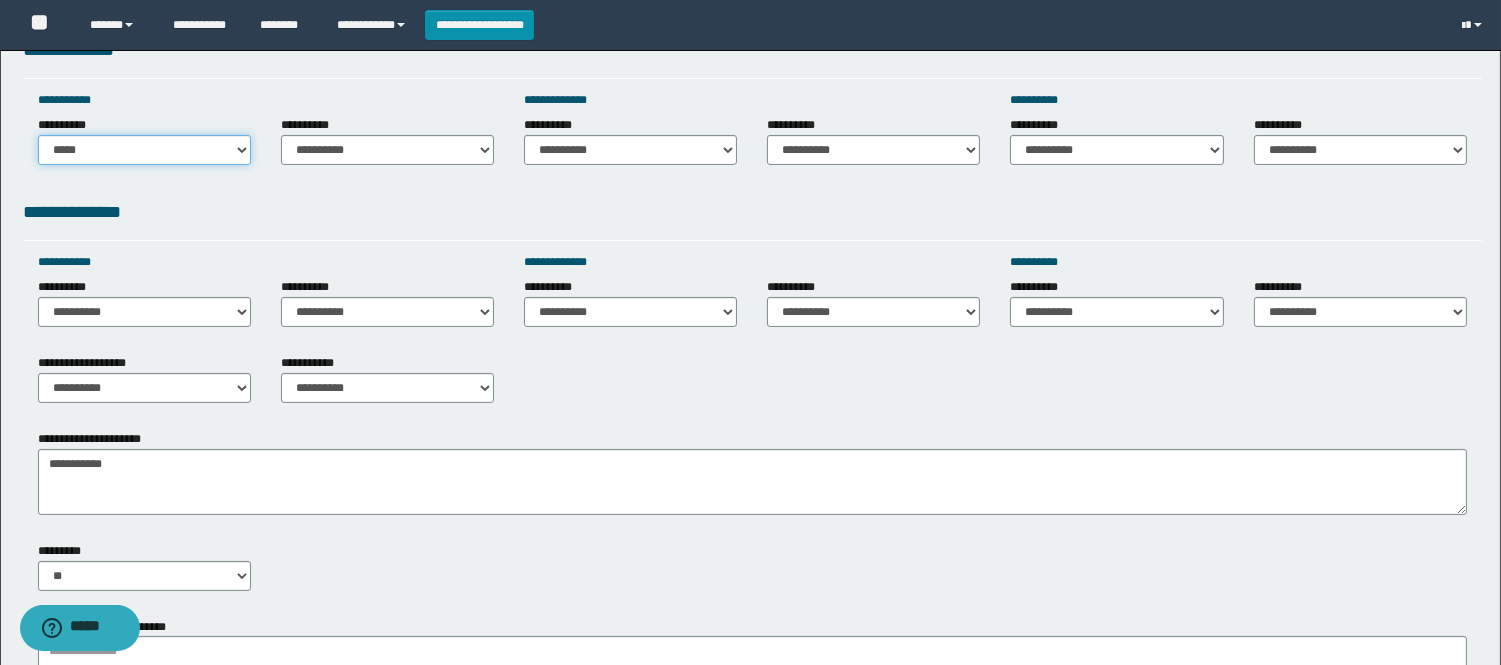 click on "**********" at bounding box center (144, 150) 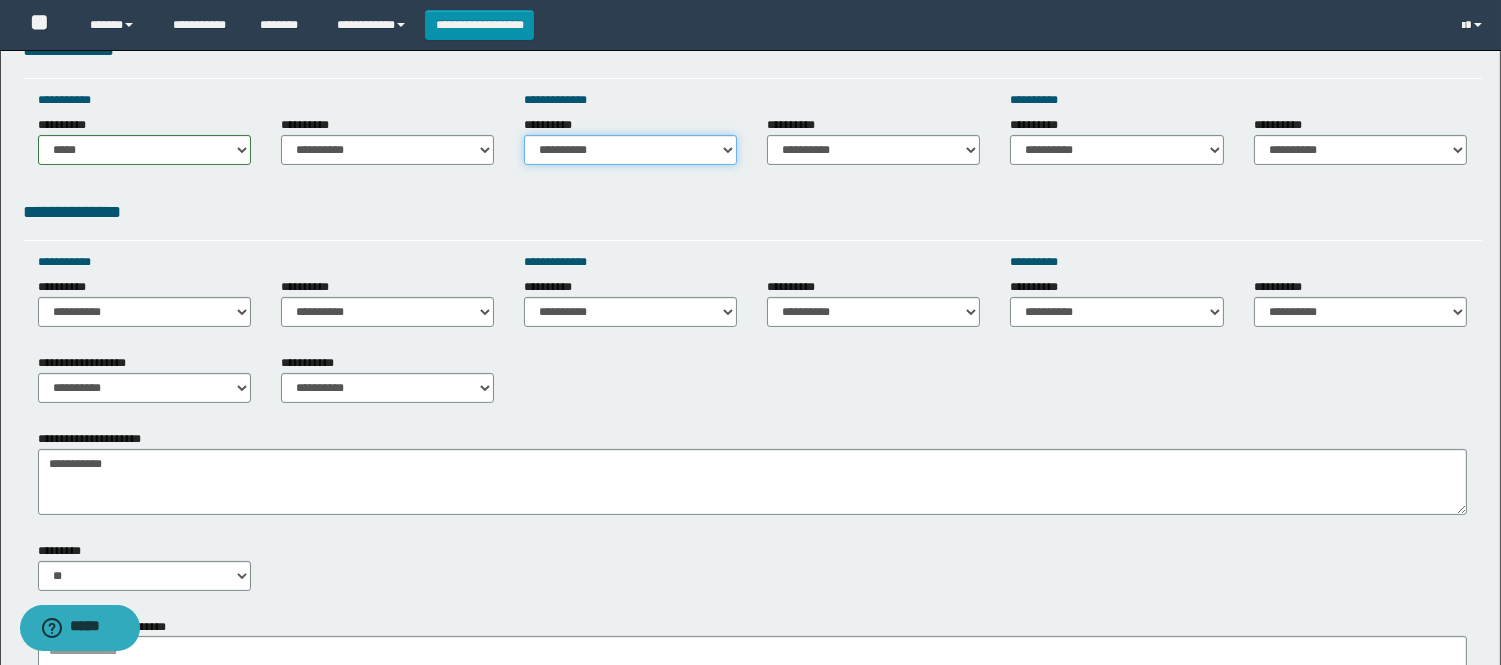 click on "**********" at bounding box center [630, 150] 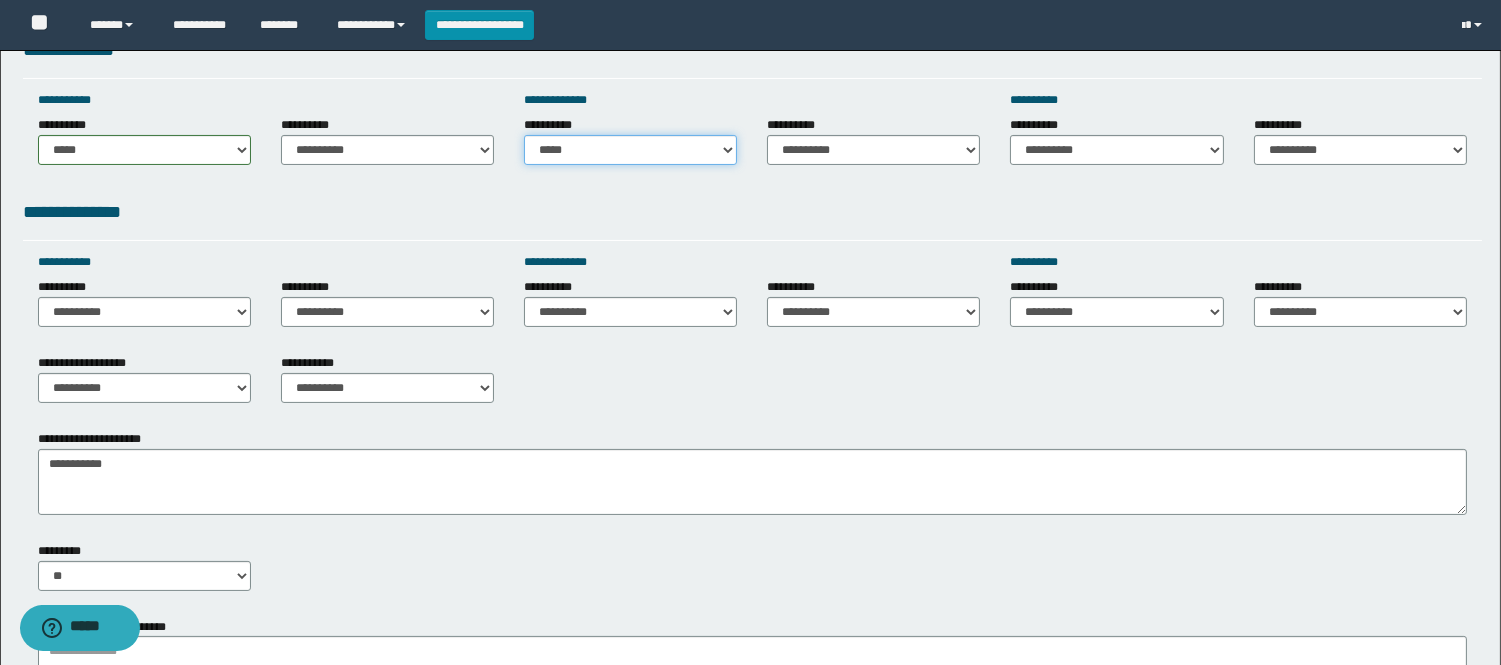 click on "**********" at bounding box center (630, 150) 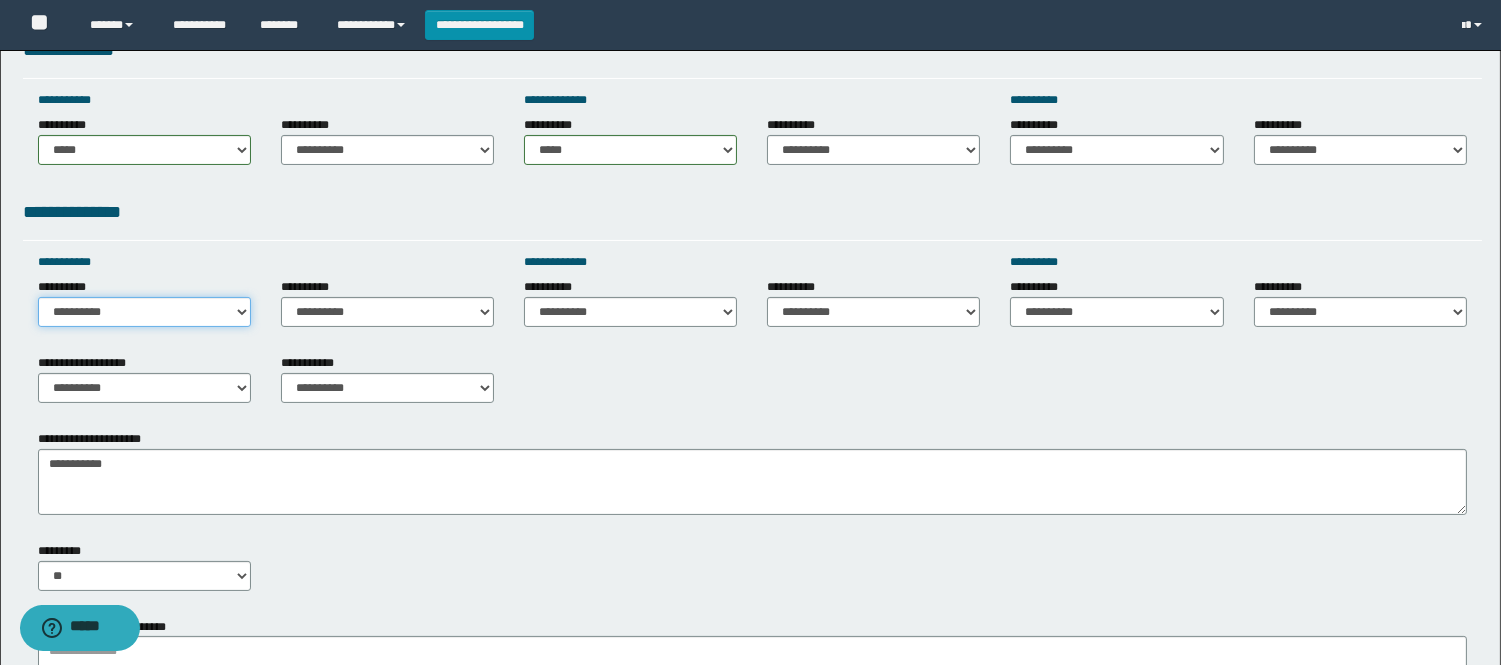 click on "**********" at bounding box center (144, 312) 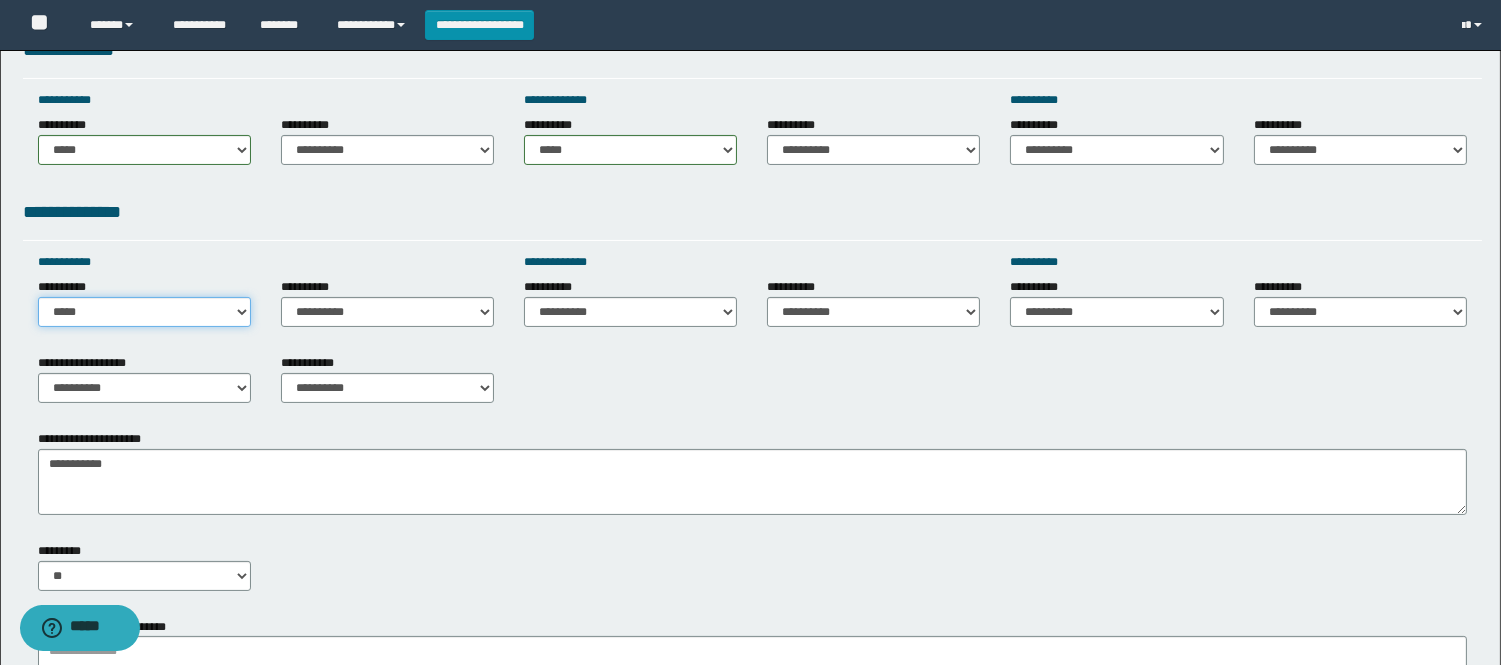 click on "**********" at bounding box center [144, 312] 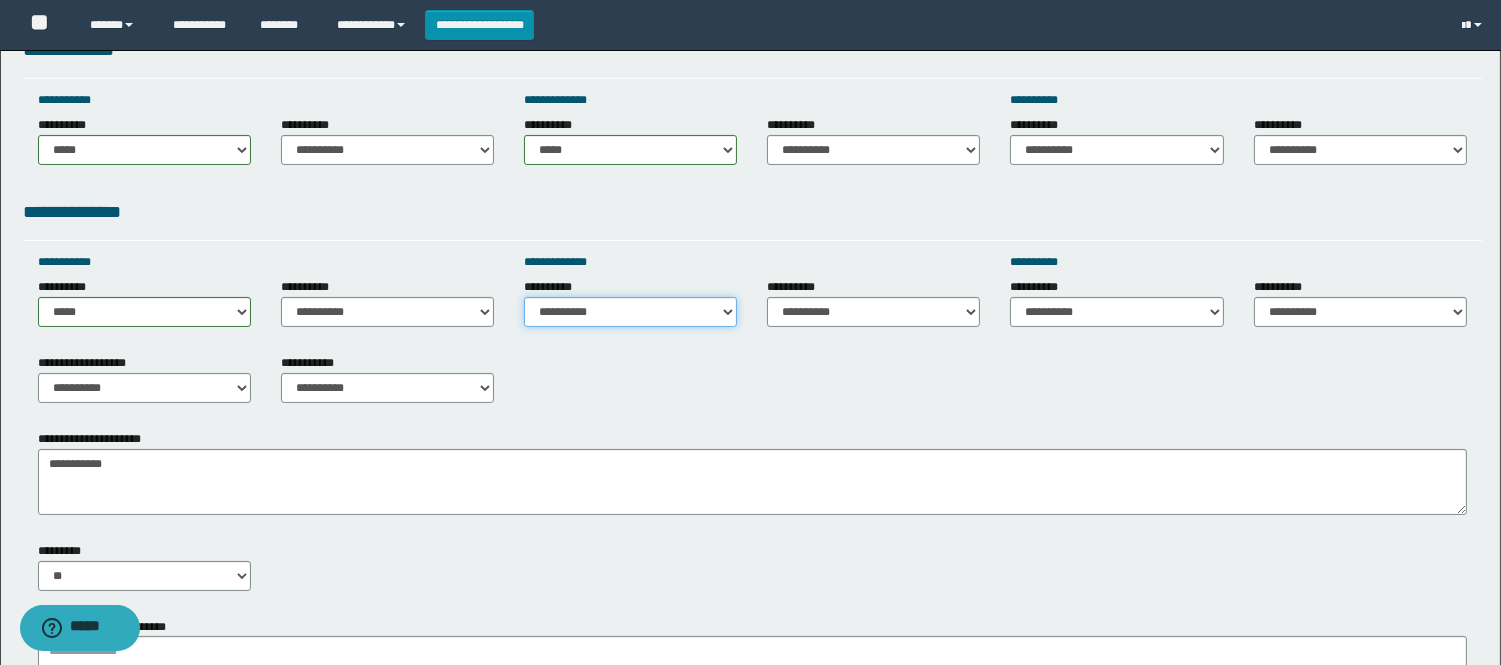 click on "**********" at bounding box center (630, 312) 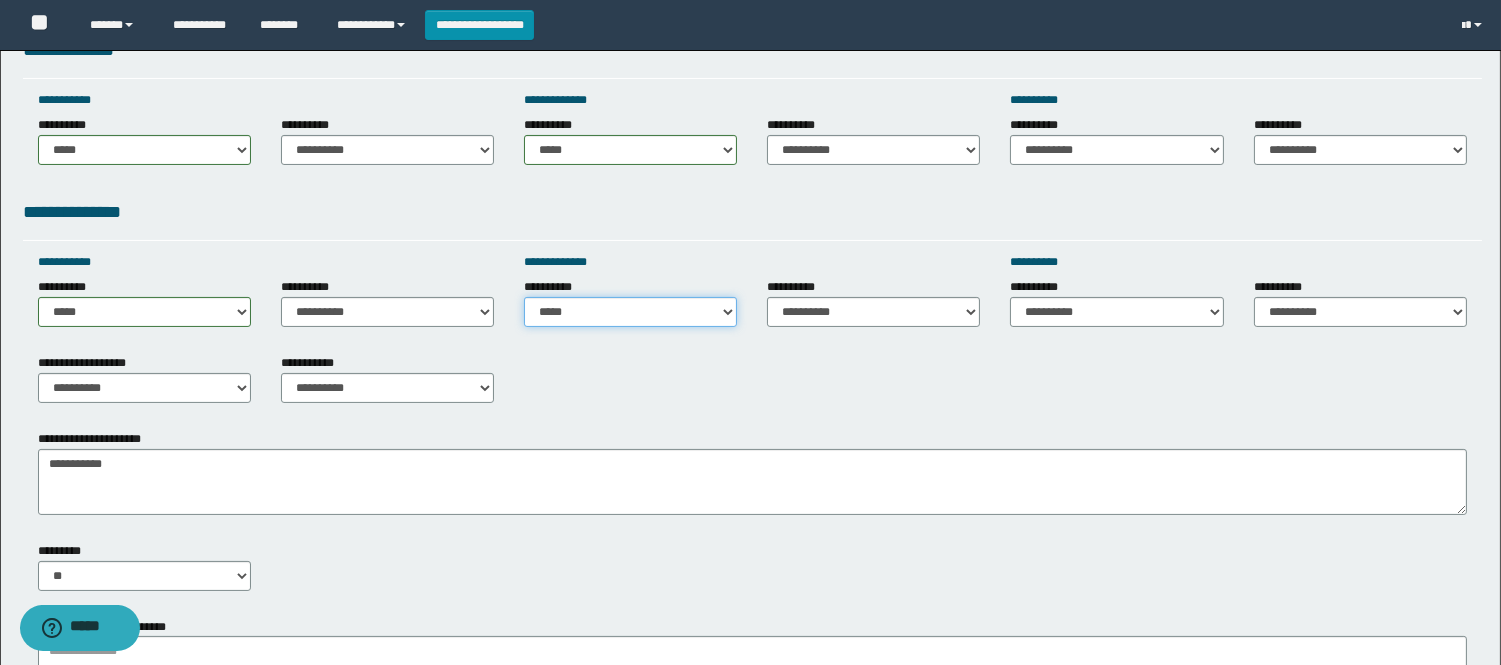 click on "**********" at bounding box center [630, 312] 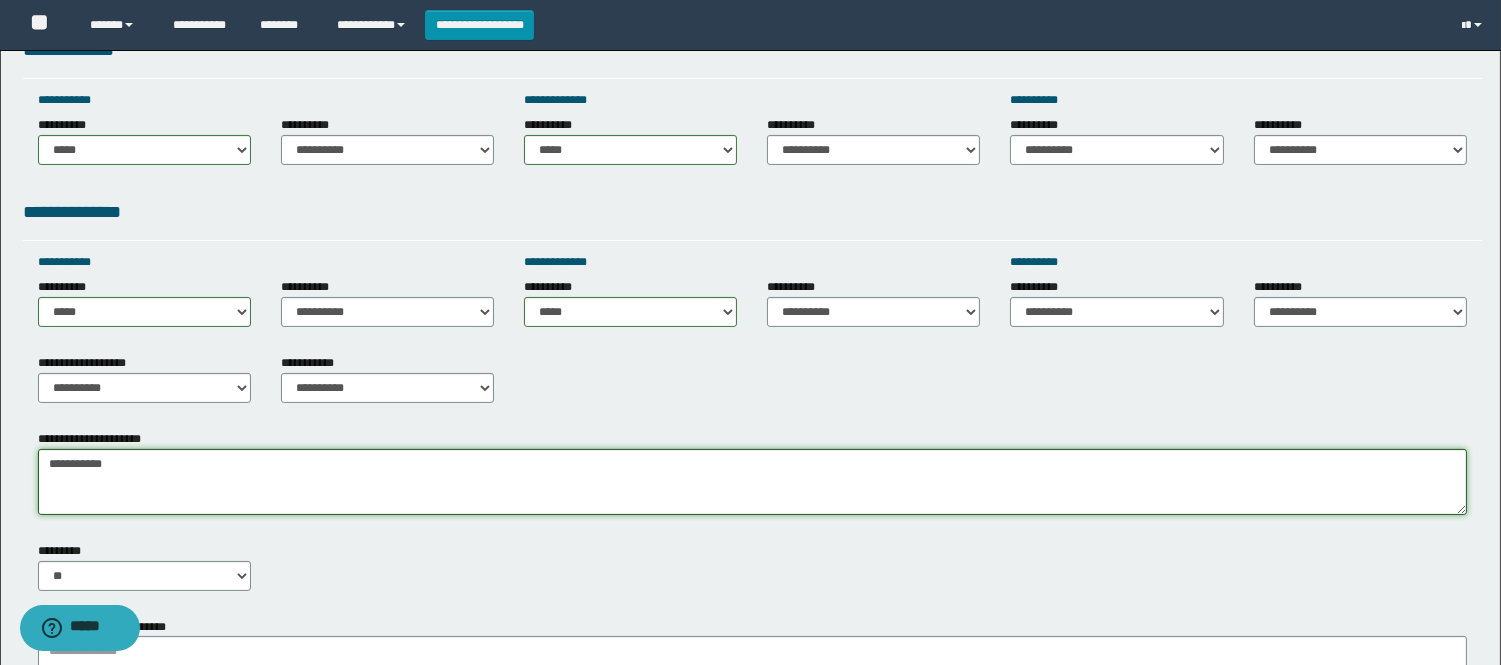 drag, startPoint x: 132, startPoint y: 467, endPoint x: 23, endPoint y: 458, distance: 109.370926 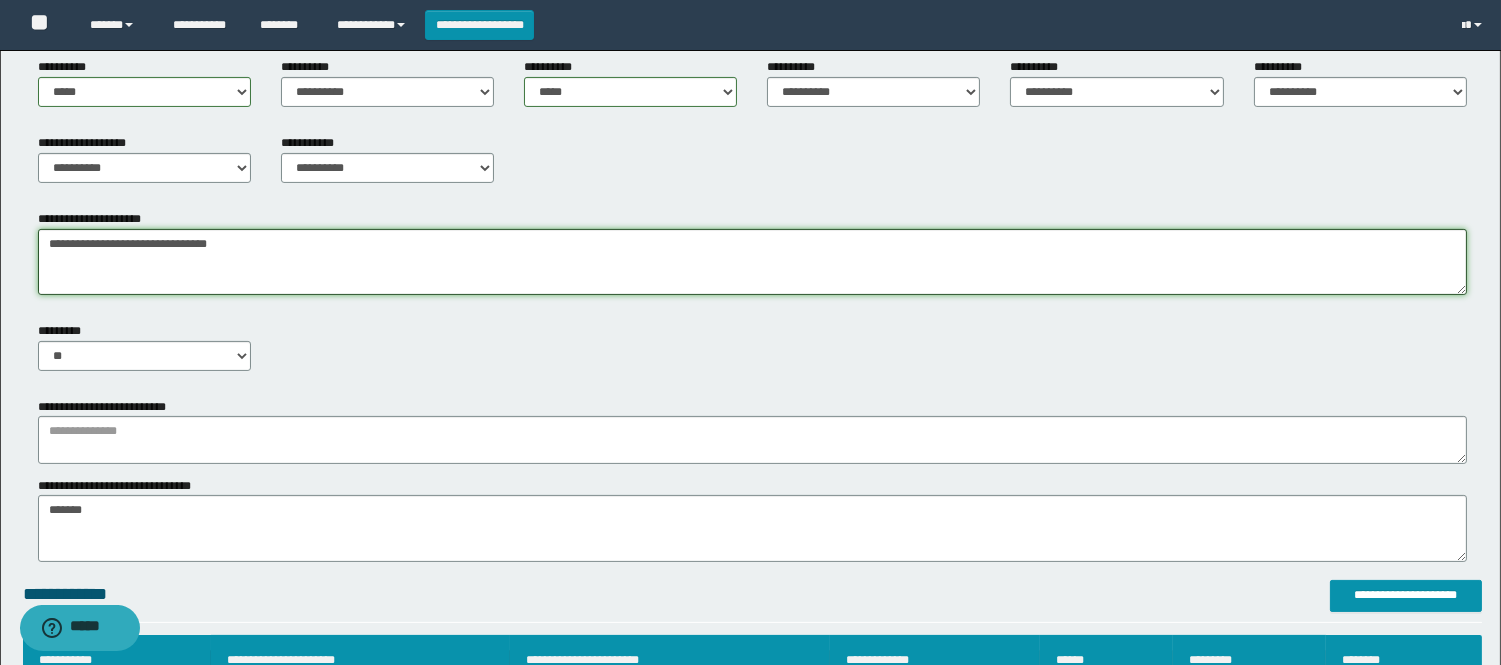 scroll, scrollTop: 888, scrollLeft: 0, axis: vertical 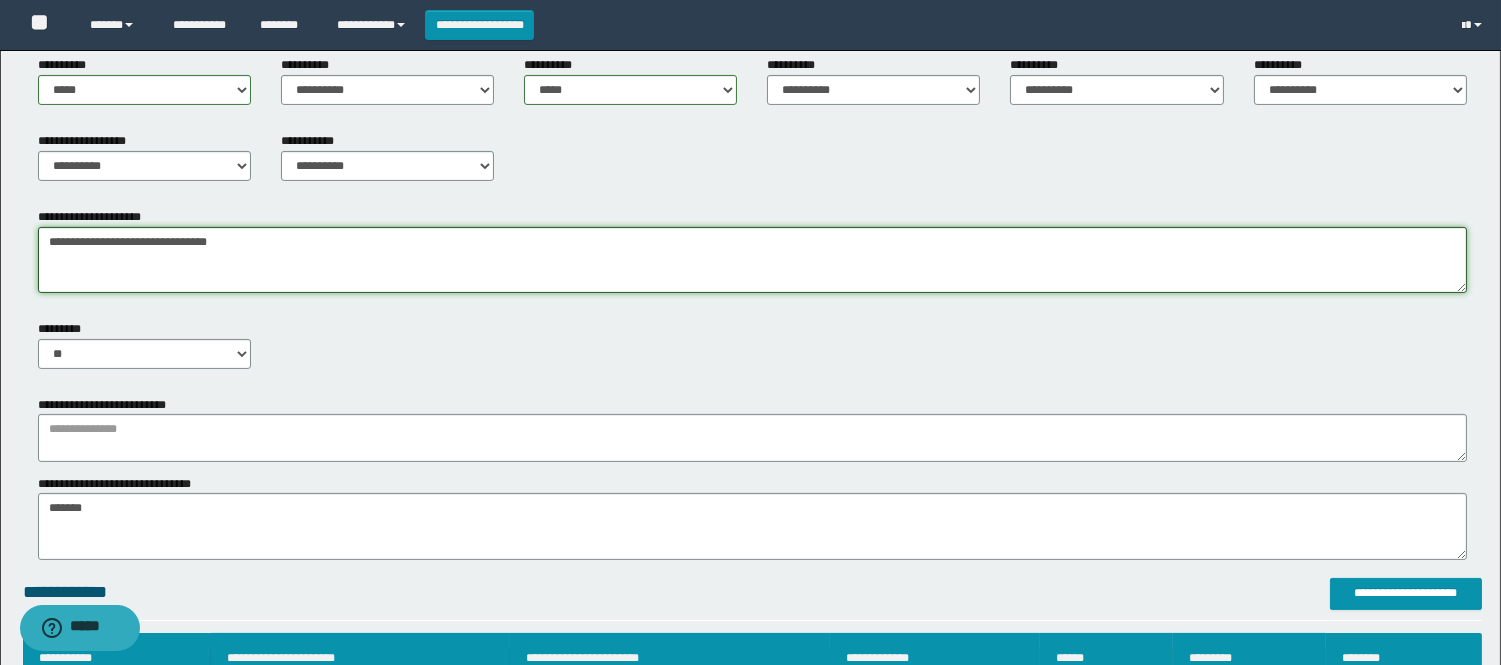 type on "**********" 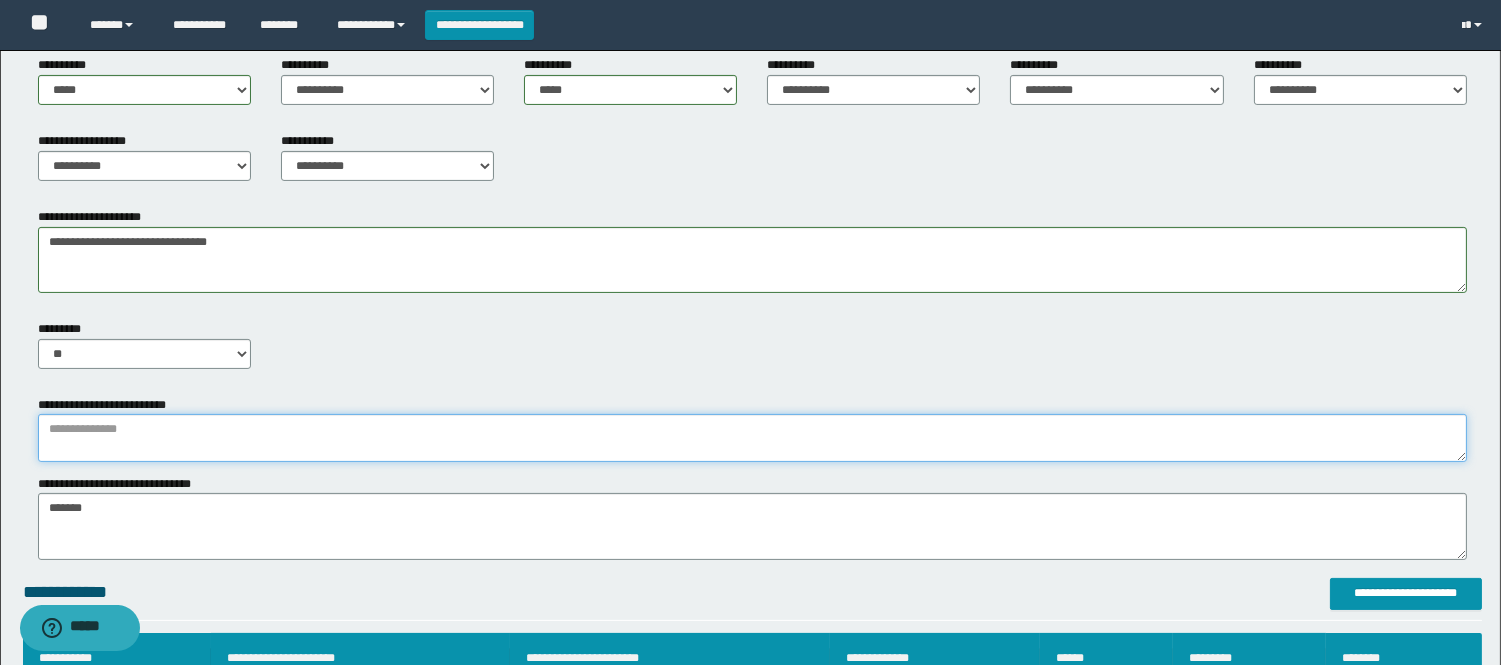 click at bounding box center (752, 438) 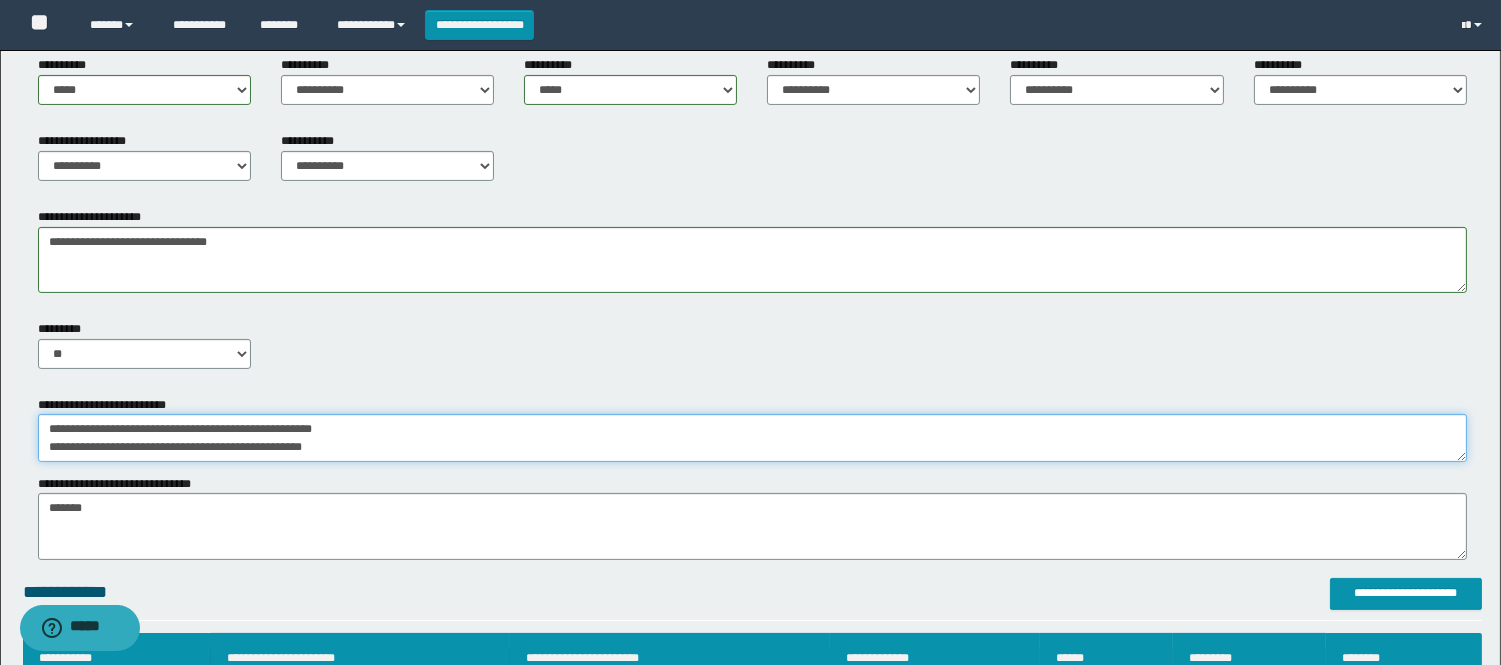 scroll, scrollTop: 12, scrollLeft: 0, axis: vertical 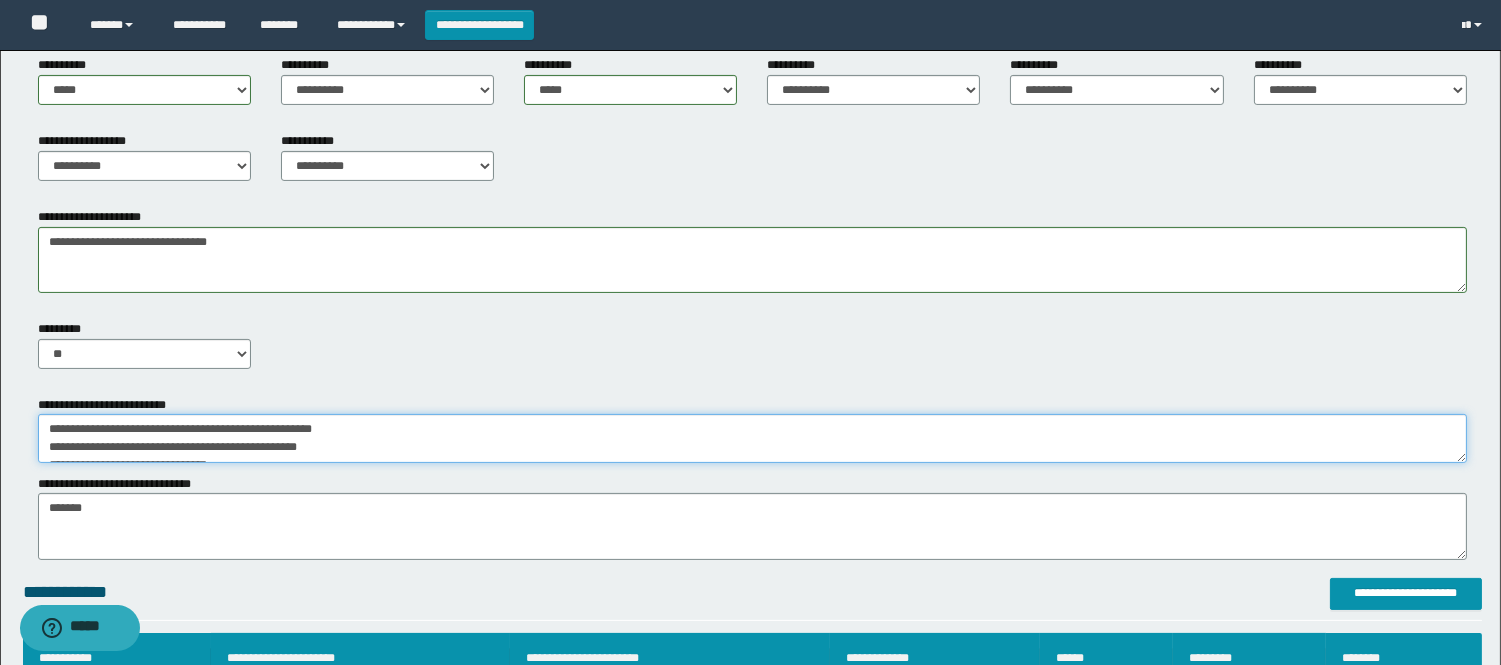 drag, startPoint x: 258, startPoint y: 457, endPoint x: 1, endPoint y: 382, distance: 267.72 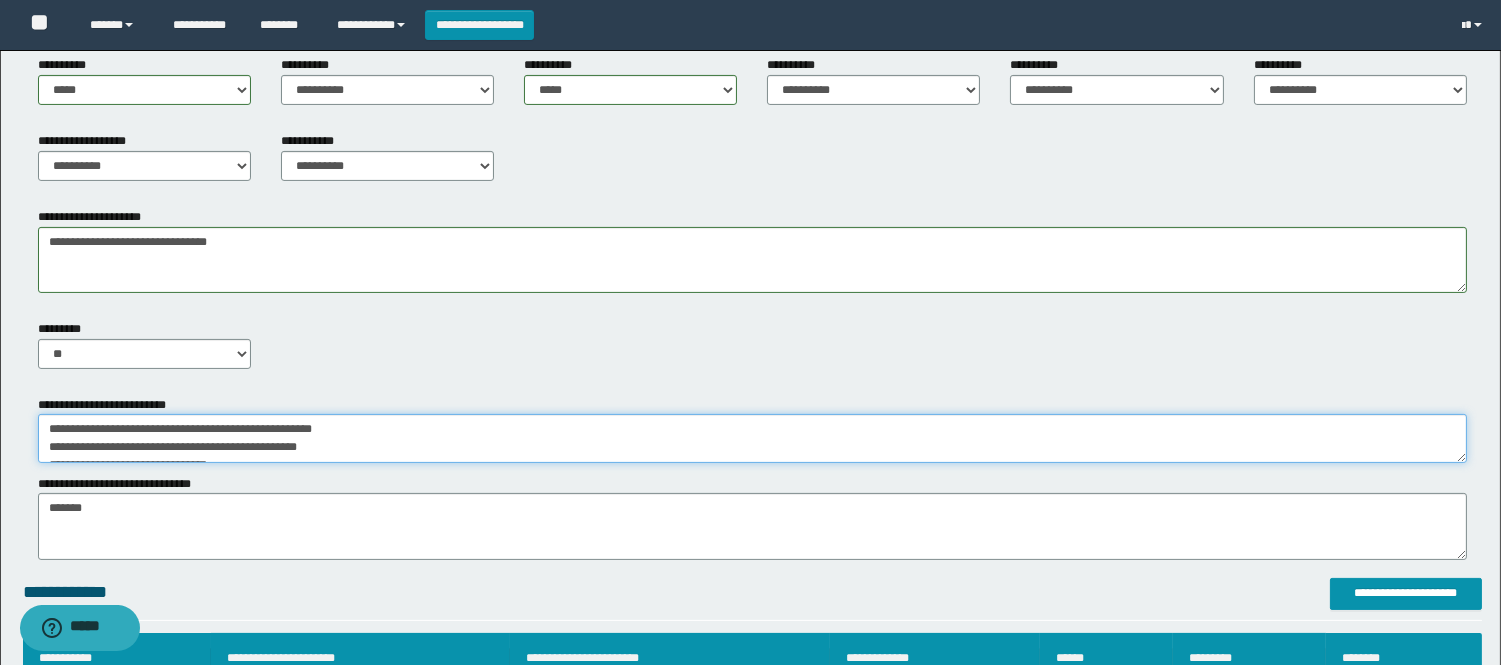 type on "**********" 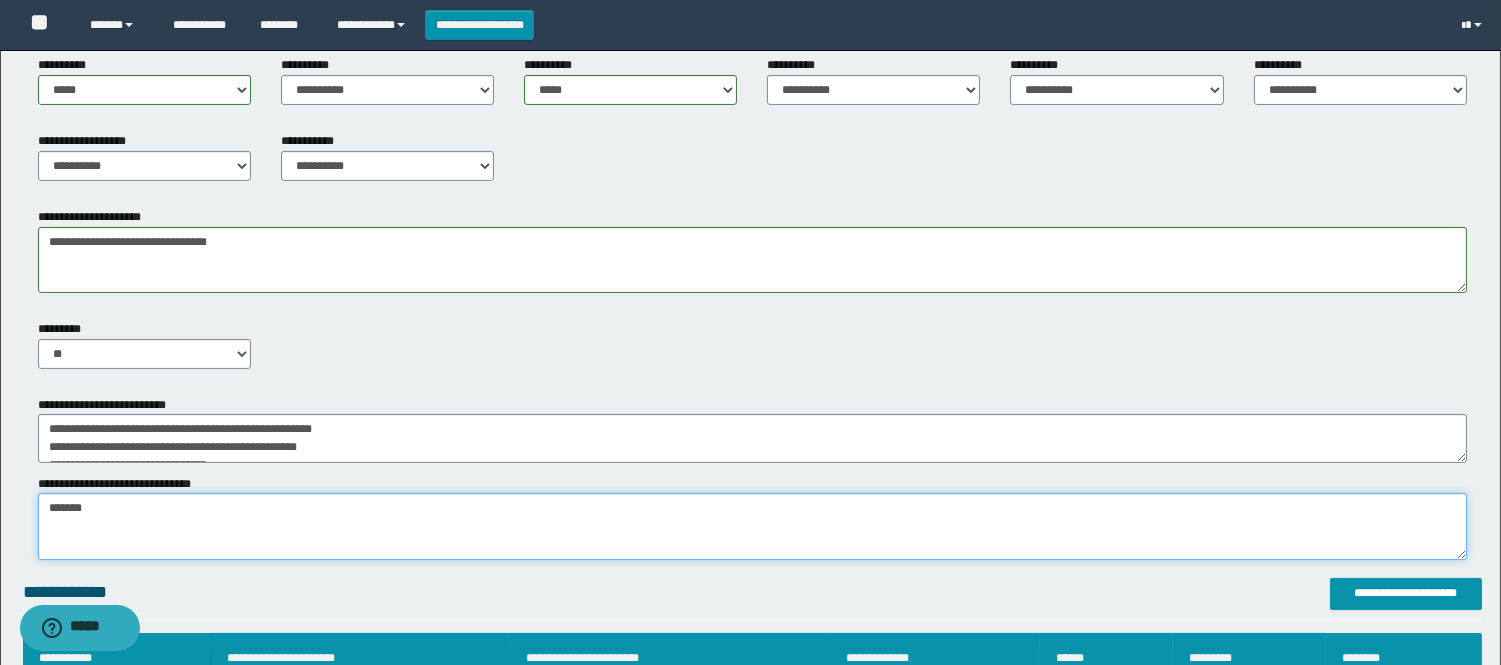 drag, startPoint x: 130, startPoint y: 527, endPoint x: 0, endPoint y: 505, distance: 131.8484 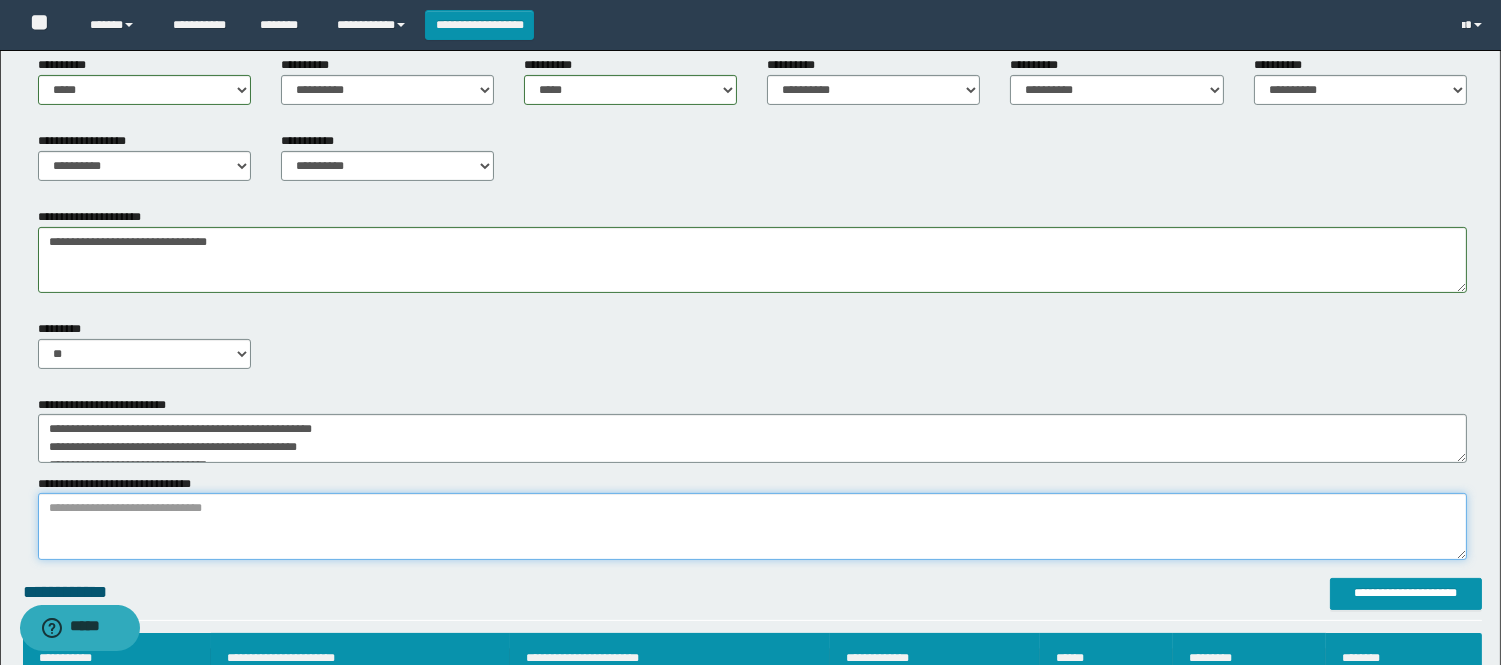 paste on "**********" 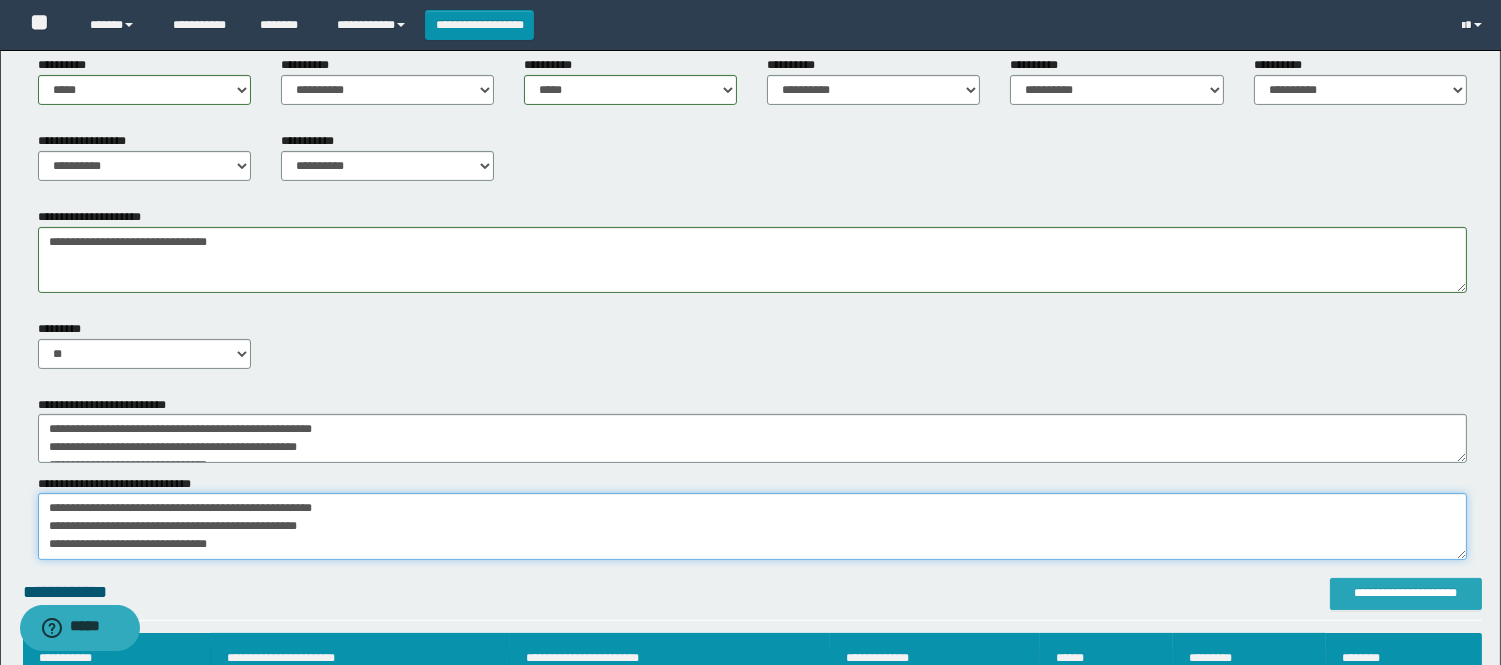 type on "**********" 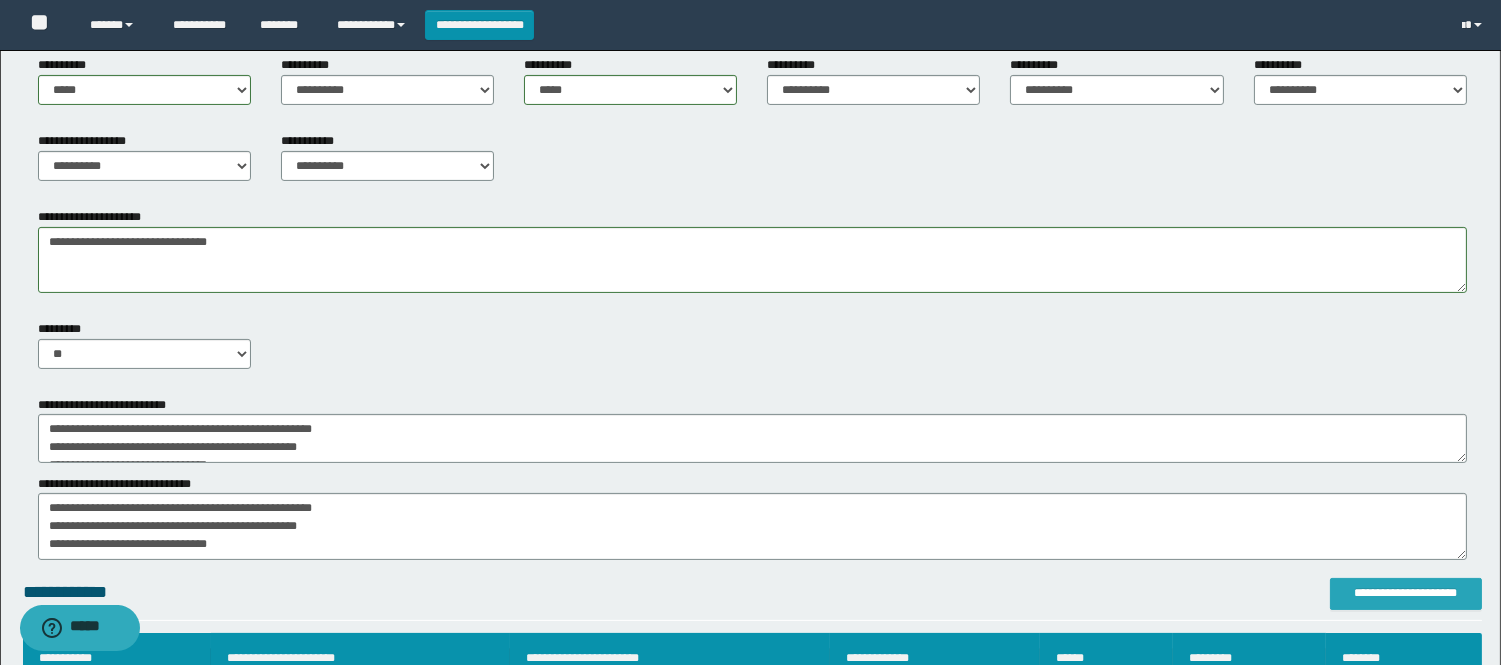 click on "**********" at bounding box center (1406, 594) 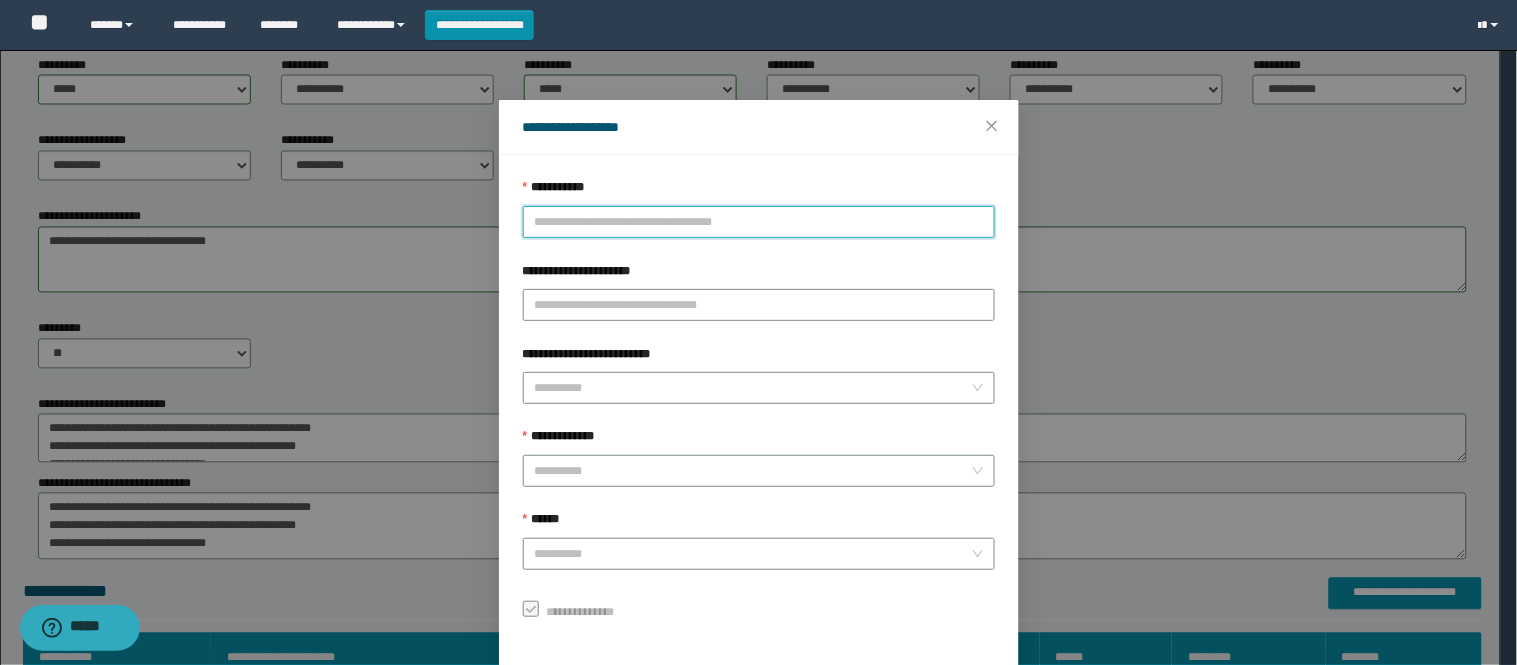 click on "**********" at bounding box center [759, 222] 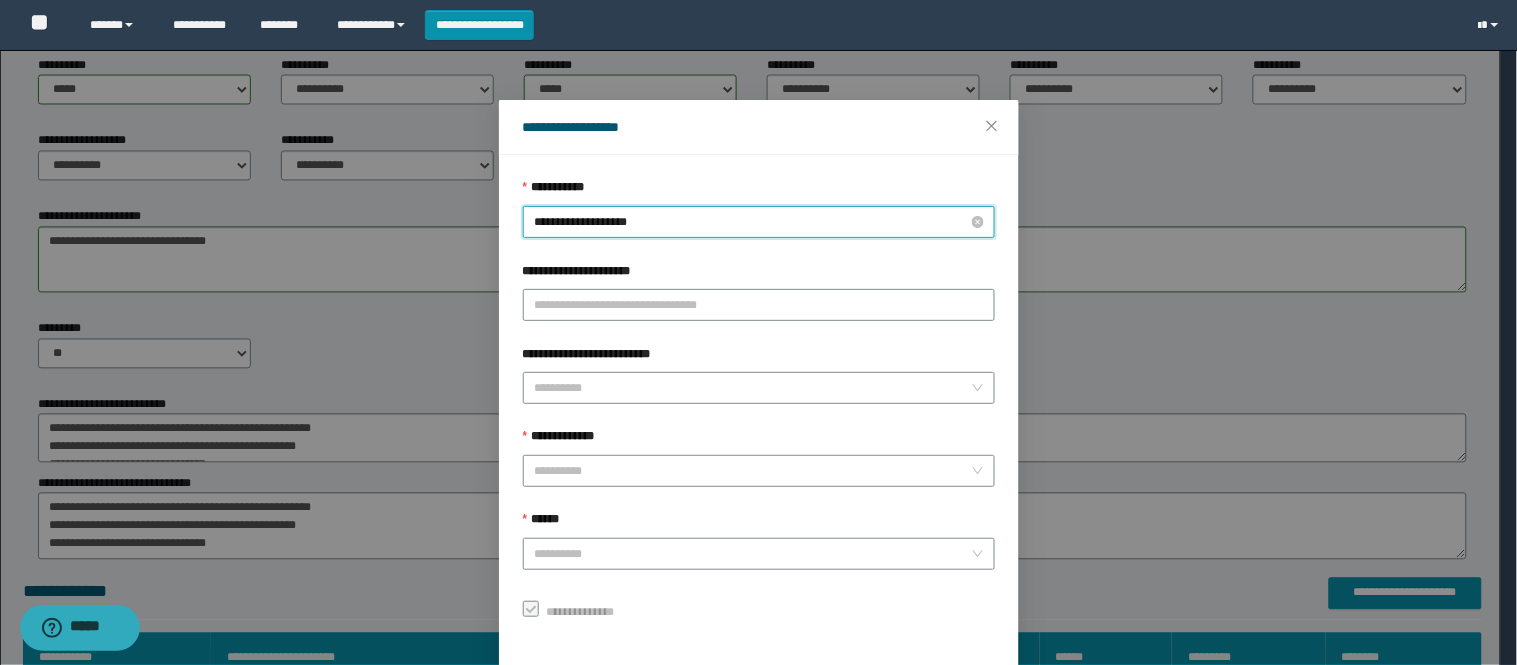 drag, startPoint x: 658, startPoint y: 235, endPoint x: 622, endPoint y: 235, distance: 36 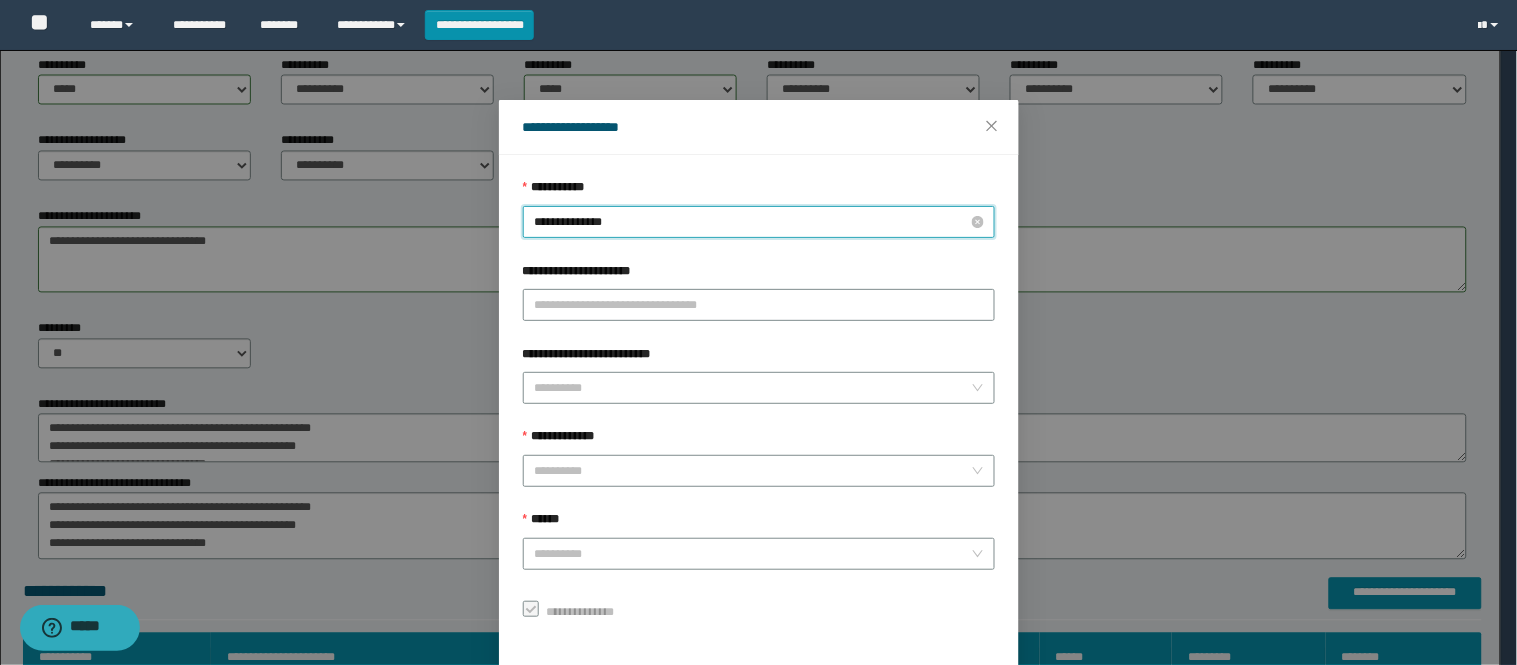 type on "**********" 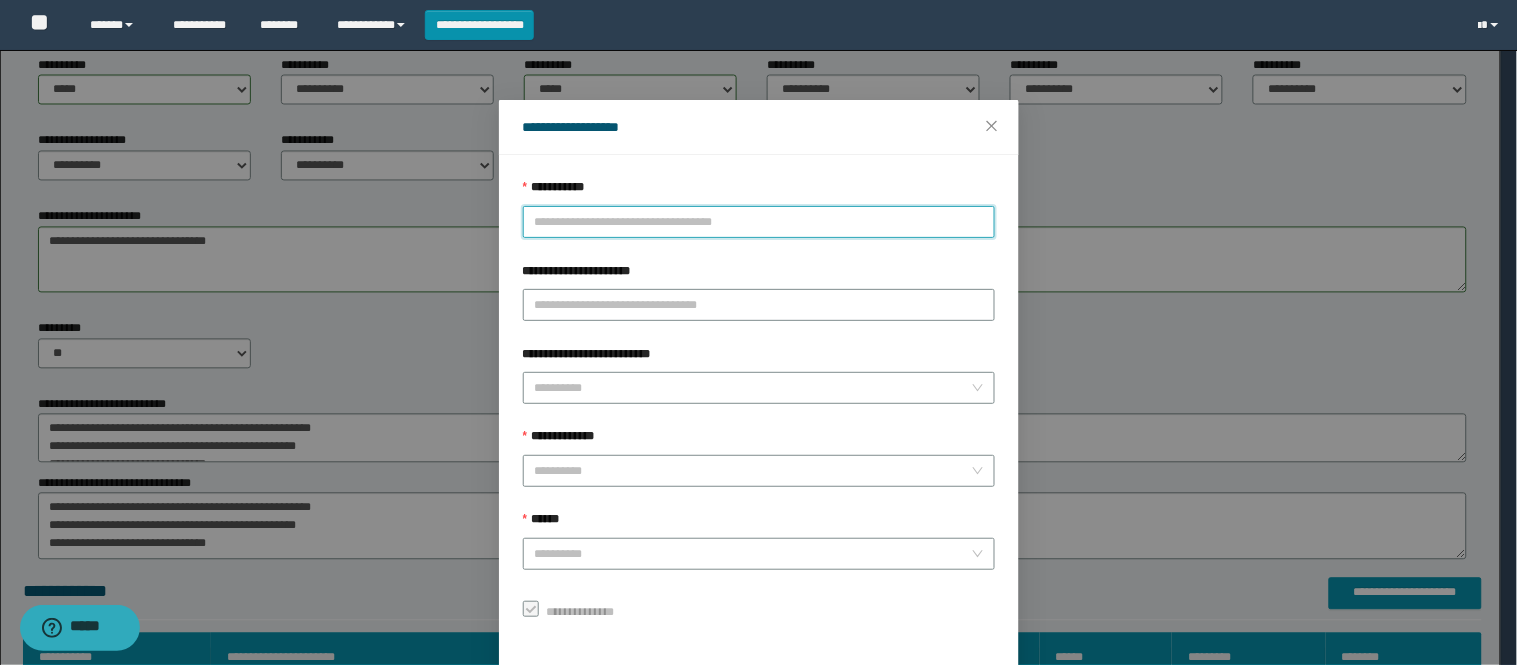 click on "**********" at bounding box center (759, 222) 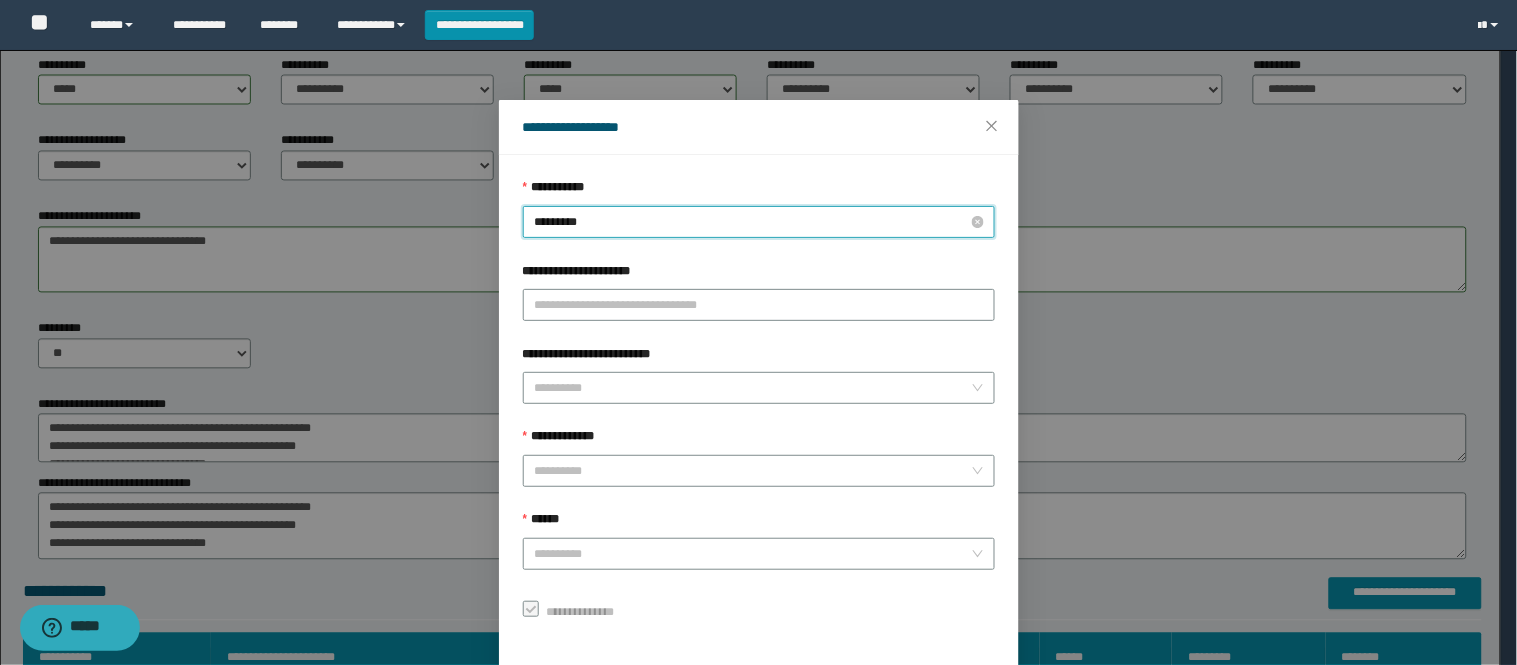 type on "**********" 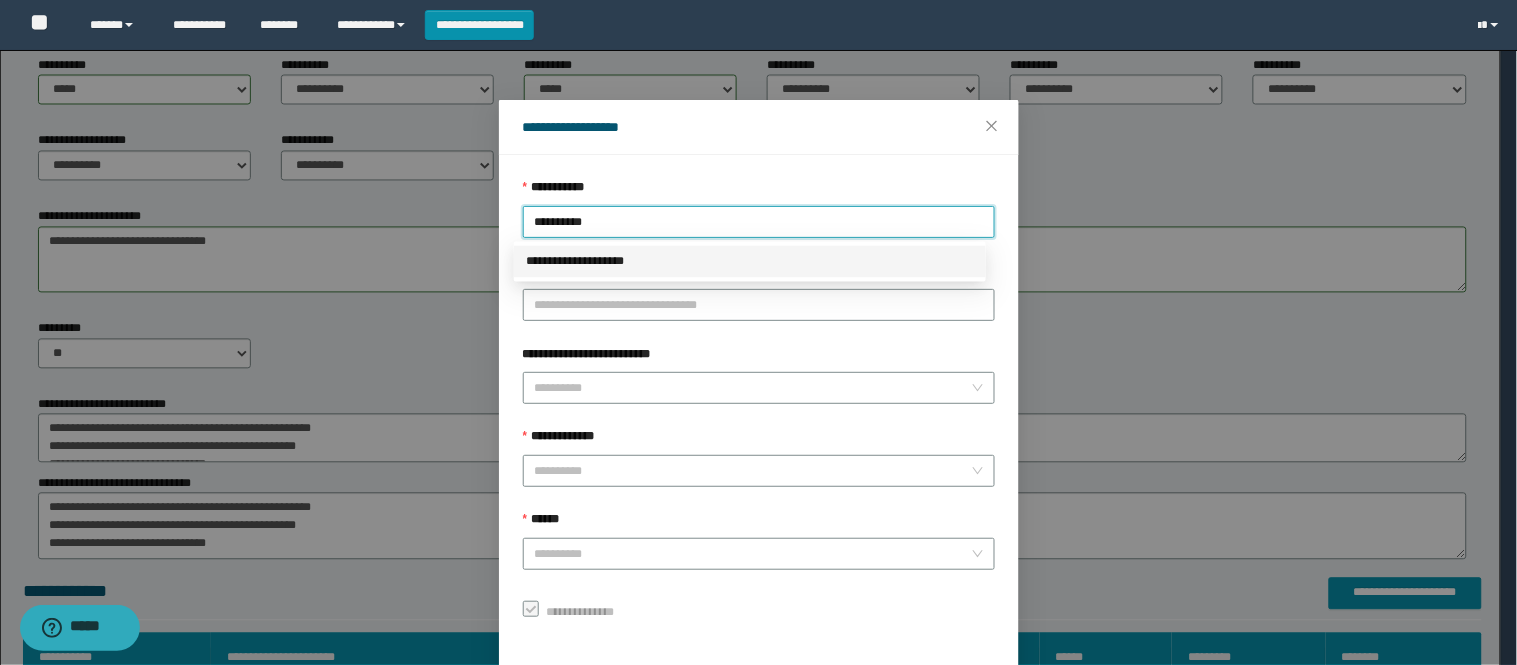 click on "**********" at bounding box center (750, 262) 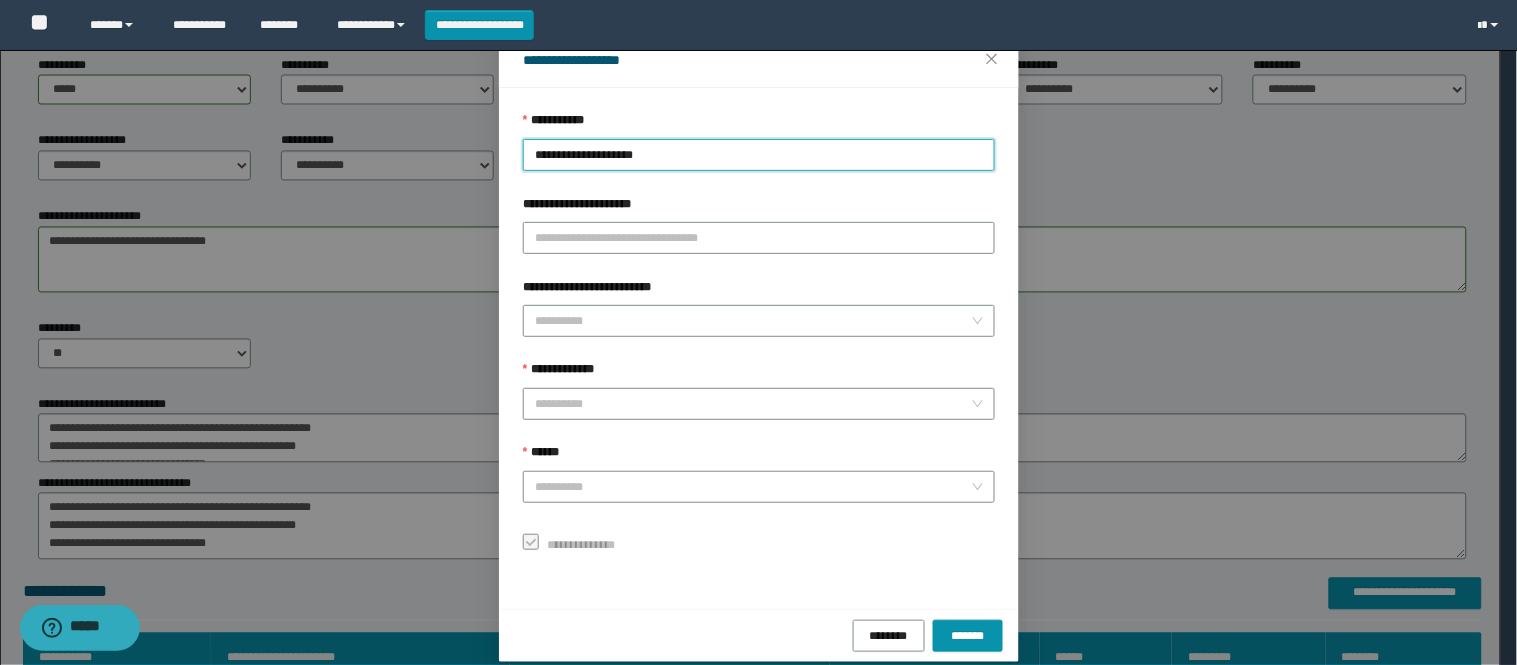 scroll, scrollTop: 87, scrollLeft: 0, axis: vertical 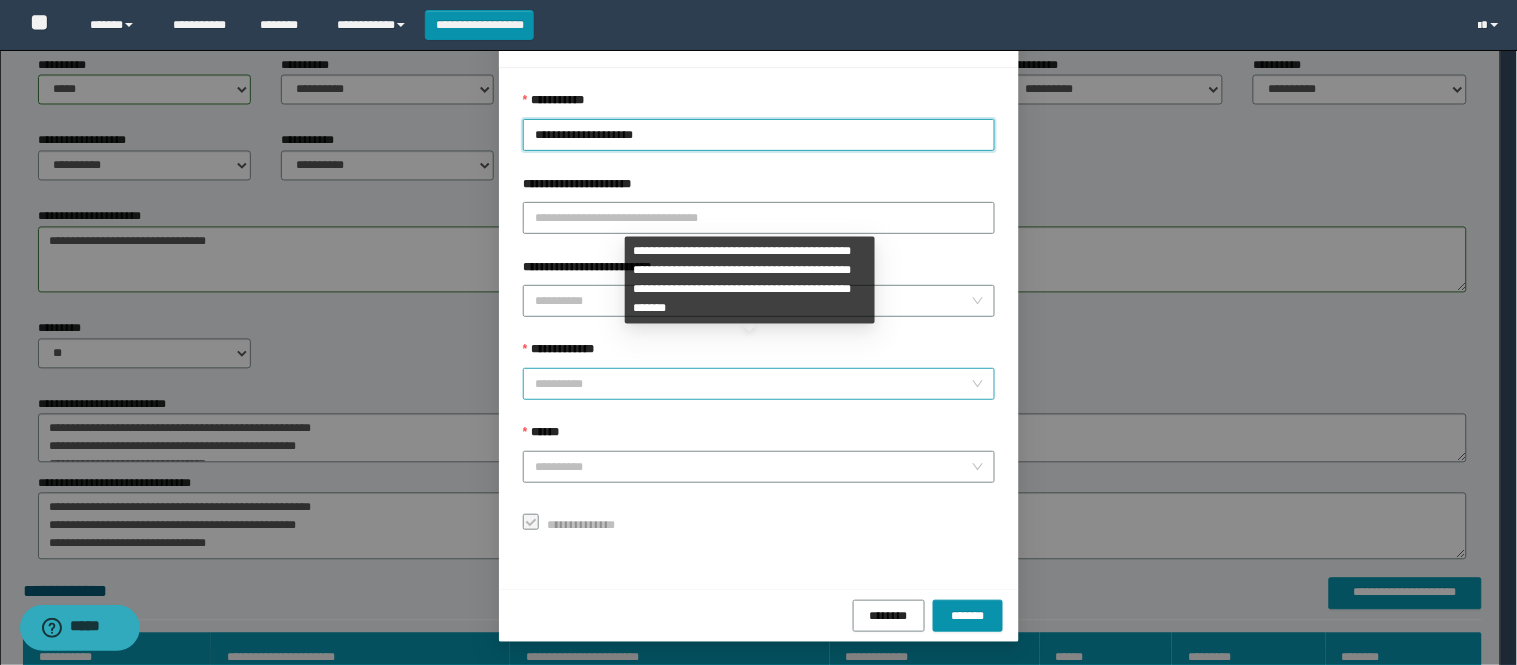 click on "**********" at bounding box center (753, 384) 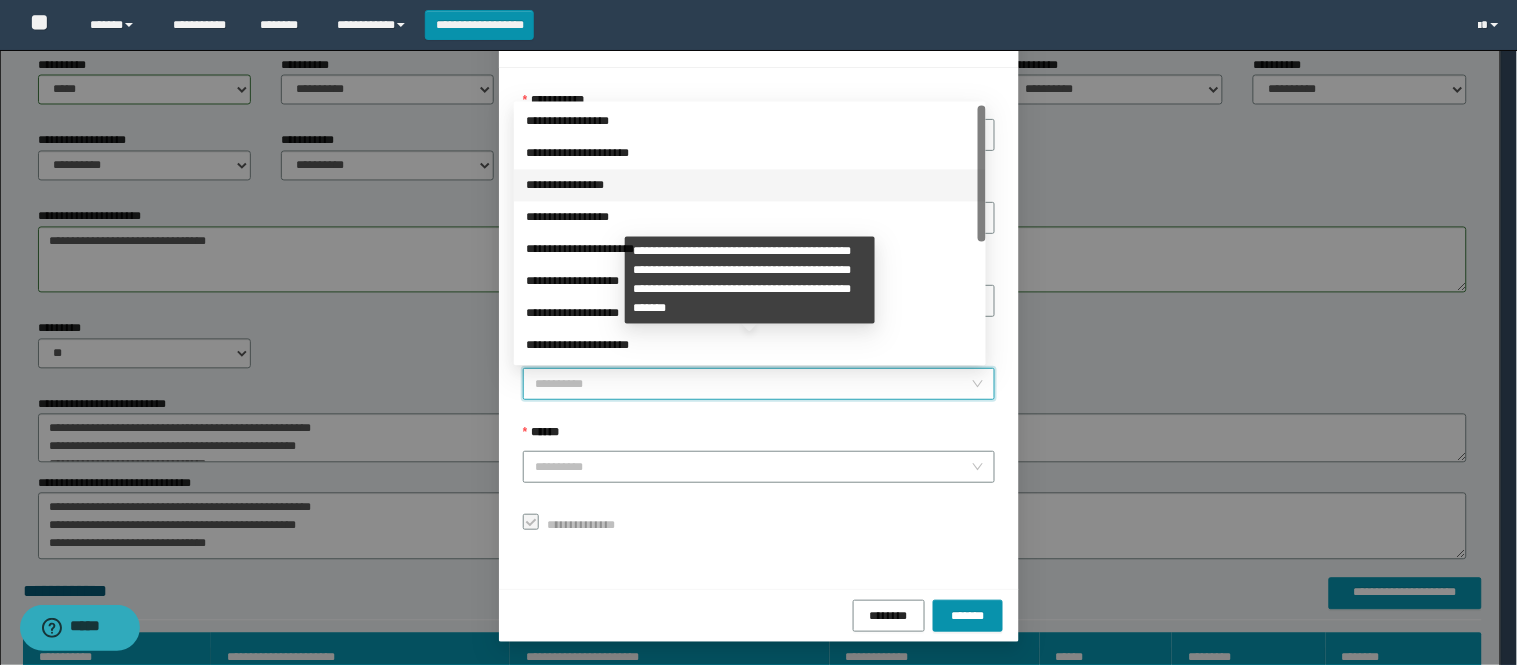 scroll, scrollTop: 224, scrollLeft: 0, axis: vertical 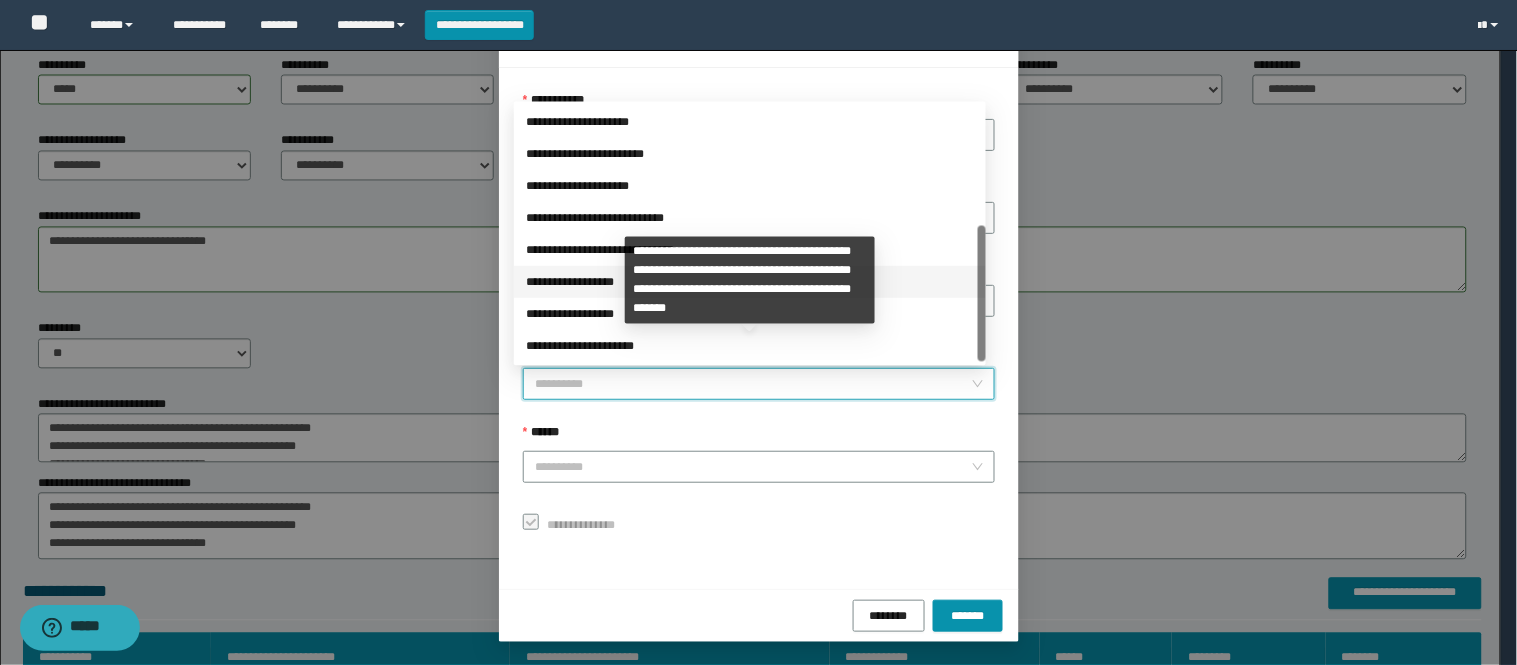 click on "**********" at bounding box center [750, 282] 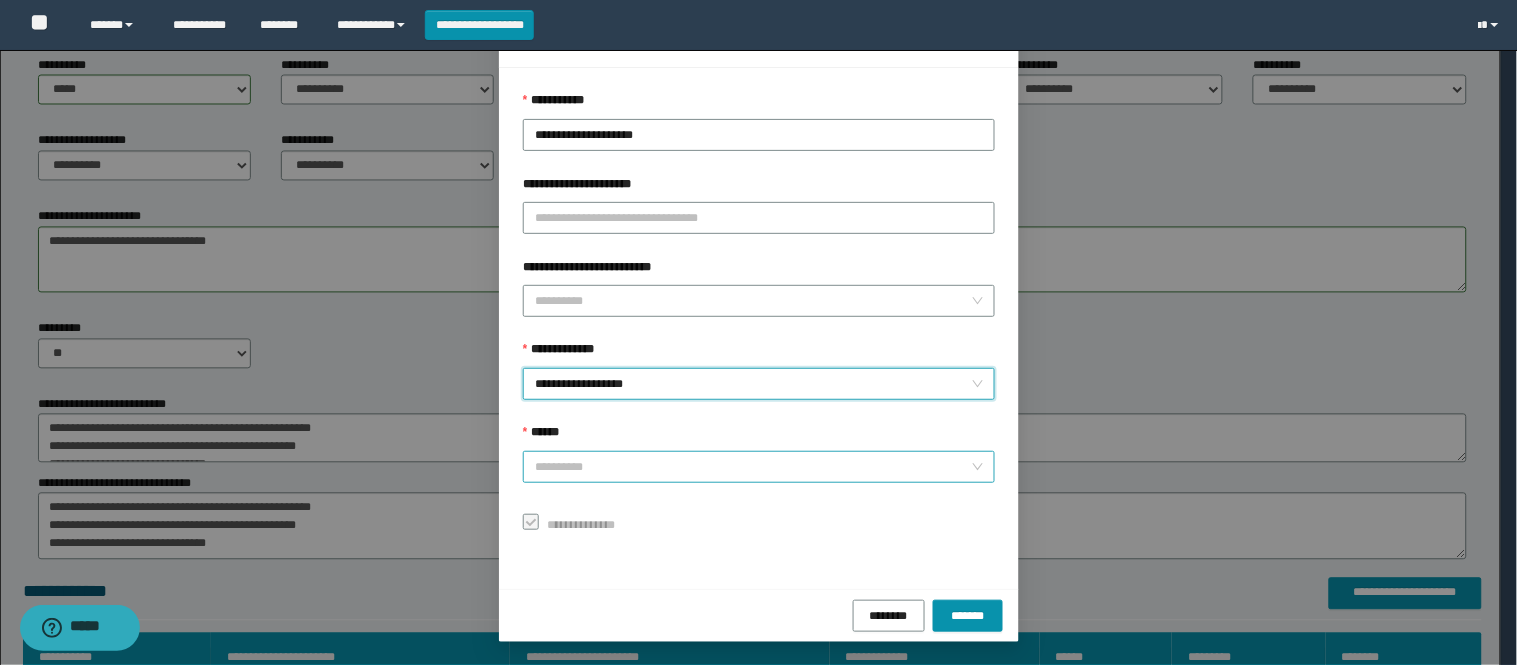 click on "******" at bounding box center (753, 467) 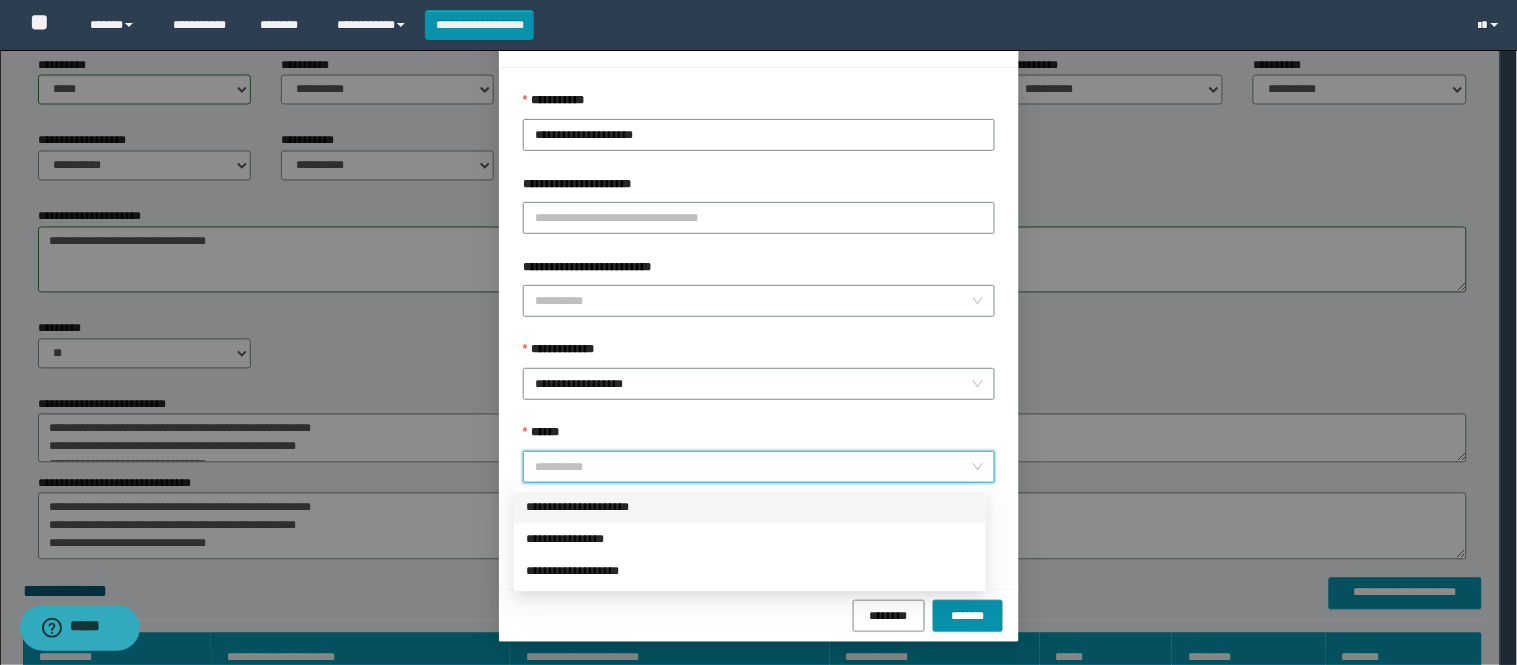 click on "**********" at bounding box center (750, 508) 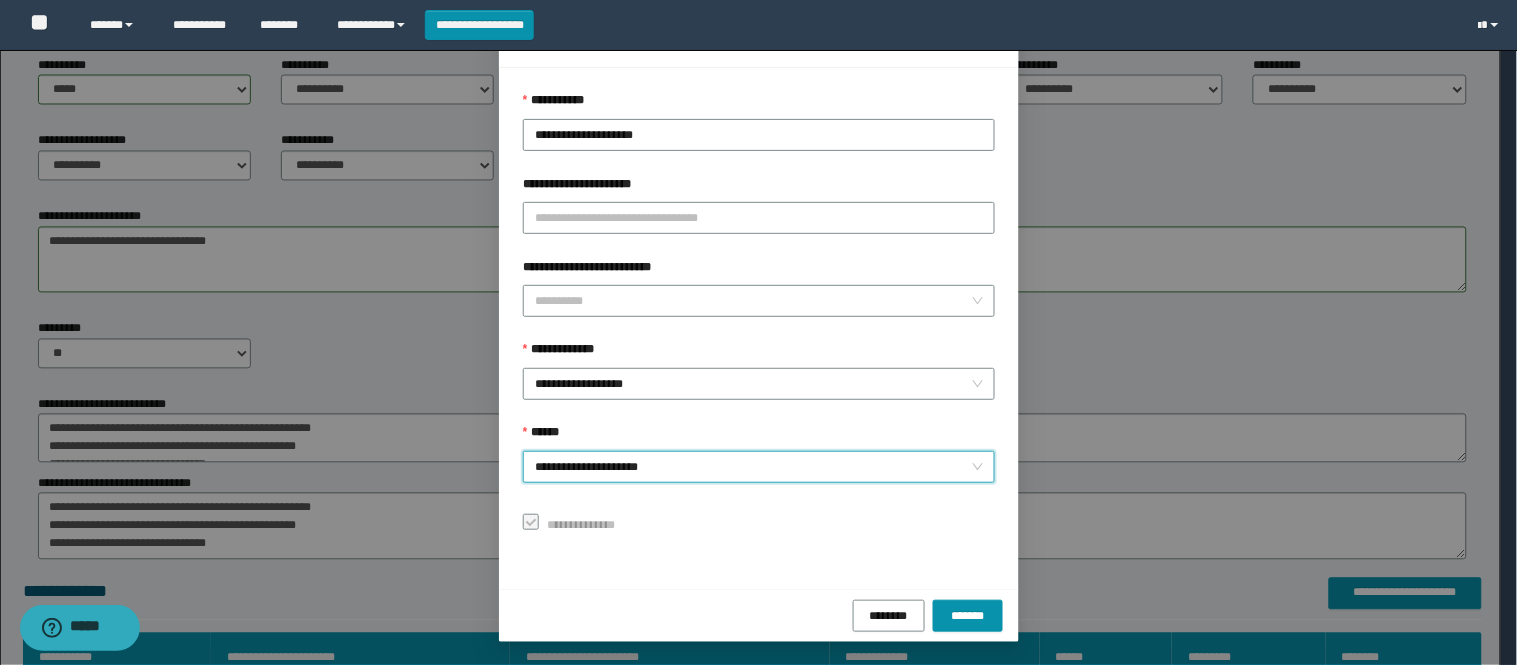 click on "**********" at bounding box center [759, 467] 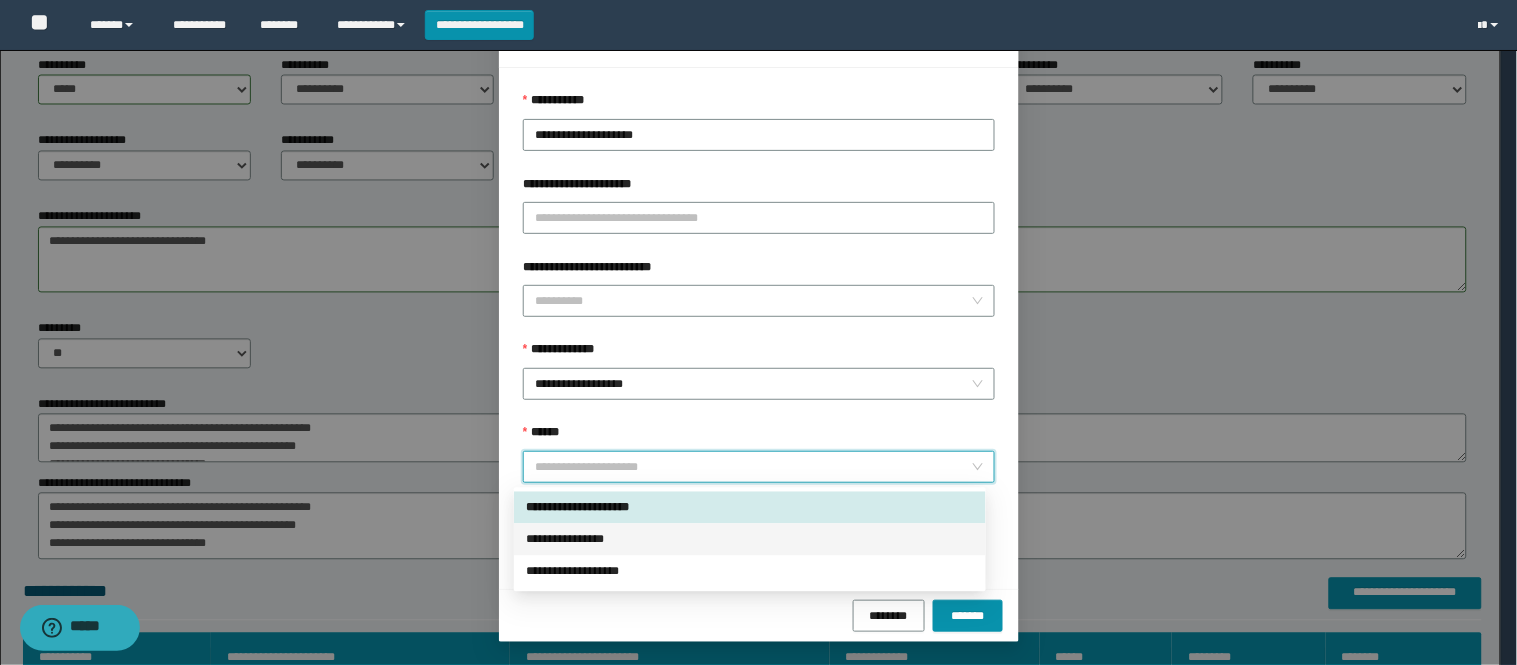 click on "**********" at bounding box center (750, 540) 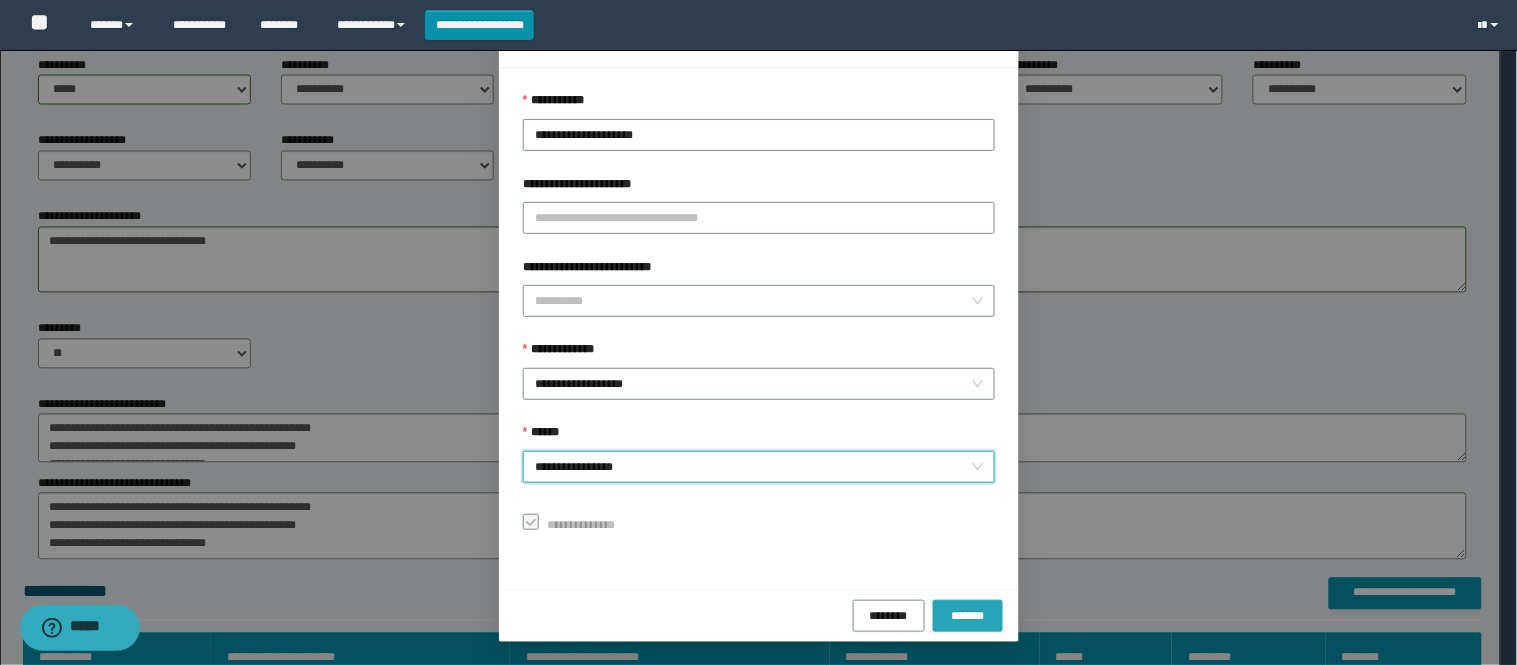 click on "*******" at bounding box center (968, 615) 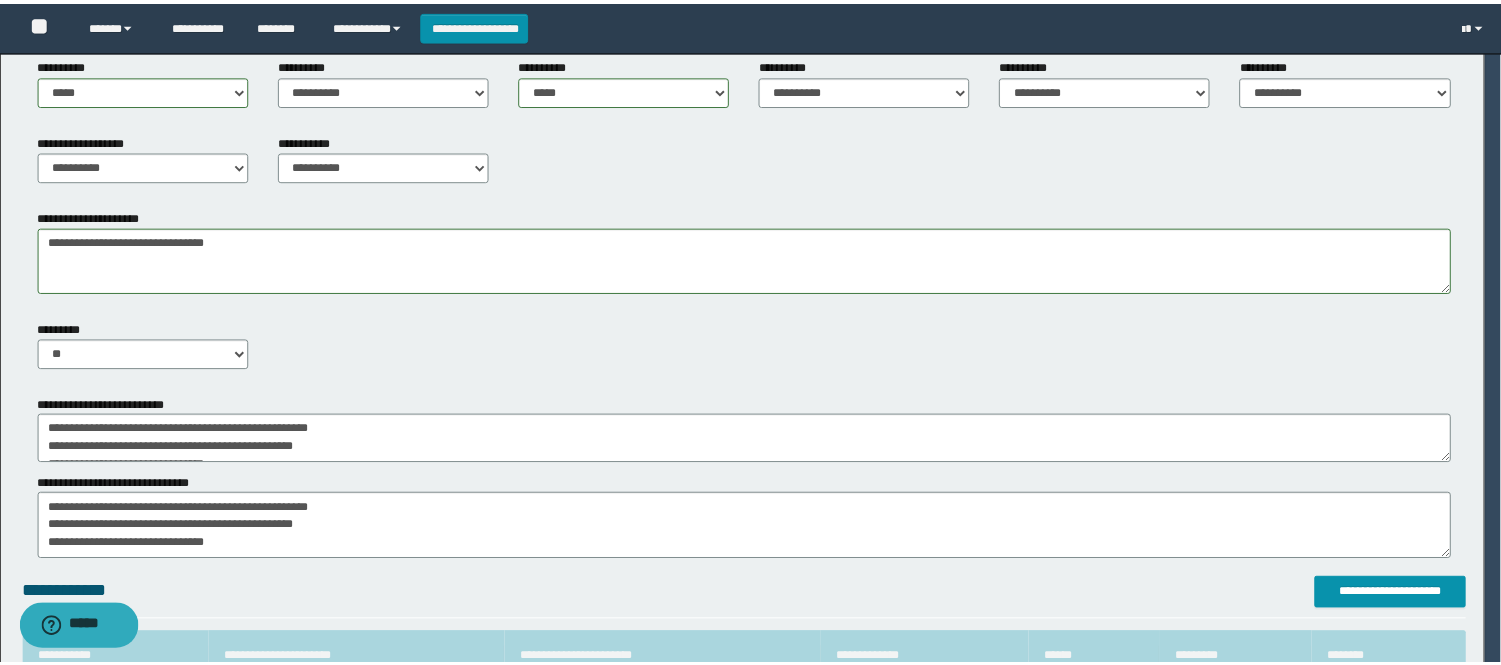 scroll, scrollTop: 41, scrollLeft: 0, axis: vertical 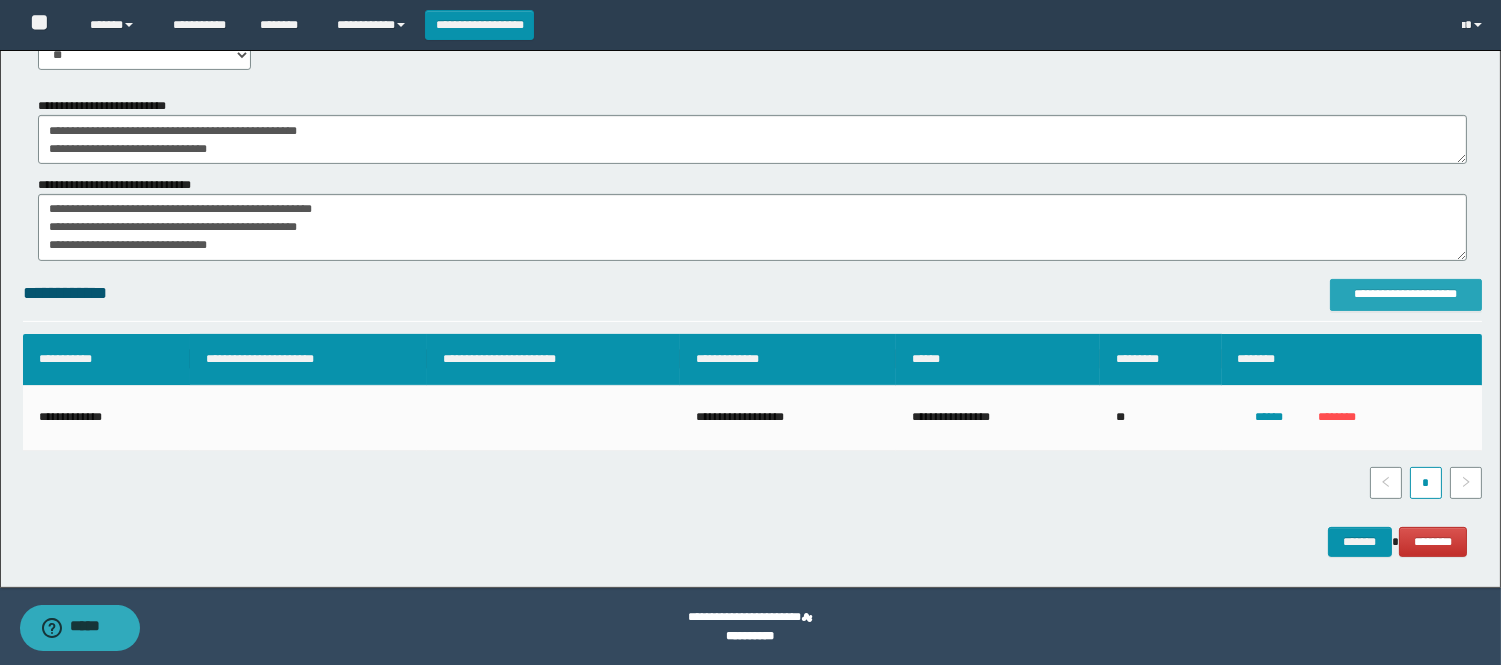 click on "**********" at bounding box center [1406, 294] 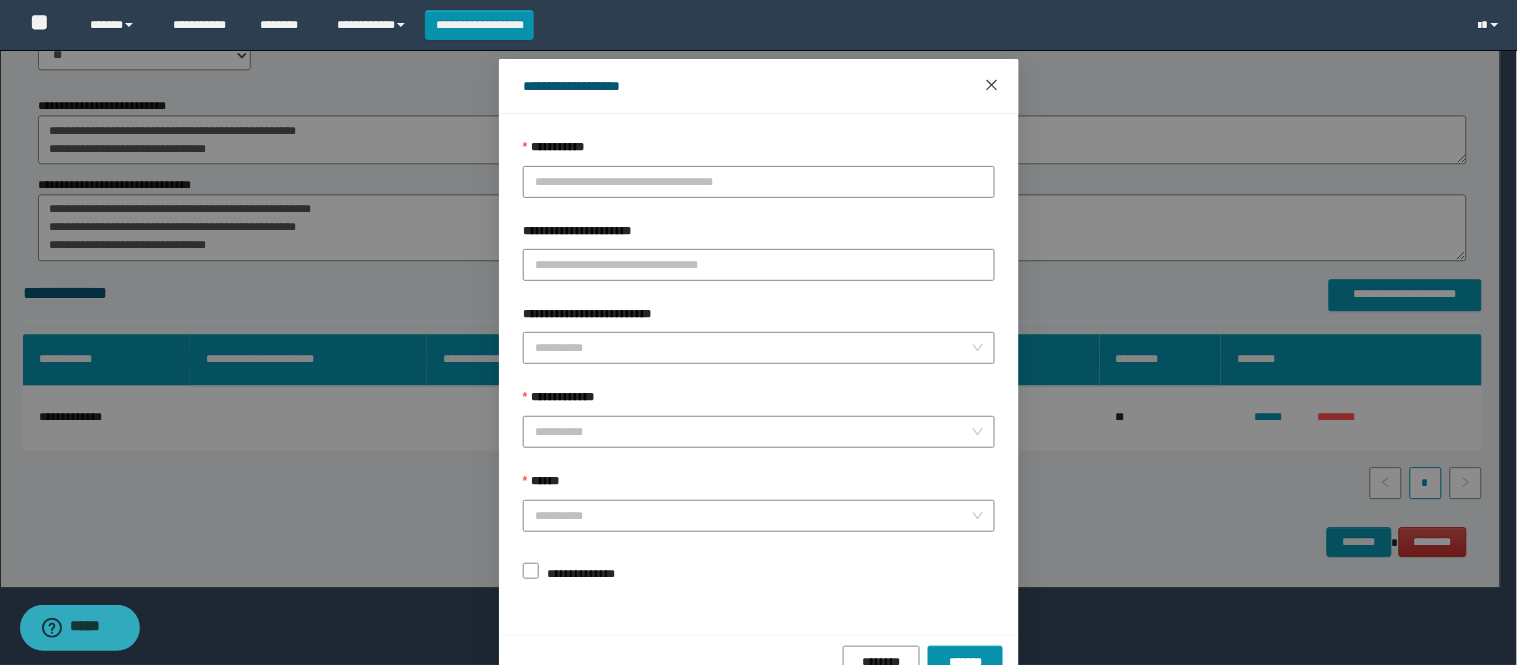 click at bounding box center [992, 86] 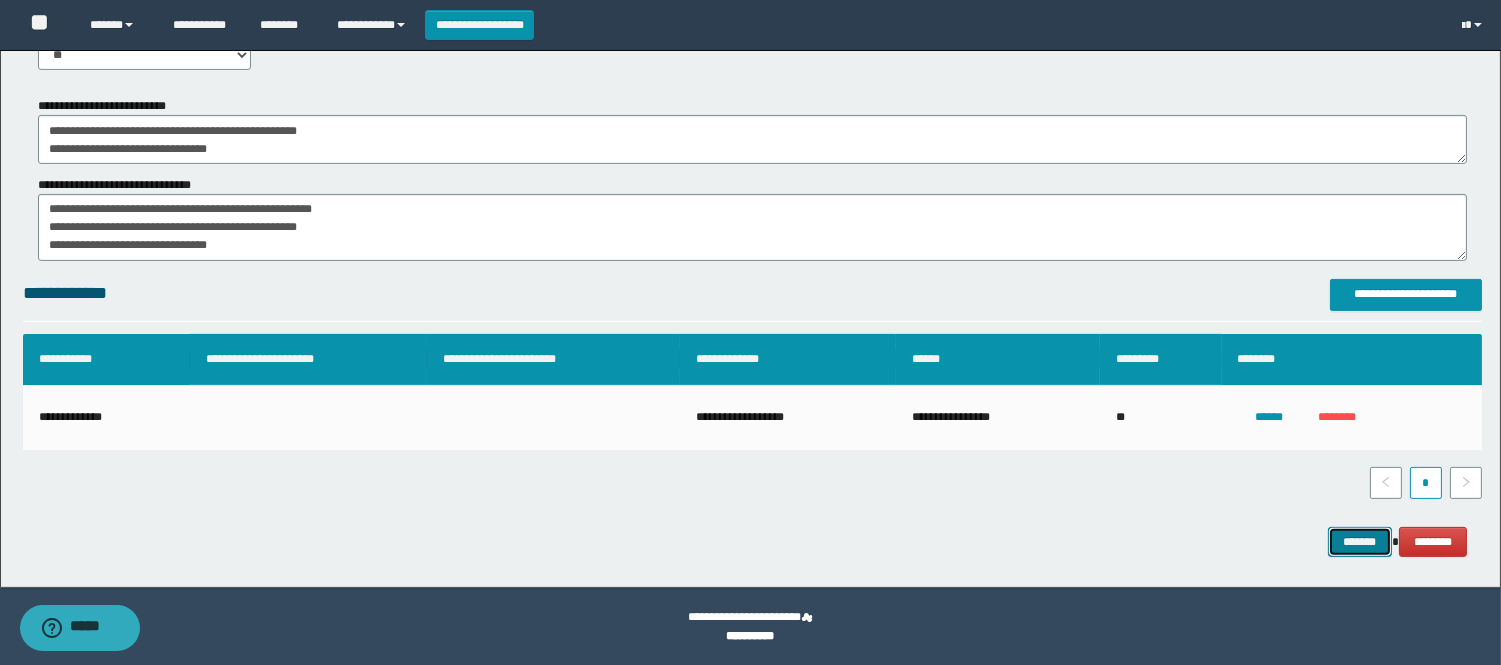 click on "*******" at bounding box center [1360, 542] 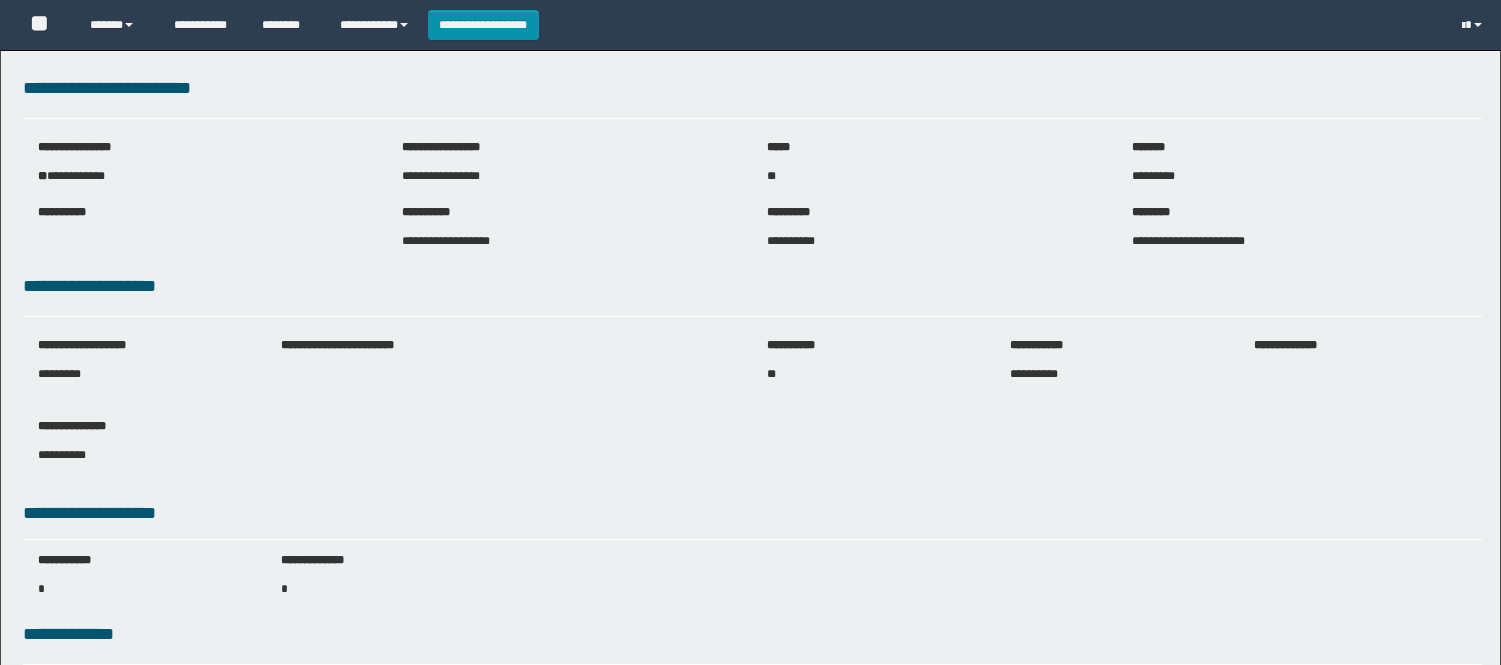 scroll, scrollTop: 532, scrollLeft: 0, axis: vertical 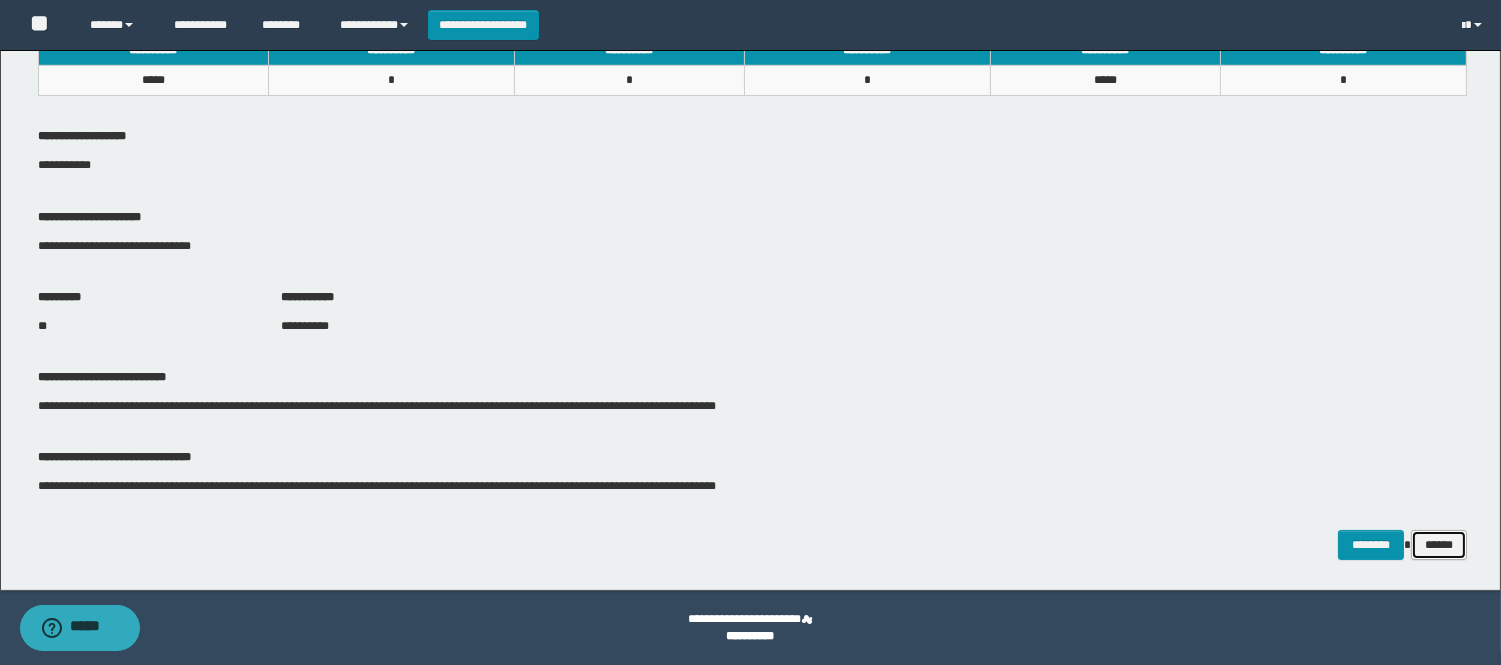 click on "******" at bounding box center (1439, 545) 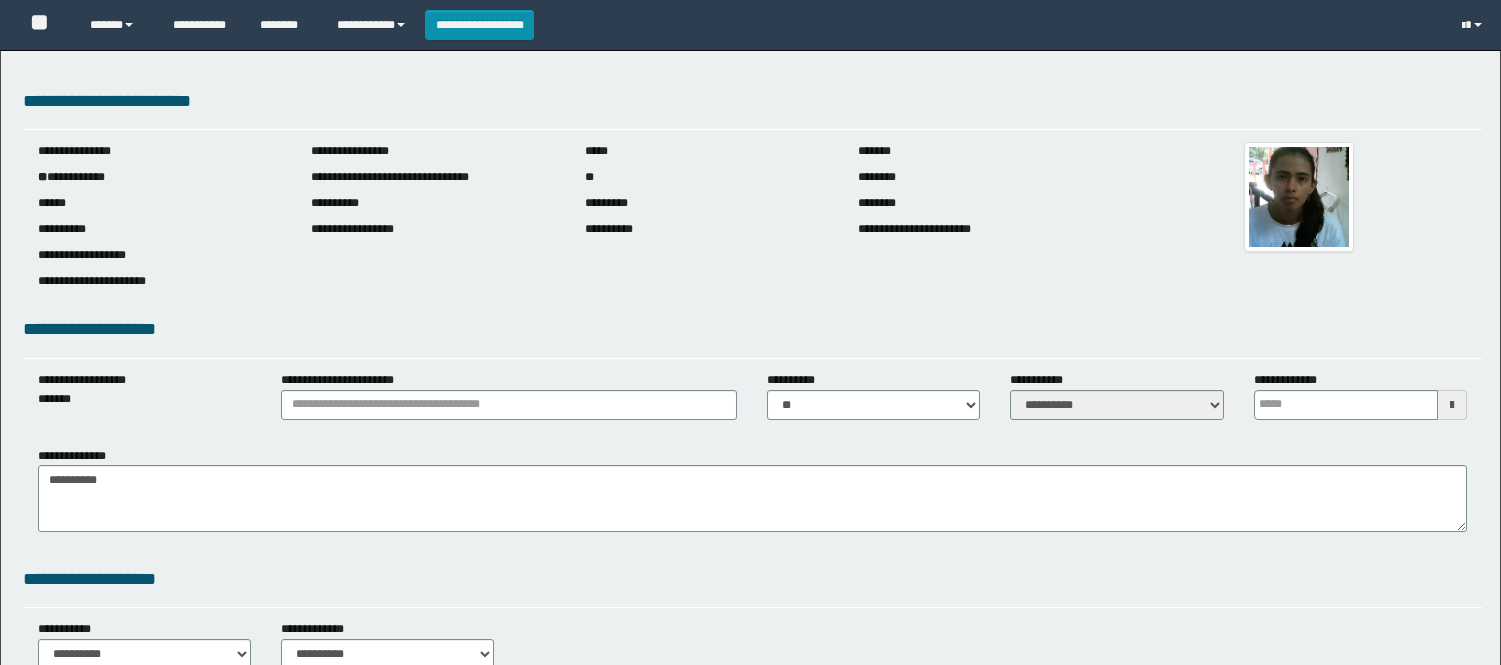 scroll, scrollTop: 0, scrollLeft: 0, axis: both 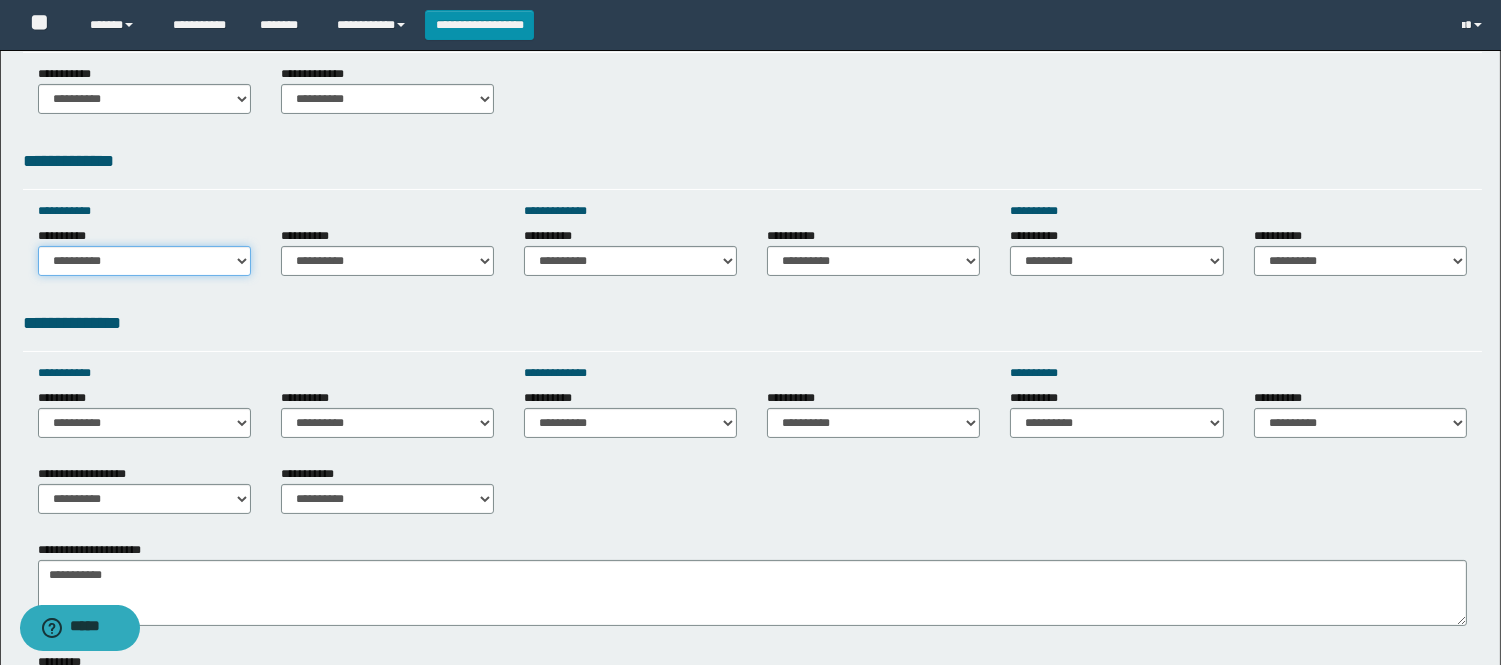 click on "**********" at bounding box center [144, 261] 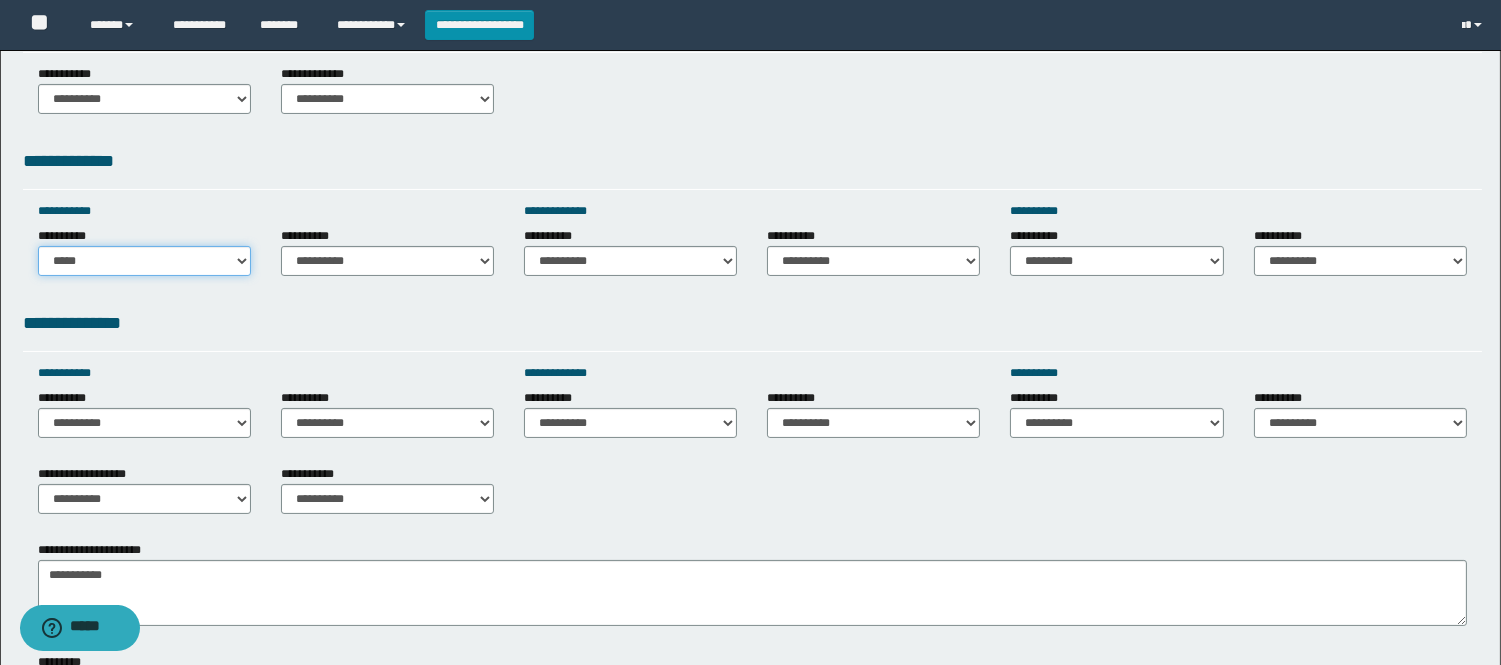 click on "**********" at bounding box center [144, 261] 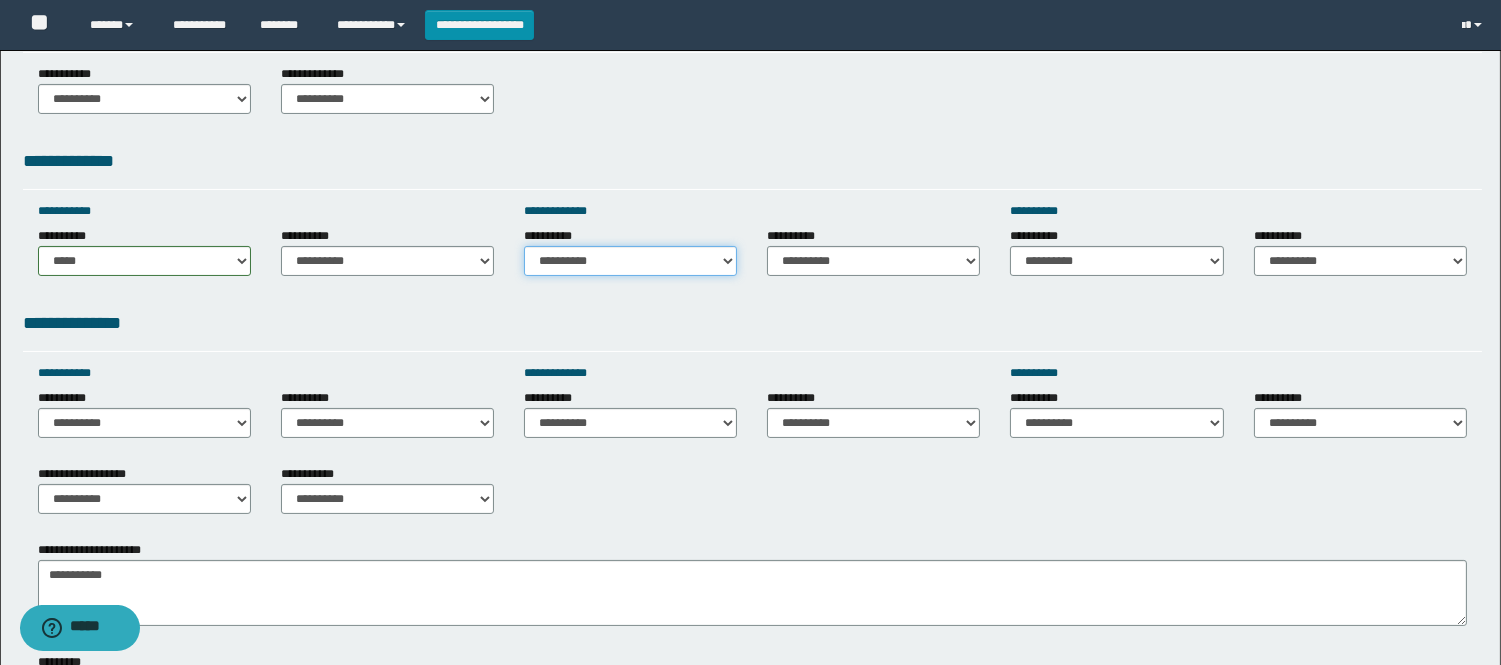click on "**********" at bounding box center [630, 261] 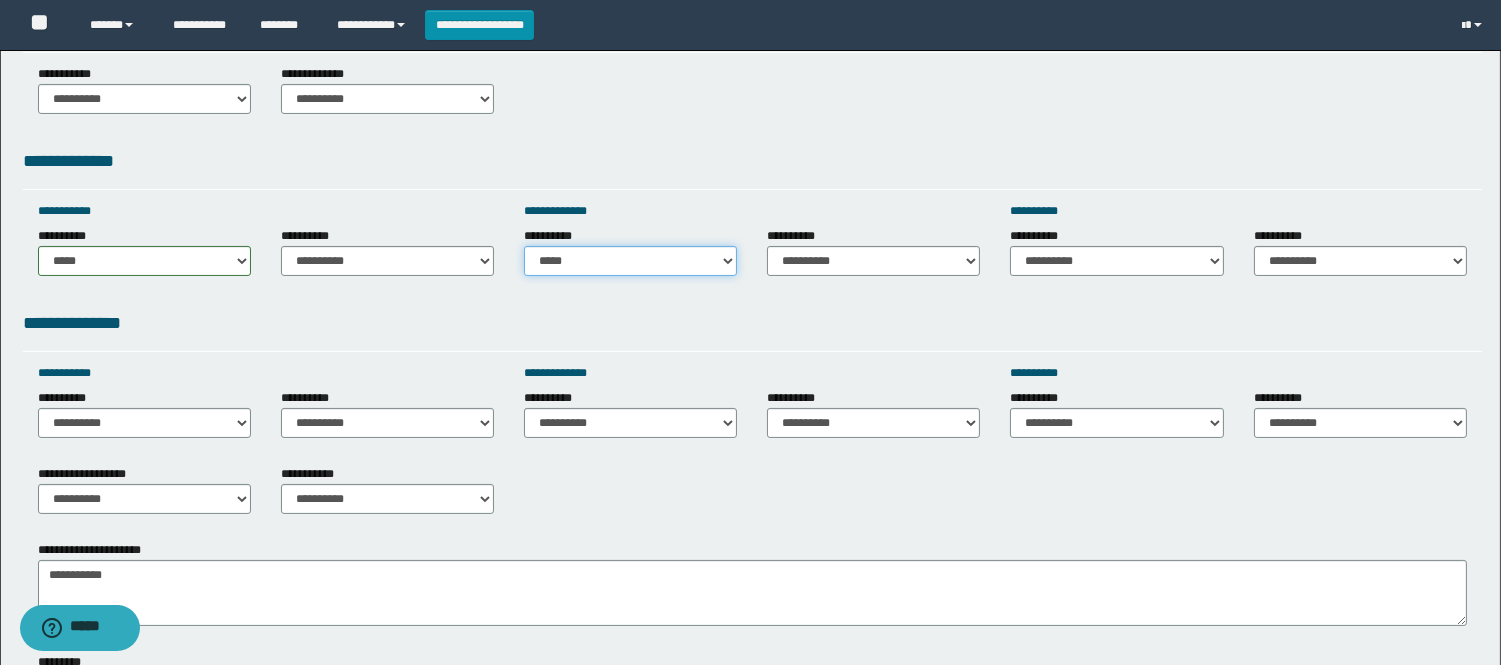 click on "**********" at bounding box center (630, 261) 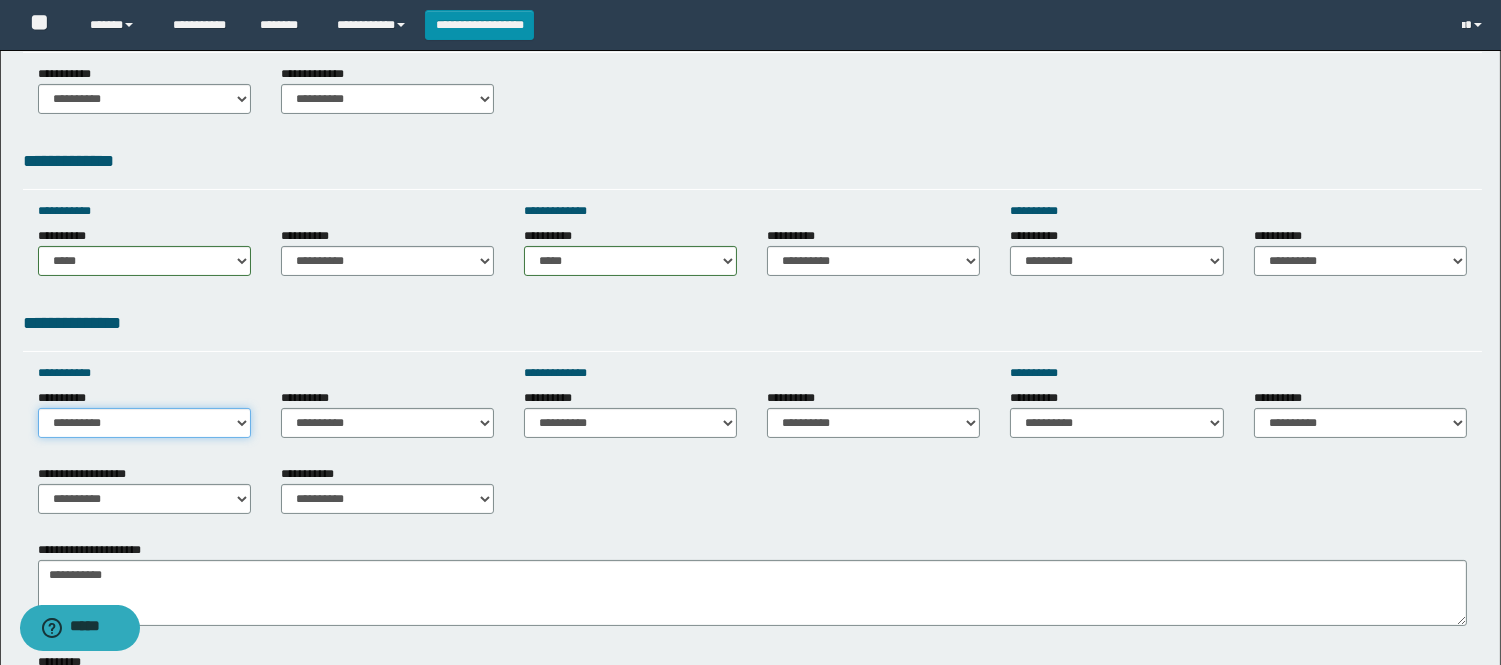 drag, startPoint x: 110, startPoint y: 424, endPoint x: 104, endPoint y: 444, distance: 20.880613 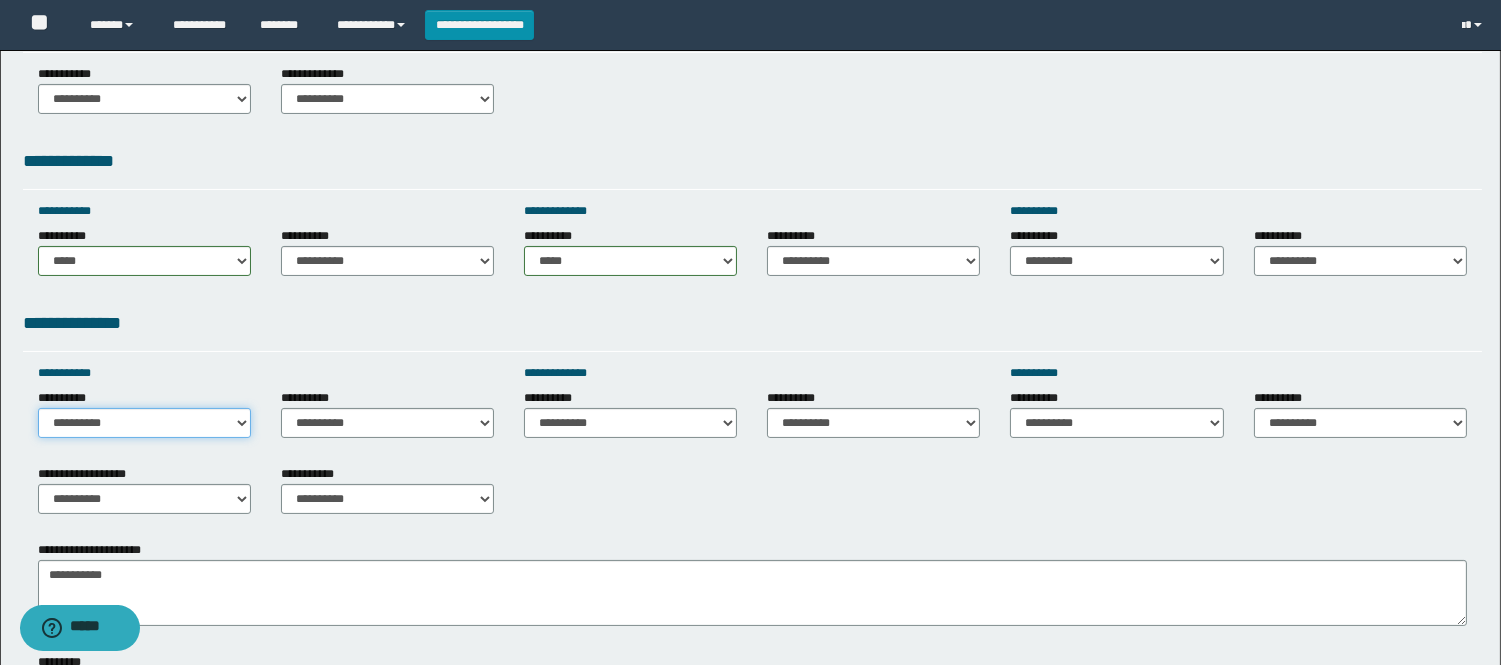 select on "*****" 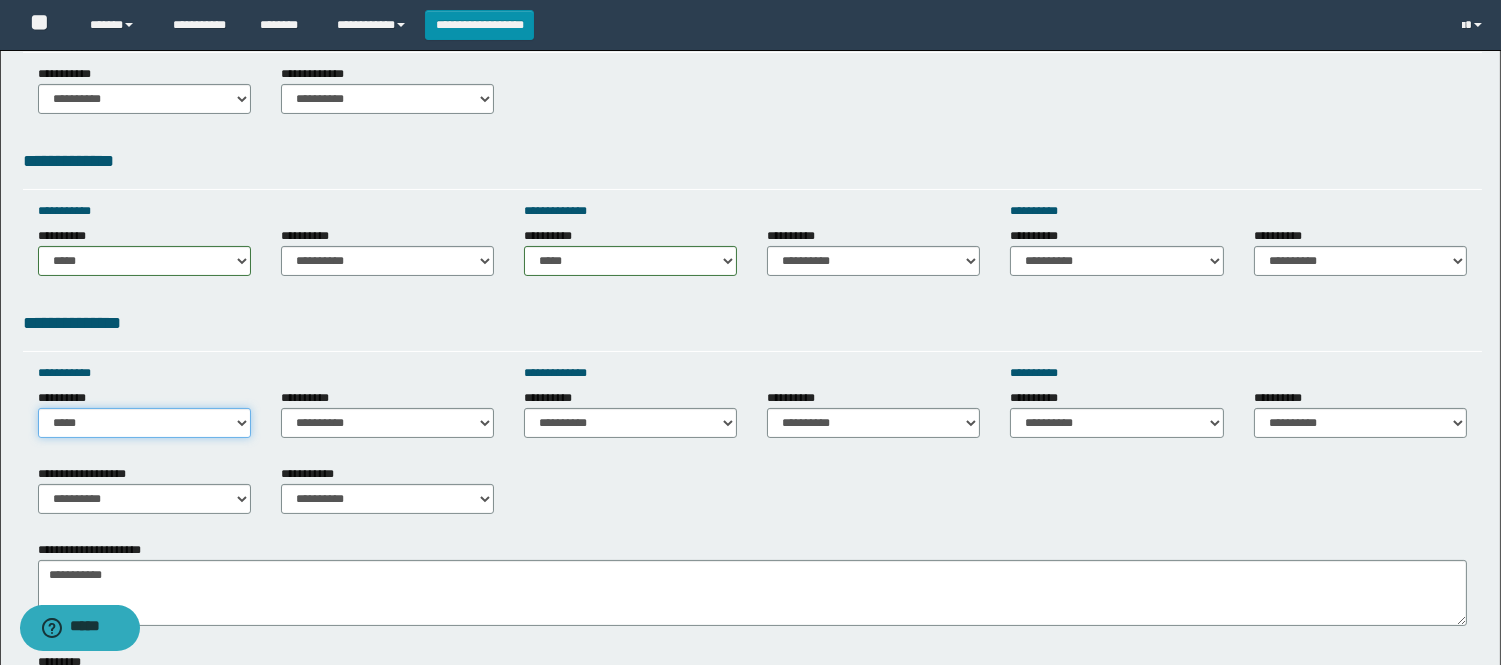 click on "**********" at bounding box center [144, 423] 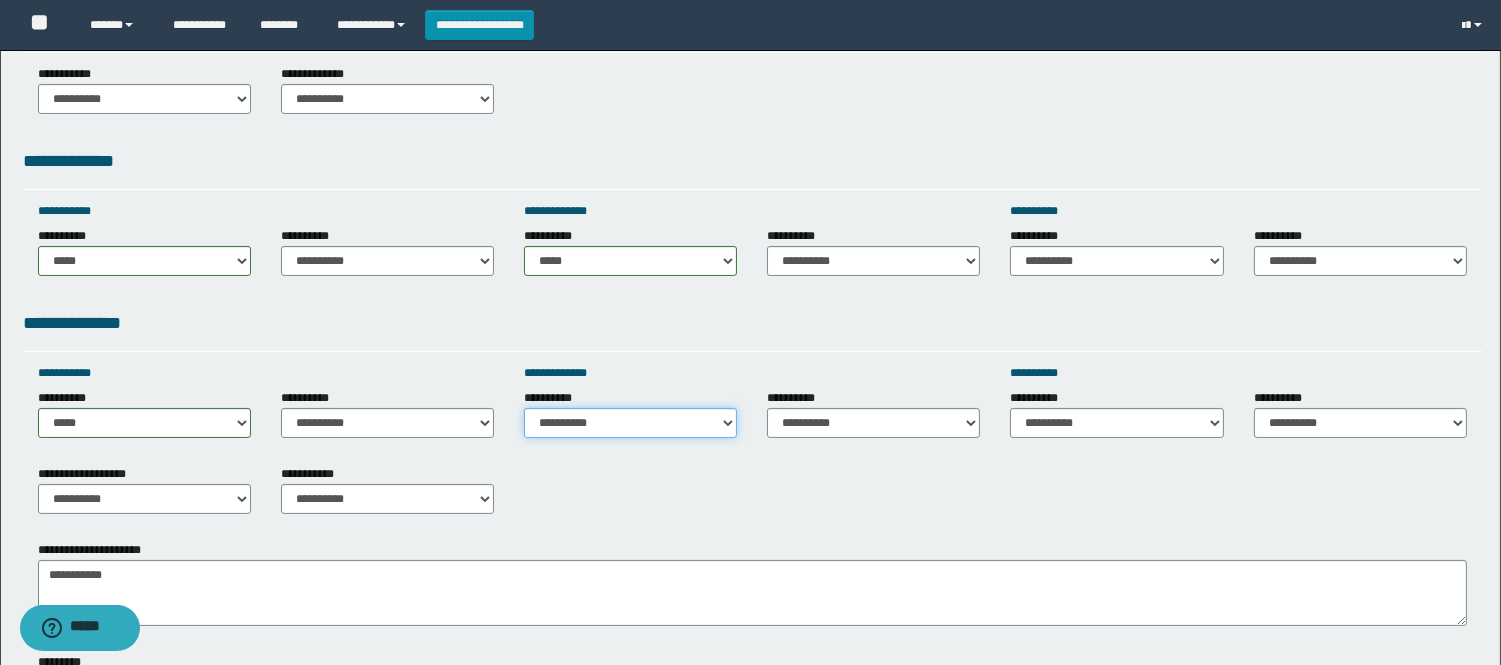 drag, startPoint x: 580, startPoint y: 415, endPoint x: 588, endPoint y: 506, distance: 91.350975 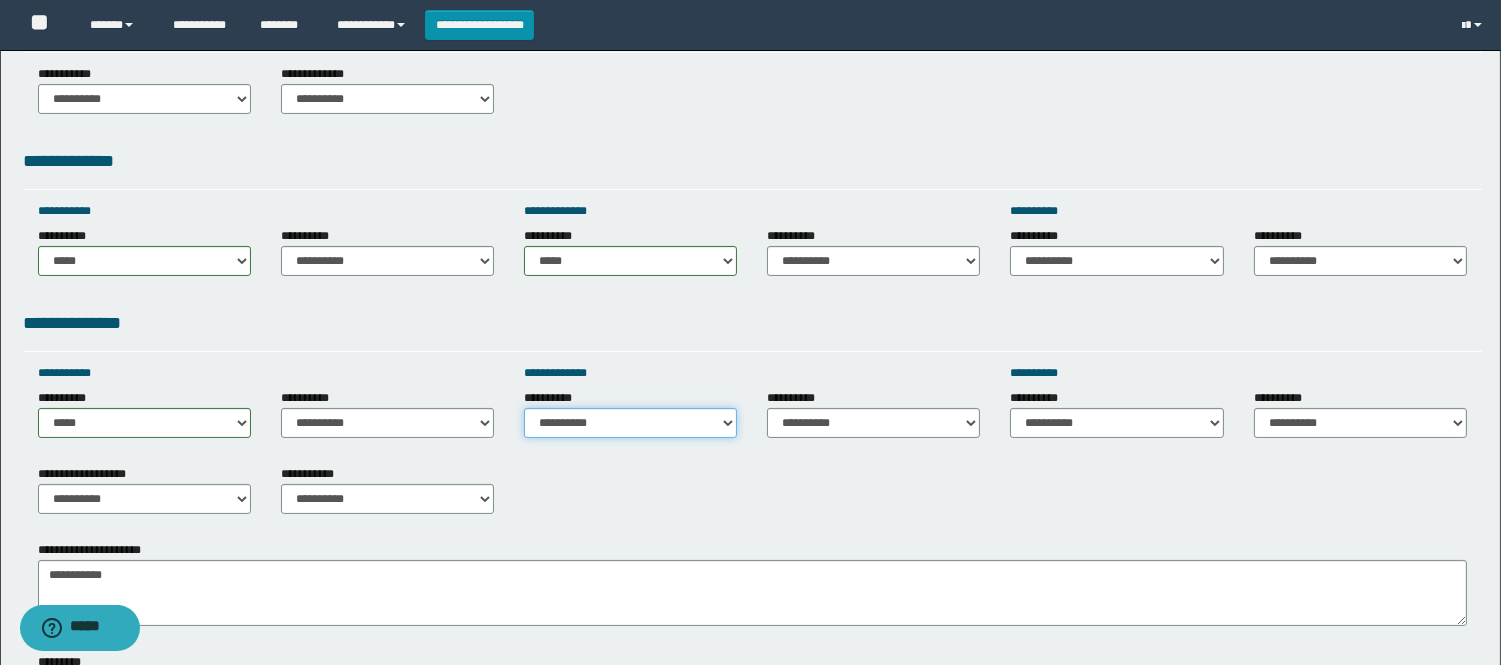 select on "*****" 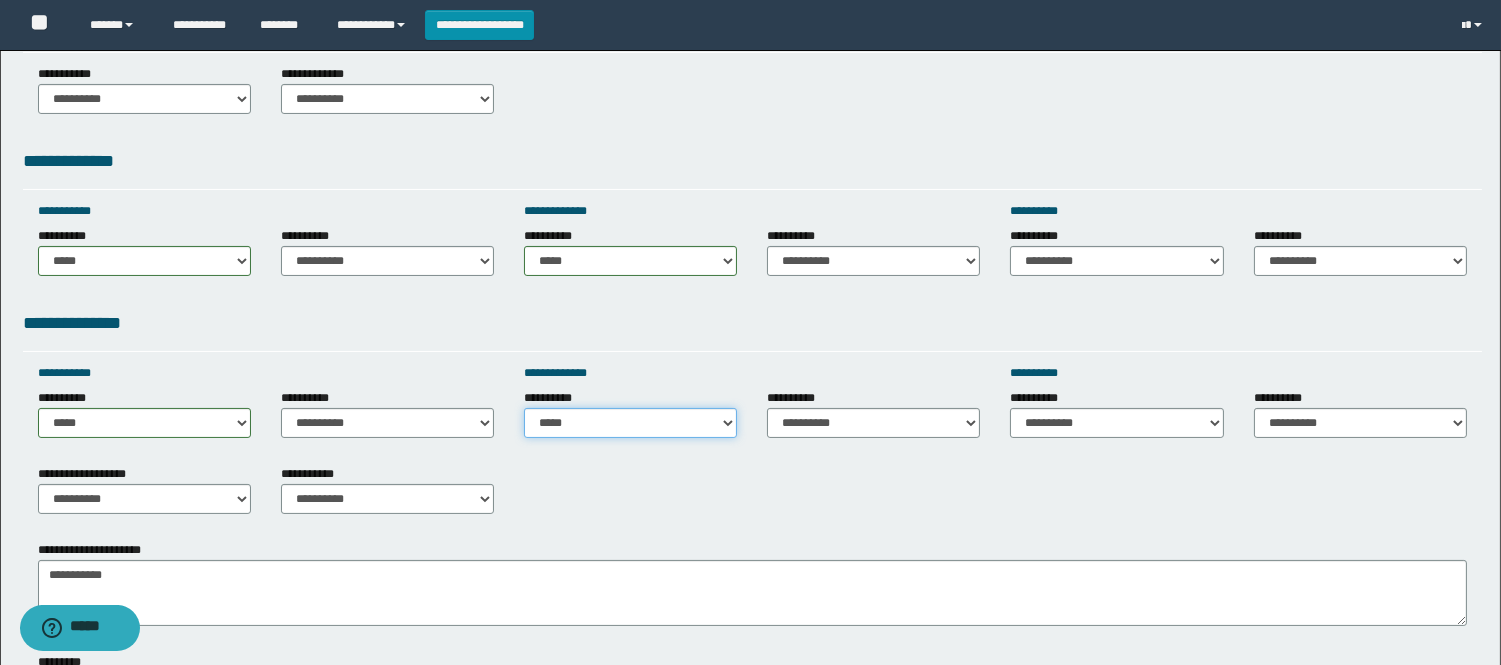click on "**********" at bounding box center (630, 423) 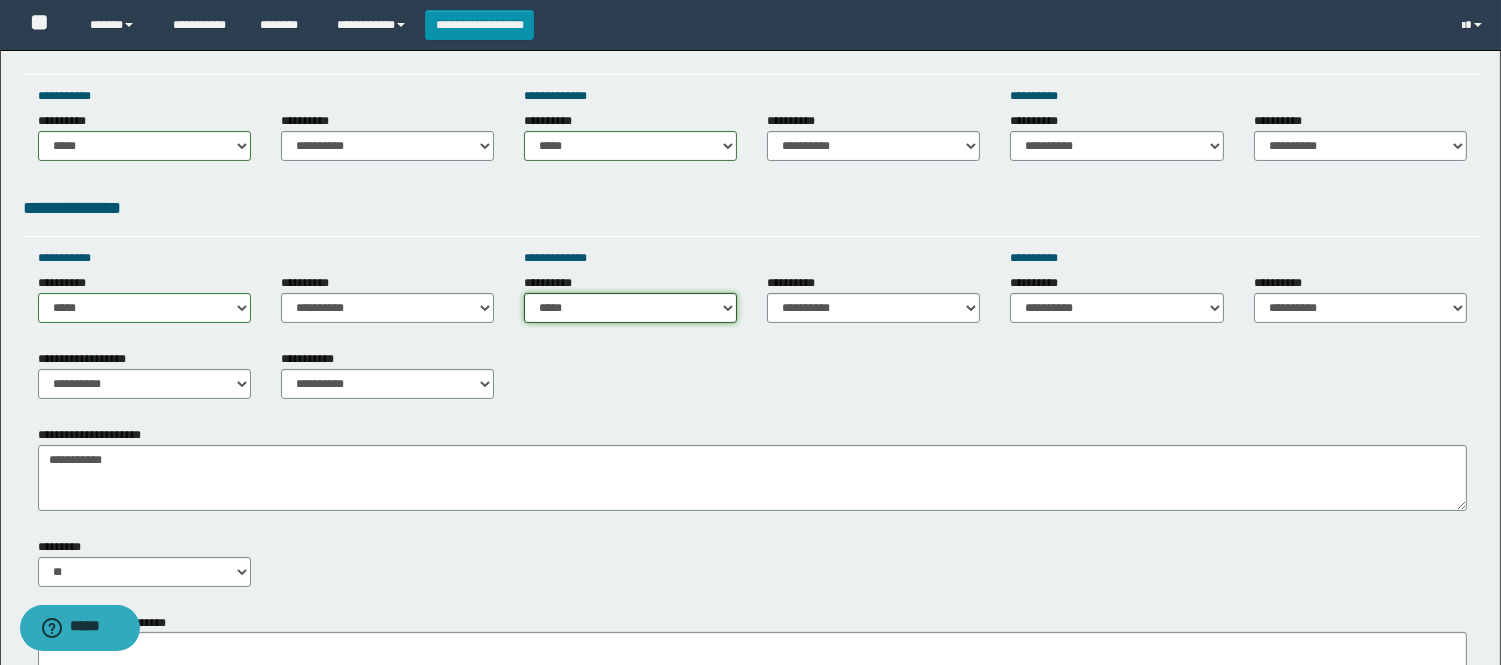 scroll, scrollTop: 777, scrollLeft: 0, axis: vertical 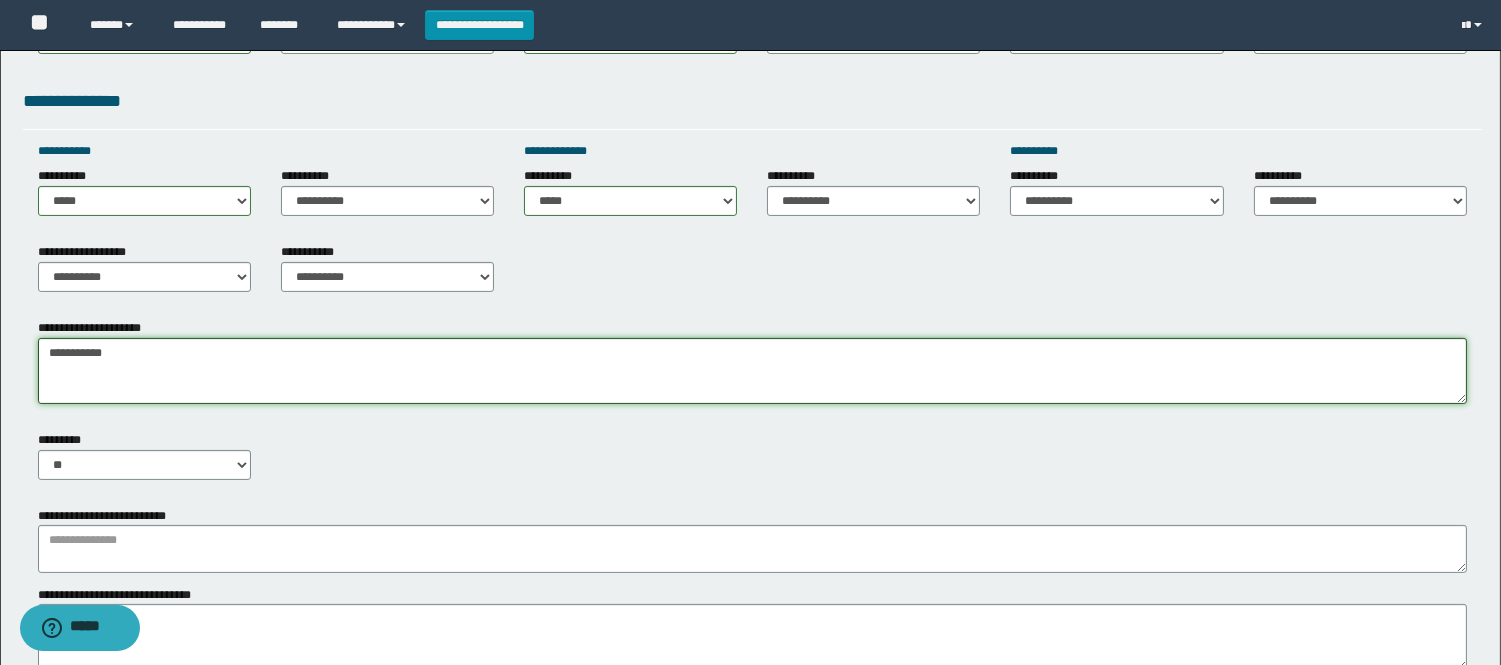 click on "**********" at bounding box center (750, 153) 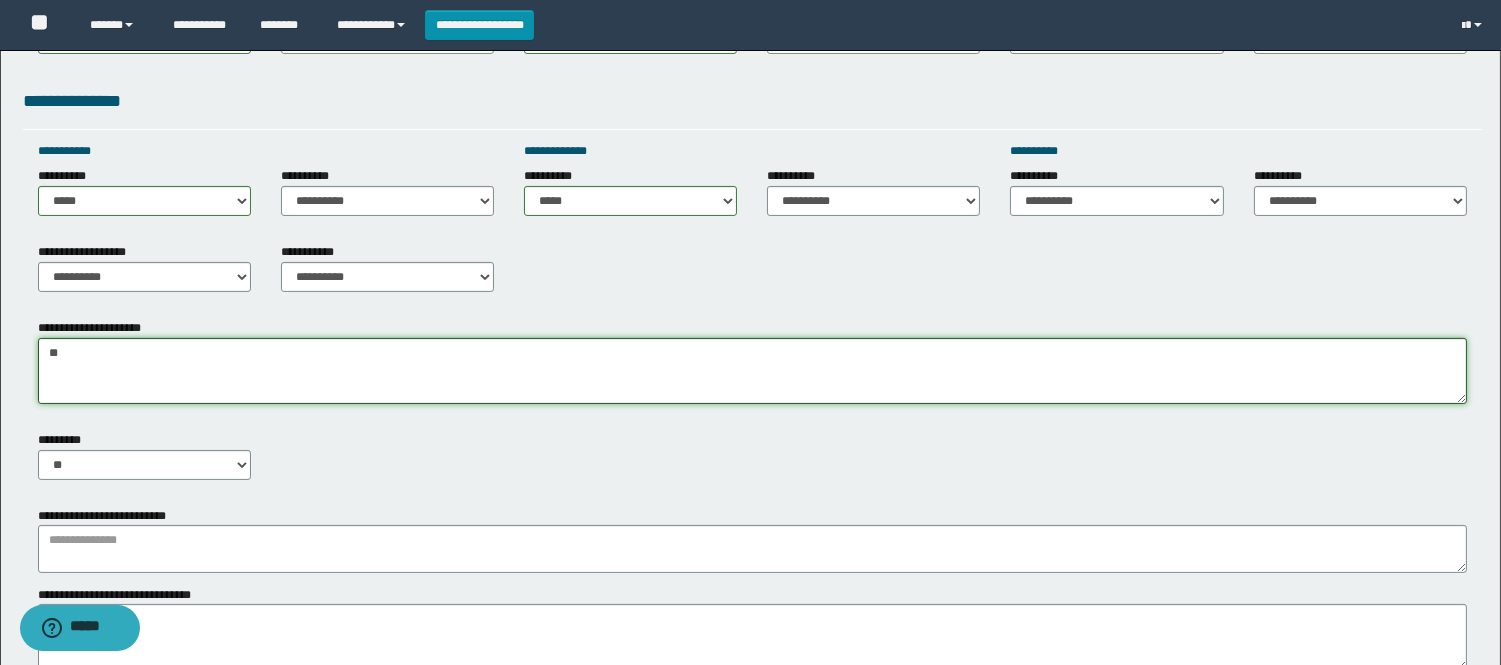 type on "*" 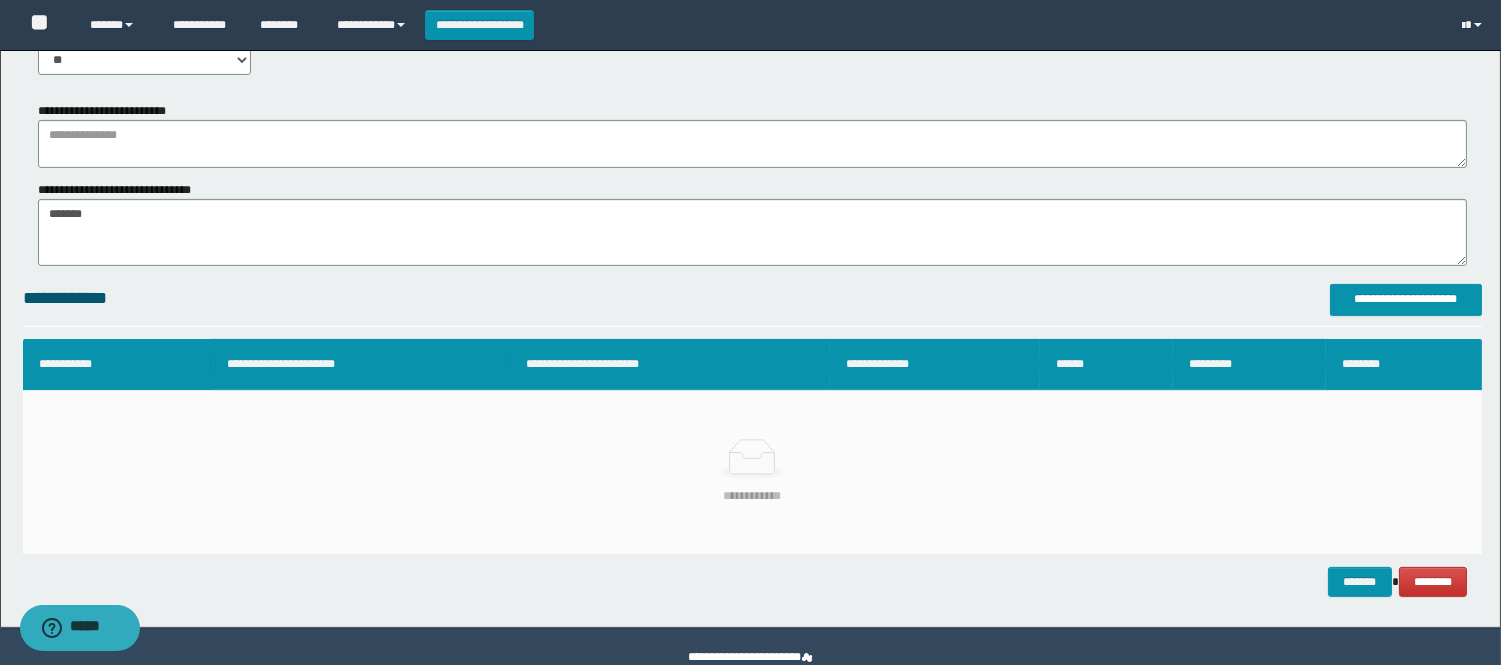scroll, scrollTop: 1111, scrollLeft: 0, axis: vertical 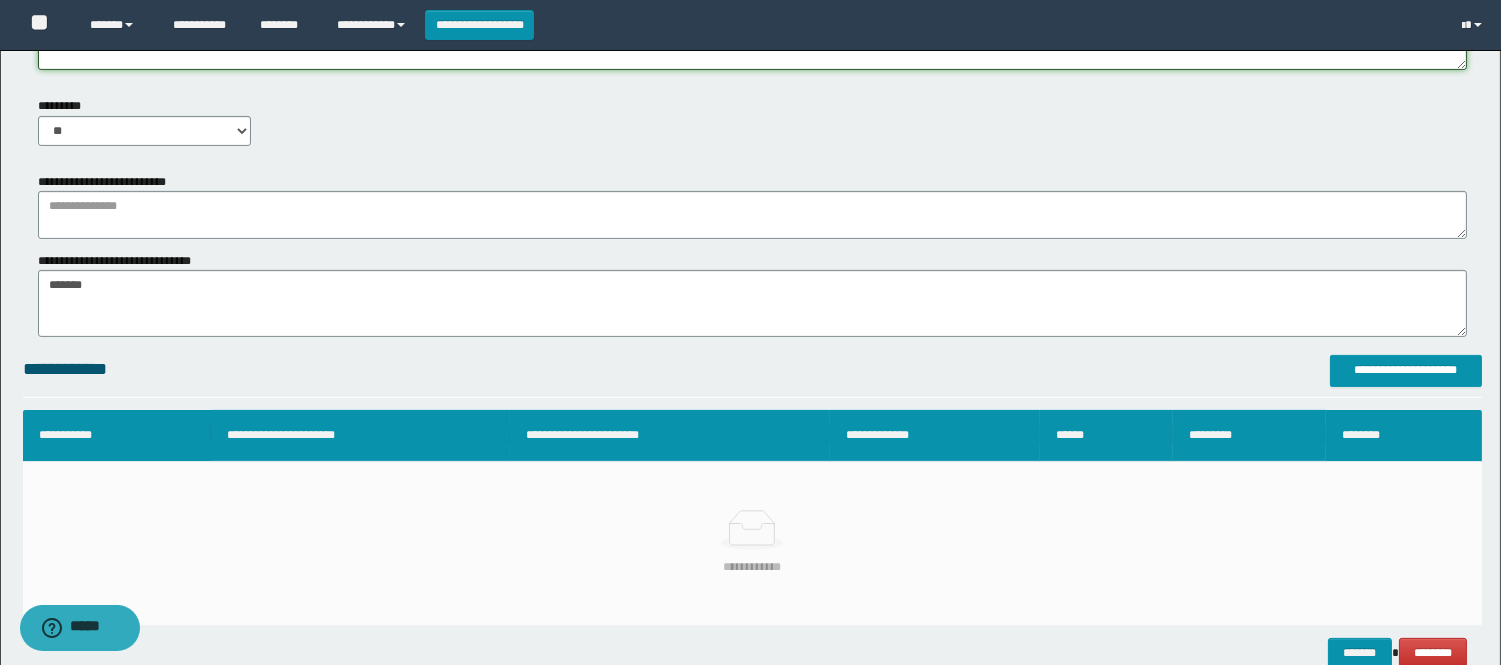 type on "**********" 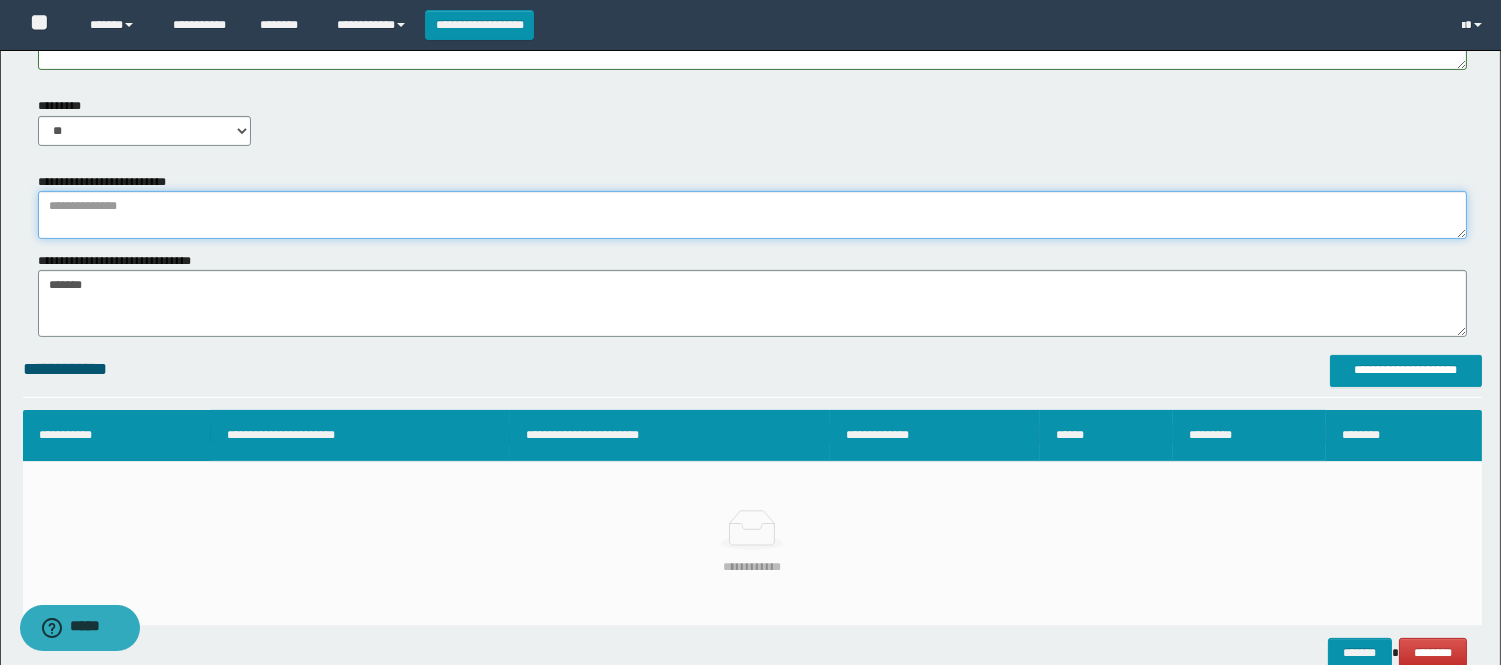 click at bounding box center [752, 215] 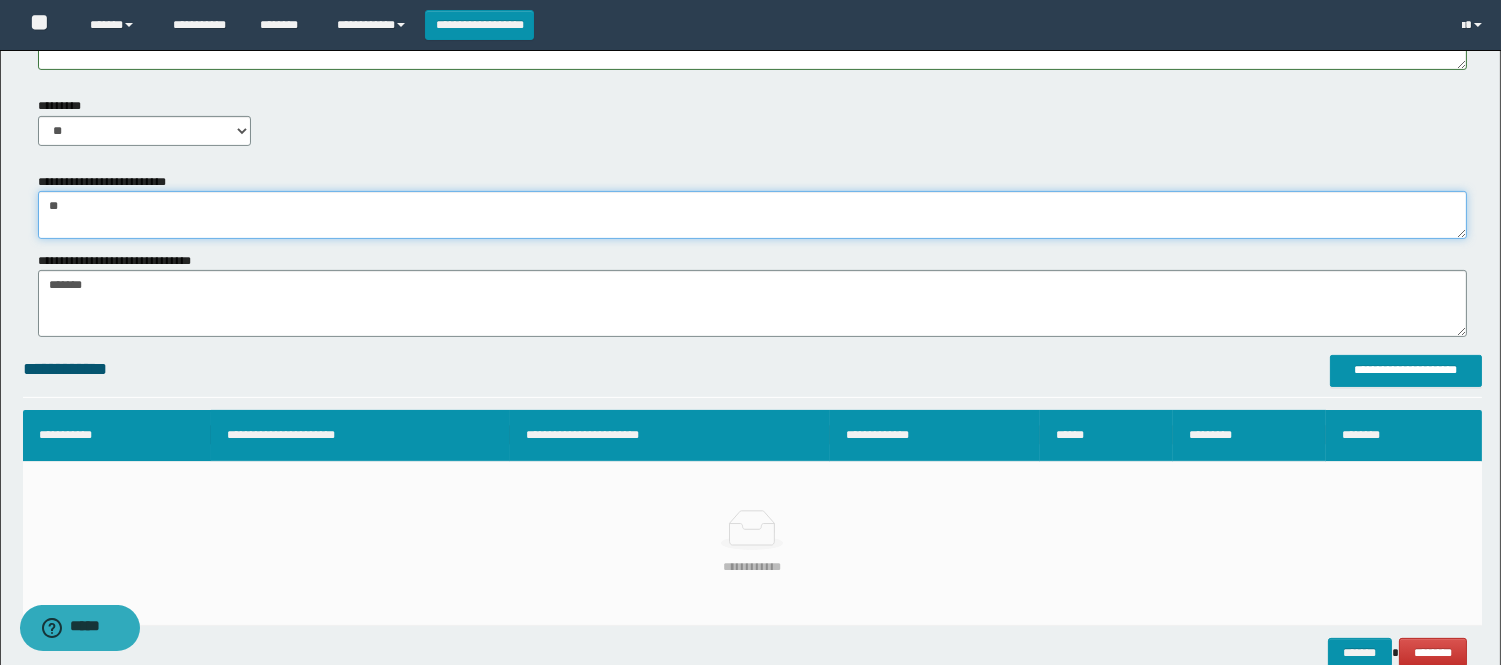 type on "*" 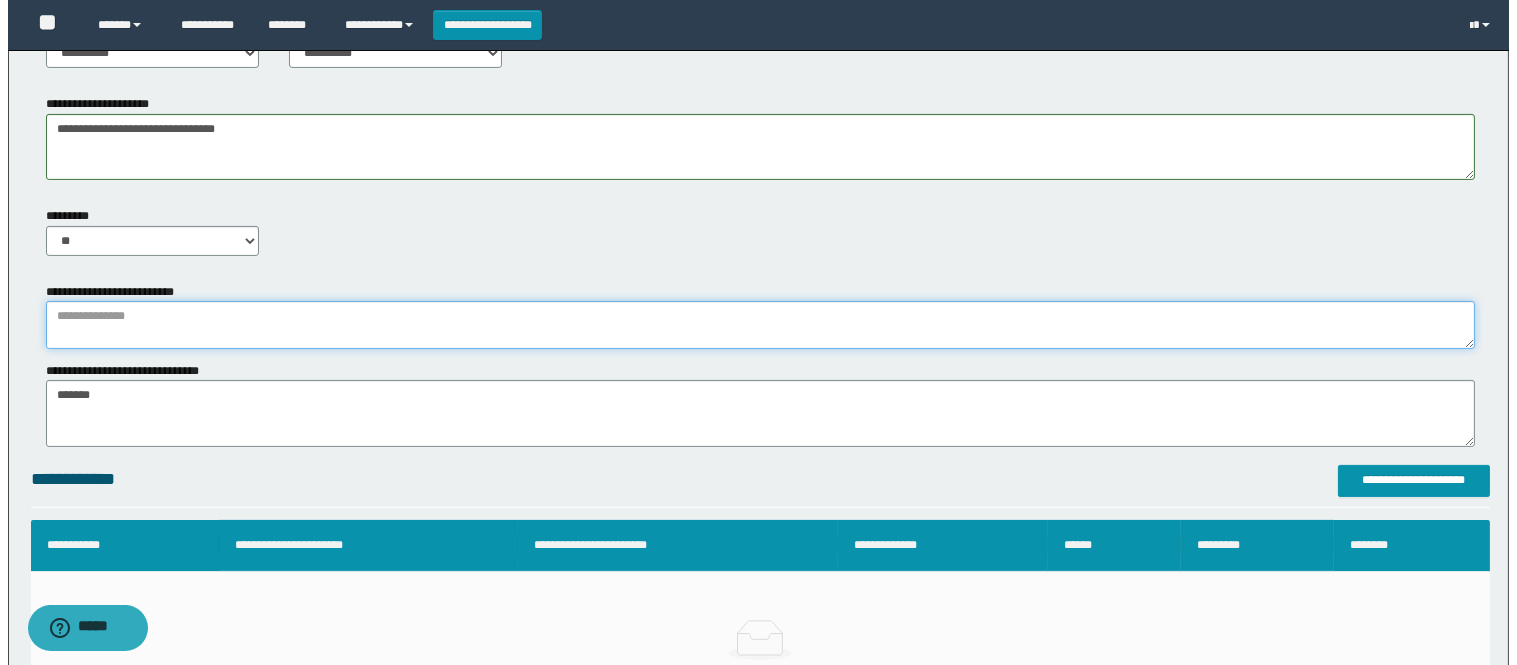 scroll, scrollTop: 1000, scrollLeft: 0, axis: vertical 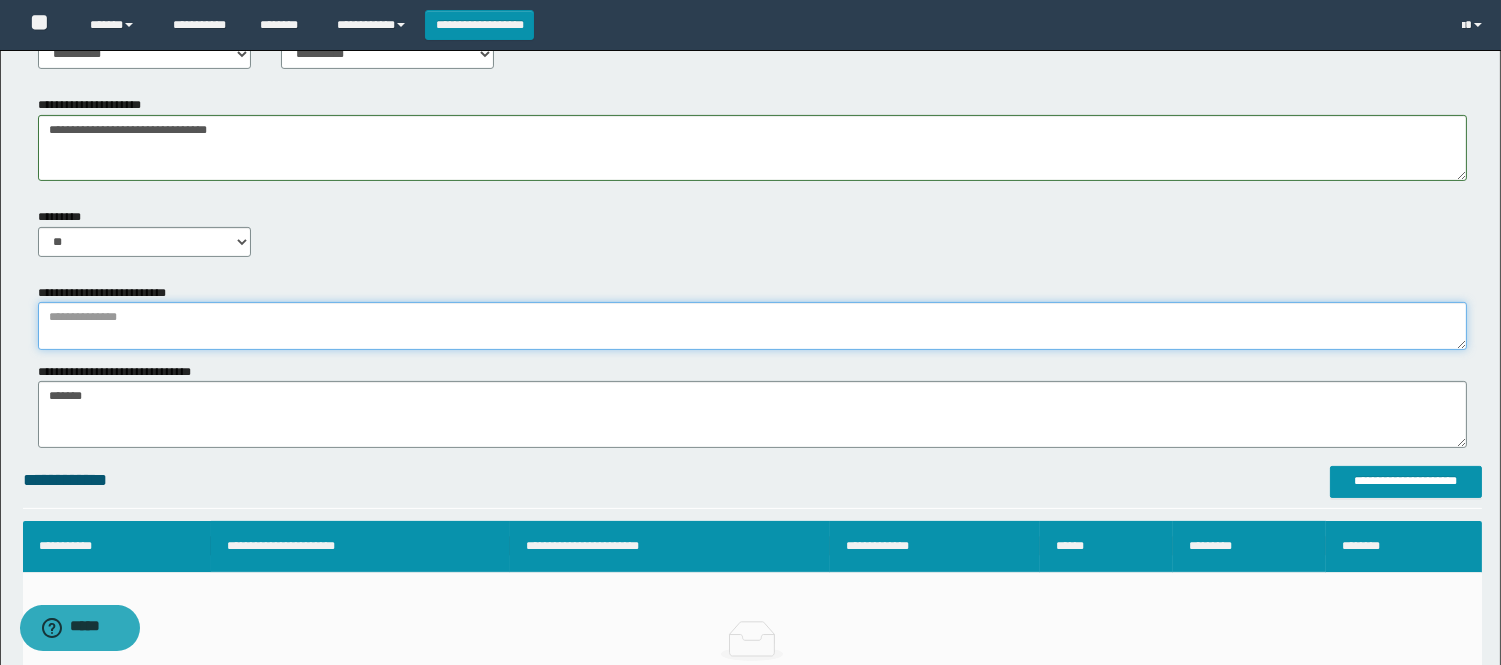 click at bounding box center [752, 326] 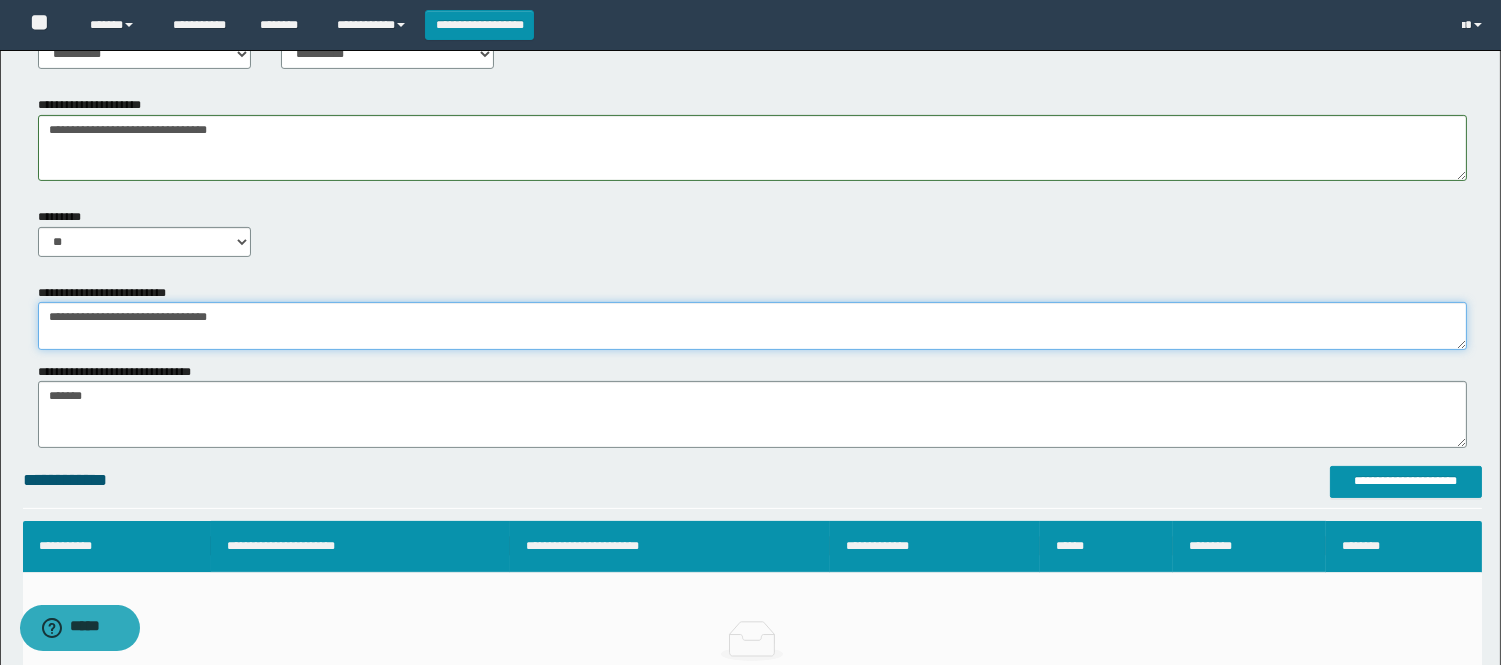 type on "**********" 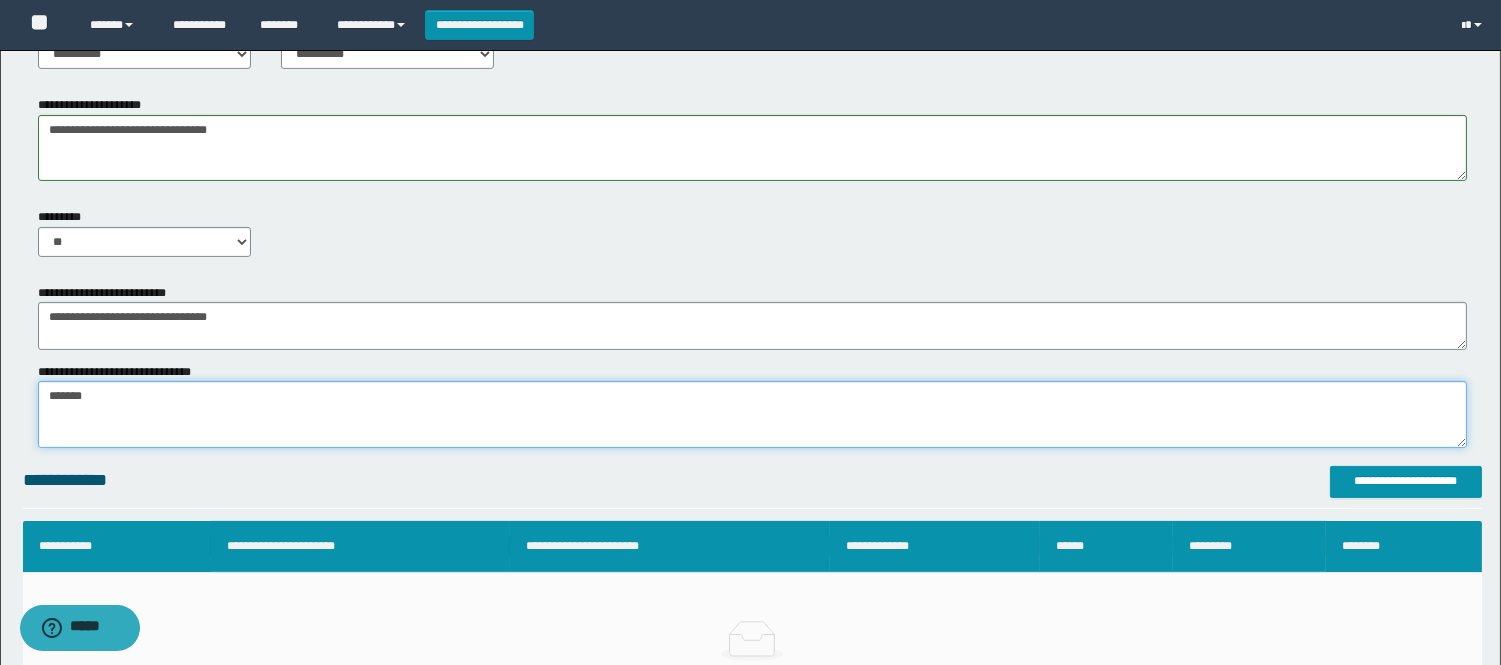 drag, startPoint x: 126, startPoint y: 392, endPoint x: 0, endPoint y: 377, distance: 126.88972 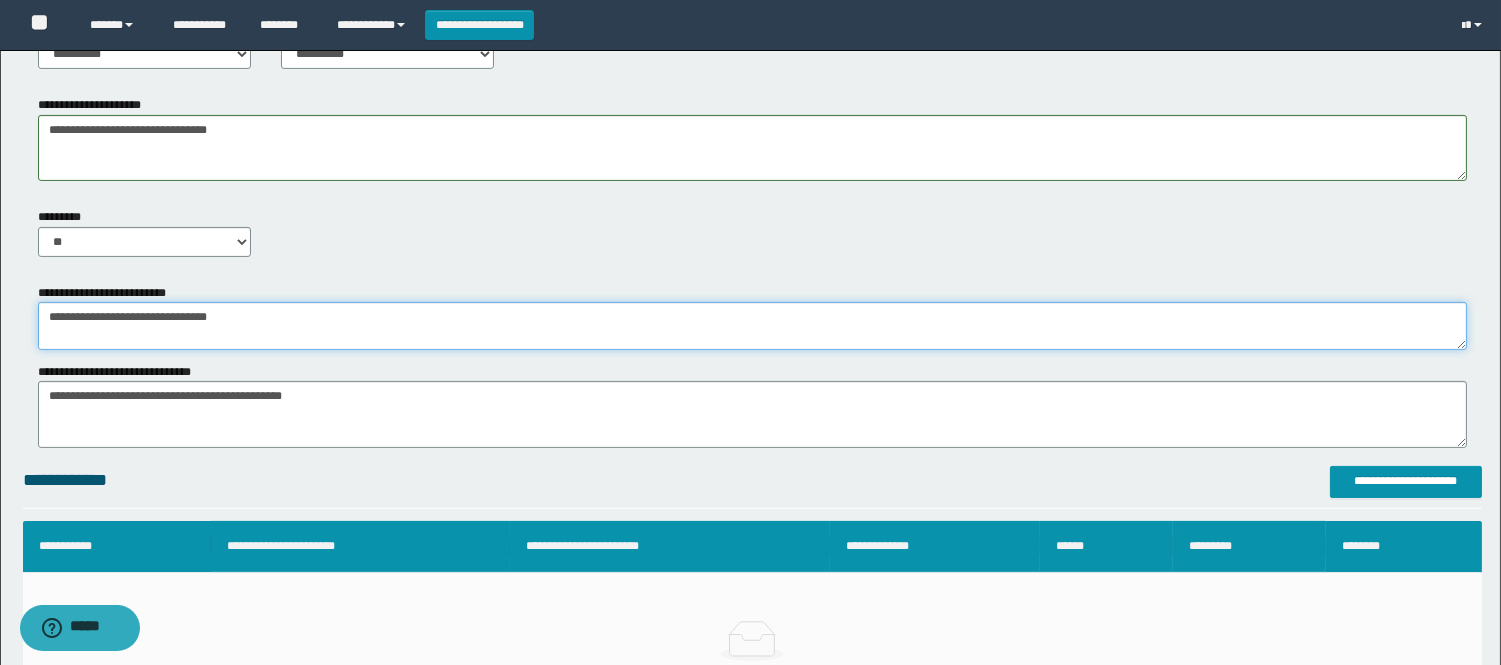 drag, startPoint x: 277, startPoint y: 317, endPoint x: 126, endPoint y: 360, distance: 157.00319 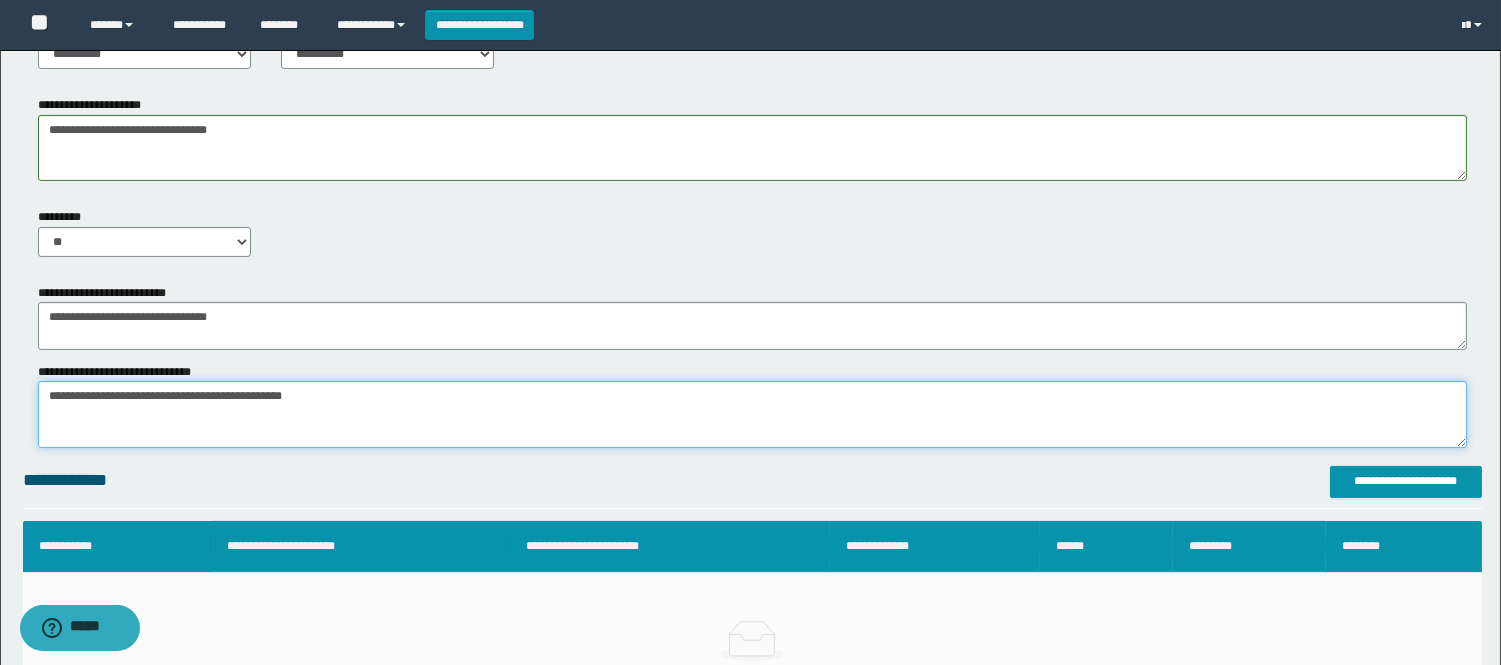 click on "*******" at bounding box center [752, 414] 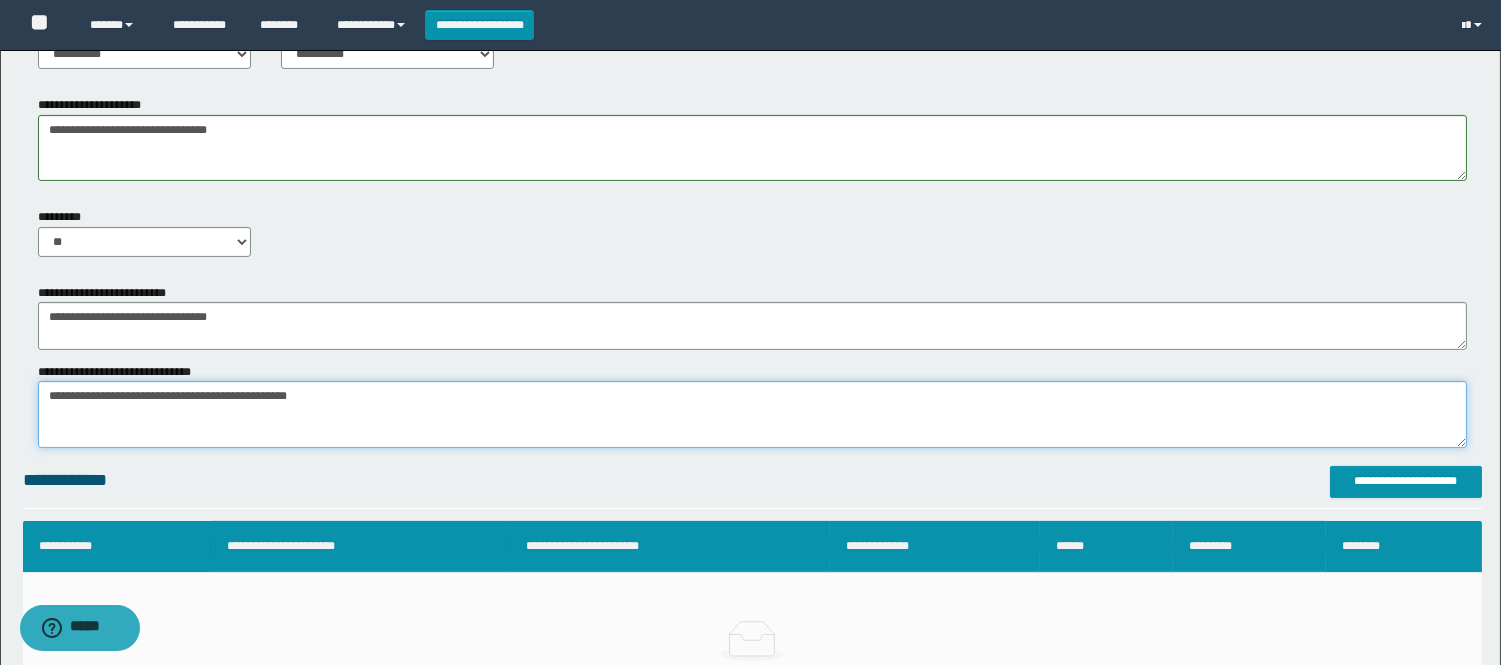paste on "**********" 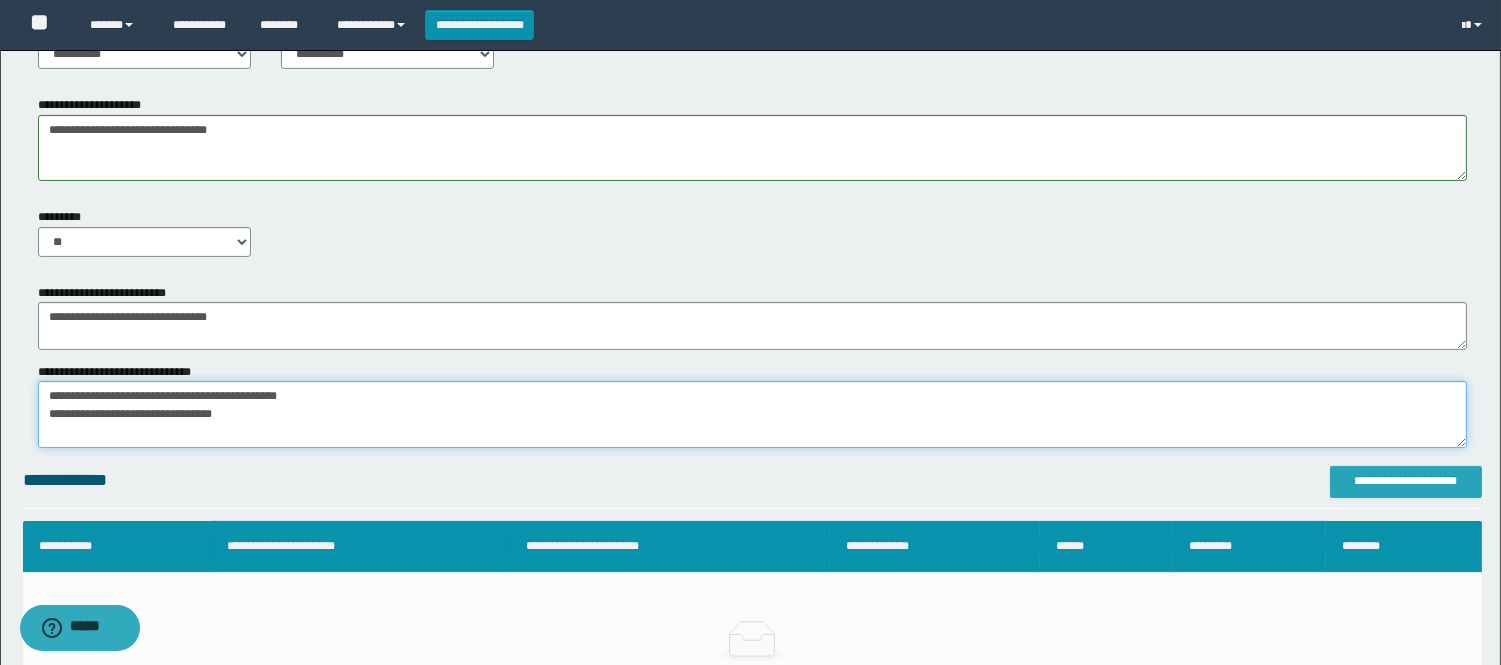 type on "**********" 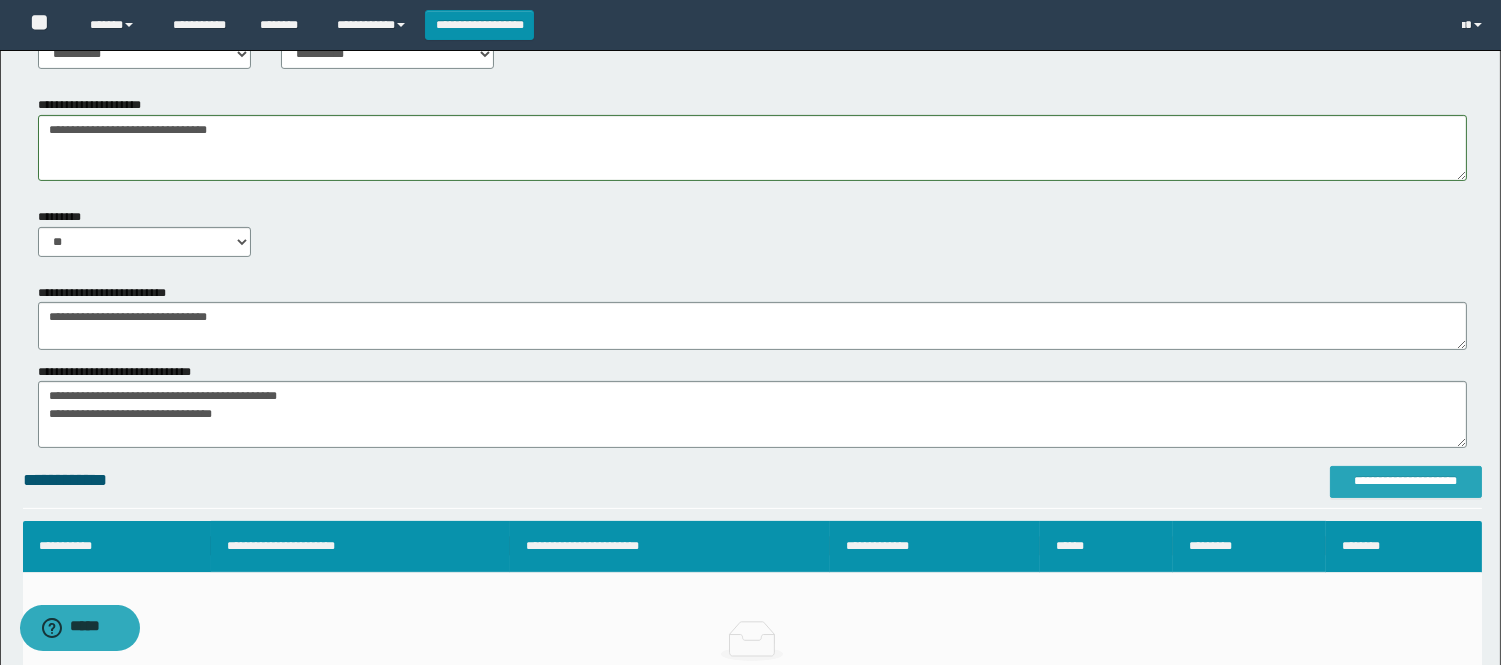 click on "**********" at bounding box center (1406, 481) 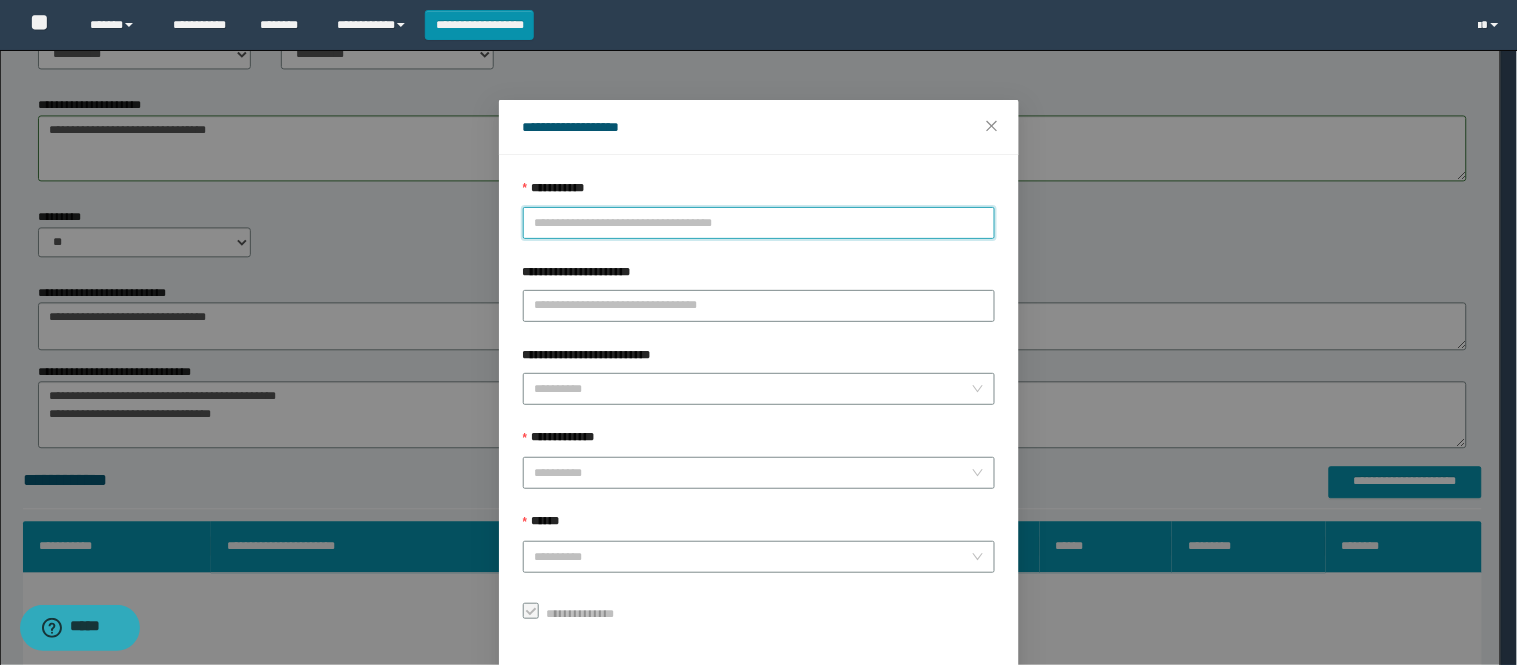 click on "**********" at bounding box center [759, 223] 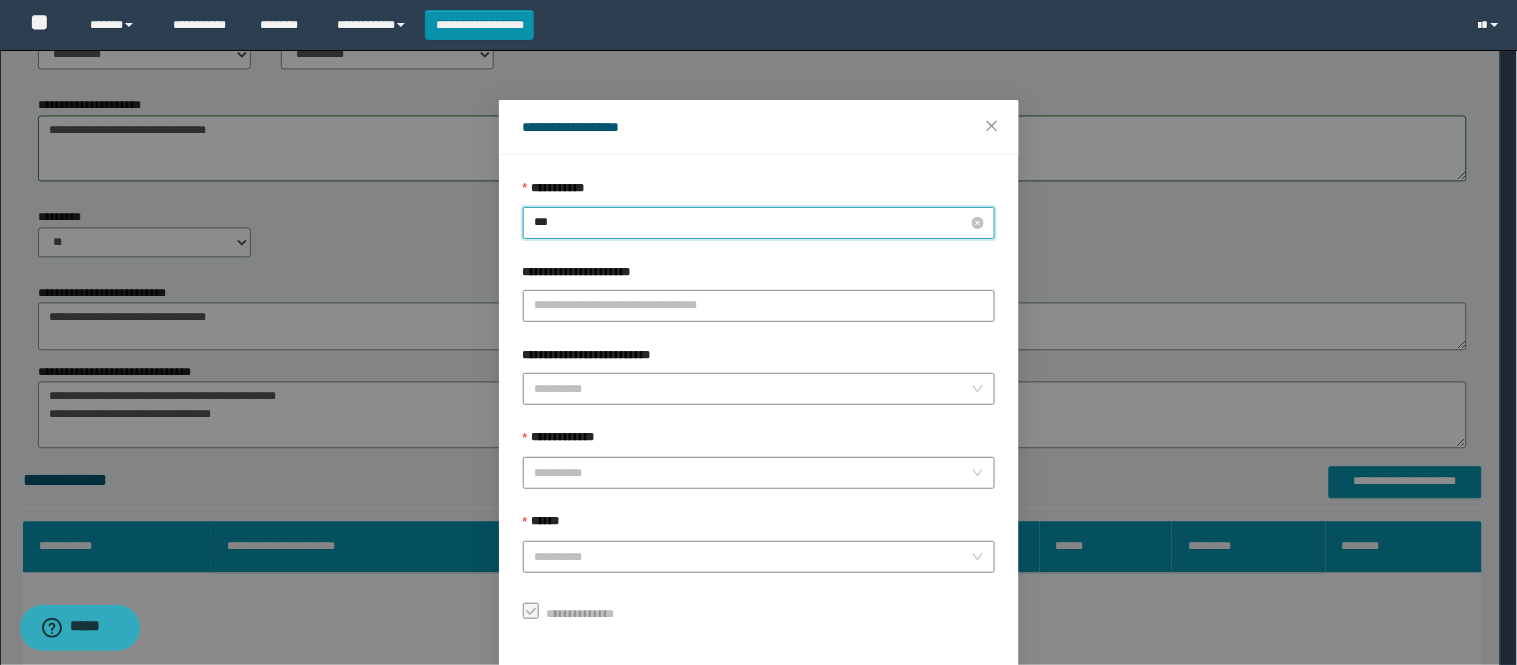 type on "****" 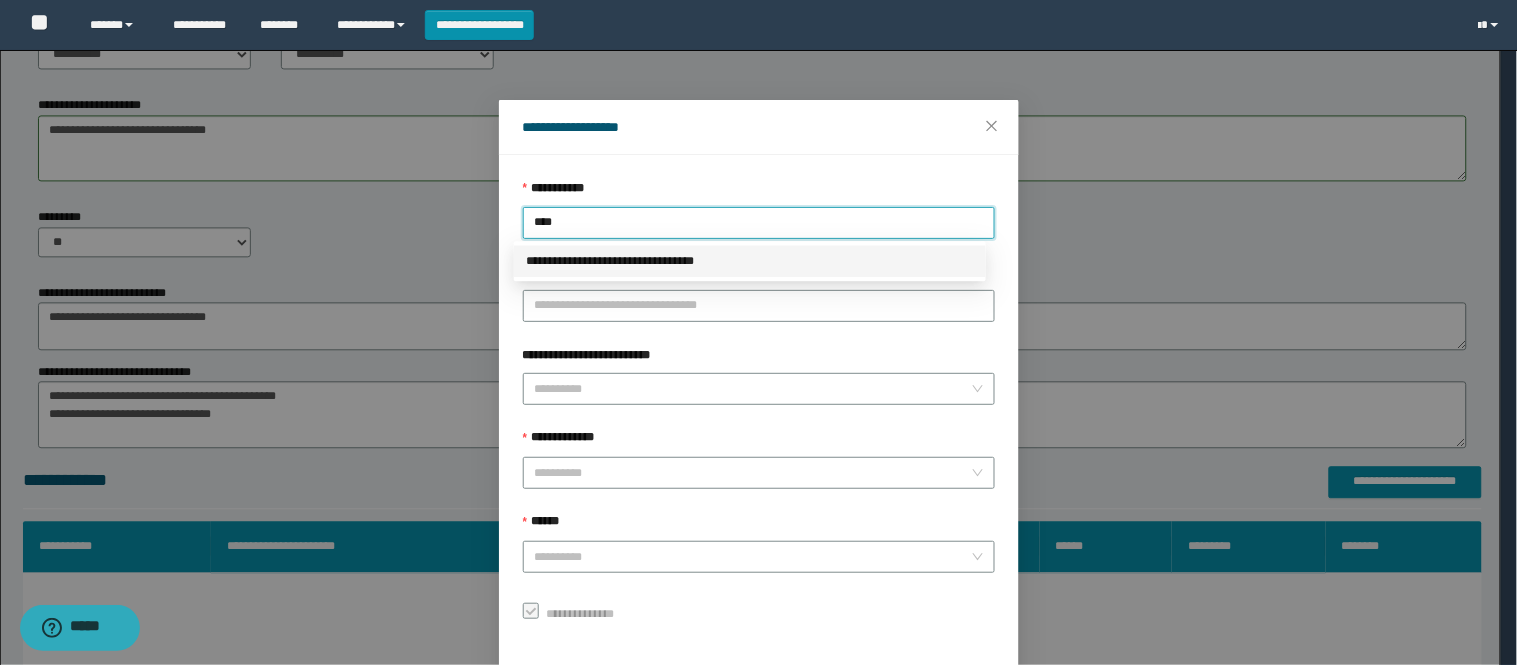 click on "**********" at bounding box center [750, 261] 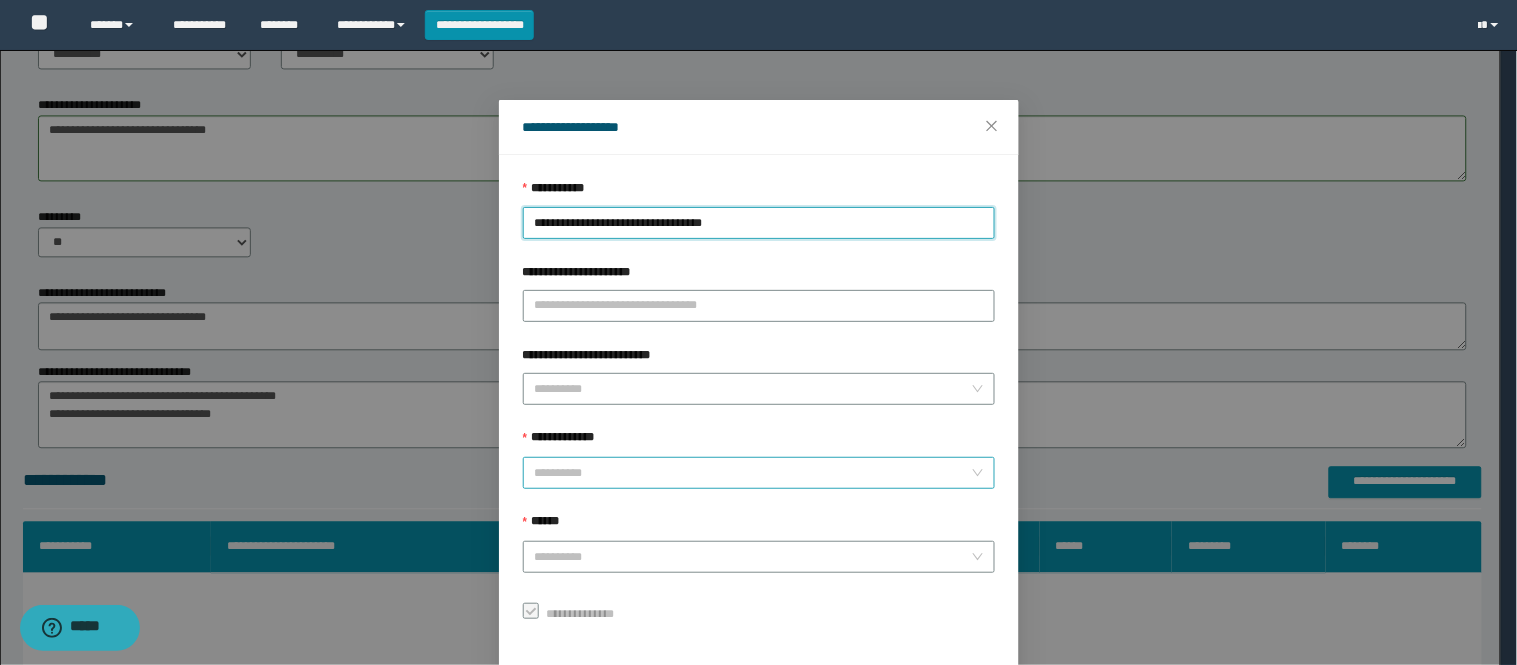click on "**********" at bounding box center (753, 473) 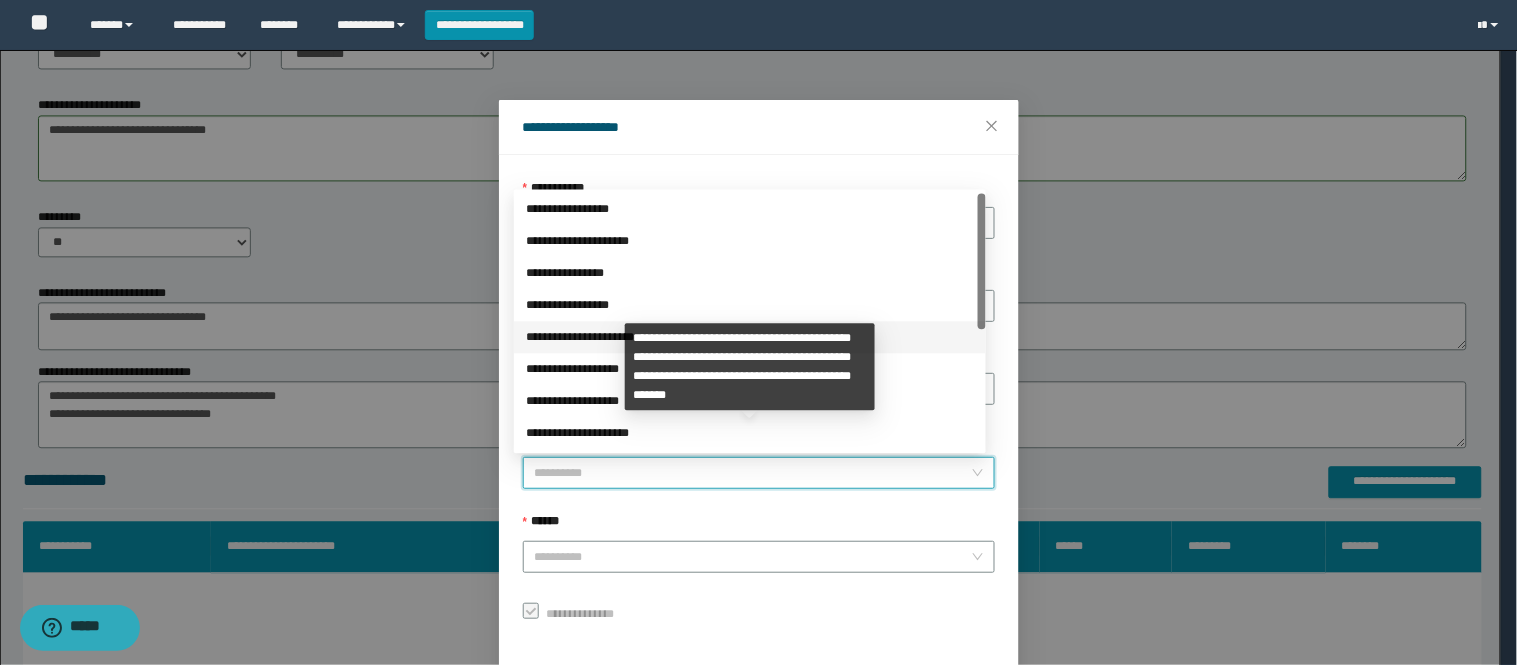 scroll, scrollTop: 224, scrollLeft: 0, axis: vertical 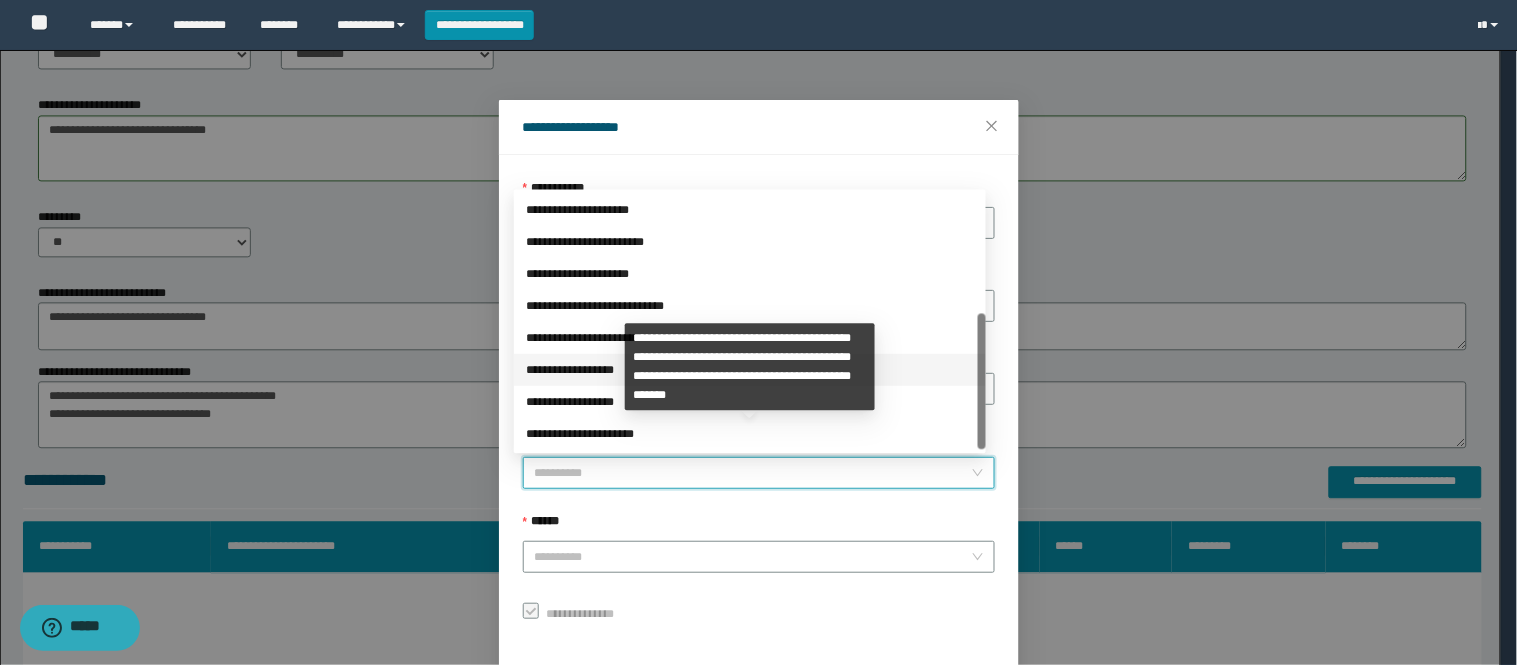 click on "**********" at bounding box center (750, 369) 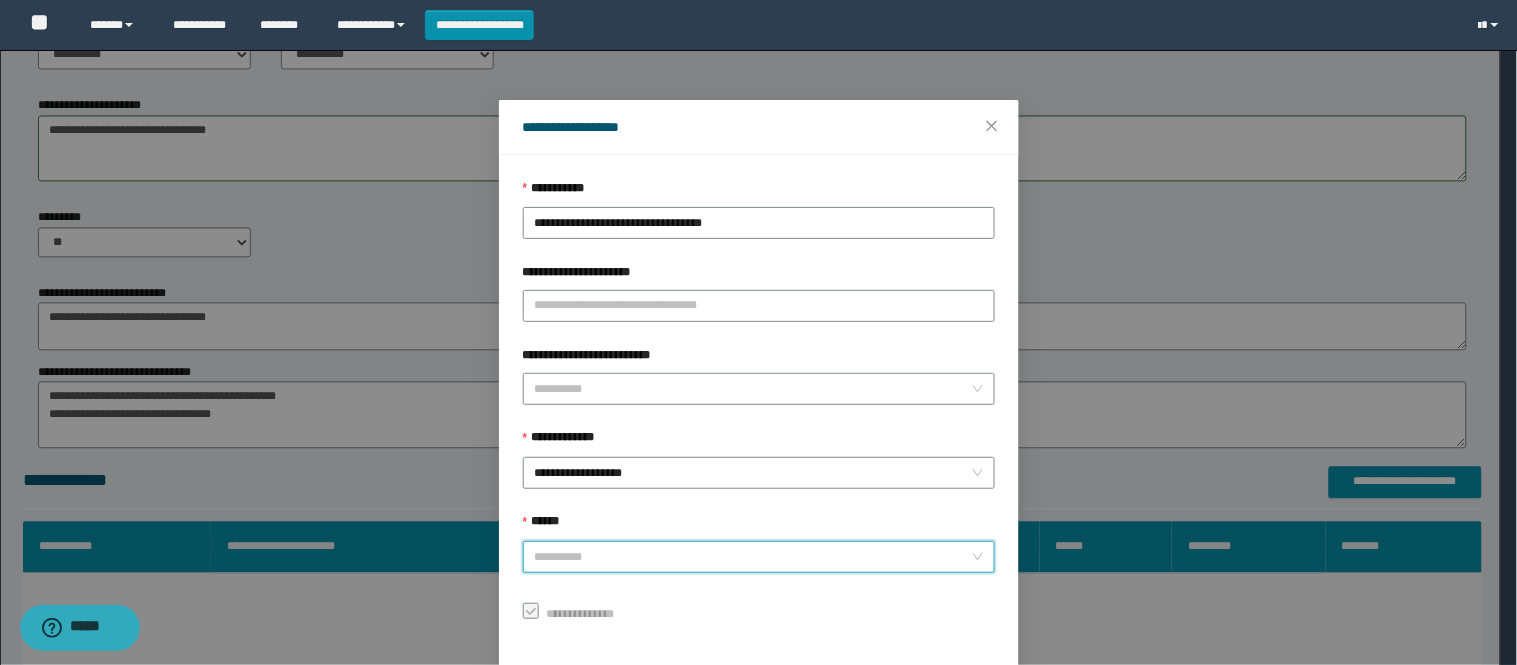 click on "******" at bounding box center (753, 557) 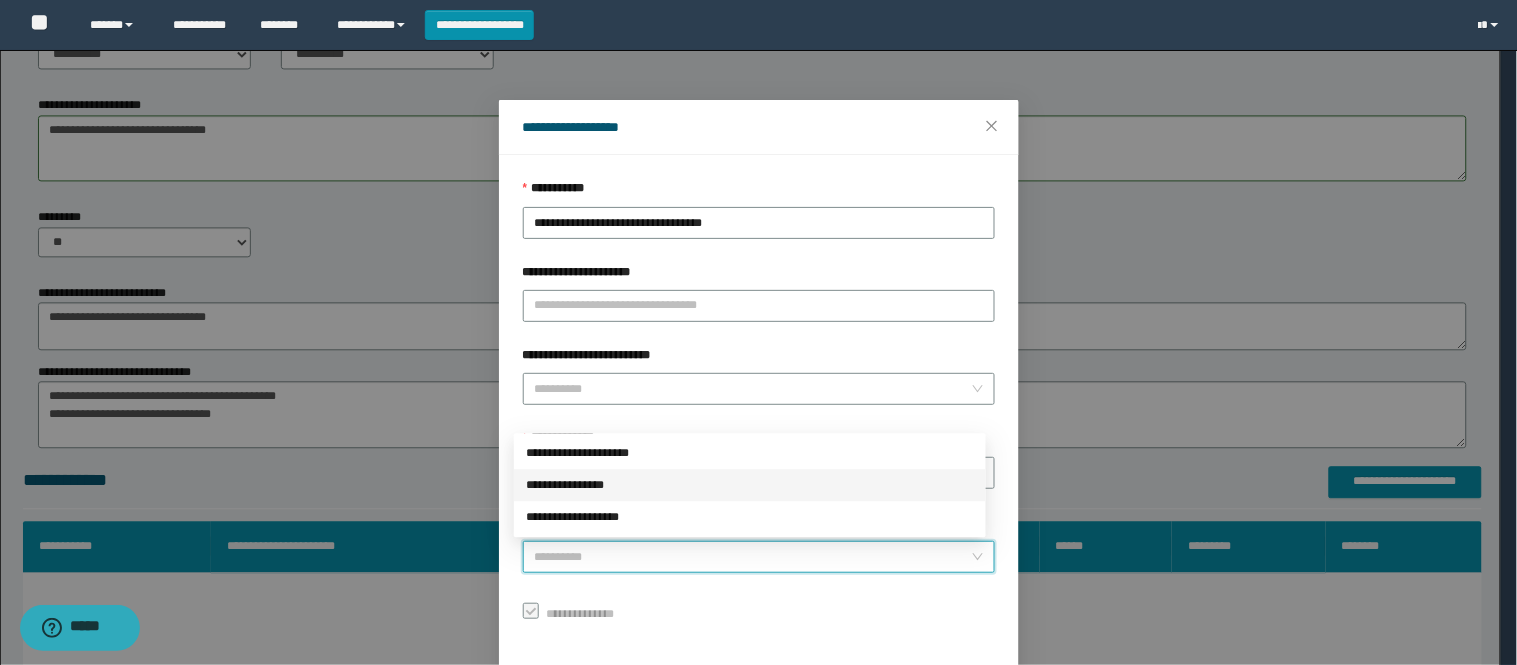 click on "**********" at bounding box center [750, 485] 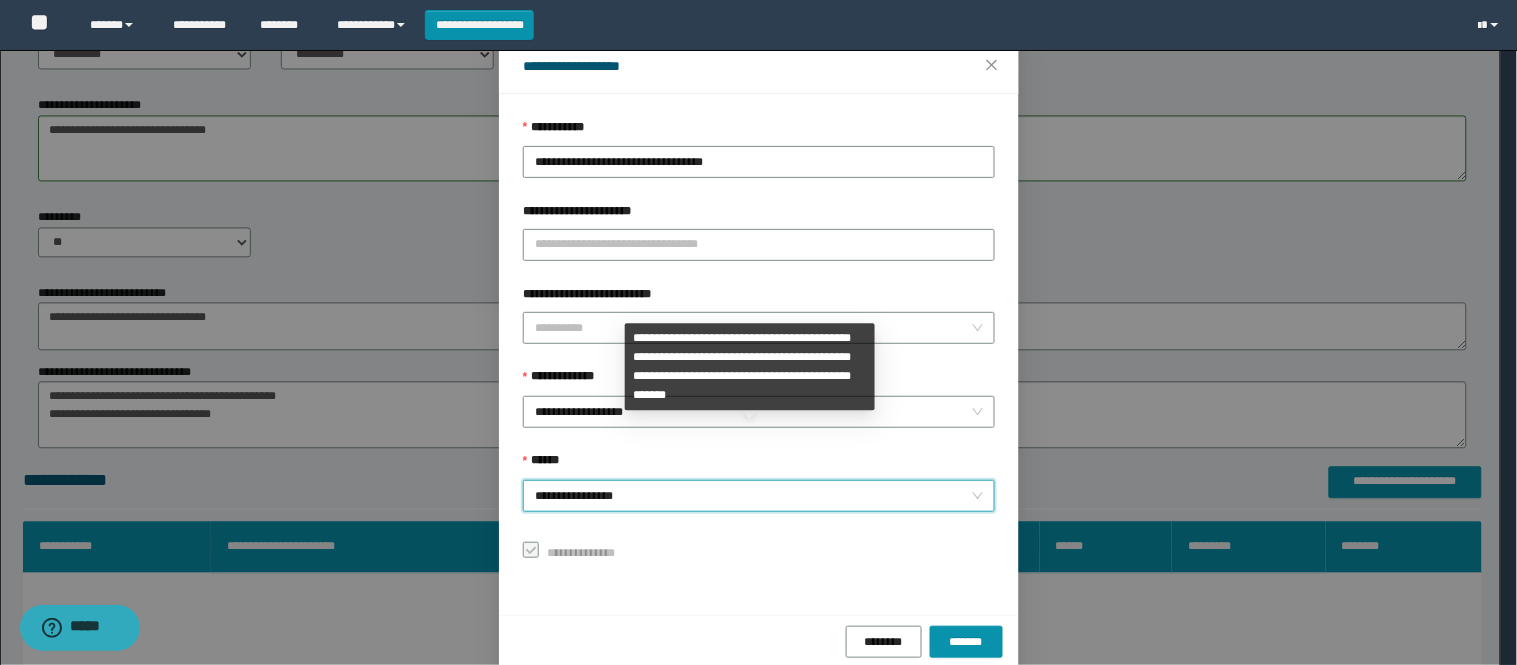 scroll, scrollTop: 87, scrollLeft: 0, axis: vertical 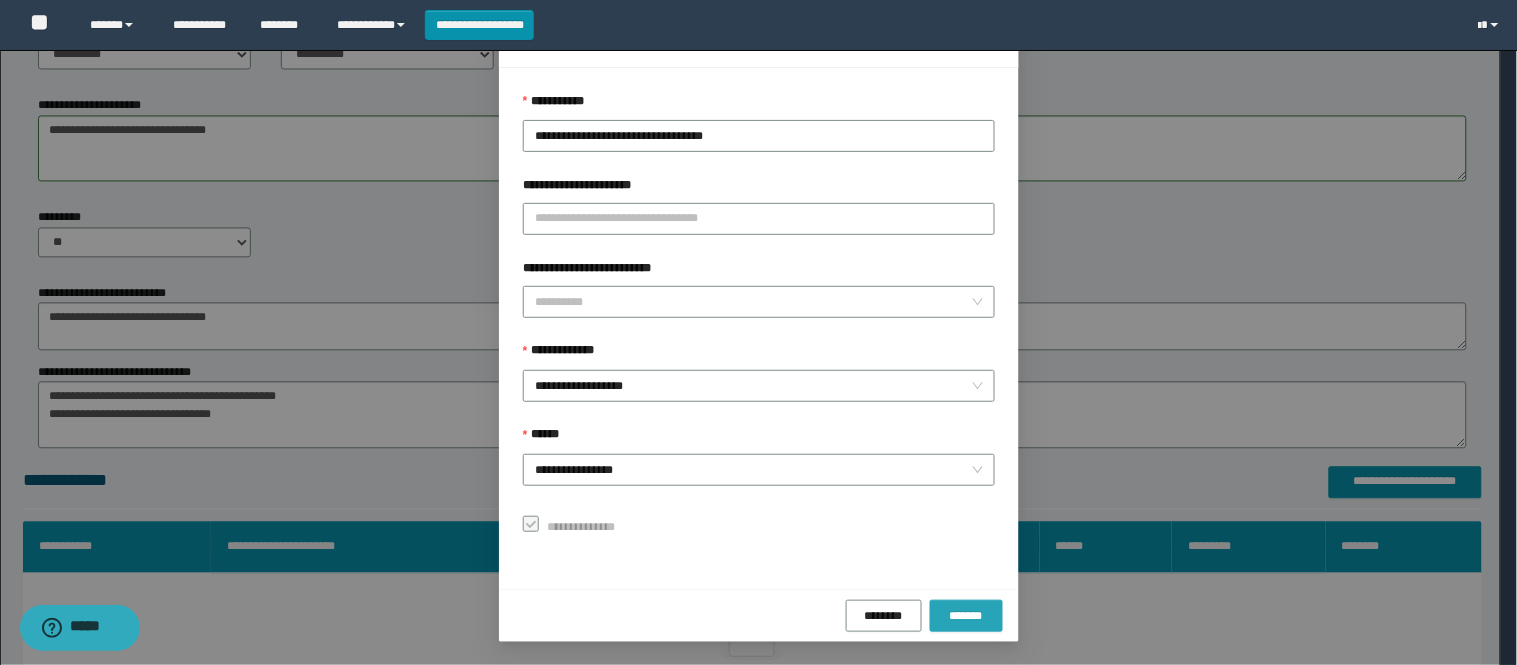 click on "*******" at bounding box center [966, 616] 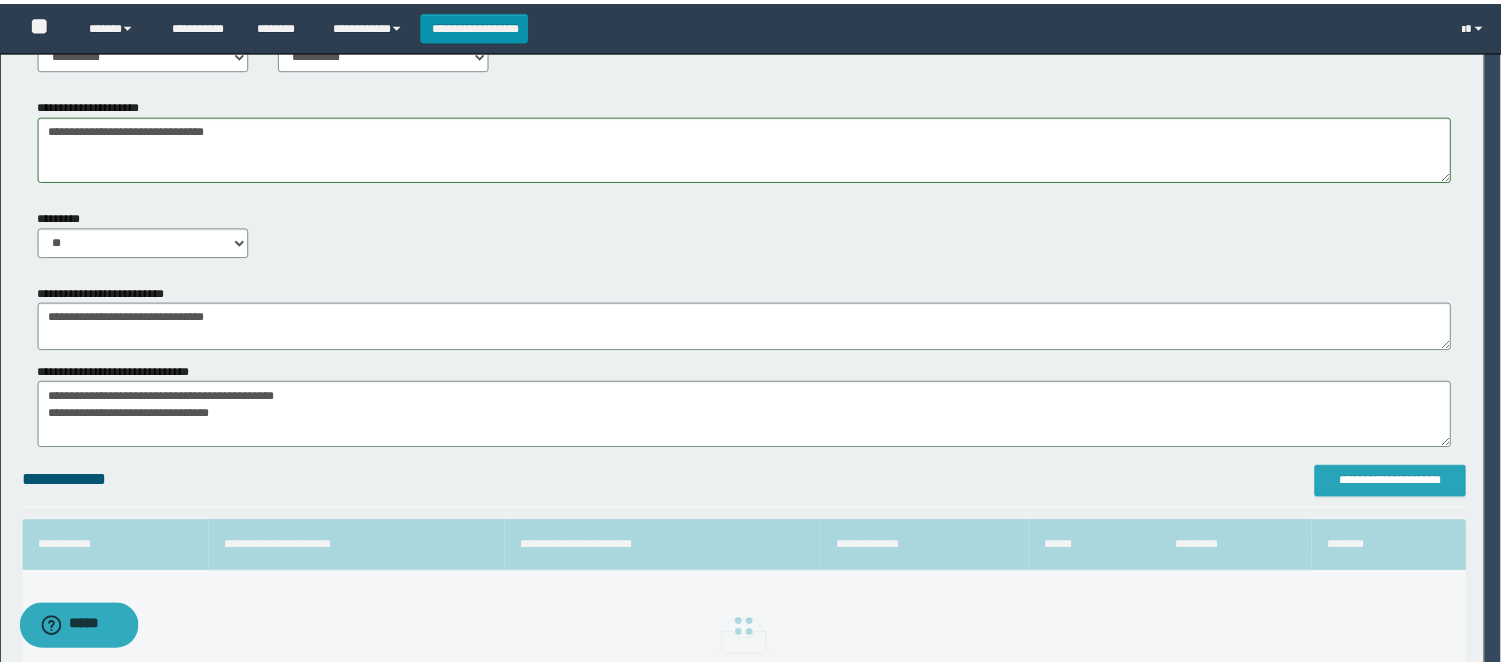scroll, scrollTop: 0, scrollLeft: 0, axis: both 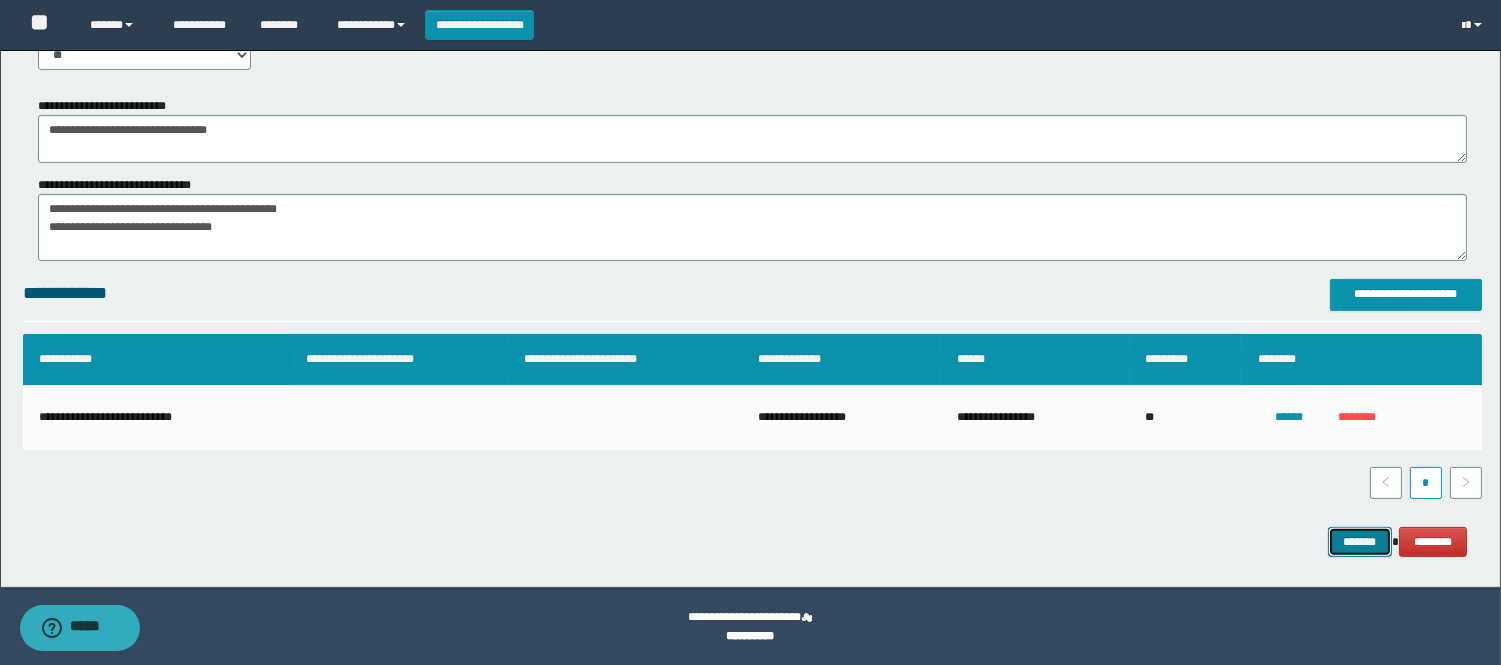 click on "*******" at bounding box center (1360, 542) 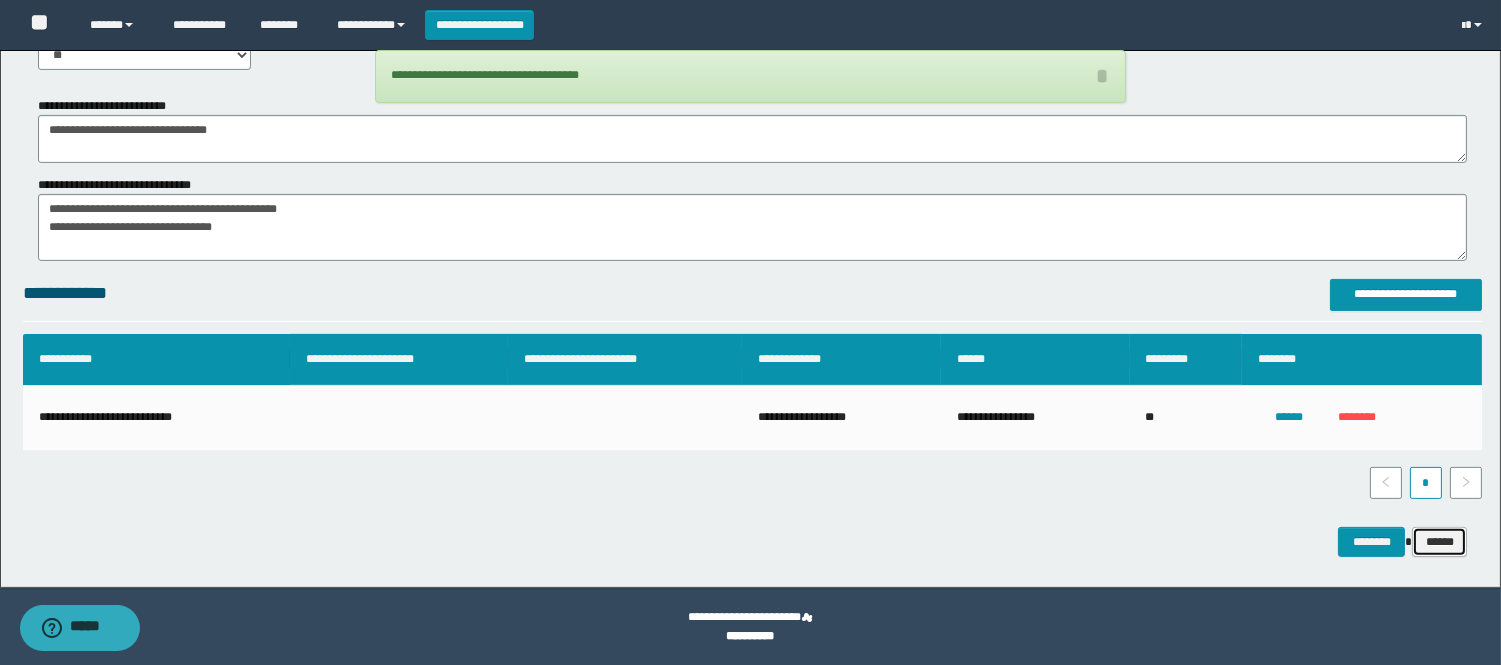 click on "******" at bounding box center [1439, 542] 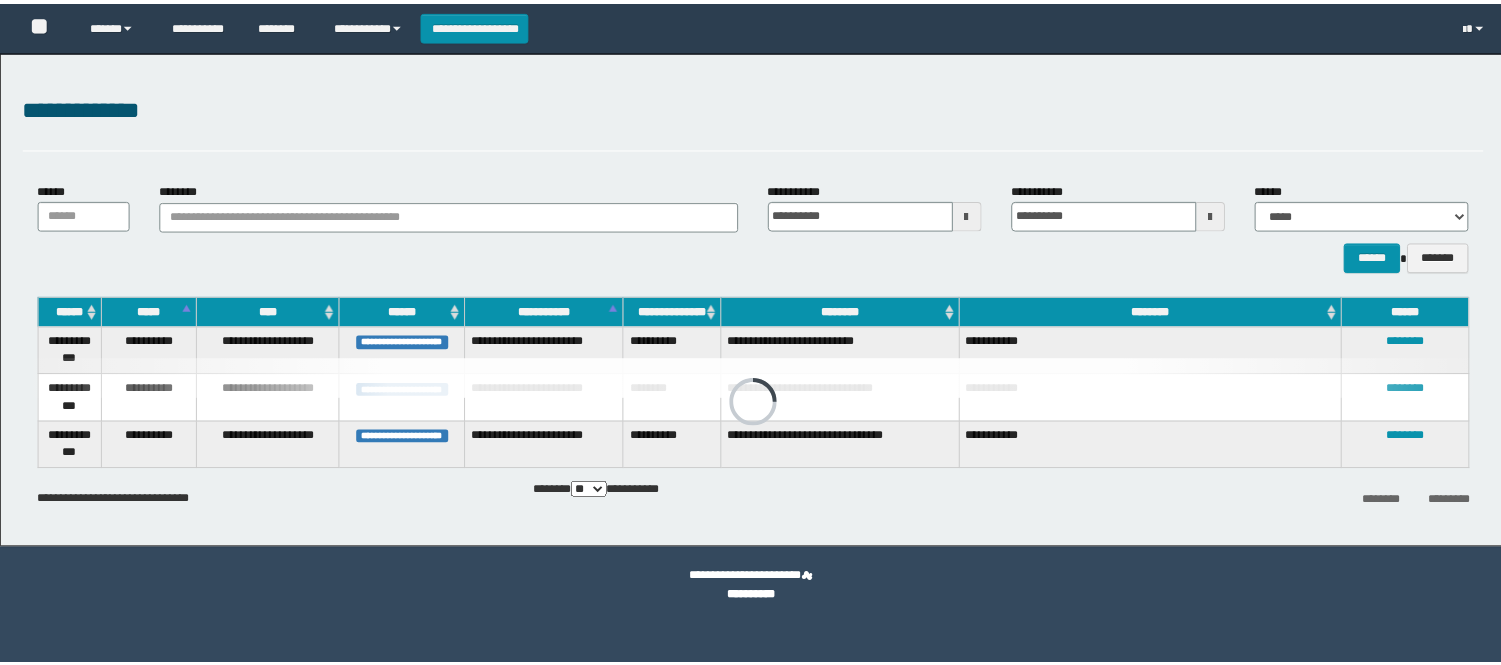 scroll, scrollTop: 0, scrollLeft: 0, axis: both 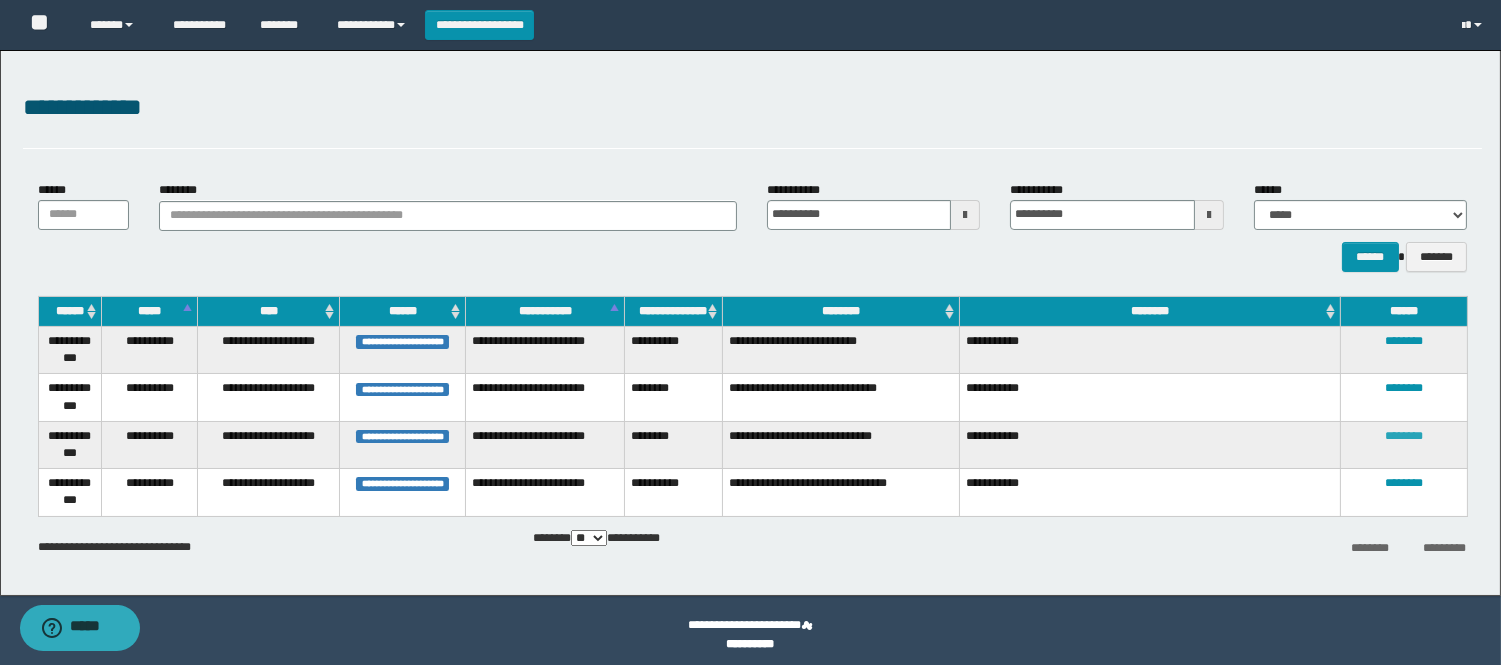 click on "********" at bounding box center (1404, 436) 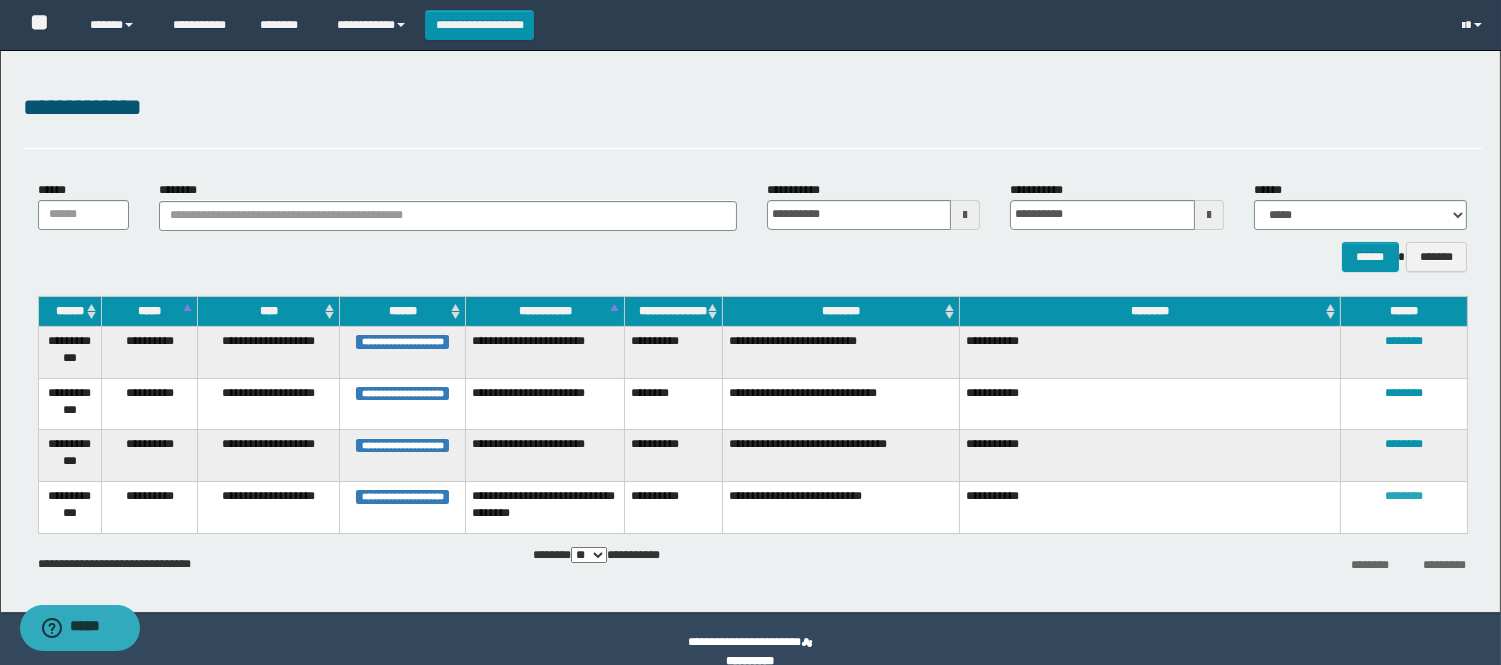 click on "********" at bounding box center (1404, 496) 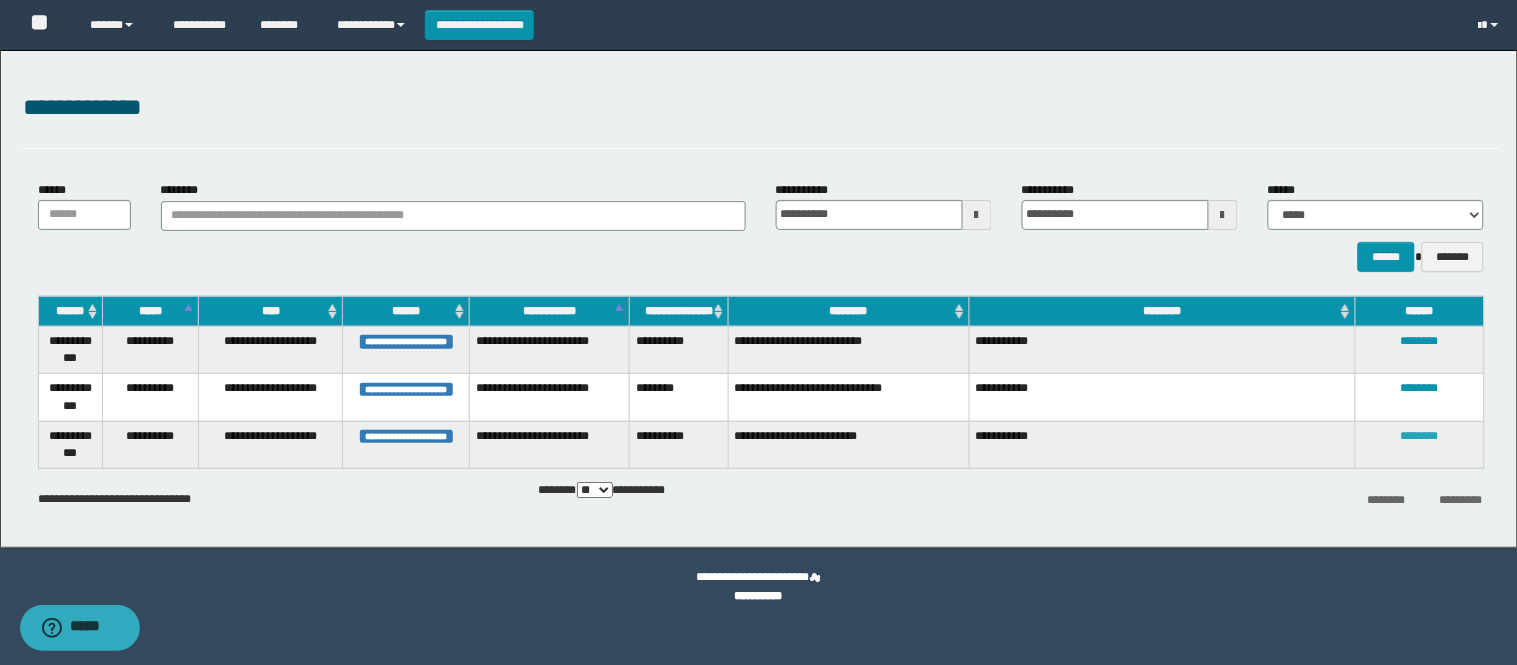 click on "********" at bounding box center (1420, 436) 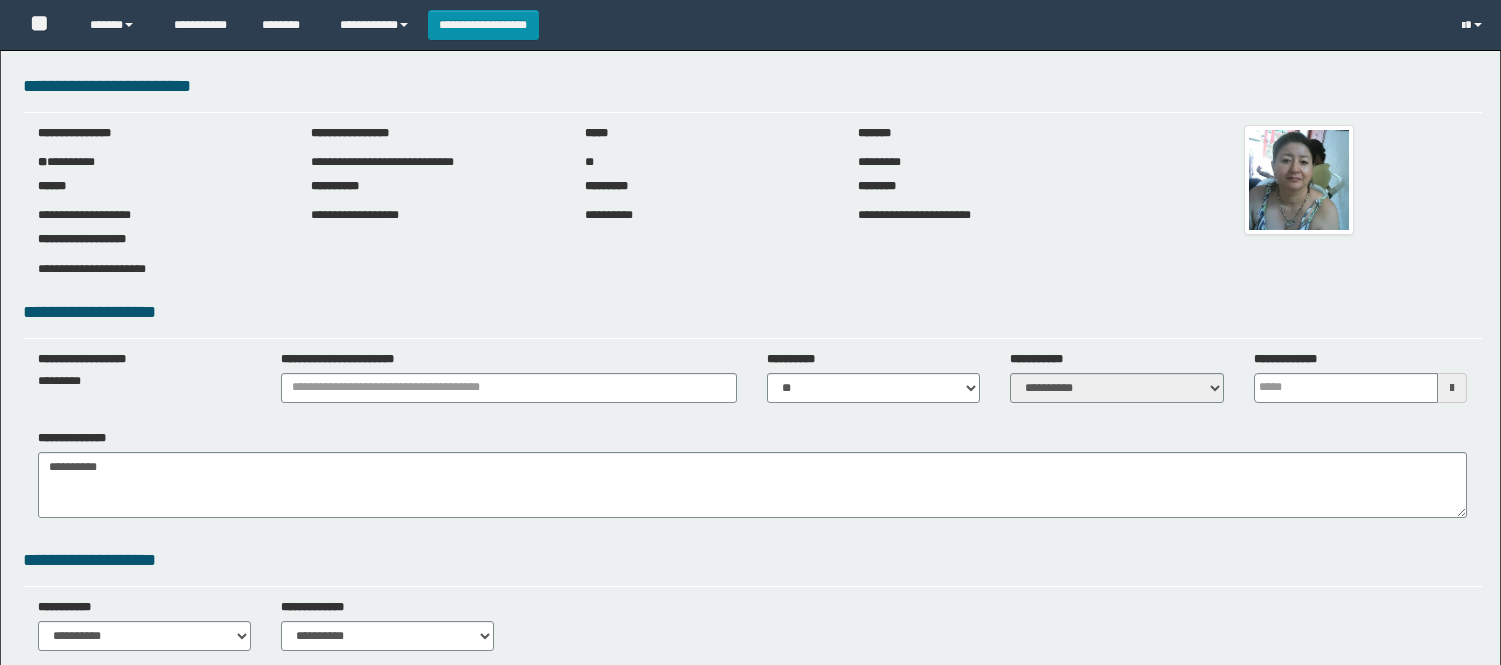 scroll, scrollTop: 0, scrollLeft: 0, axis: both 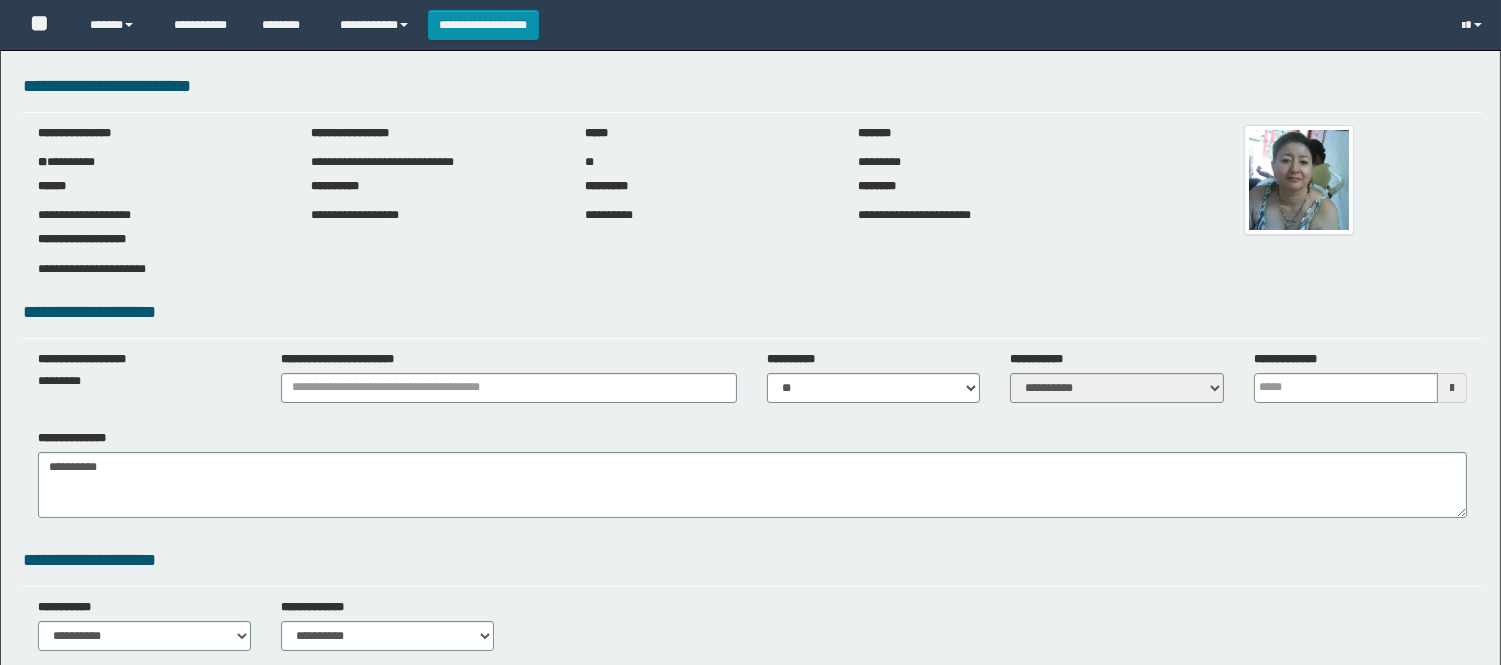 type 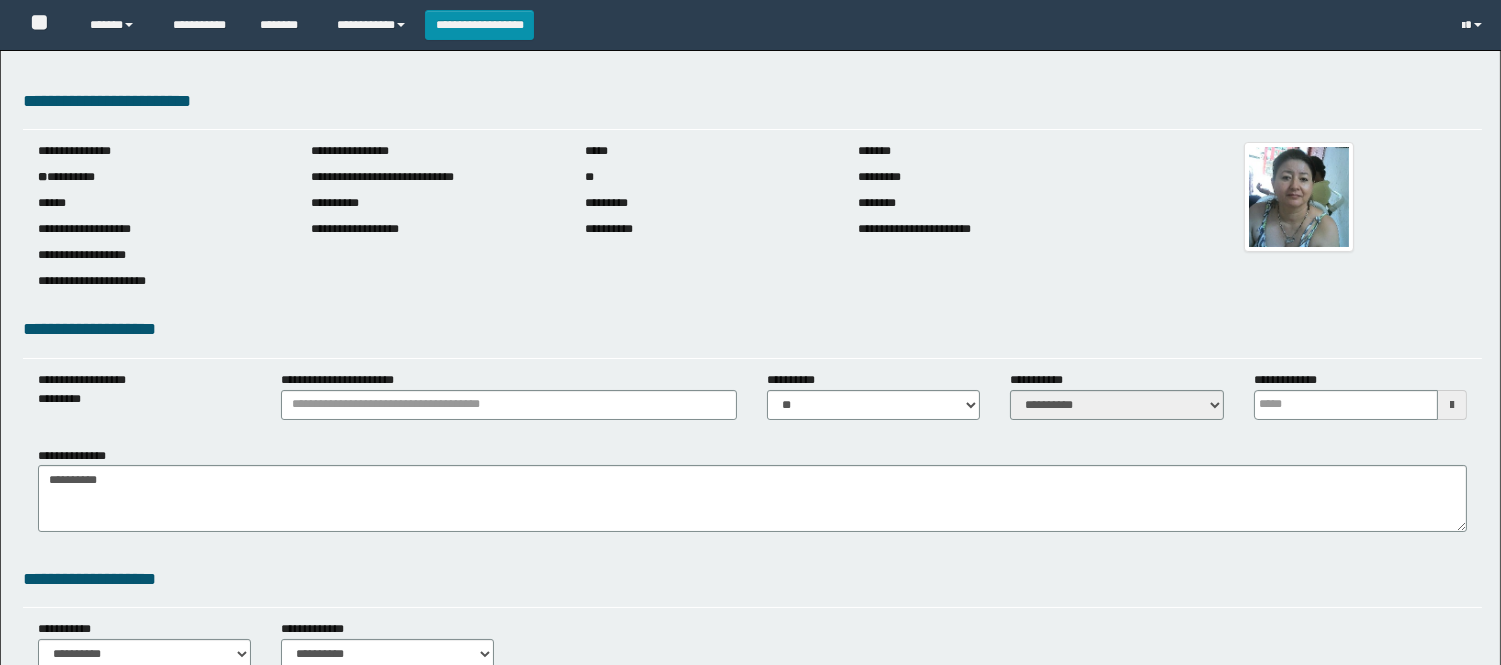scroll, scrollTop: 0, scrollLeft: 0, axis: both 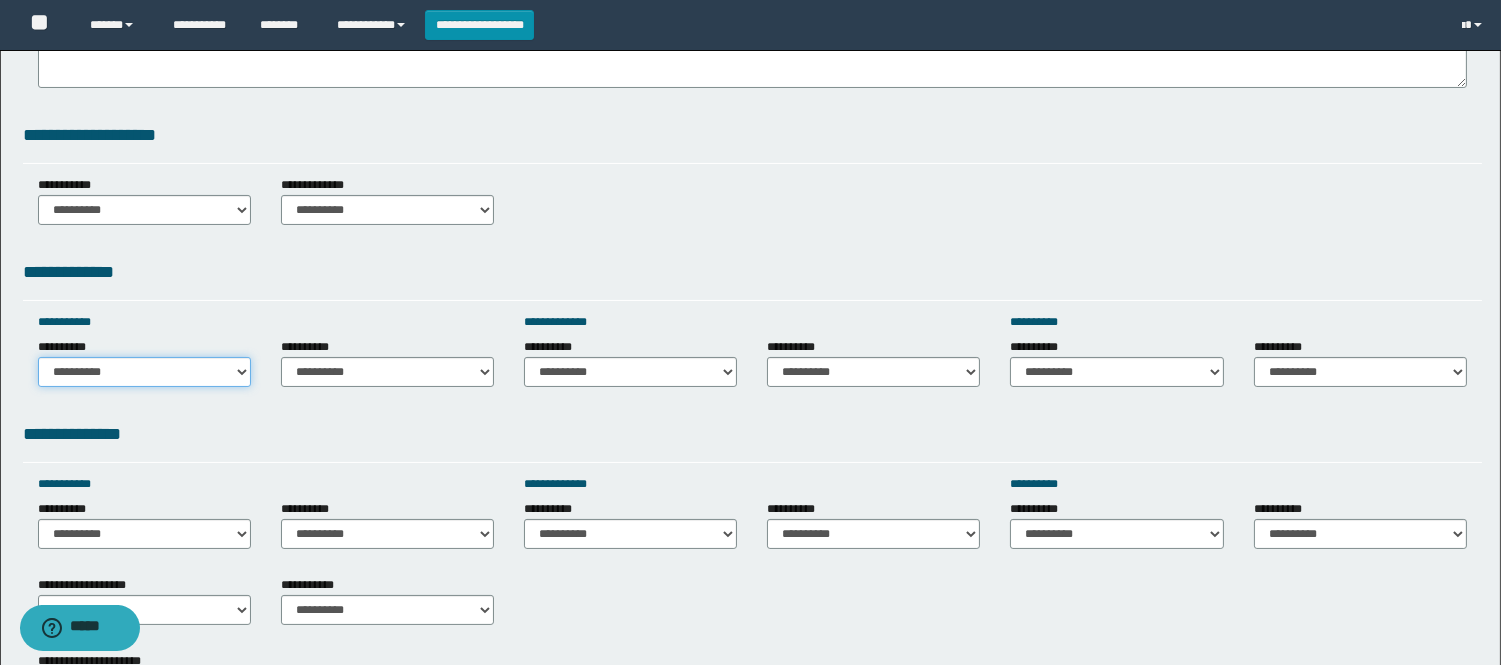 click on "**********" at bounding box center (144, 372) 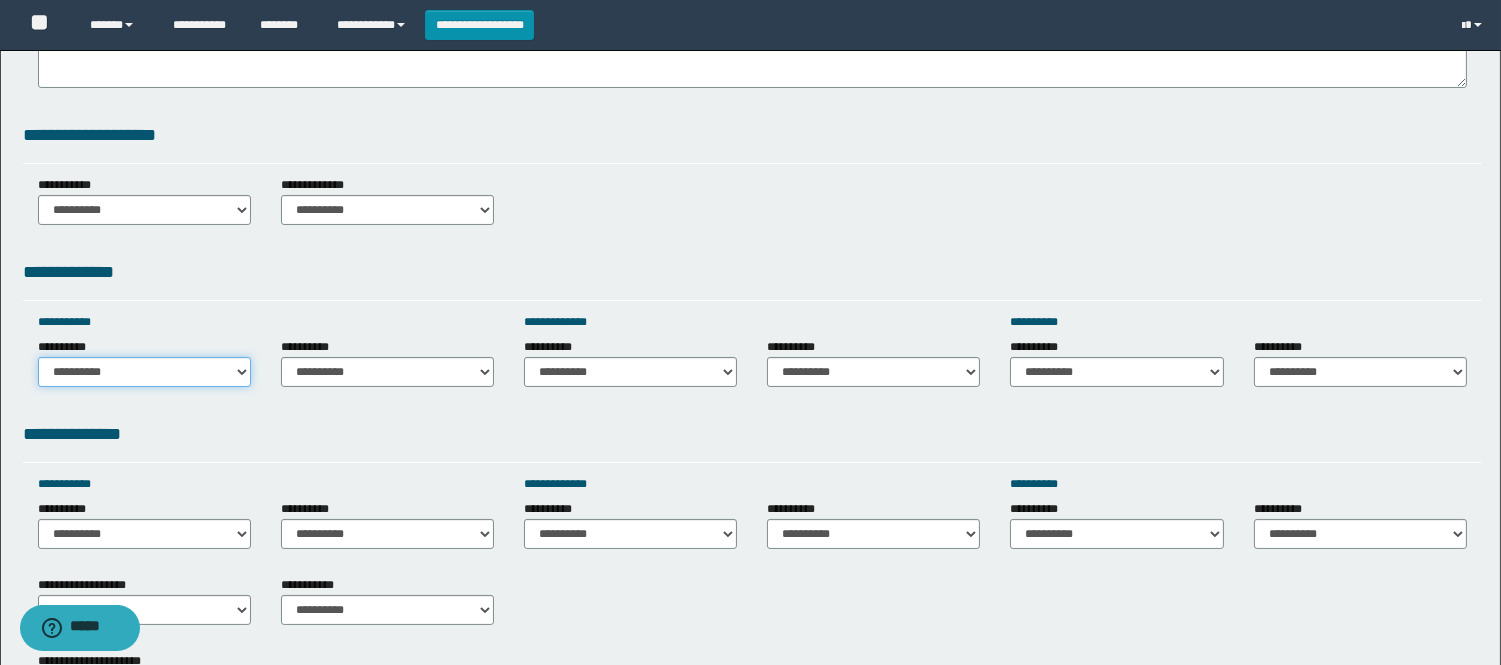 select on "*****" 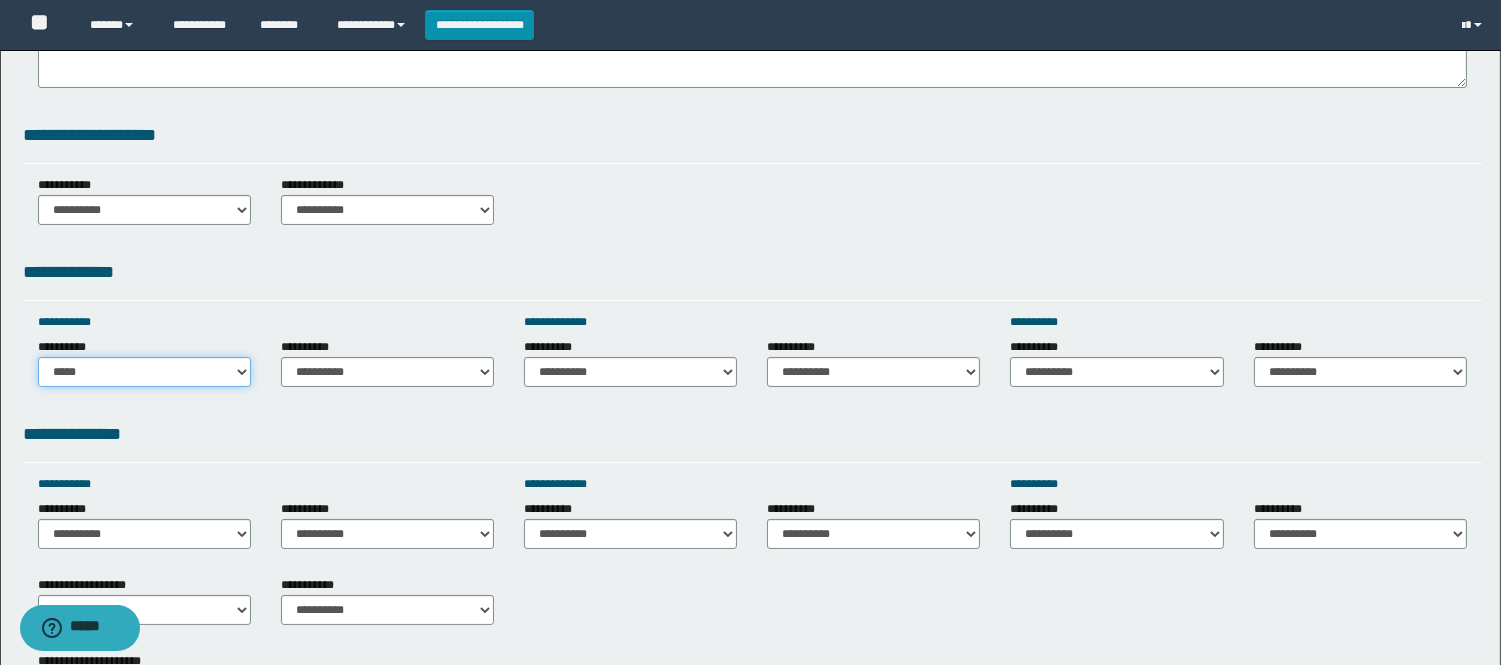 click on "**********" at bounding box center [144, 372] 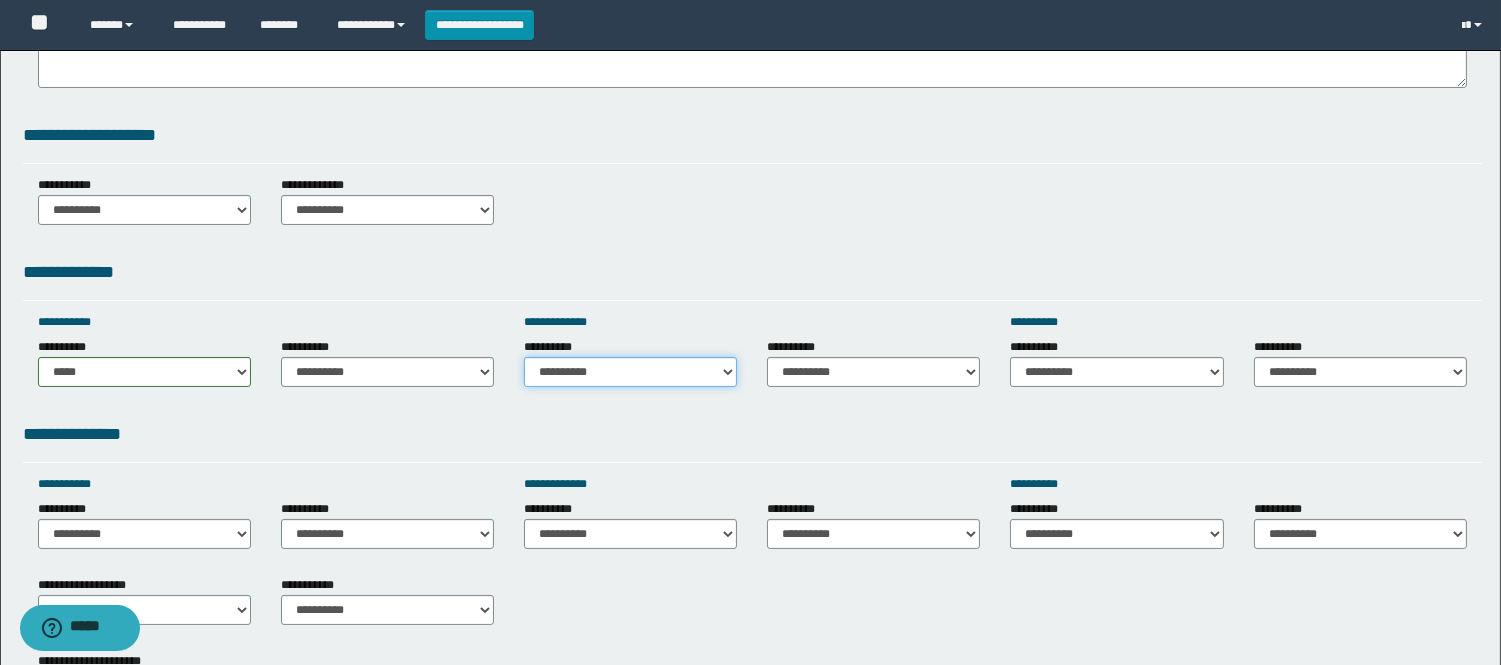 click on "**********" at bounding box center (630, 372) 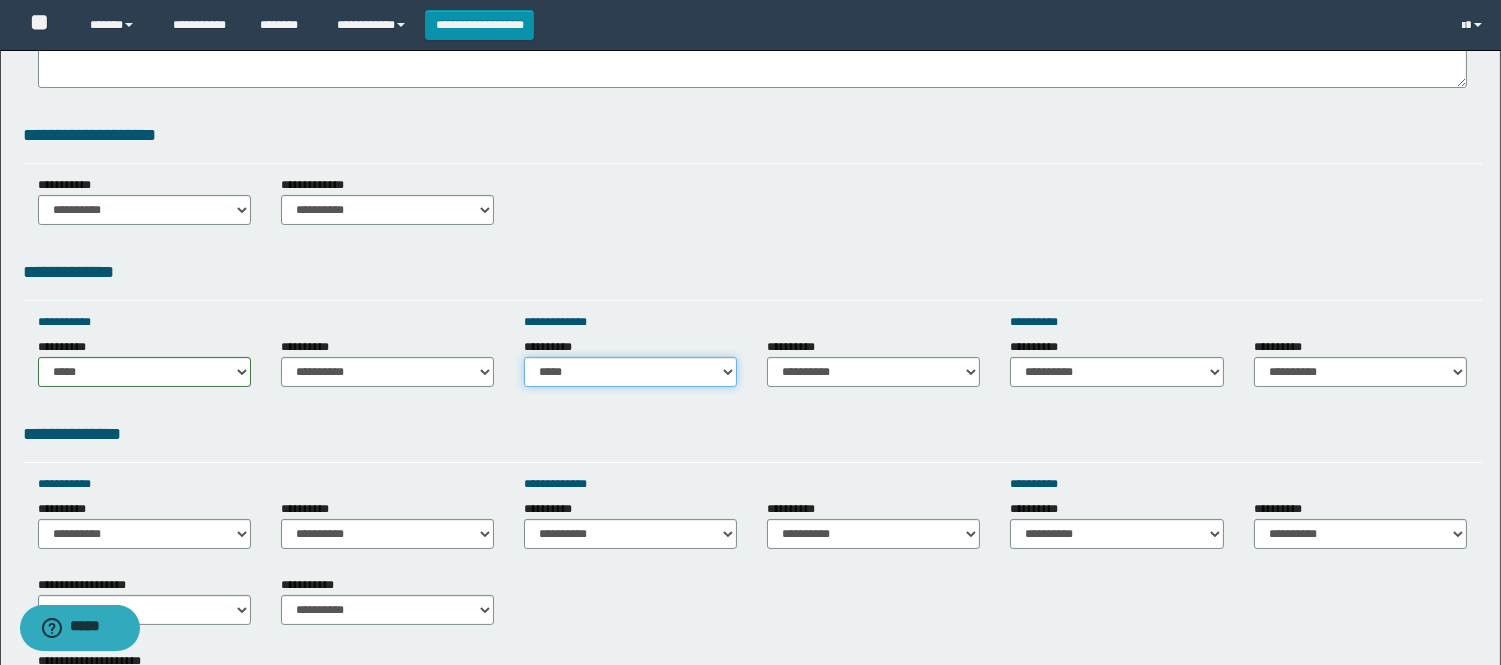 click on "**********" at bounding box center (630, 372) 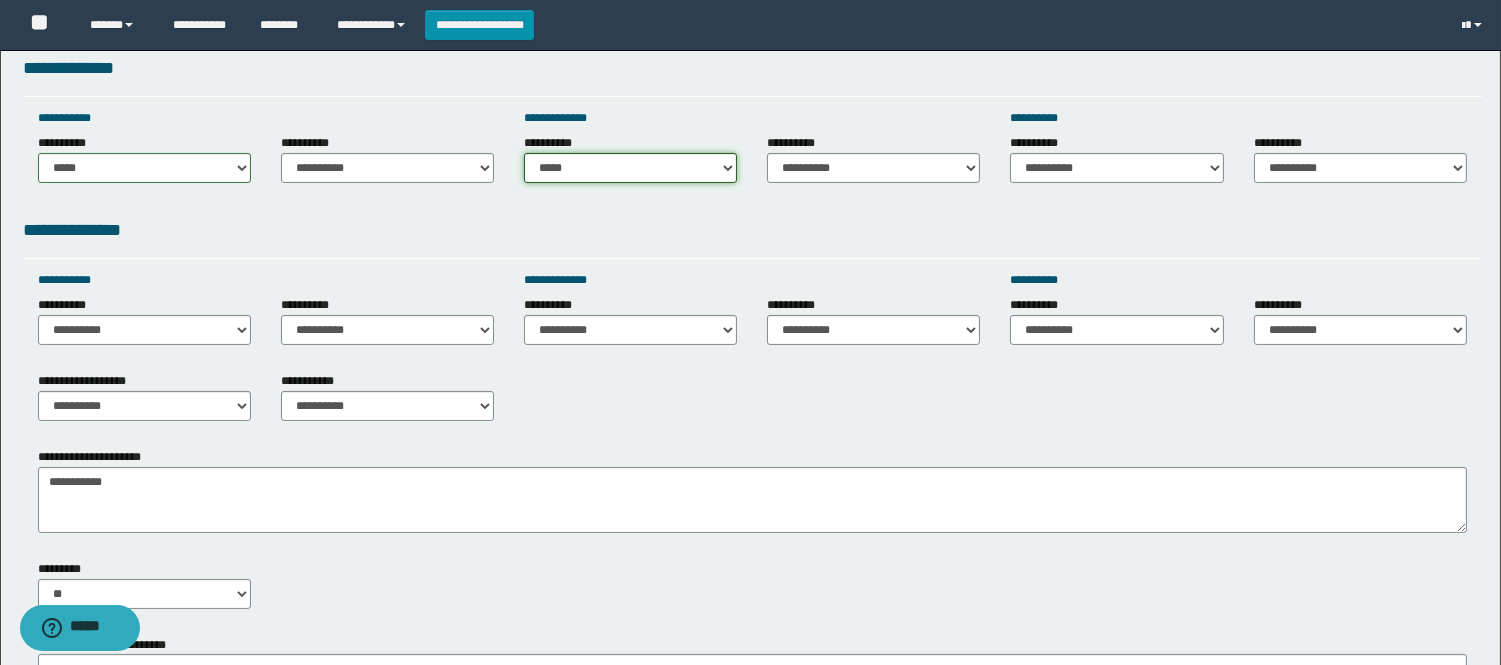 scroll, scrollTop: 777, scrollLeft: 0, axis: vertical 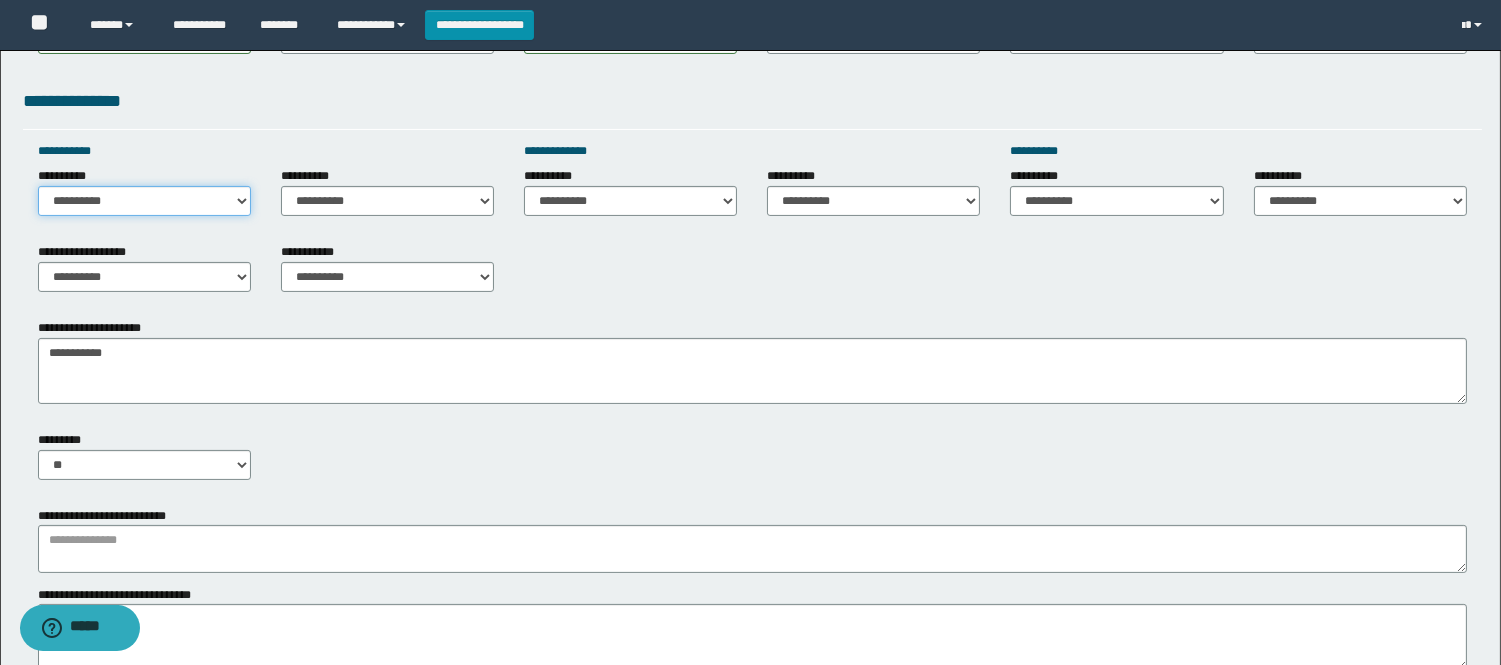 click on "**********" at bounding box center [144, 201] 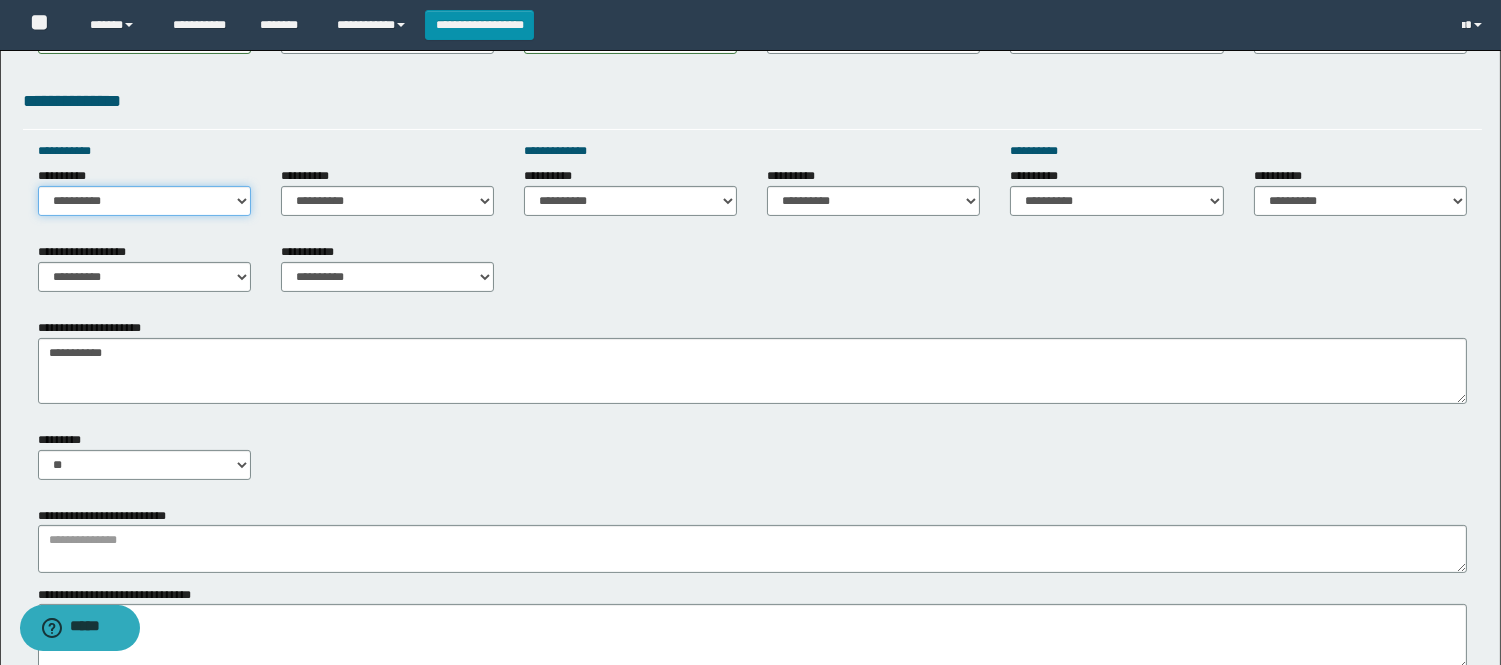 select on "*****" 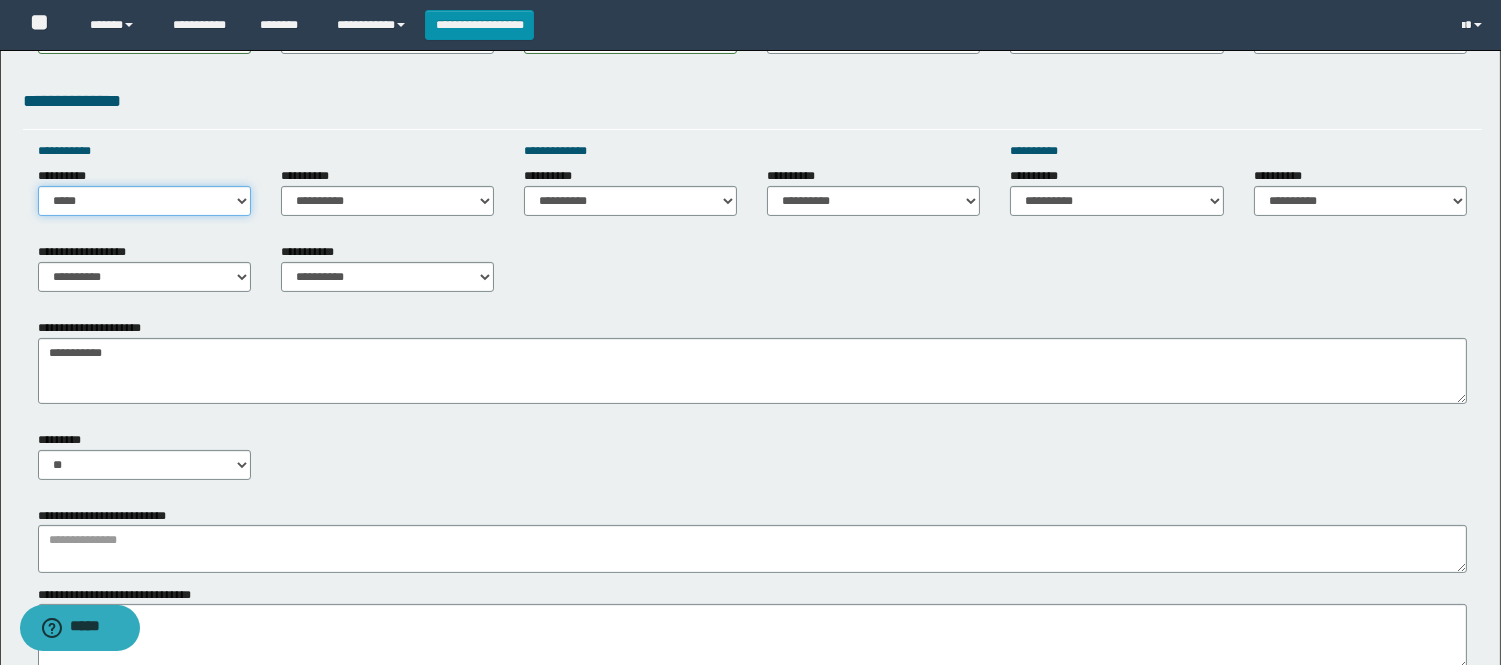 click on "**********" at bounding box center [144, 201] 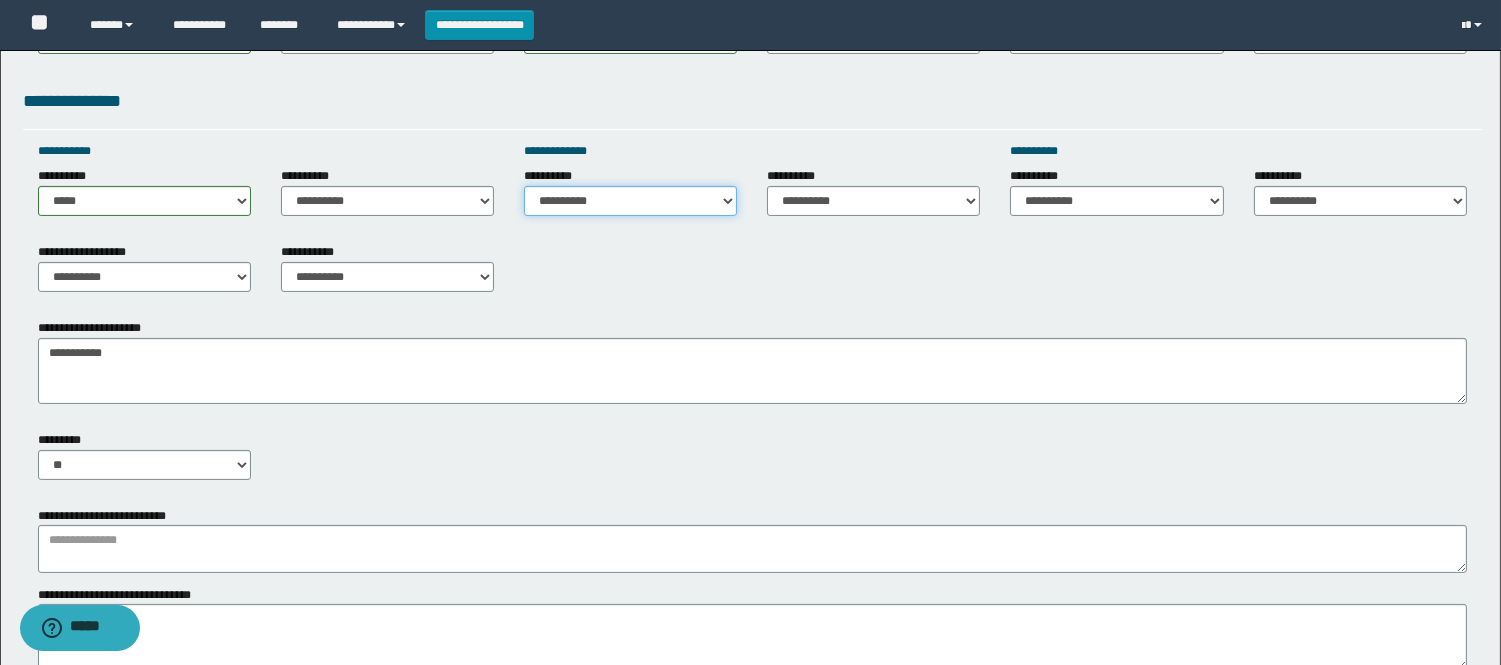 click on "**********" at bounding box center [630, 201] 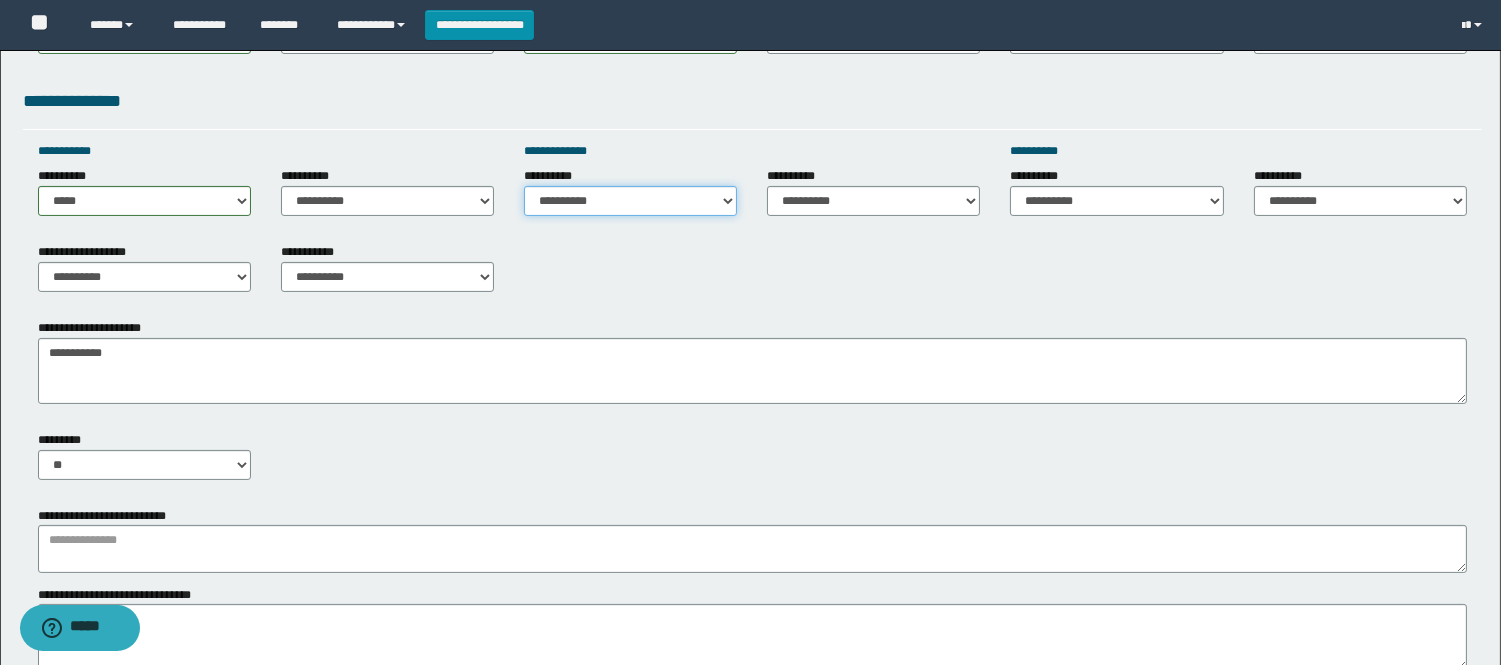 select on "*****" 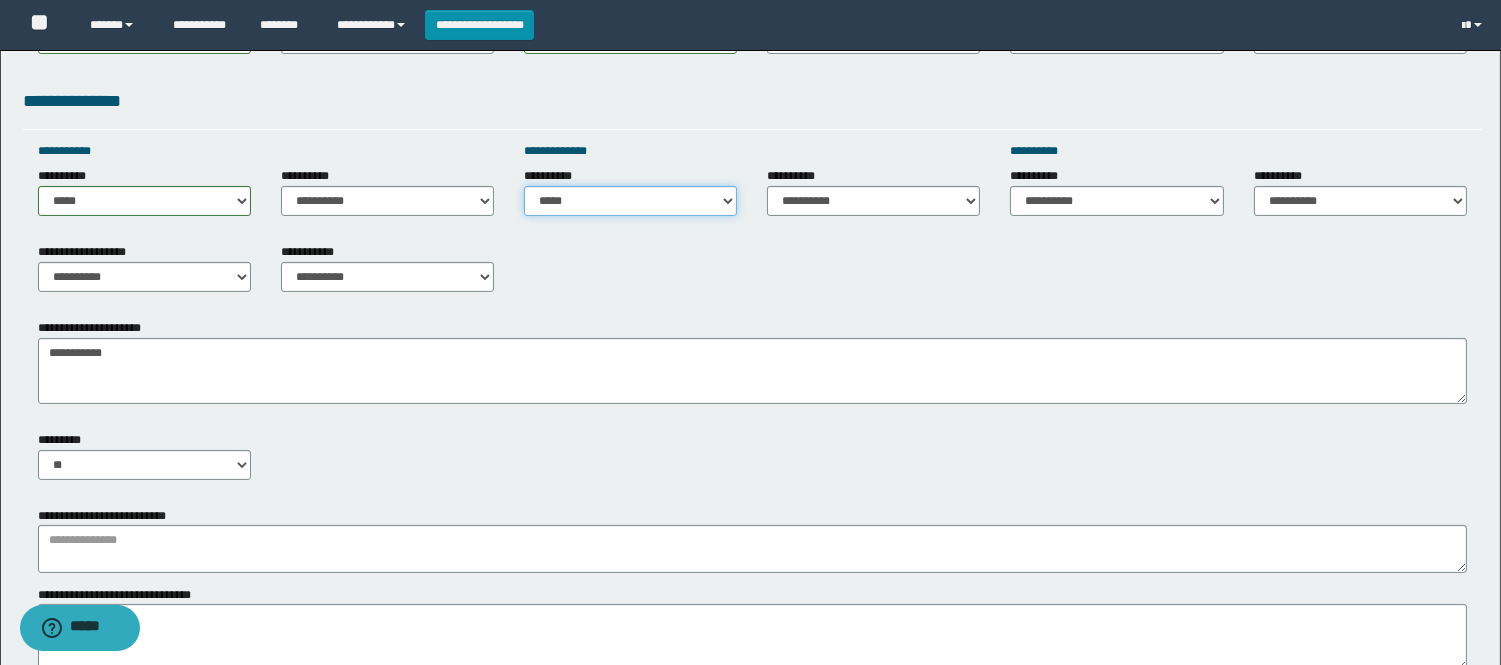 click on "**********" at bounding box center [630, 201] 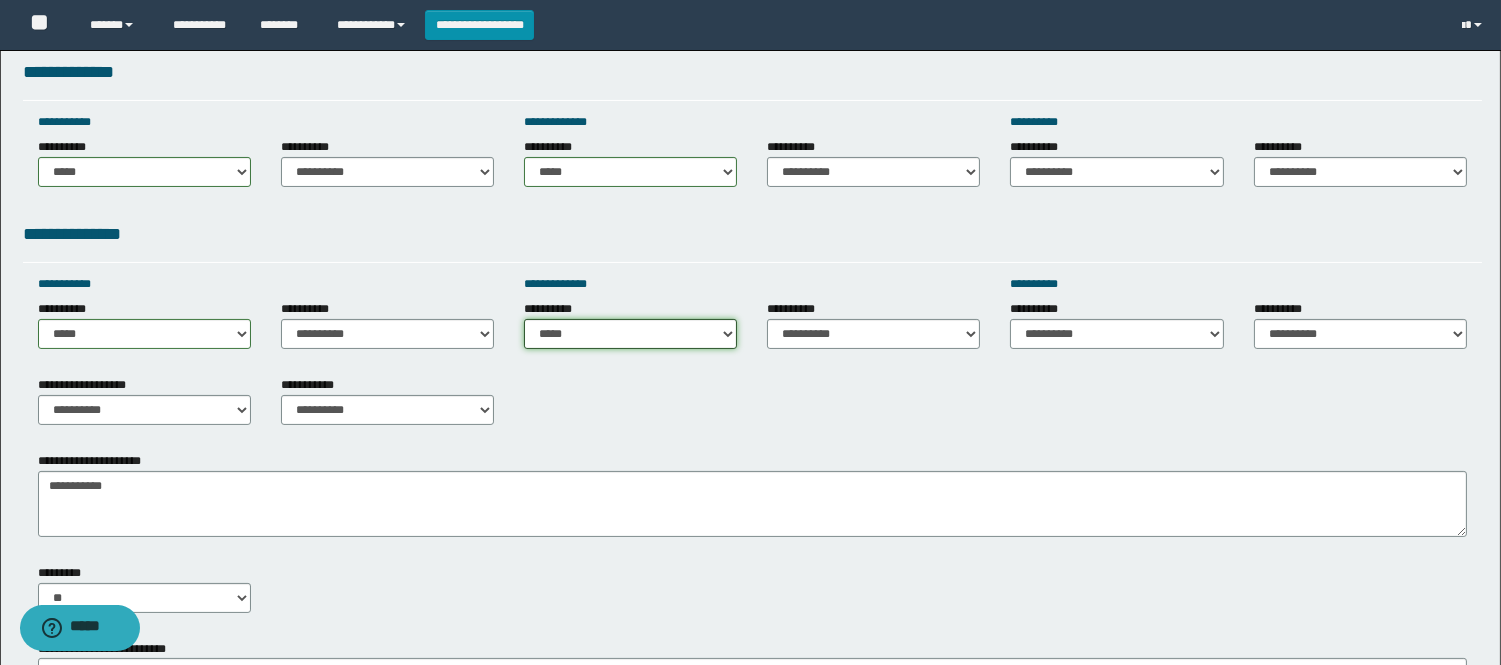 scroll, scrollTop: 444, scrollLeft: 0, axis: vertical 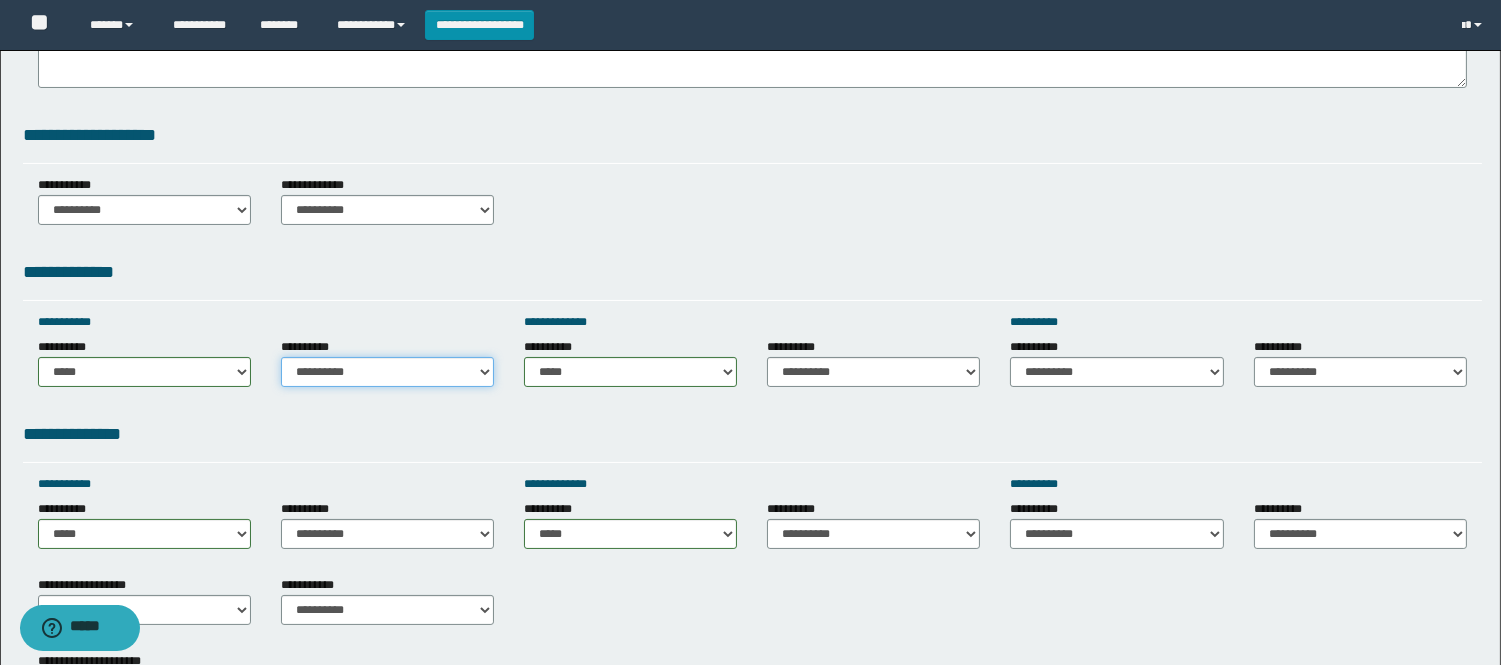 click on "**********" at bounding box center (387, 372) 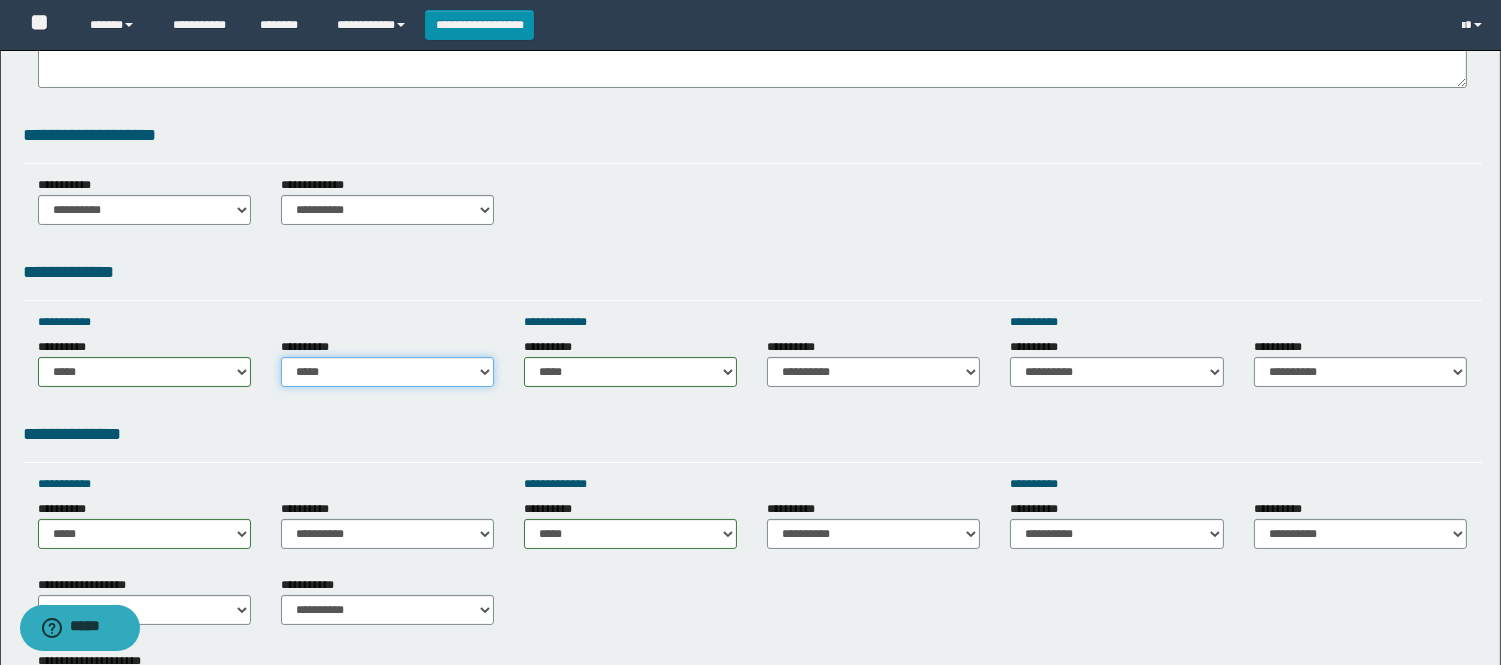 click on "**********" at bounding box center (387, 372) 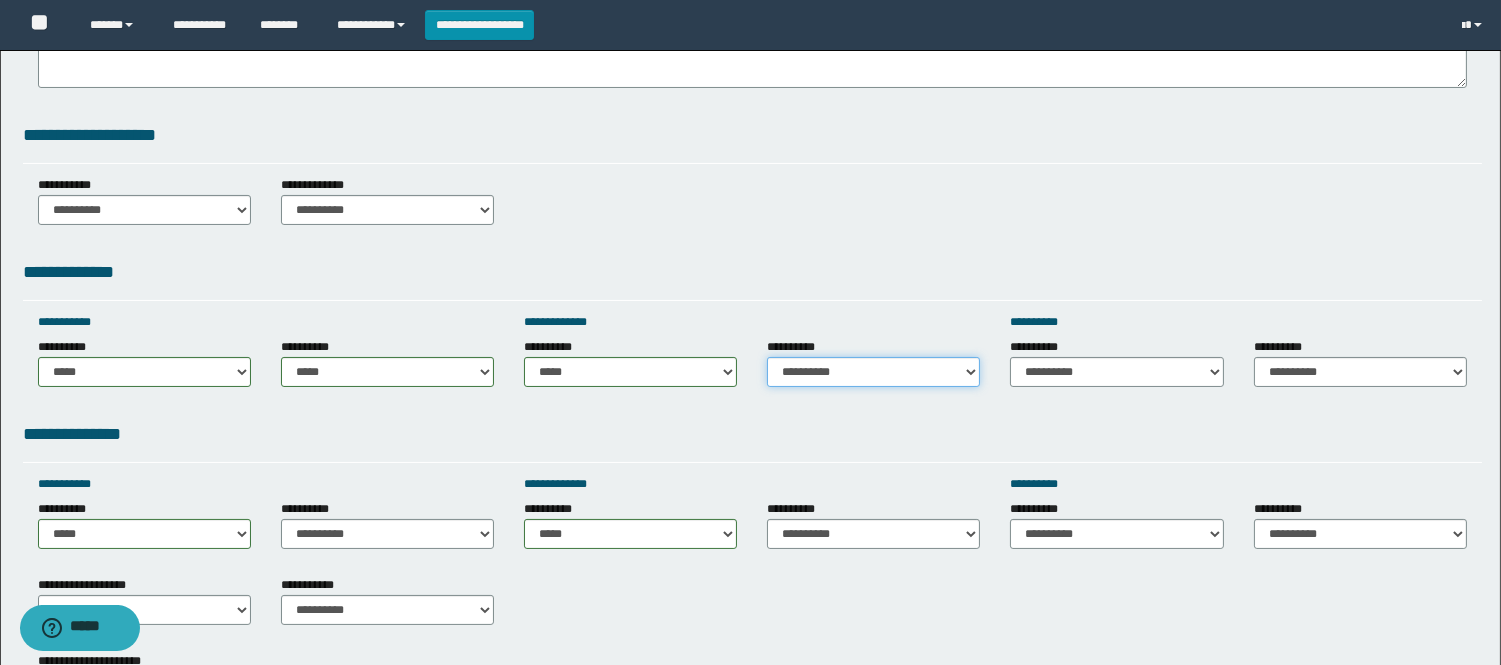 drag, startPoint x: 834, startPoint y: 371, endPoint x: 842, endPoint y: 381, distance: 12.806249 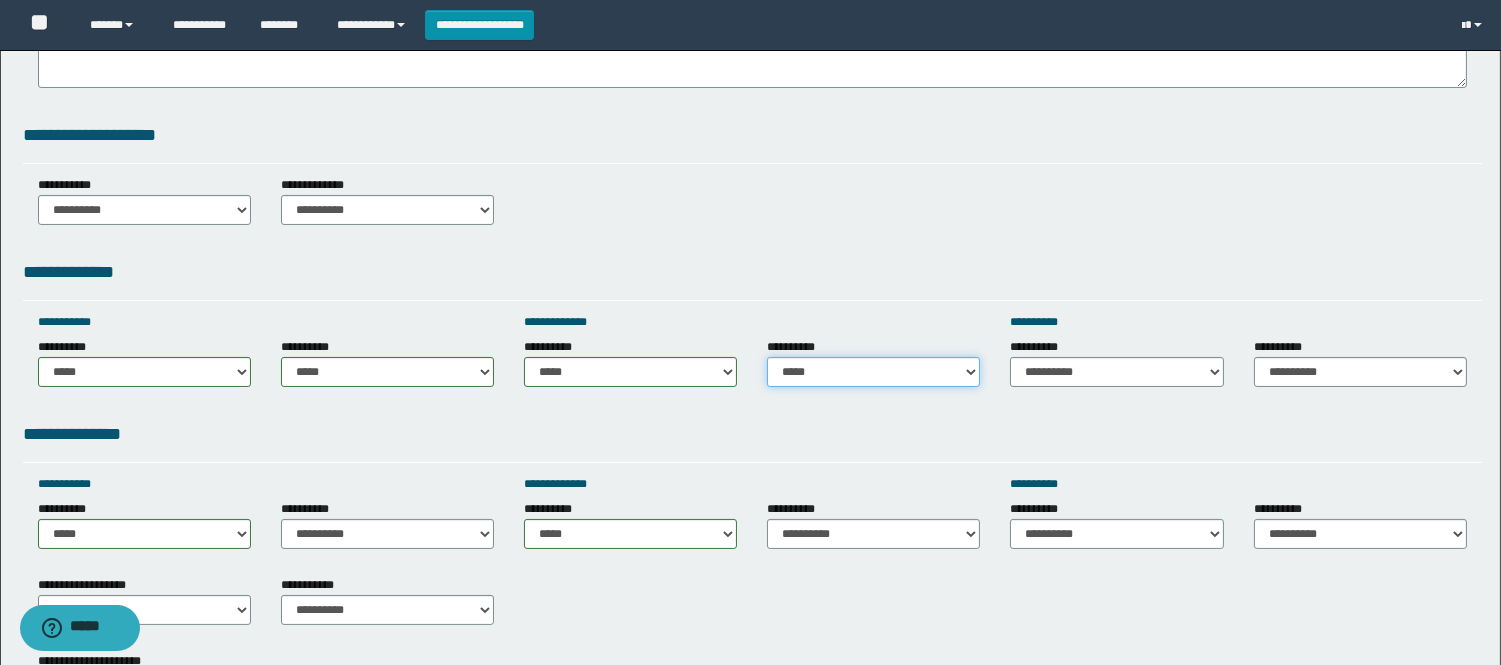 click on "**********" at bounding box center (873, 372) 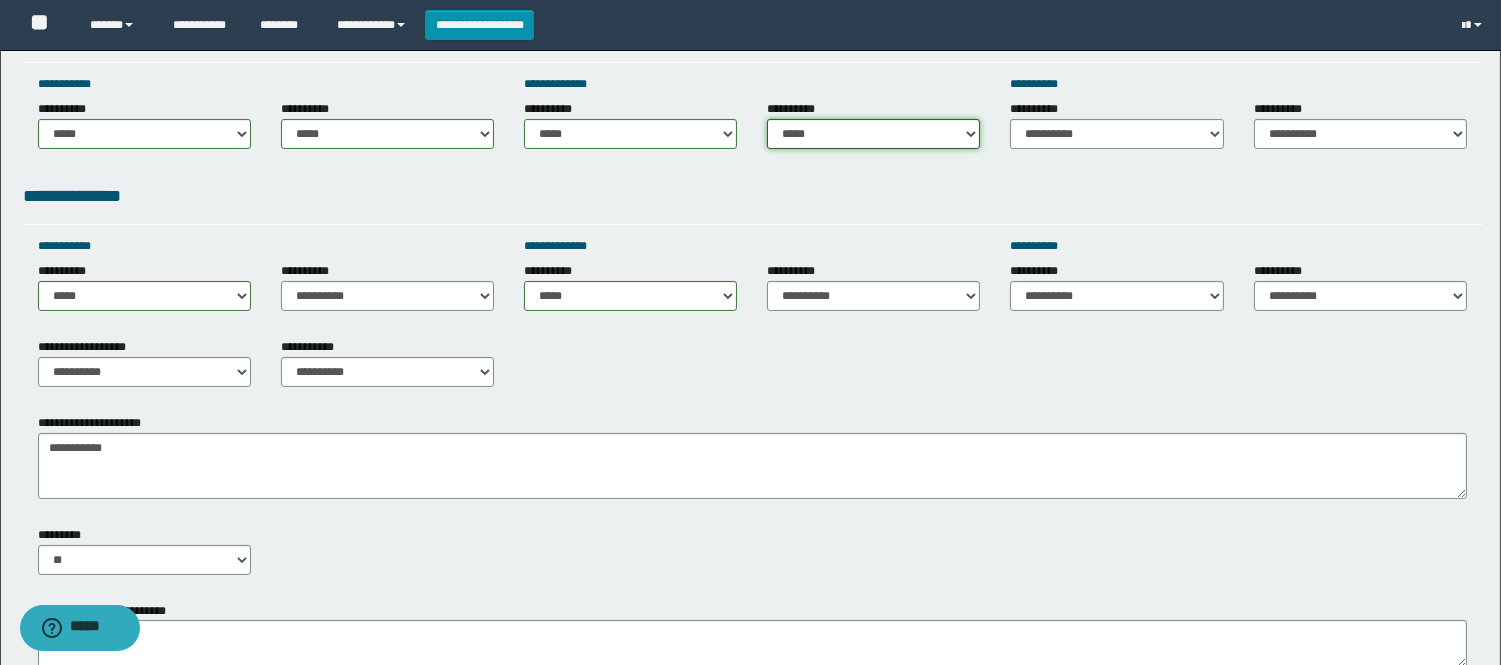 scroll, scrollTop: 777, scrollLeft: 0, axis: vertical 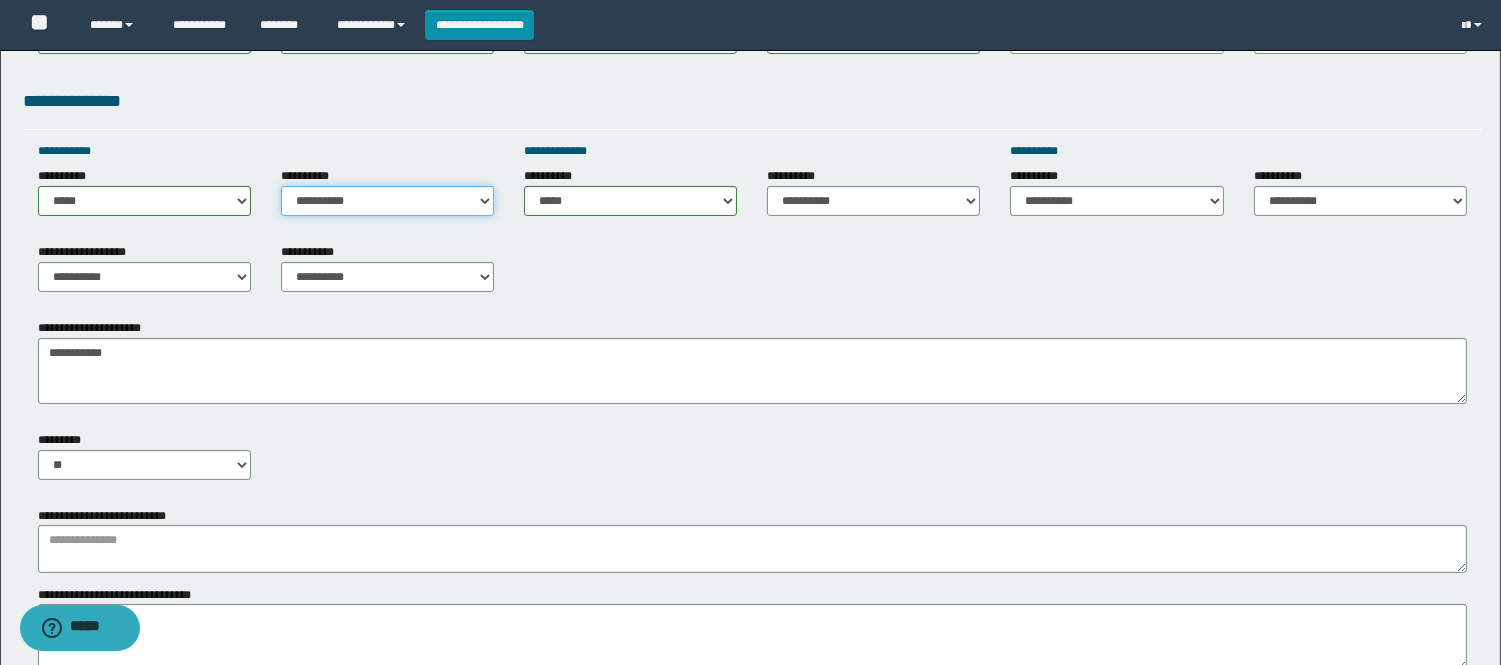click on "**********" at bounding box center [387, 201] 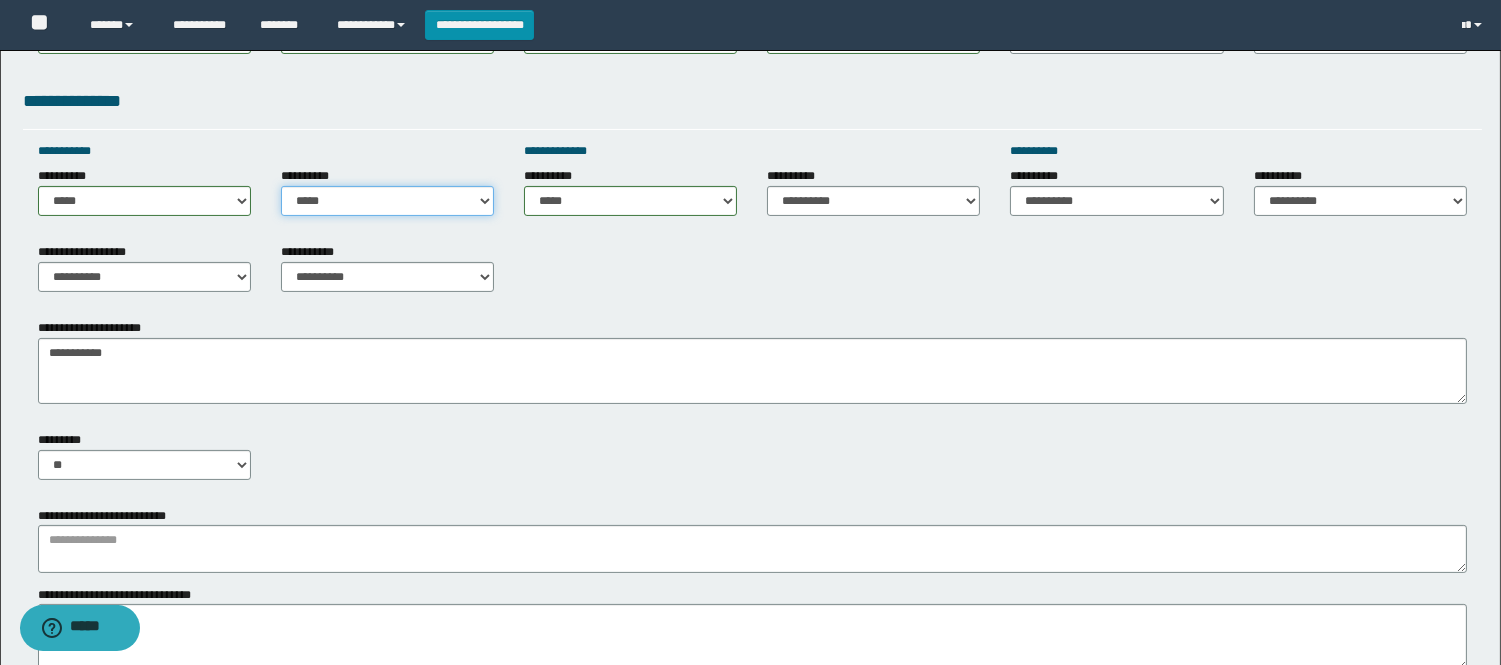 click on "**********" at bounding box center [387, 201] 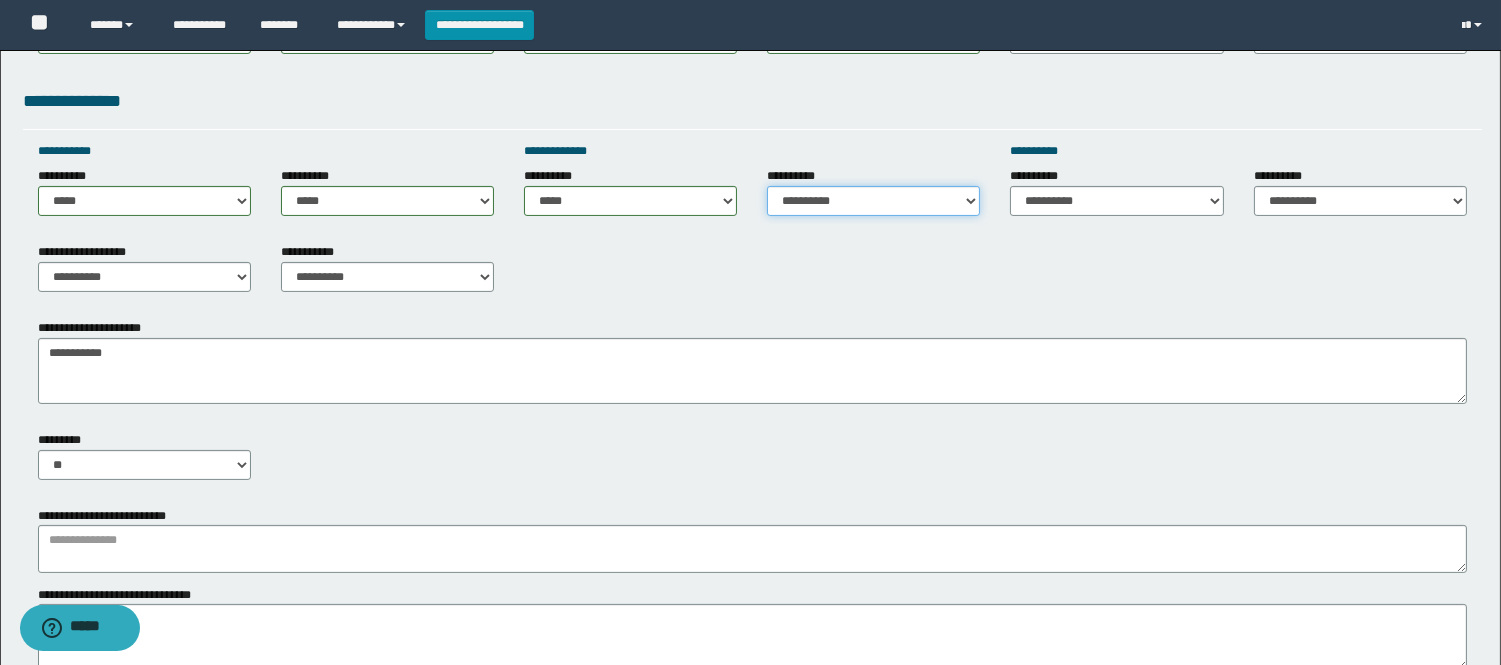 click on "**********" at bounding box center (873, 201) 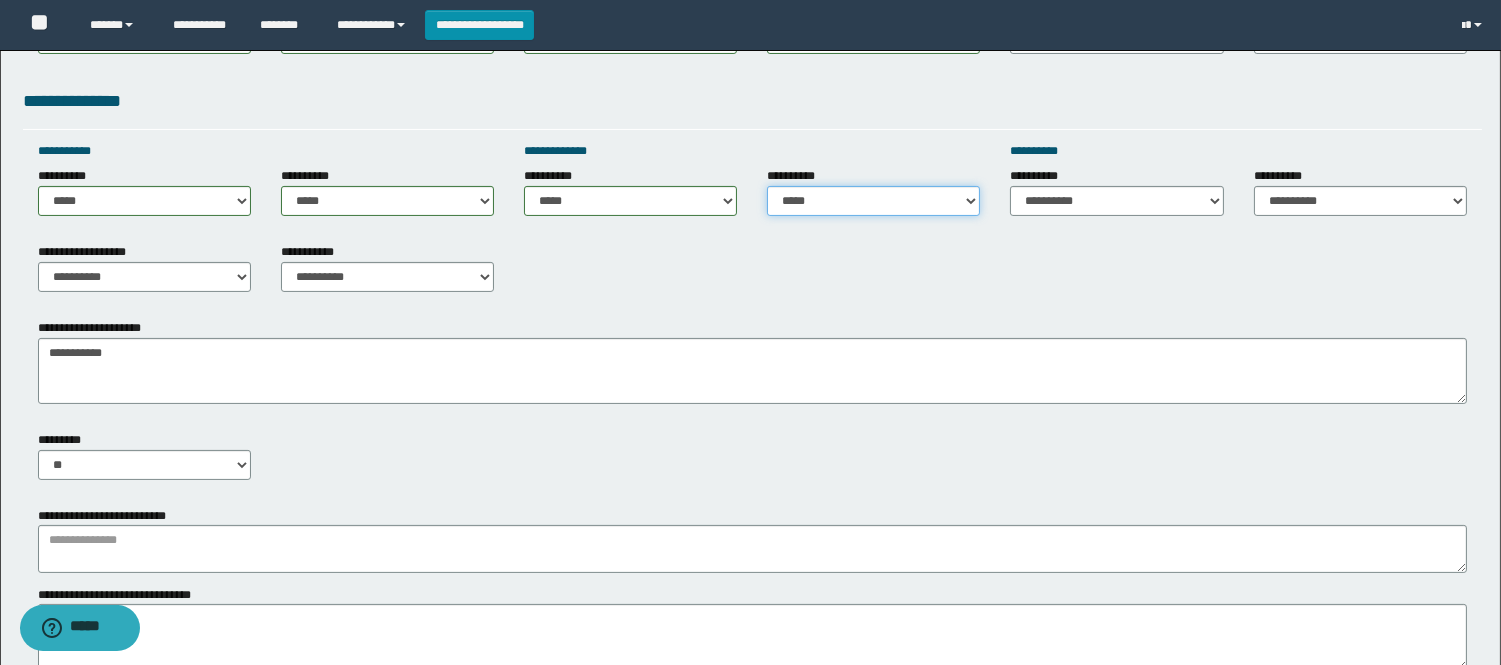 click on "**********" at bounding box center (873, 201) 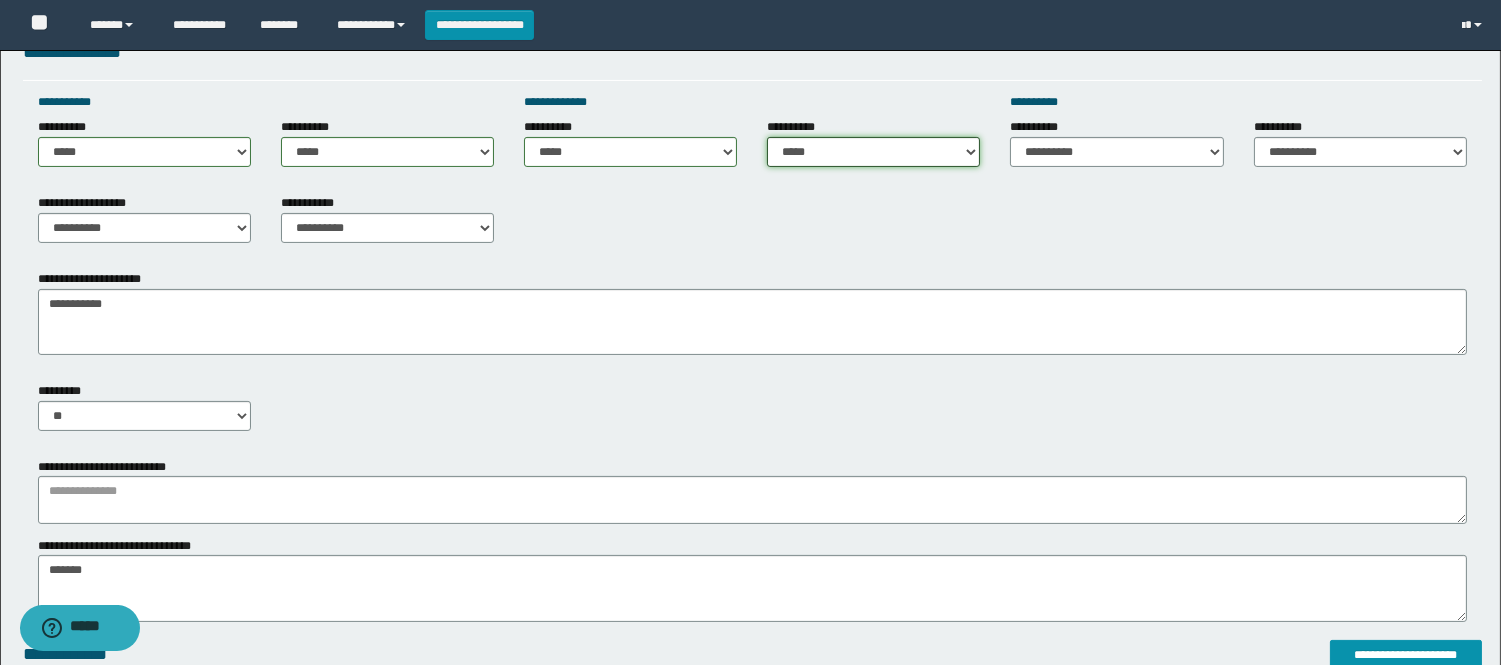 scroll, scrollTop: 777, scrollLeft: 0, axis: vertical 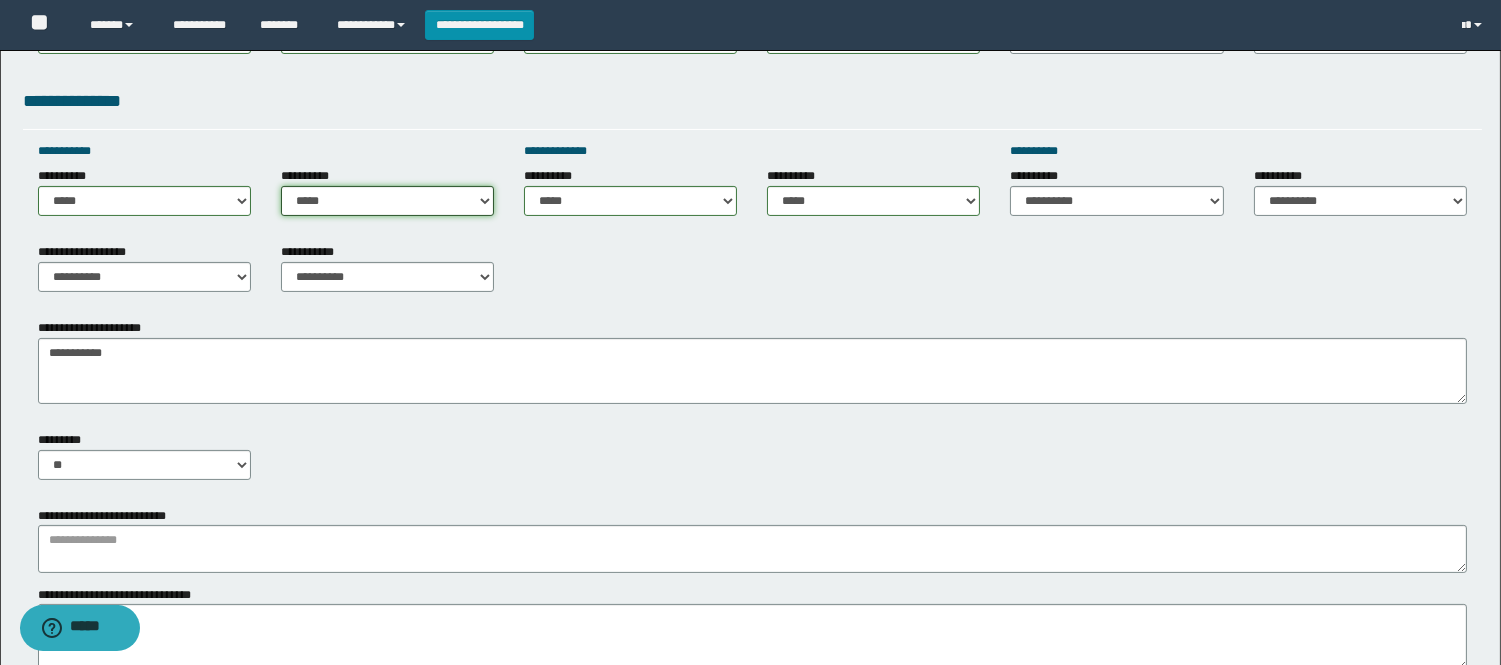 click on "**********" at bounding box center [387, 201] 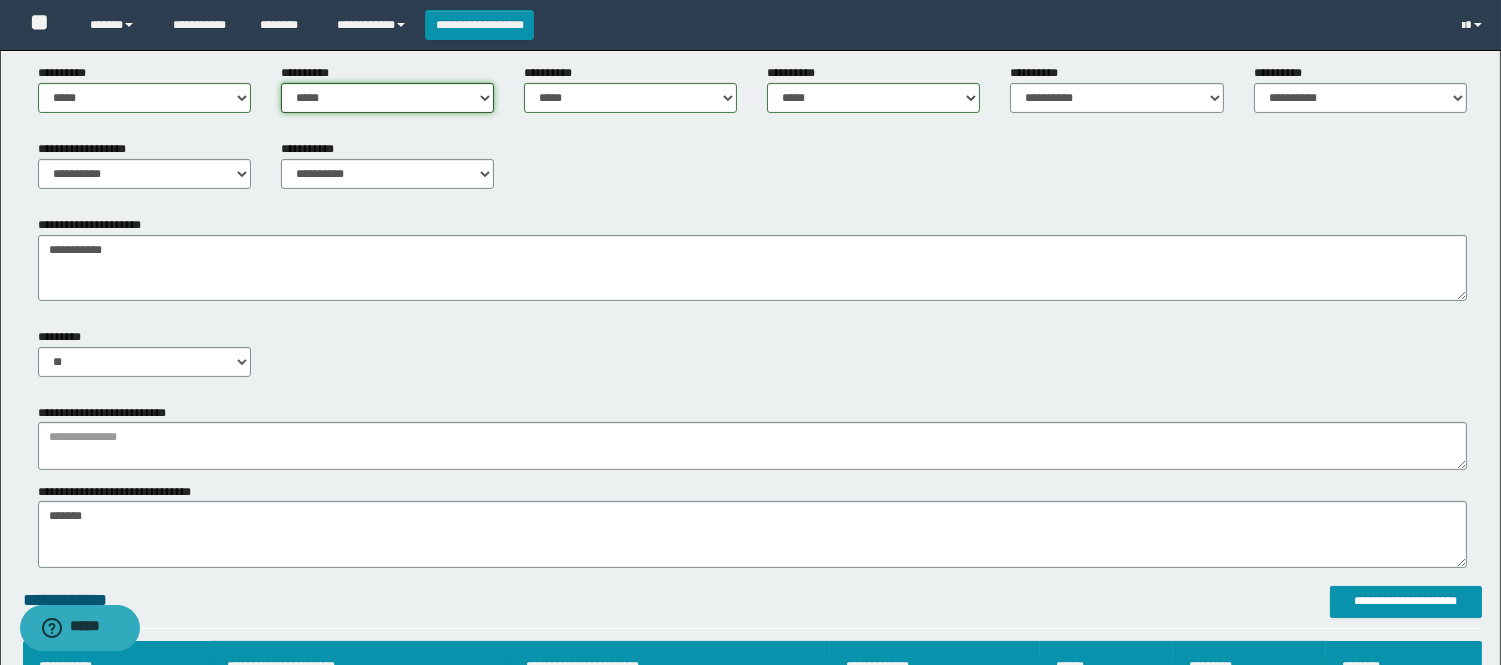 scroll, scrollTop: 1000, scrollLeft: 0, axis: vertical 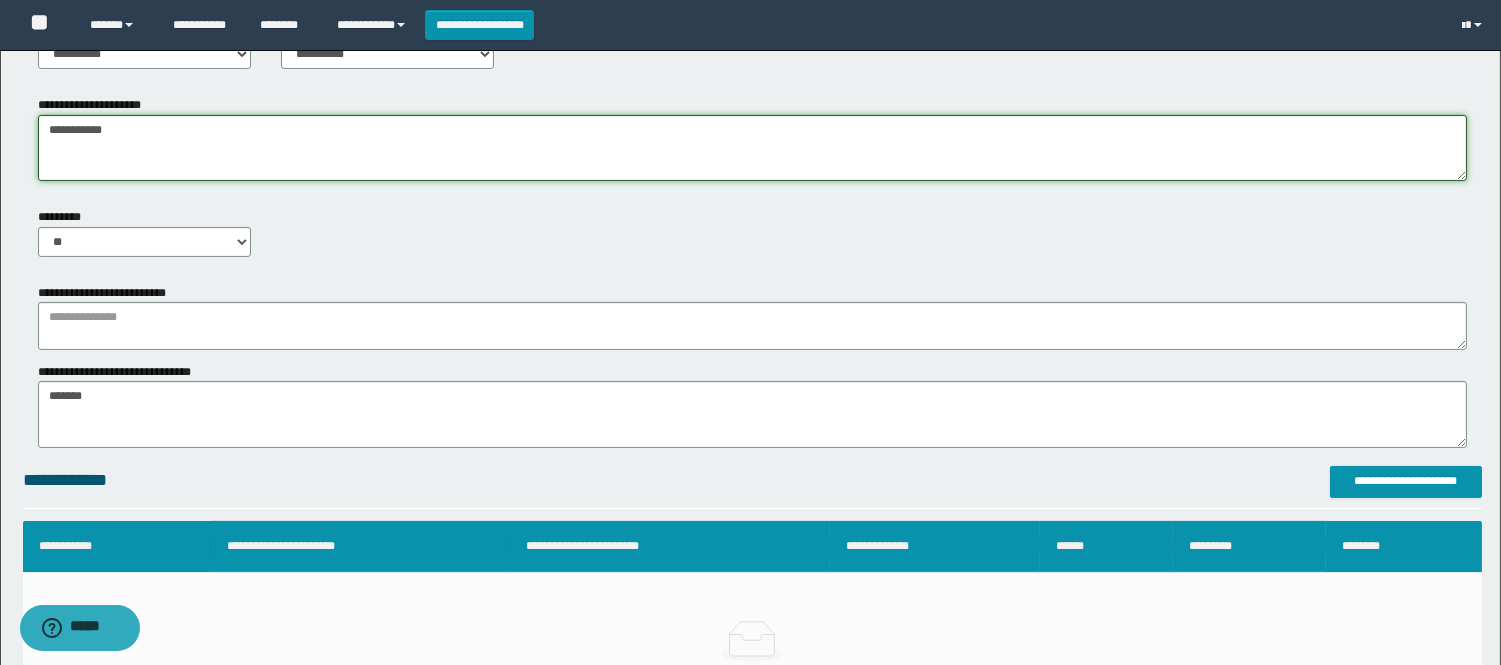 click on "**********" at bounding box center (750, -70) 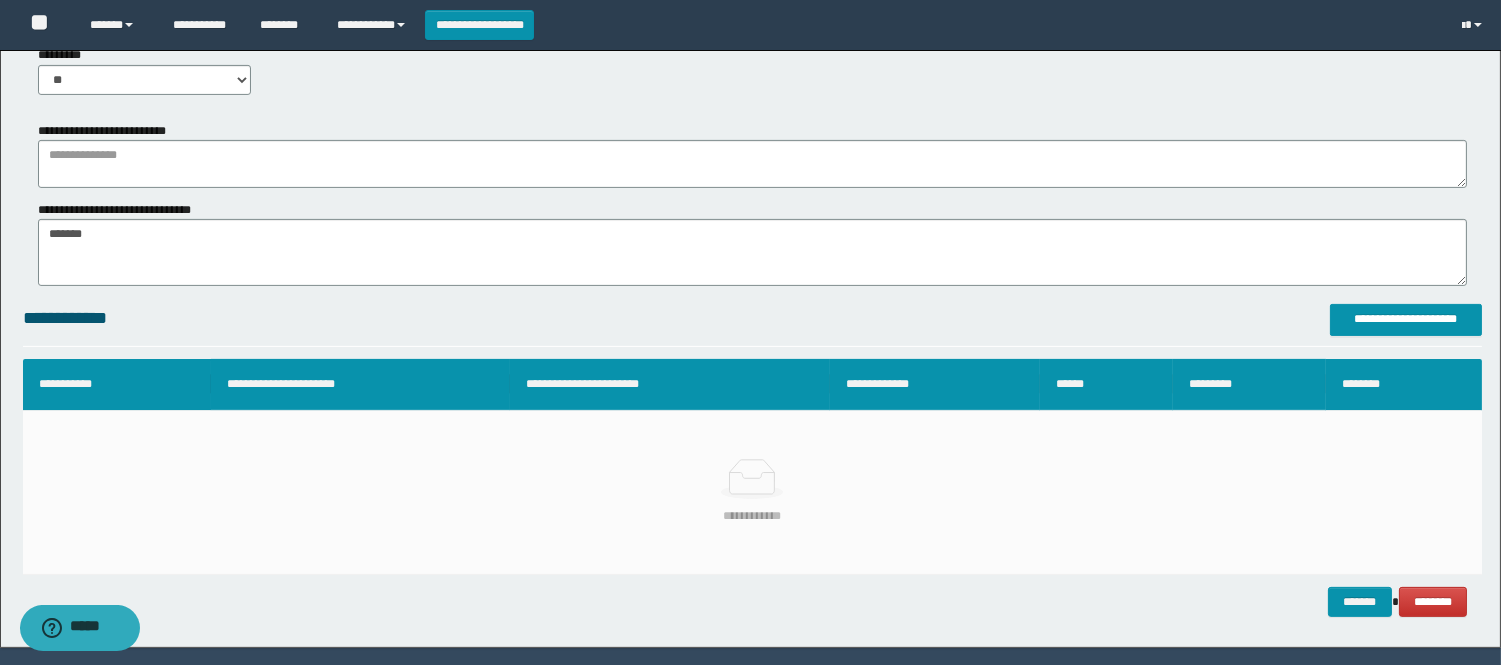 scroll, scrollTop: 1111, scrollLeft: 0, axis: vertical 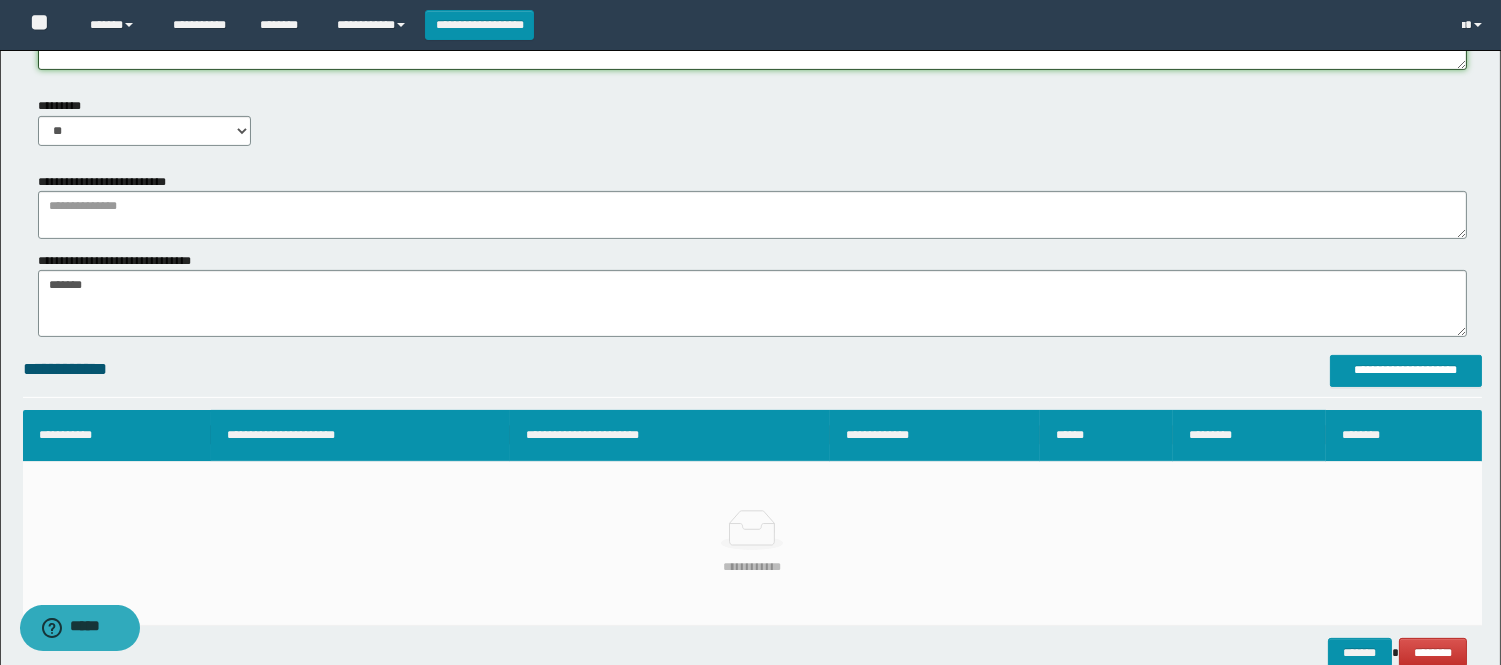 type on "**********" 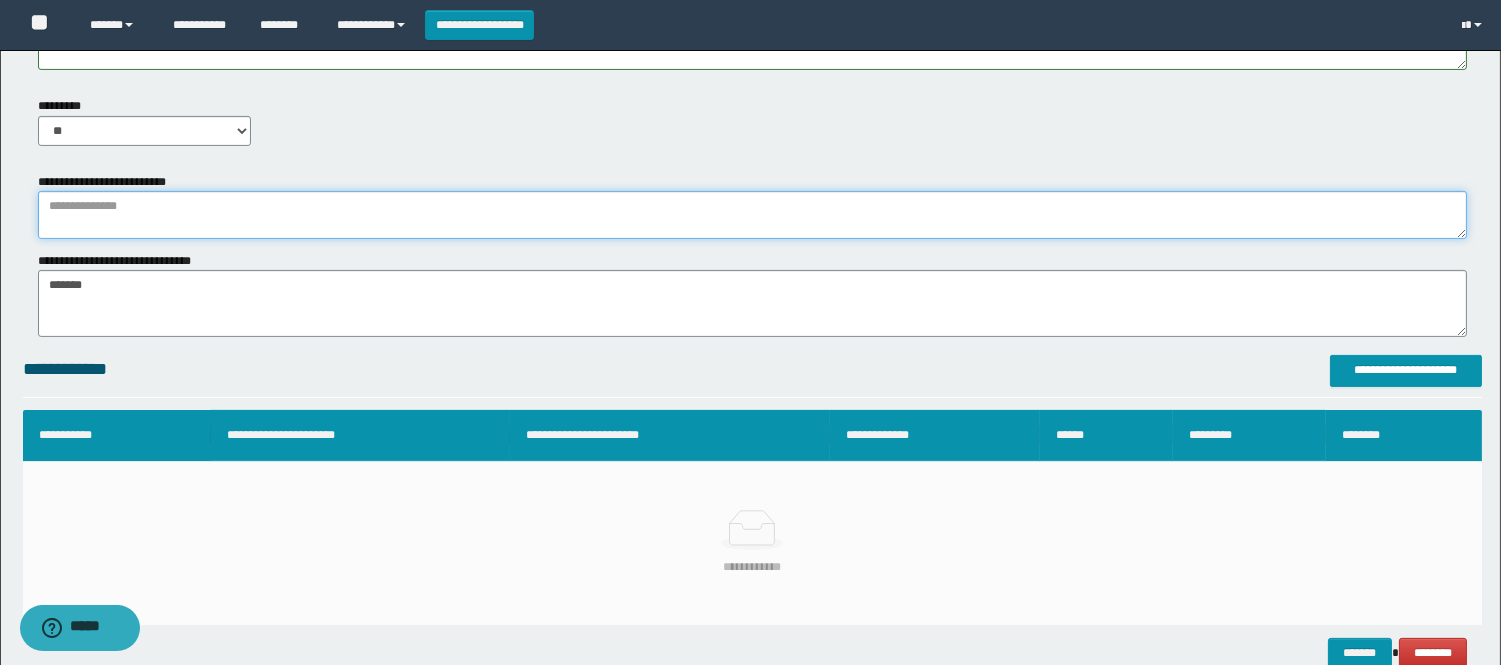 click at bounding box center (752, 215) 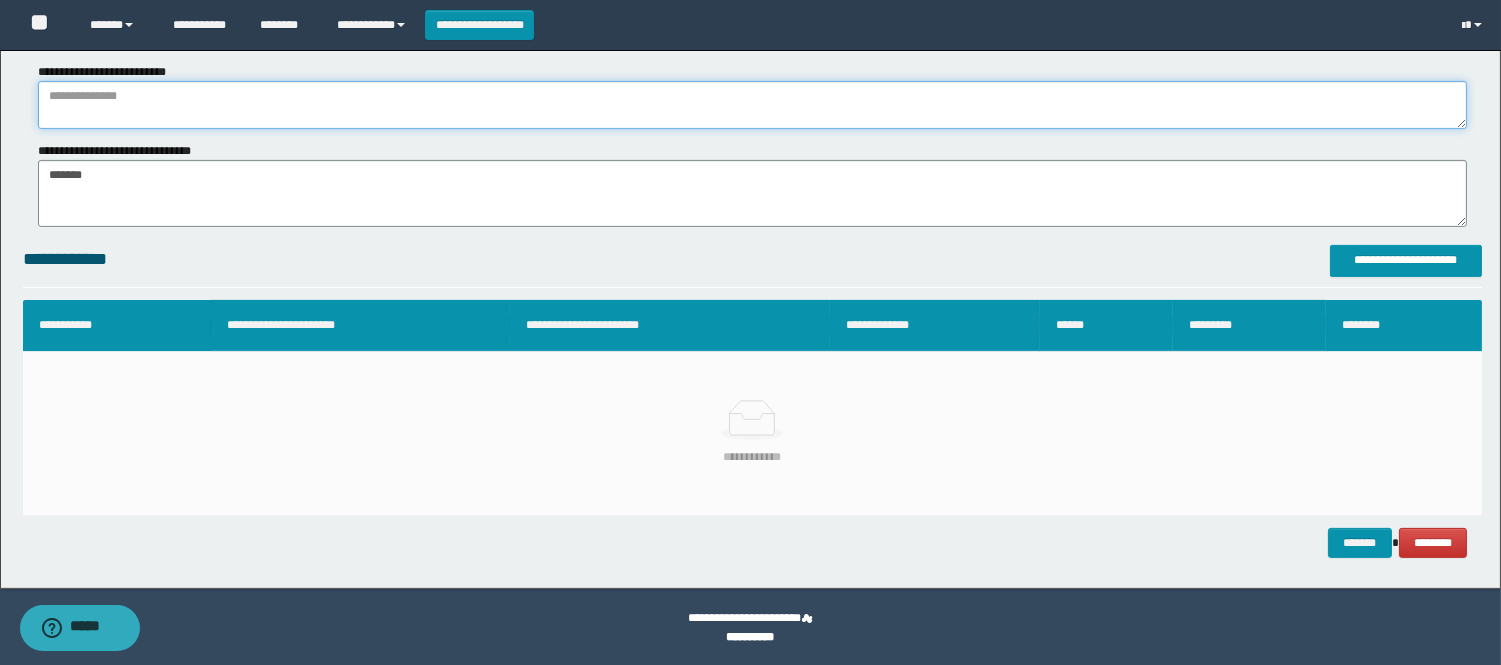 scroll, scrollTop: 1222, scrollLeft: 0, axis: vertical 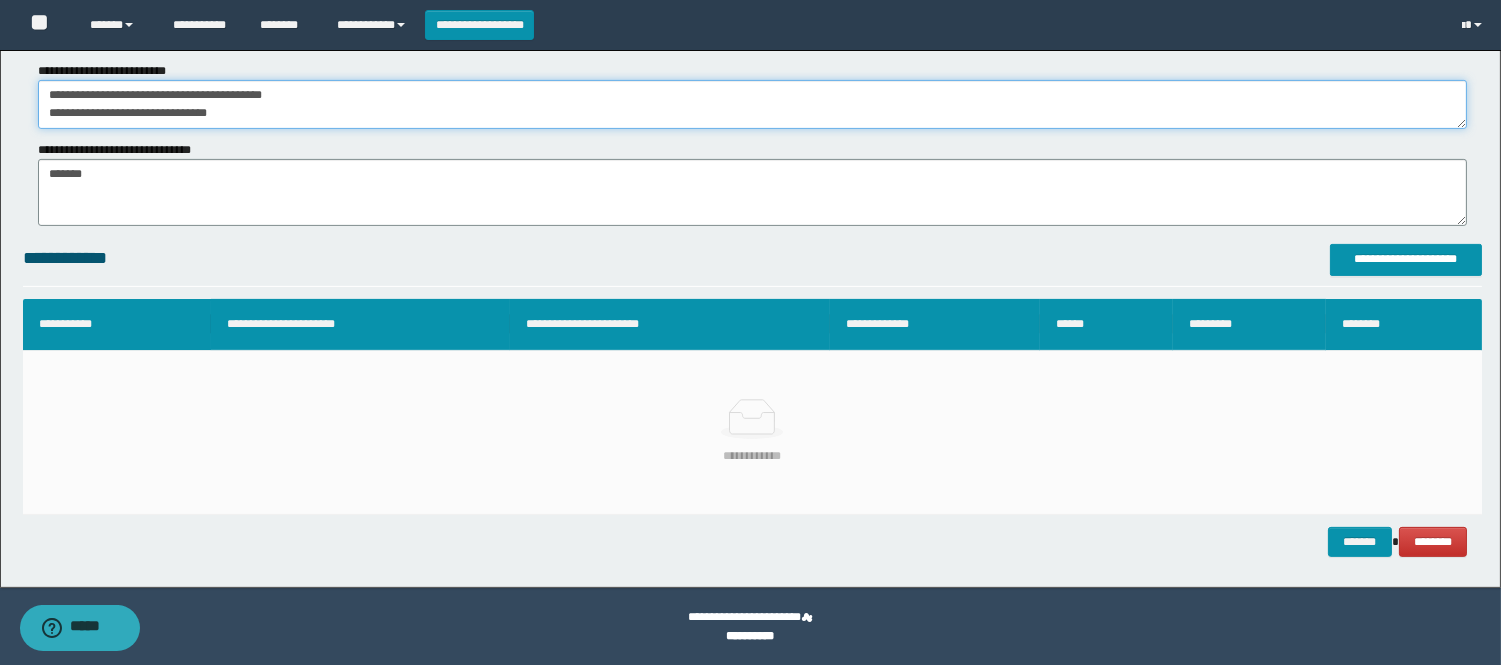 click on "**********" at bounding box center (752, 104) 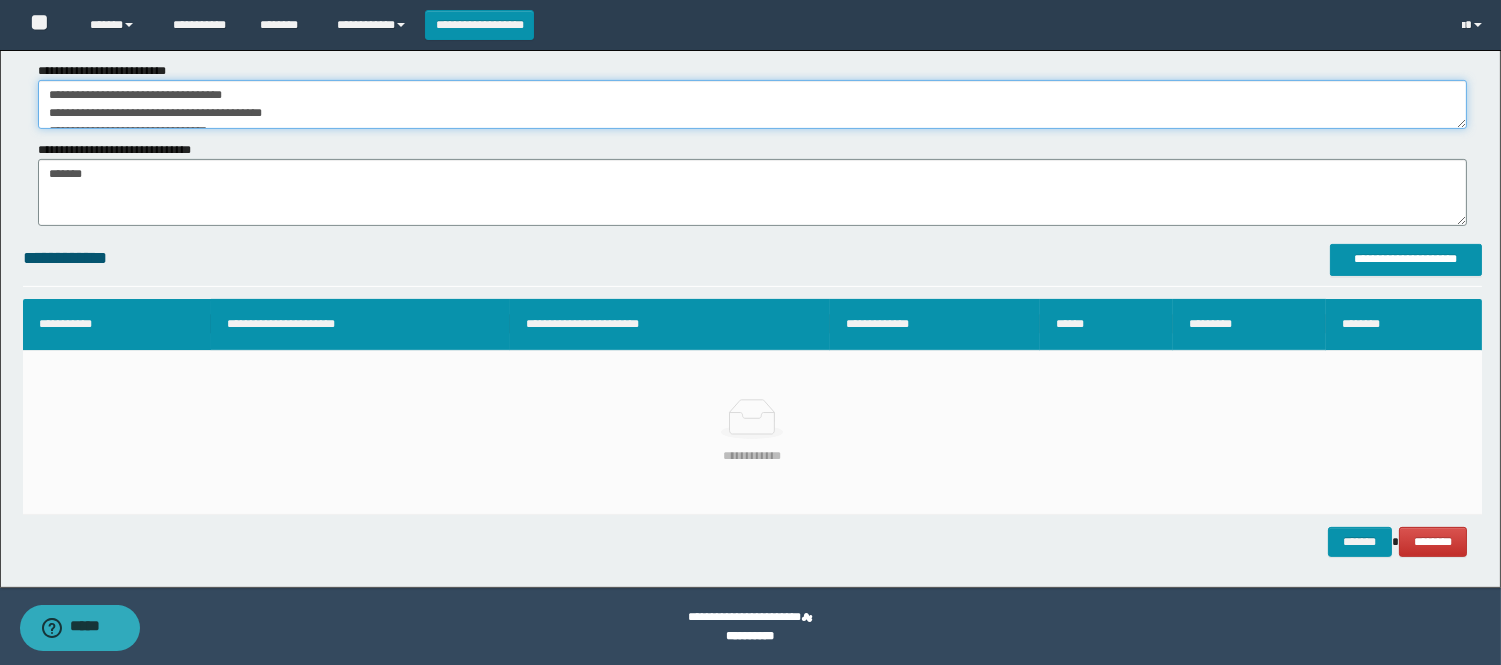 scroll, scrollTop: 35, scrollLeft: 0, axis: vertical 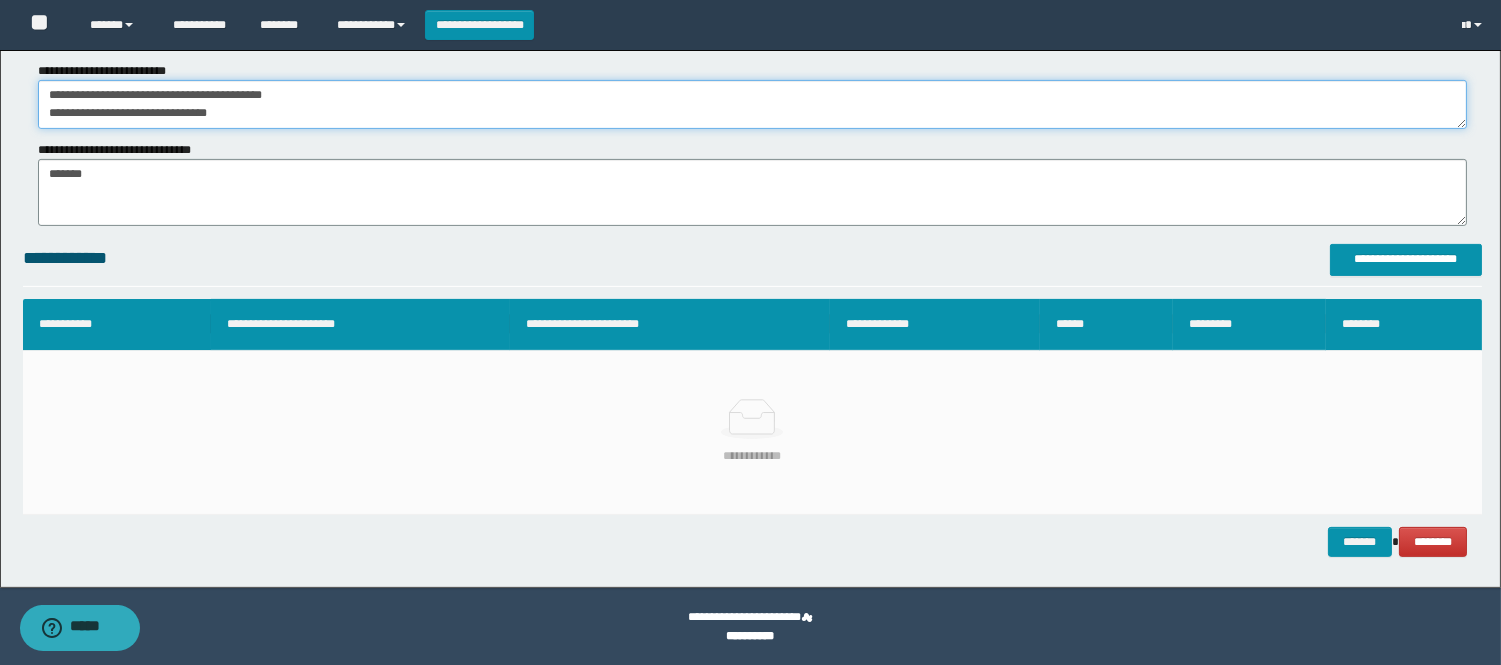 click on "**********" at bounding box center (752, 104) 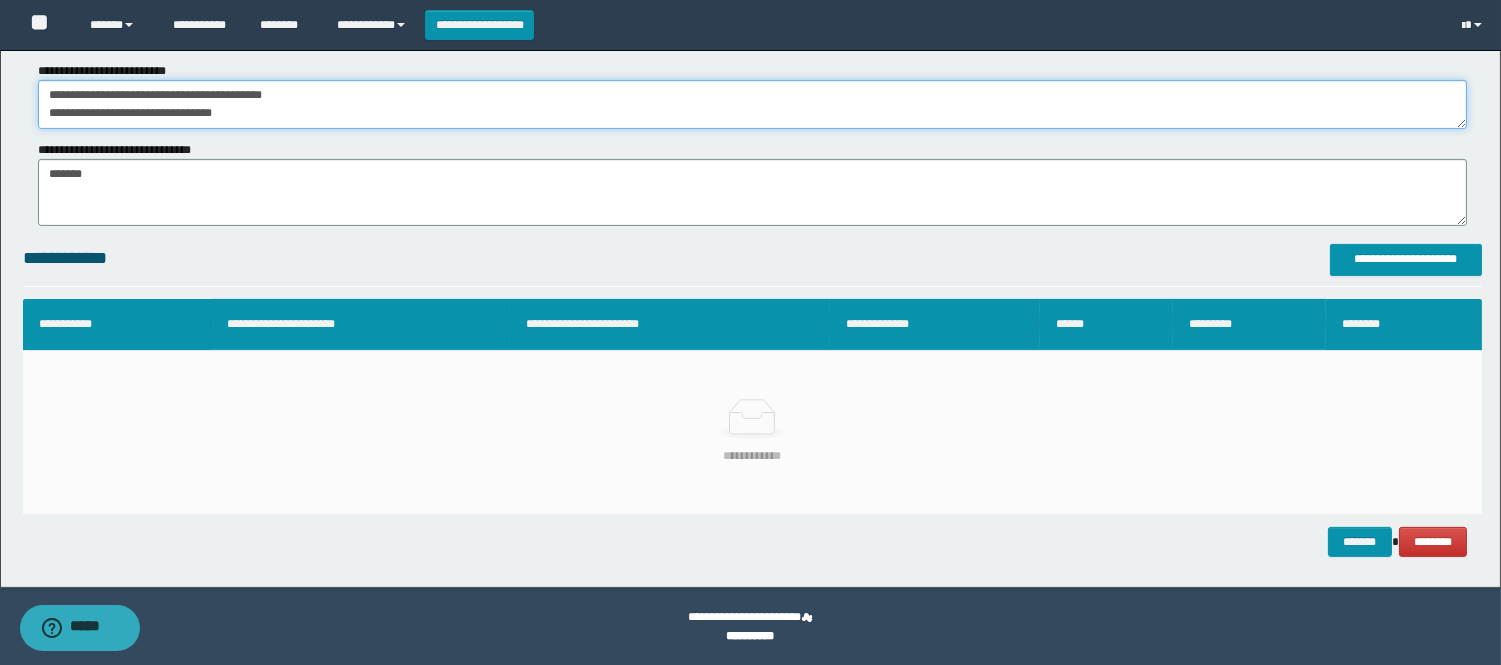 scroll, scrollTop: 30, scrollLeft: 0, axis: vertical 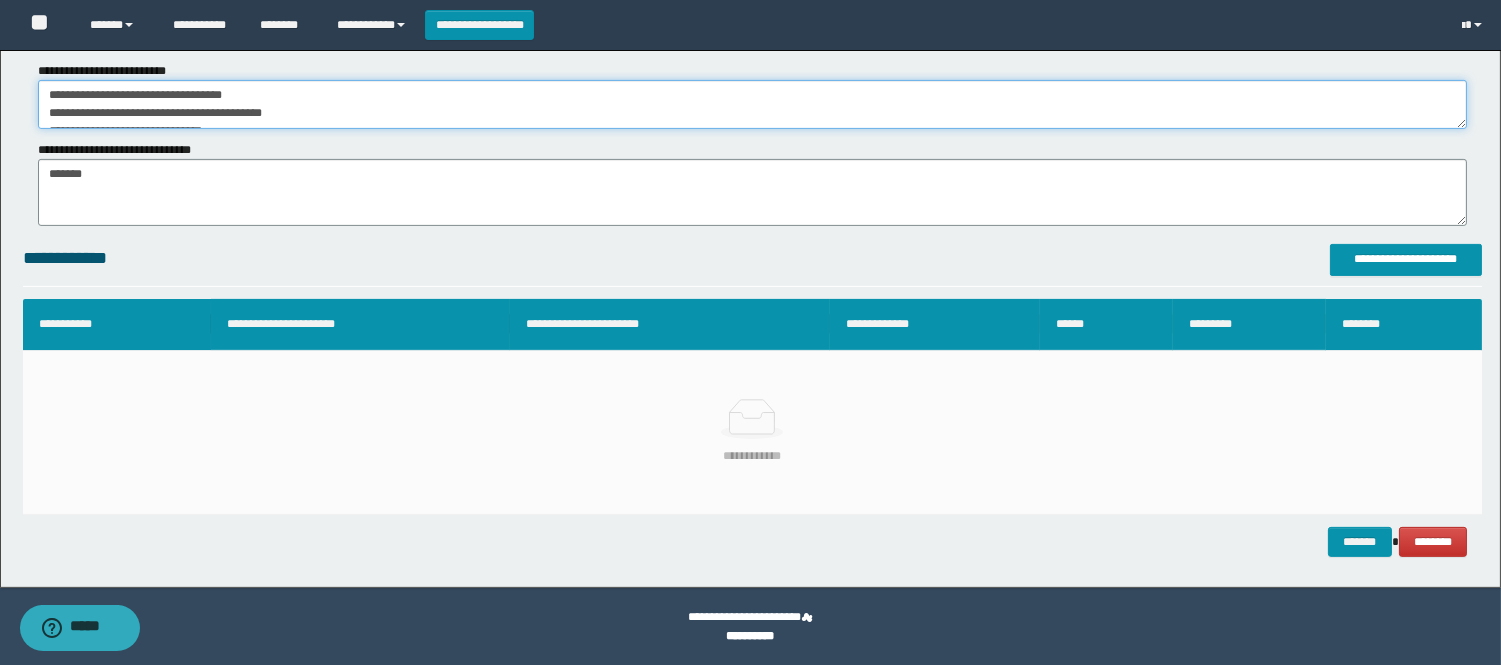 drag, startPoint x: 313, startPoint y: 118, endPoint x: 0, endPoint y: 46, distance: 321.1744 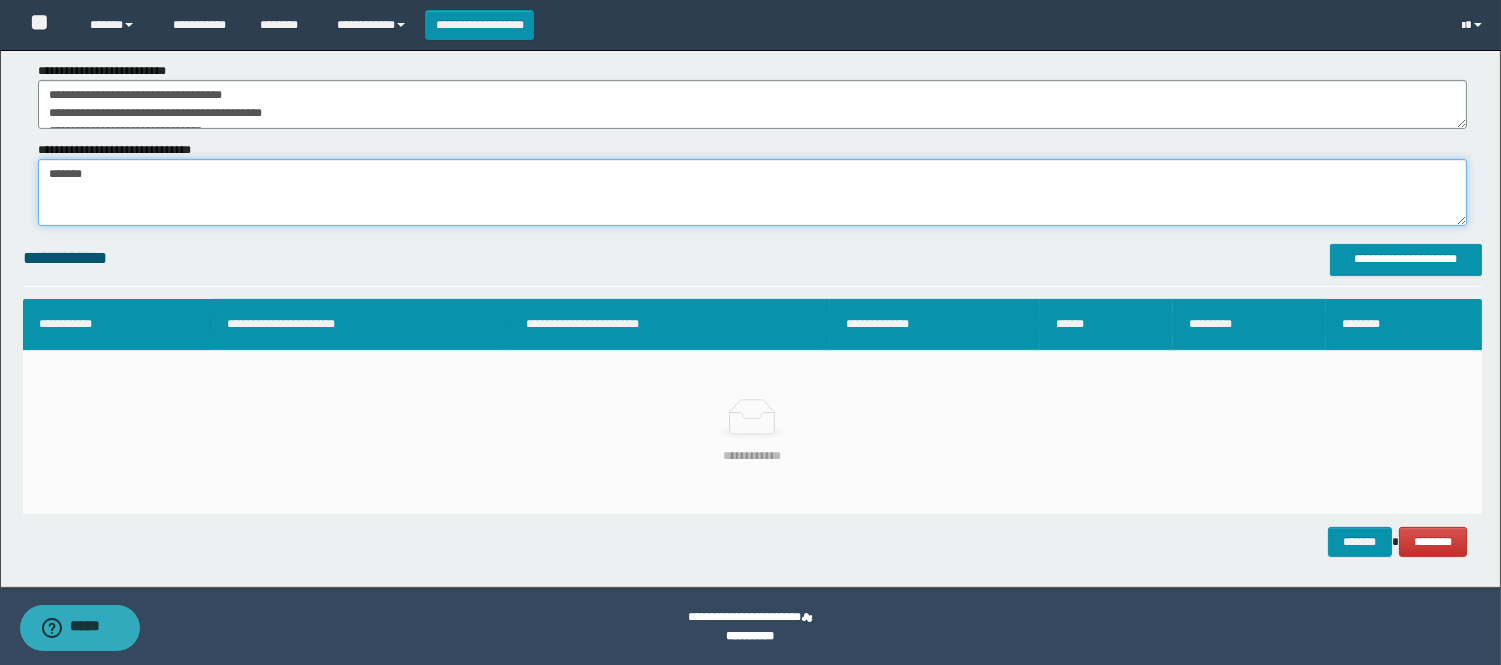 drag, startPoint x: 166, startPoint y: 190, endPoint x: 0, endPoint y: 185, distance: 166.07529 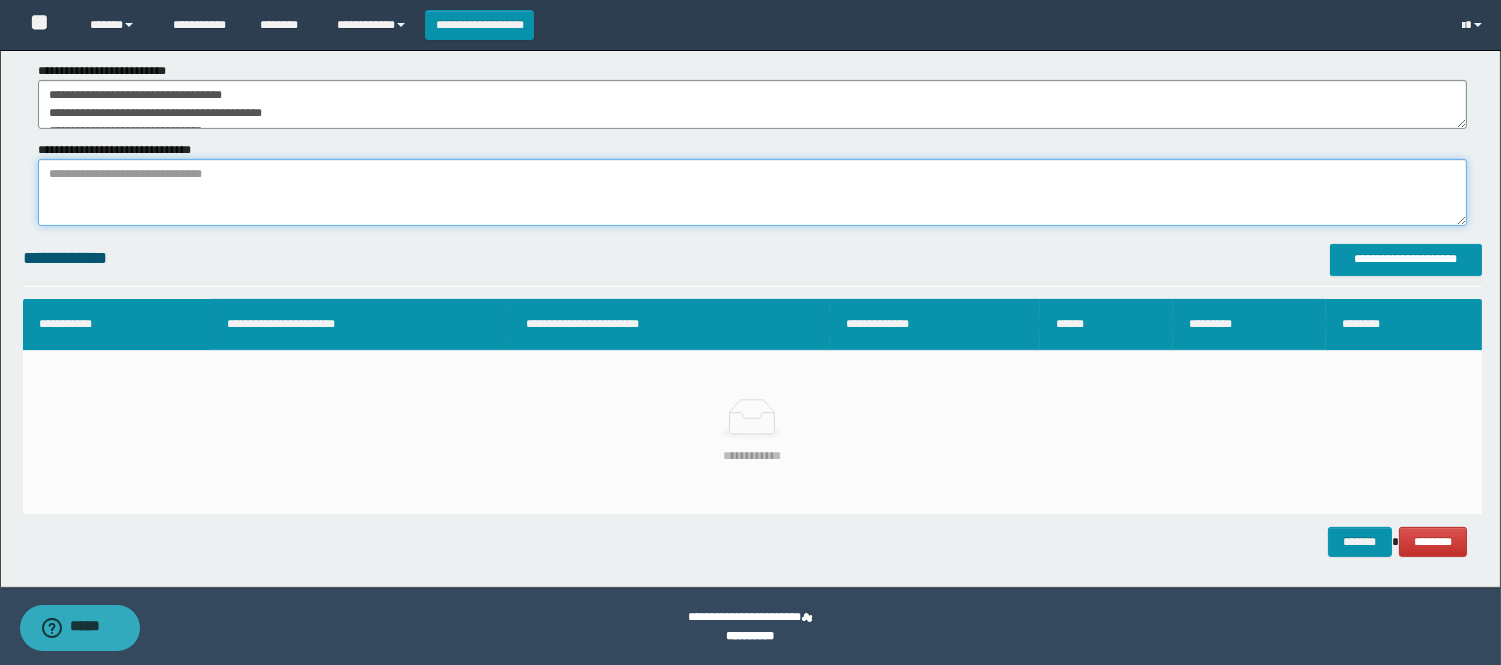 paste on "**********" 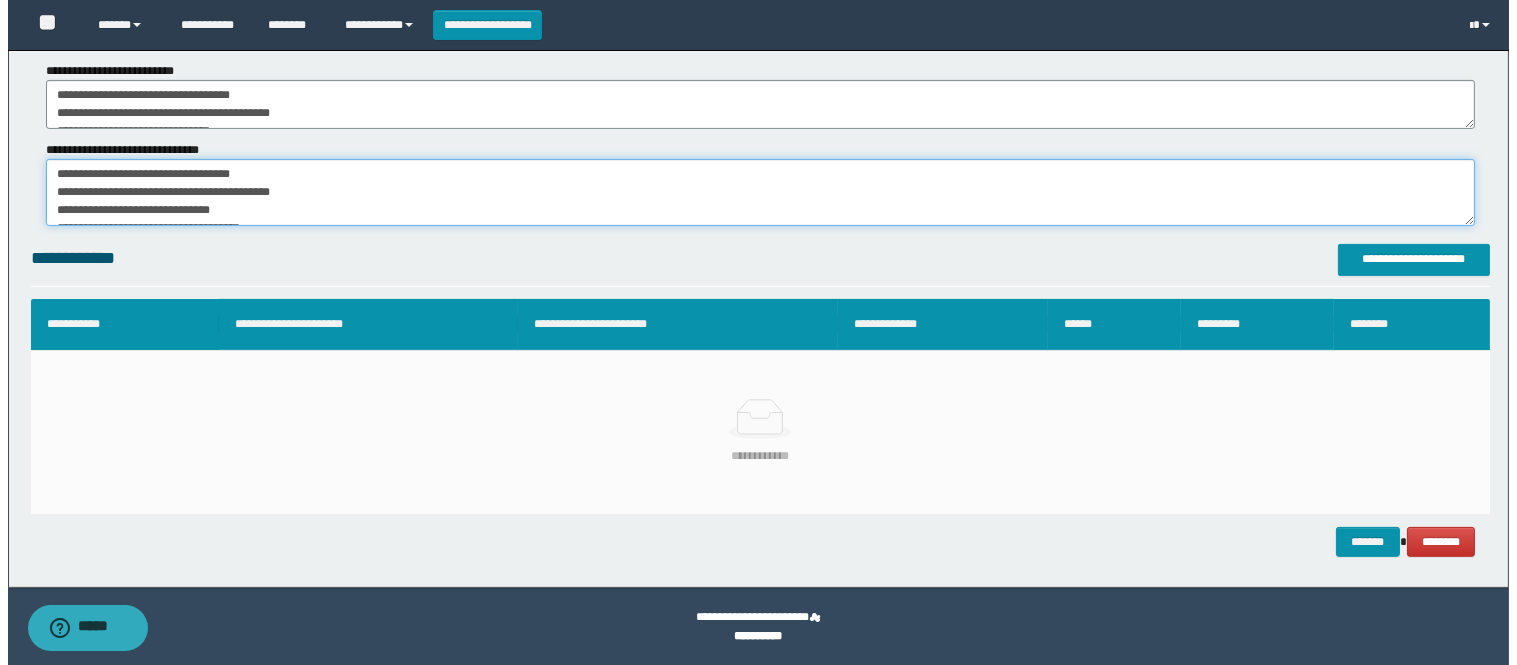 scroll, scrollTop: 12, scrollLeft: 0, axis: vertical 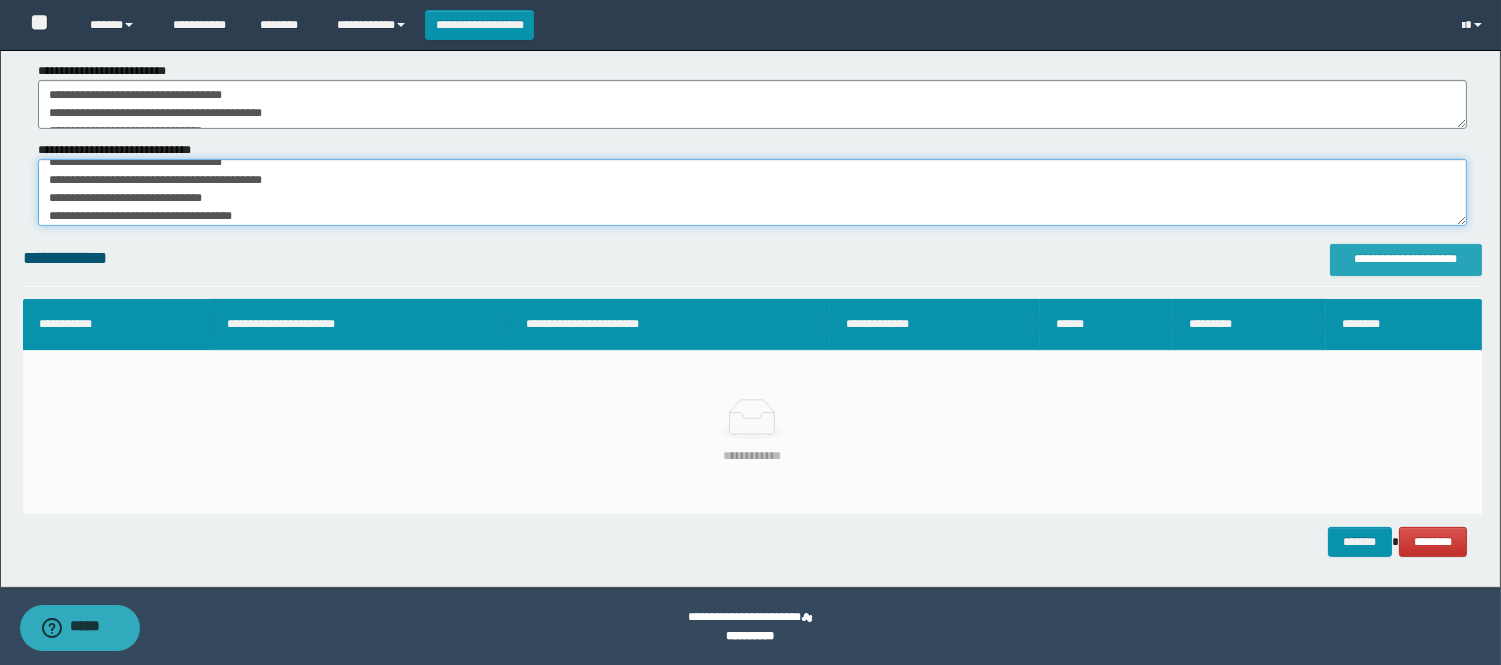 type on "**********" 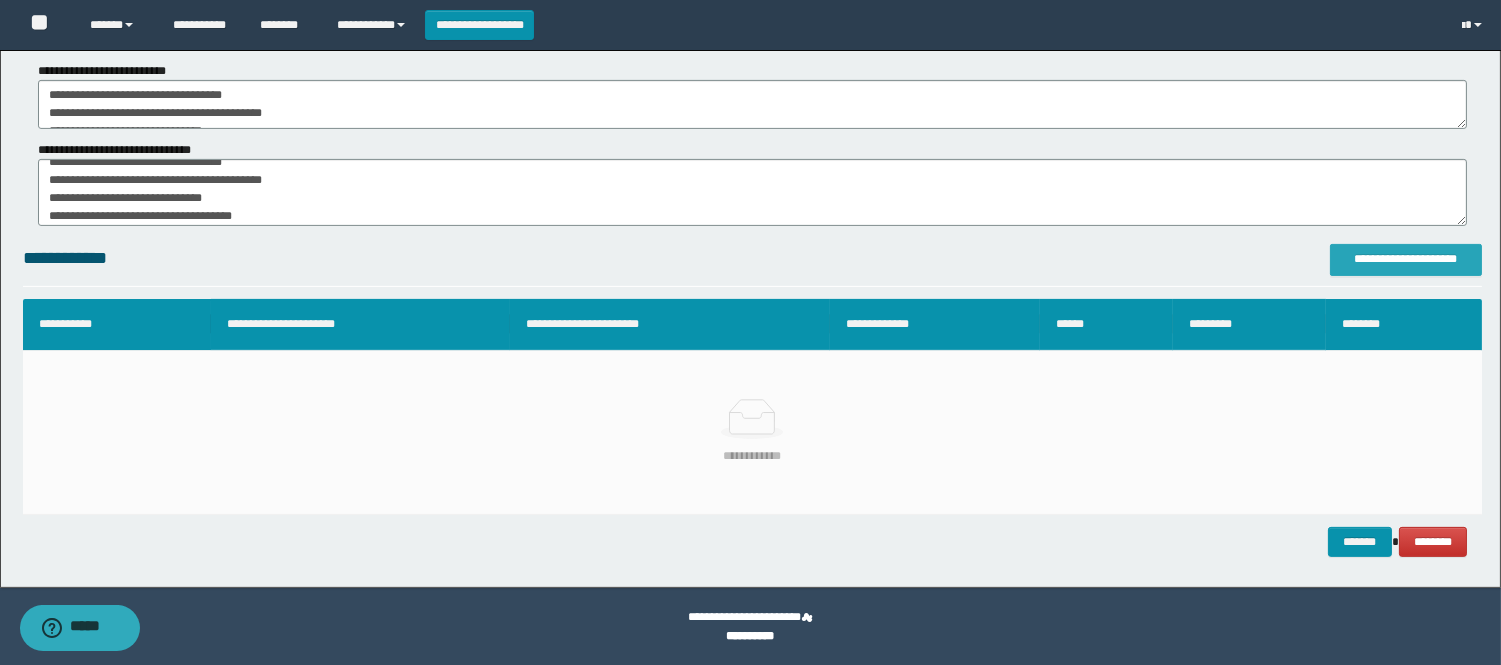 click on "**********" at bounding box center (1406, 259) 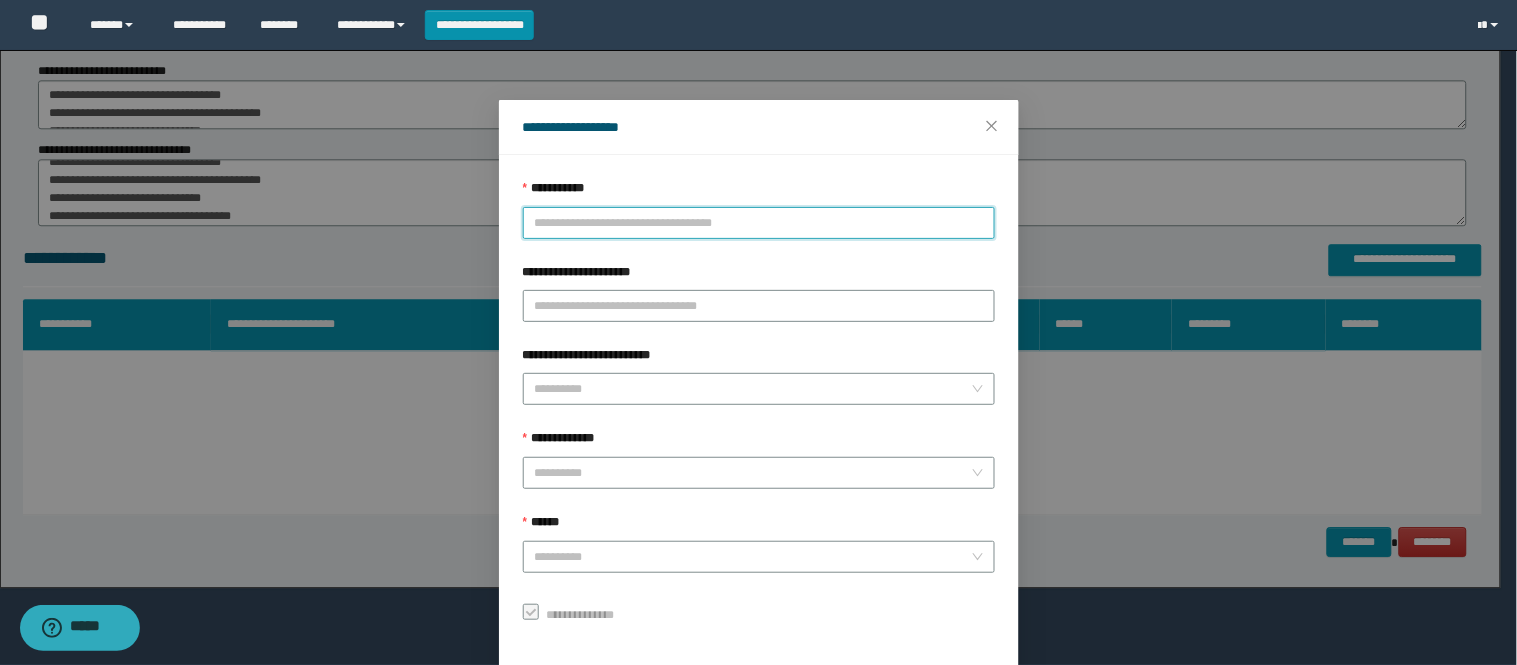 click on "**********" at bounding box center (759, 223) 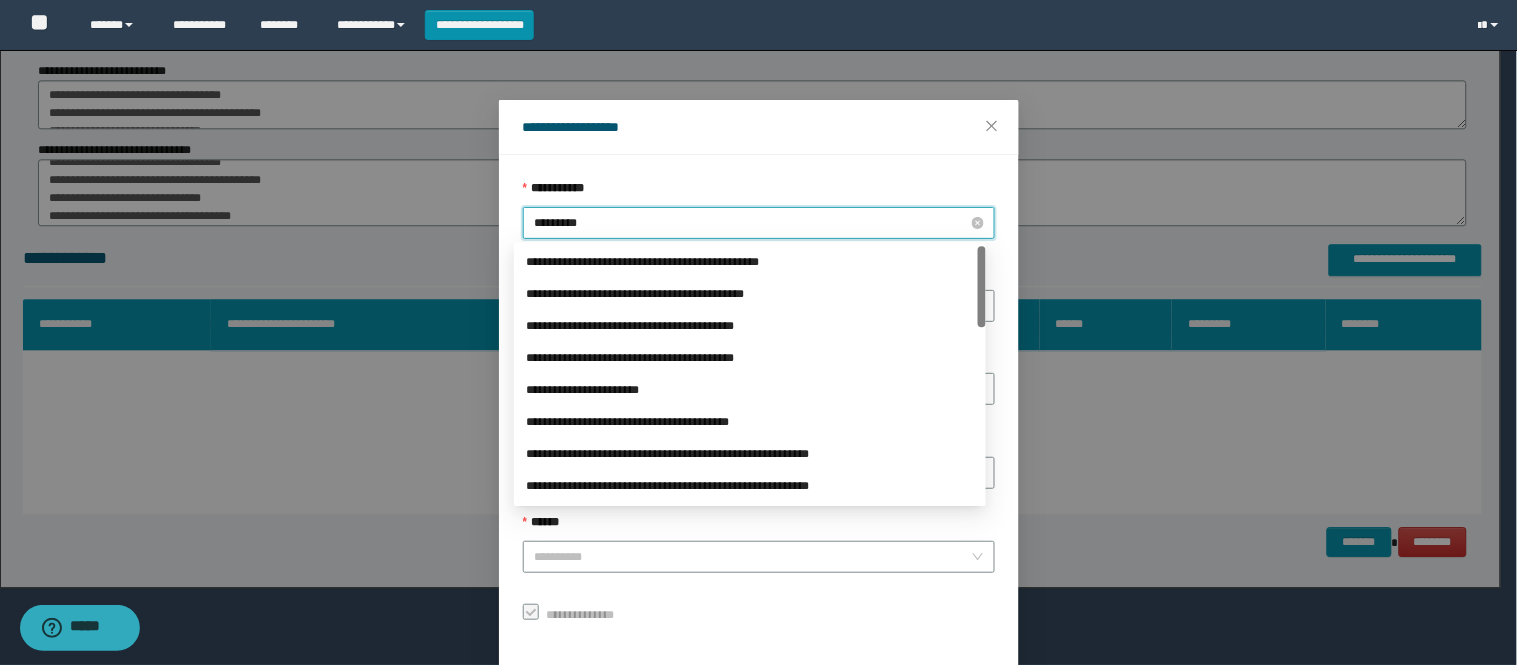type on "**********" 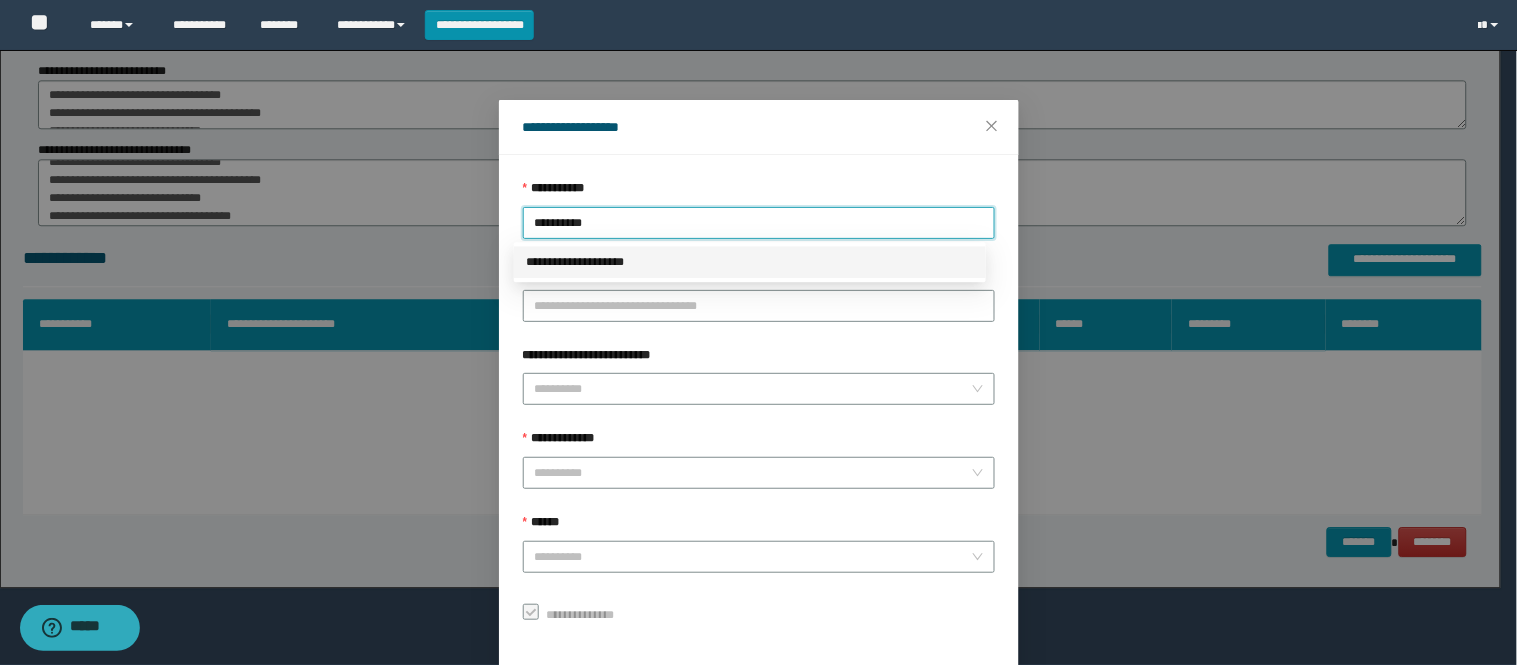click on "**********" at bounding box center [750, 262] 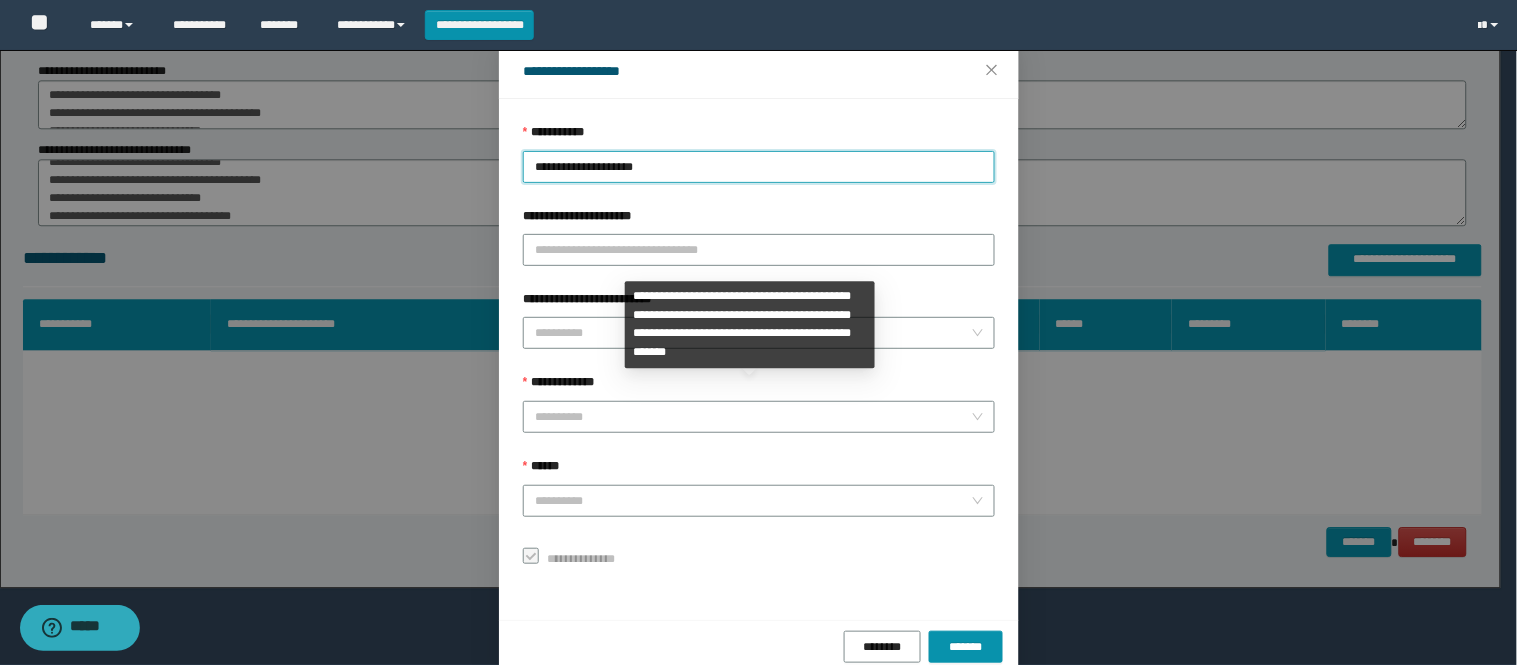 scroll, scrollTop: 87, scrollLeft: 0, axis: vertical 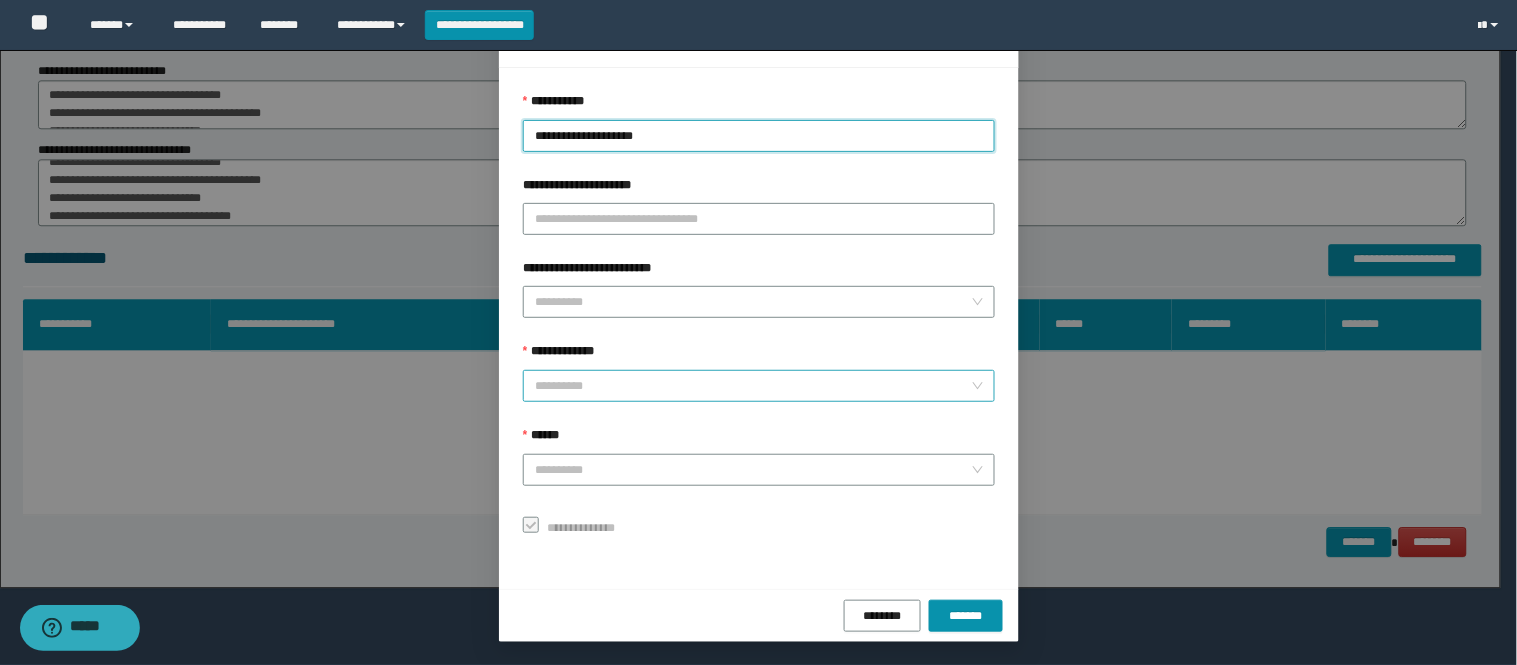 click on "**********" at bounding box center [753, 386] 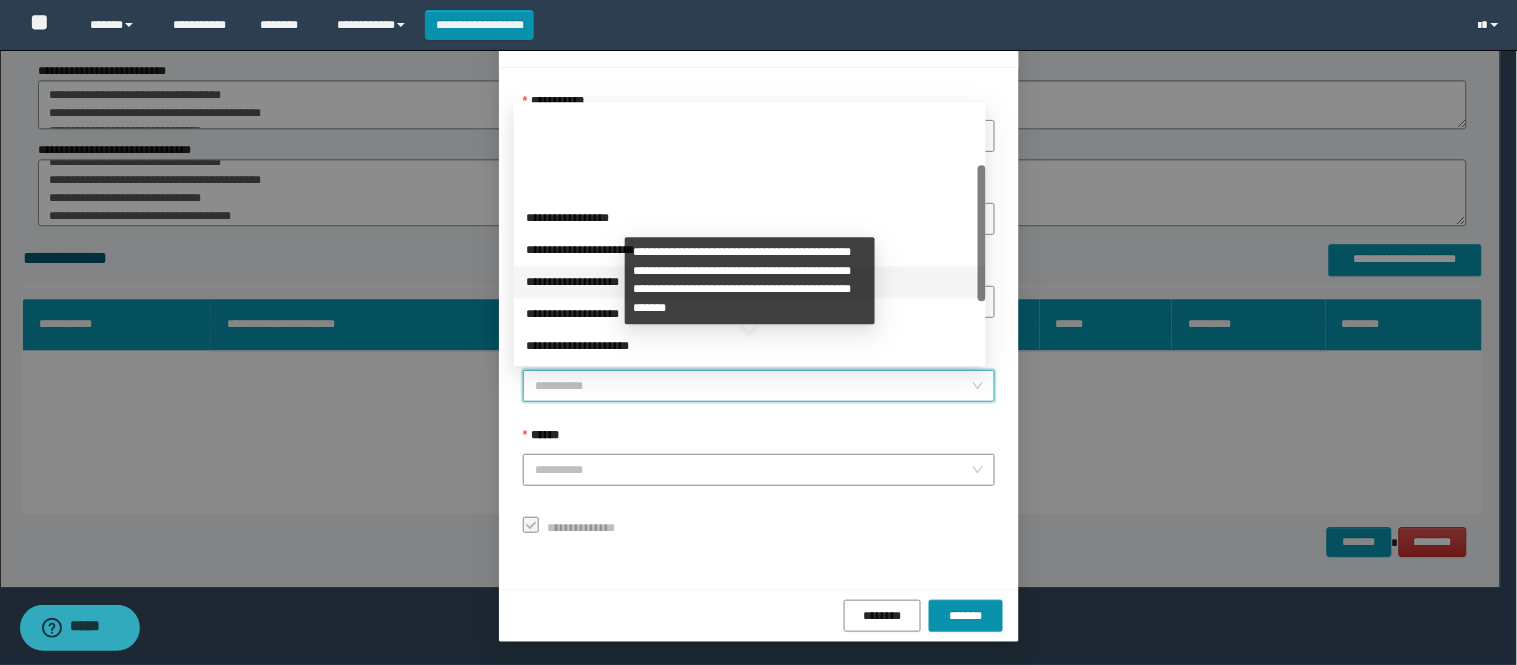 scroll, scrollTop: 224, scrollLeft: 0, axis: vertical 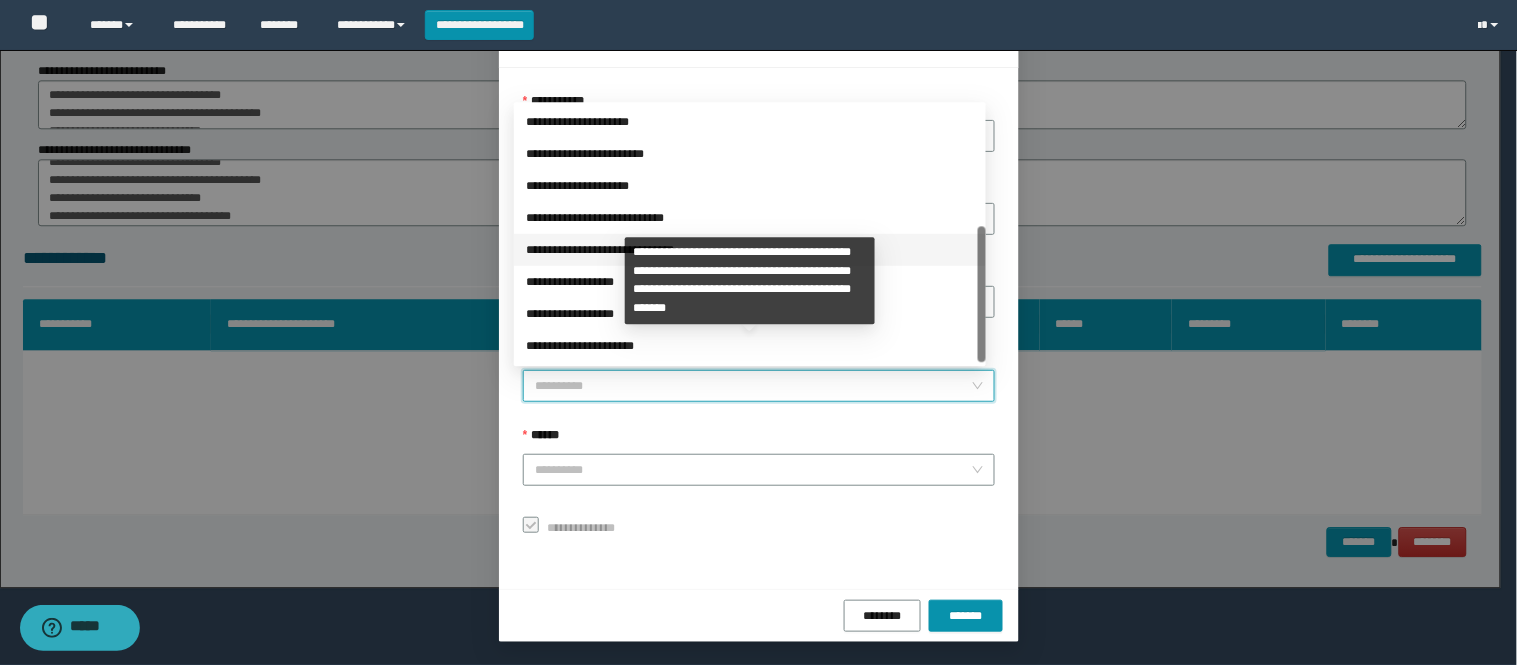 click on "**********" at bounding box center (750, 250) 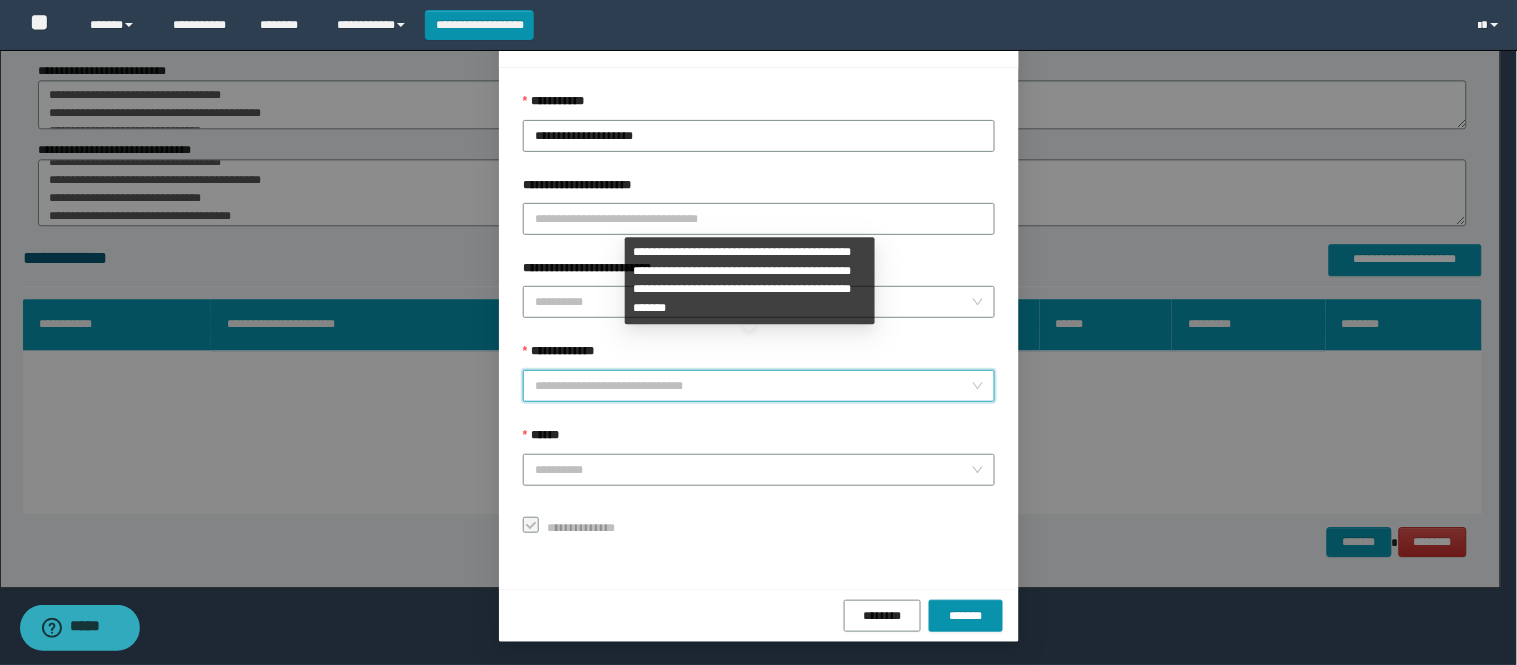 click on "**********" at bounding box center (759, 386) 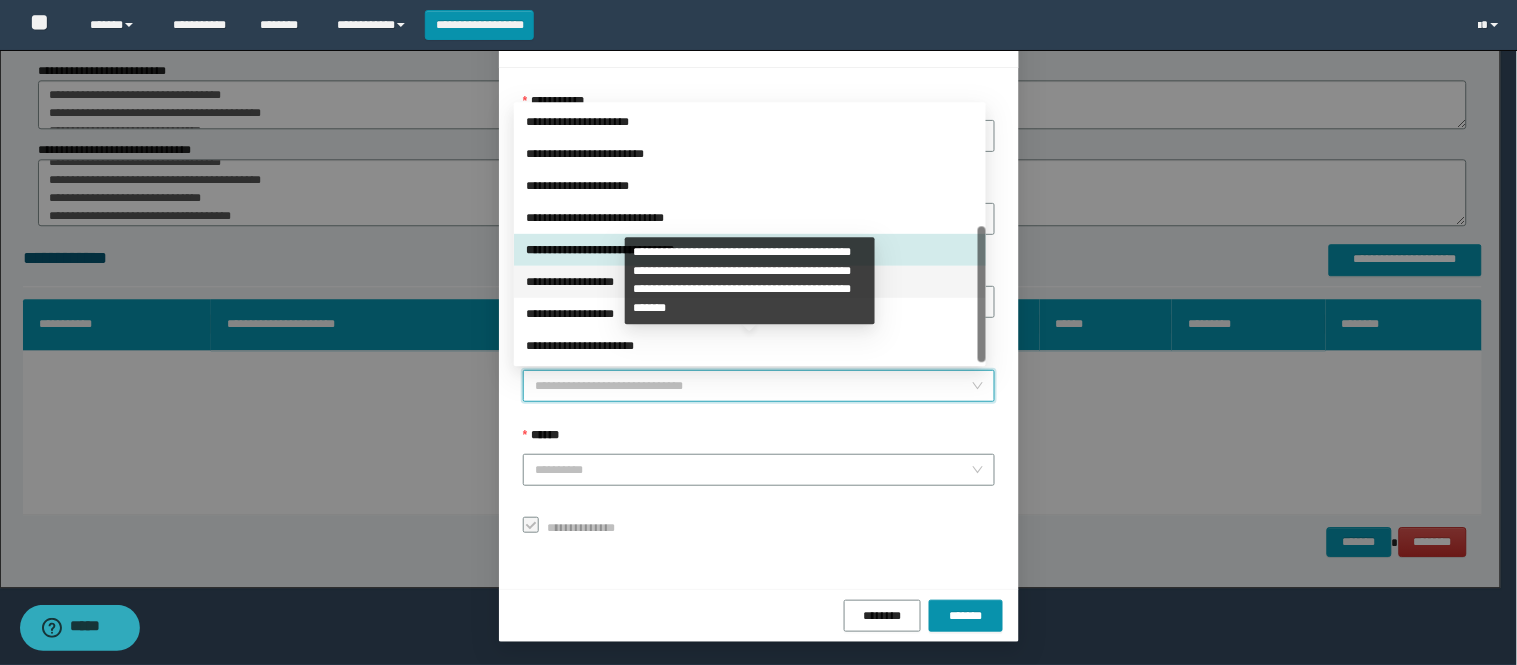 click on "**********" at bounding box center (750, 282) 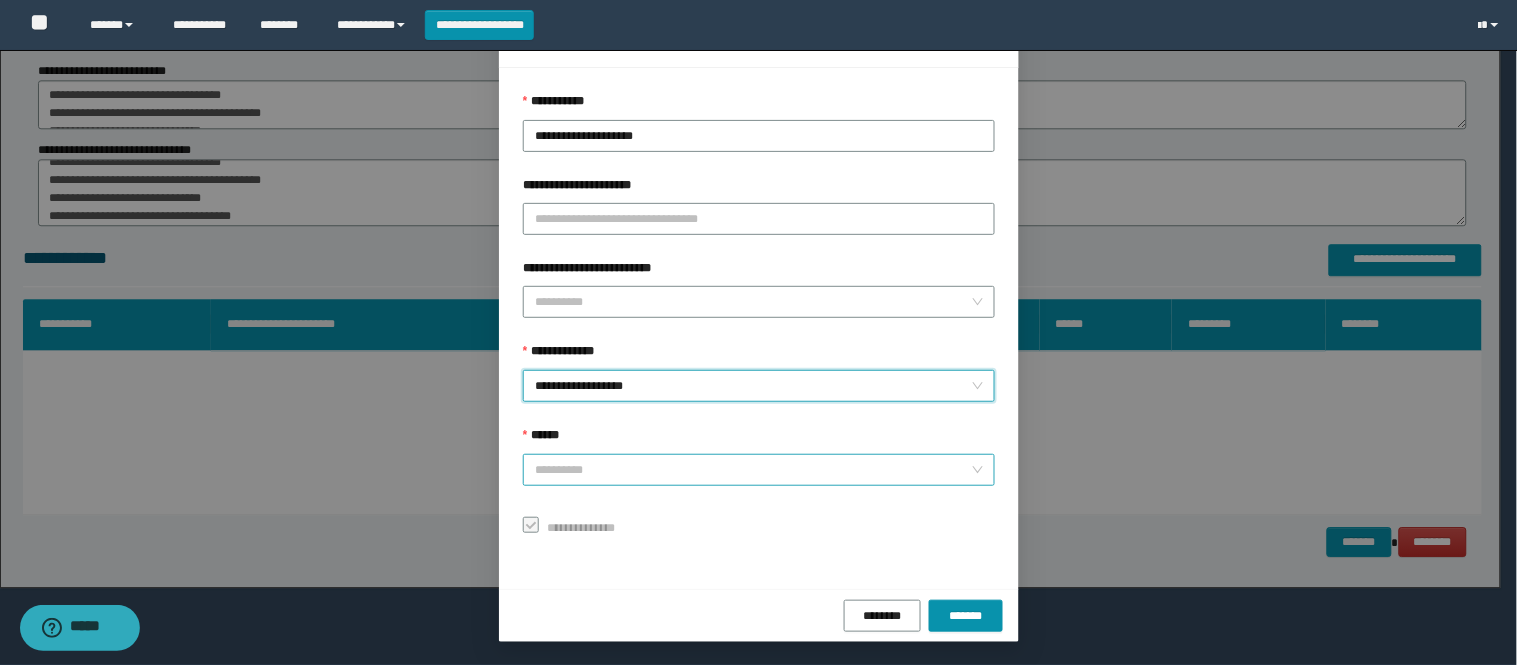 click on "******" at bounding box center [753, 470] 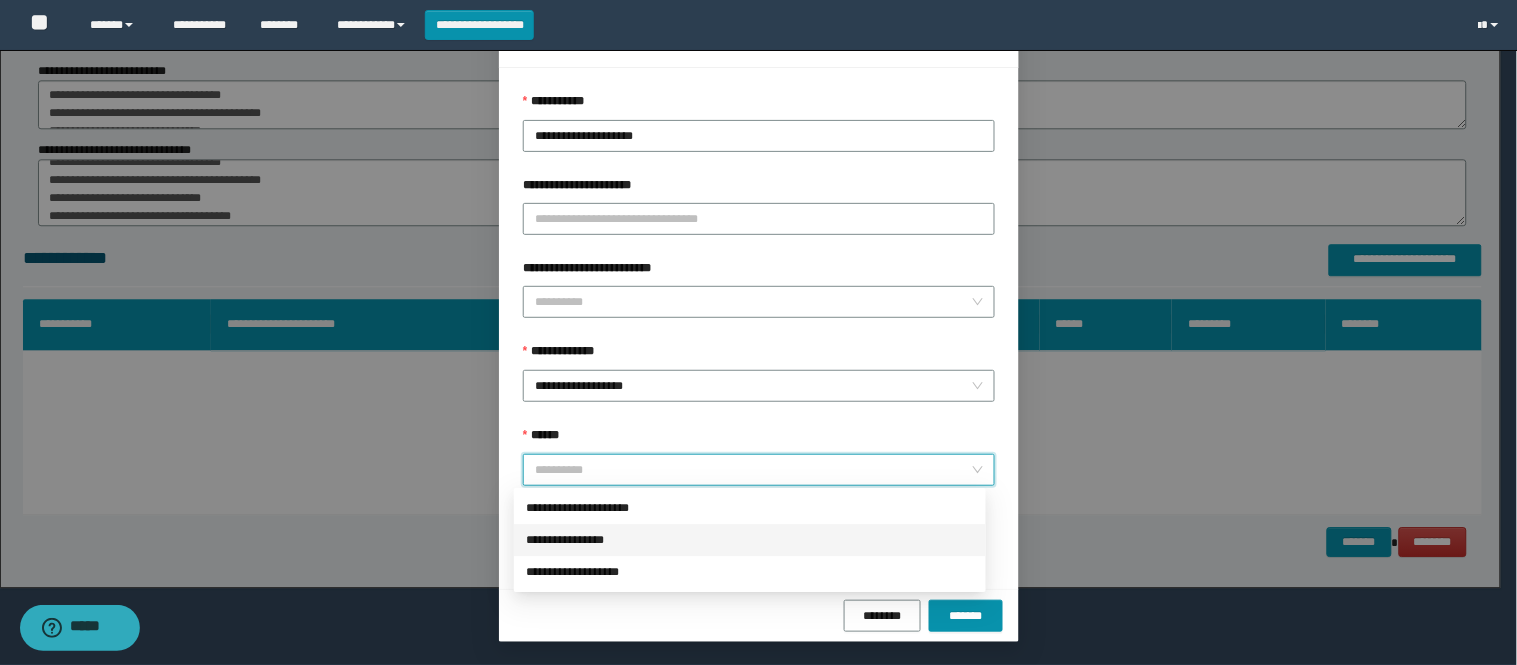 click on "**********" at bounding box center [750, 540] 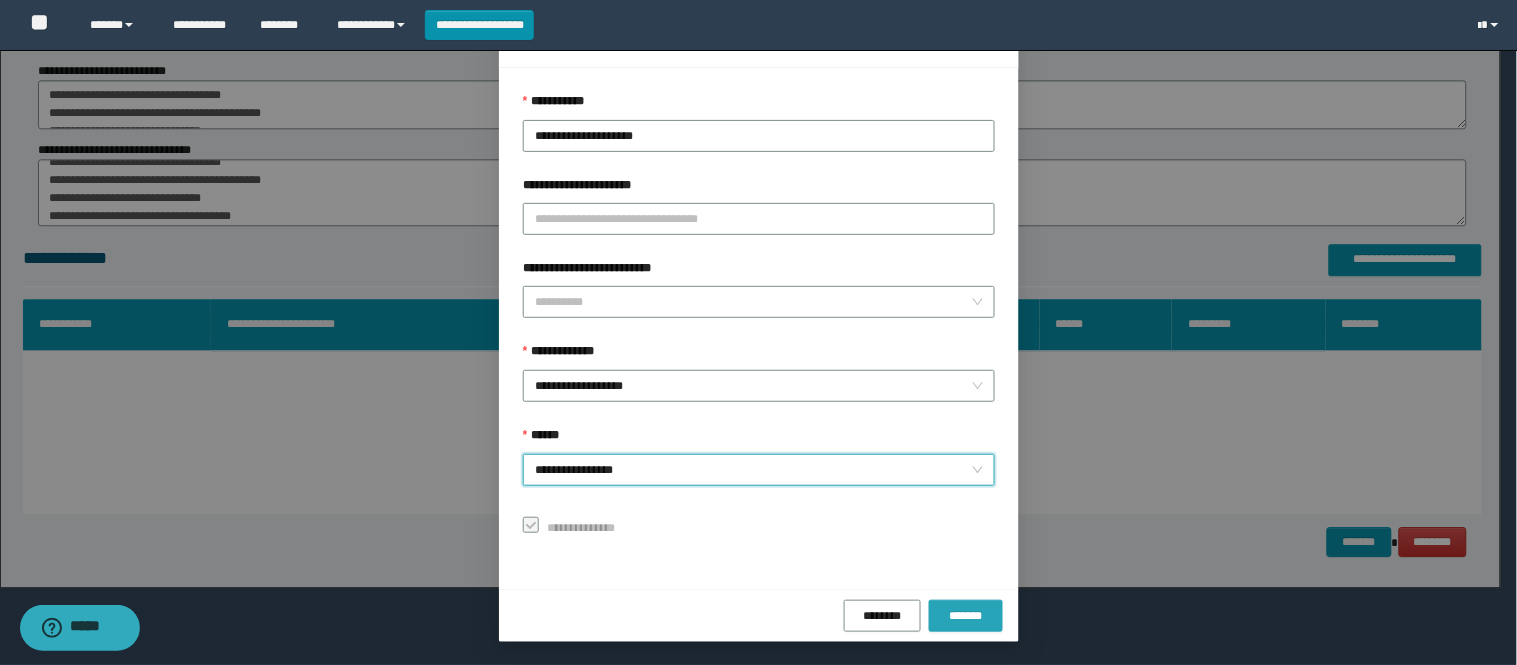 click on "*******" at bounding box center (966, 616) 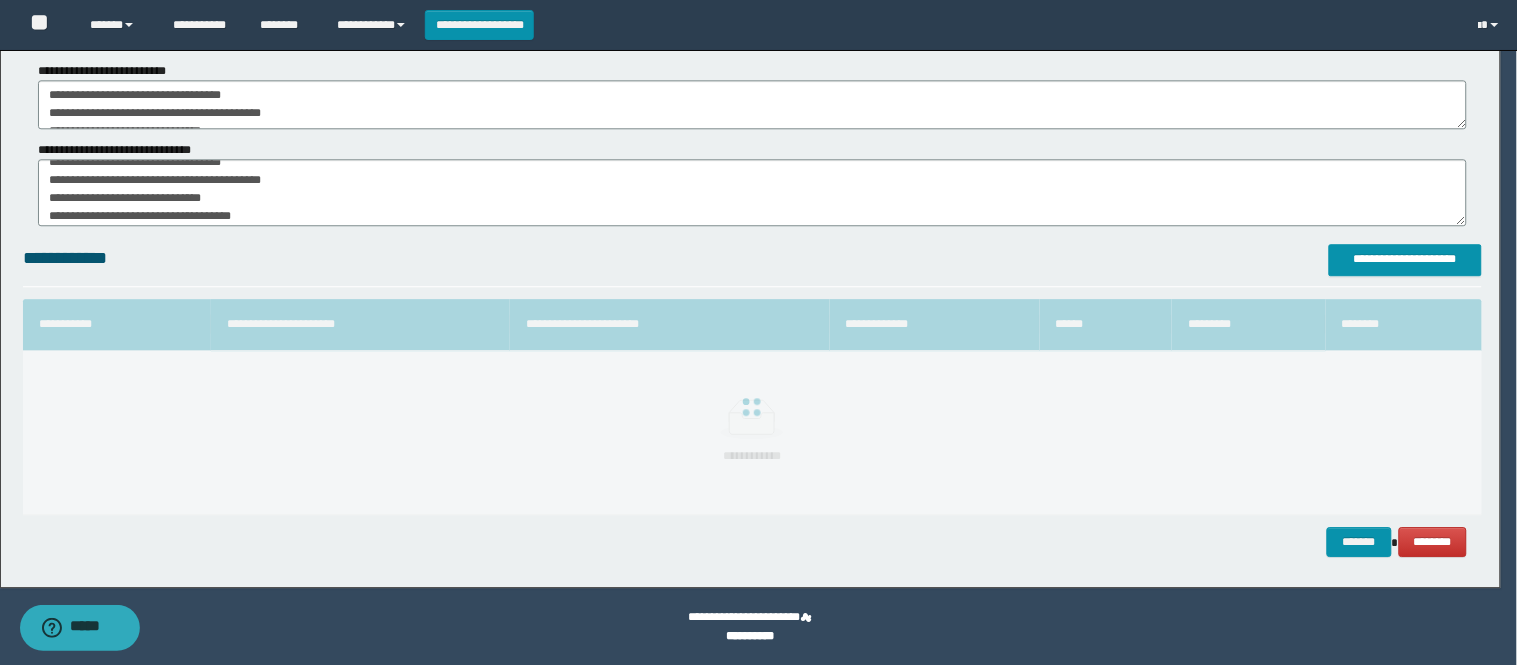 scroll, scrollTop: 1187, scrollLeft: 0, axis: vertical 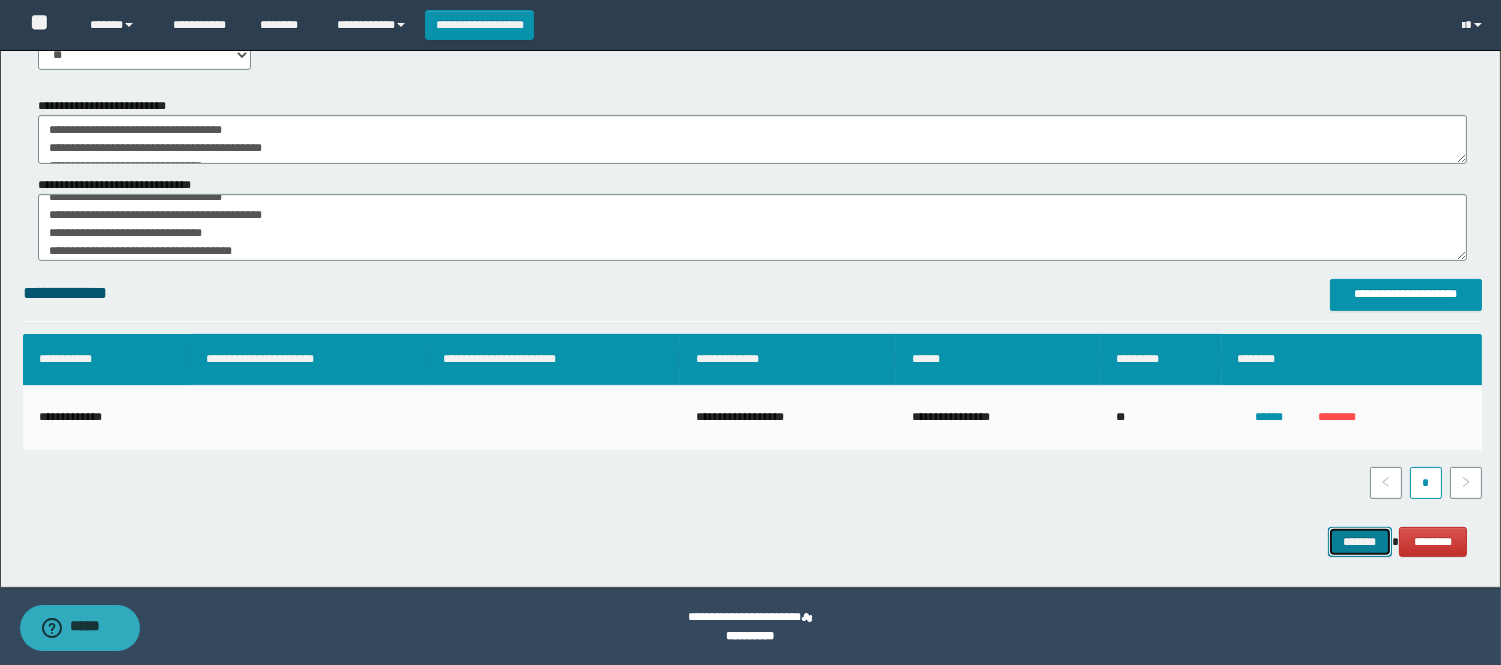 click on "*******" at bounding box center (1360, 542) 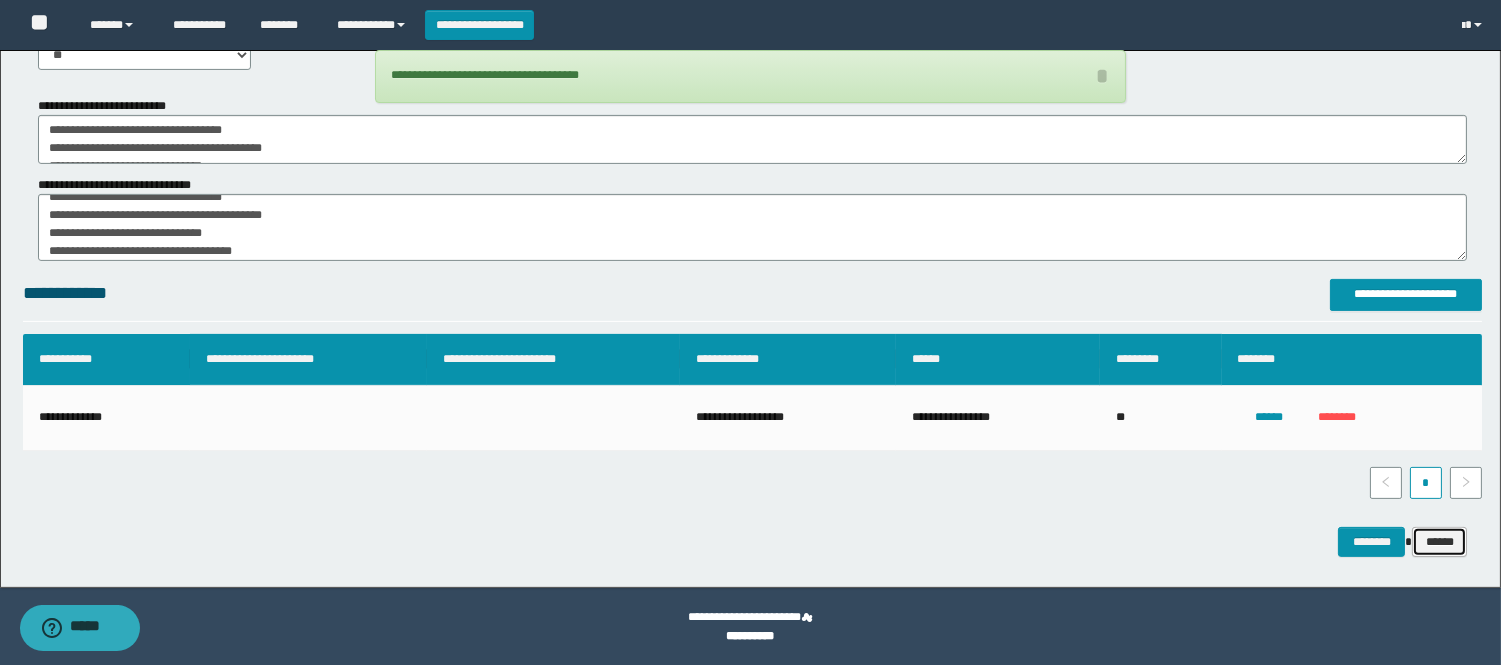 click on "******" at bounding box center [1439, 542] 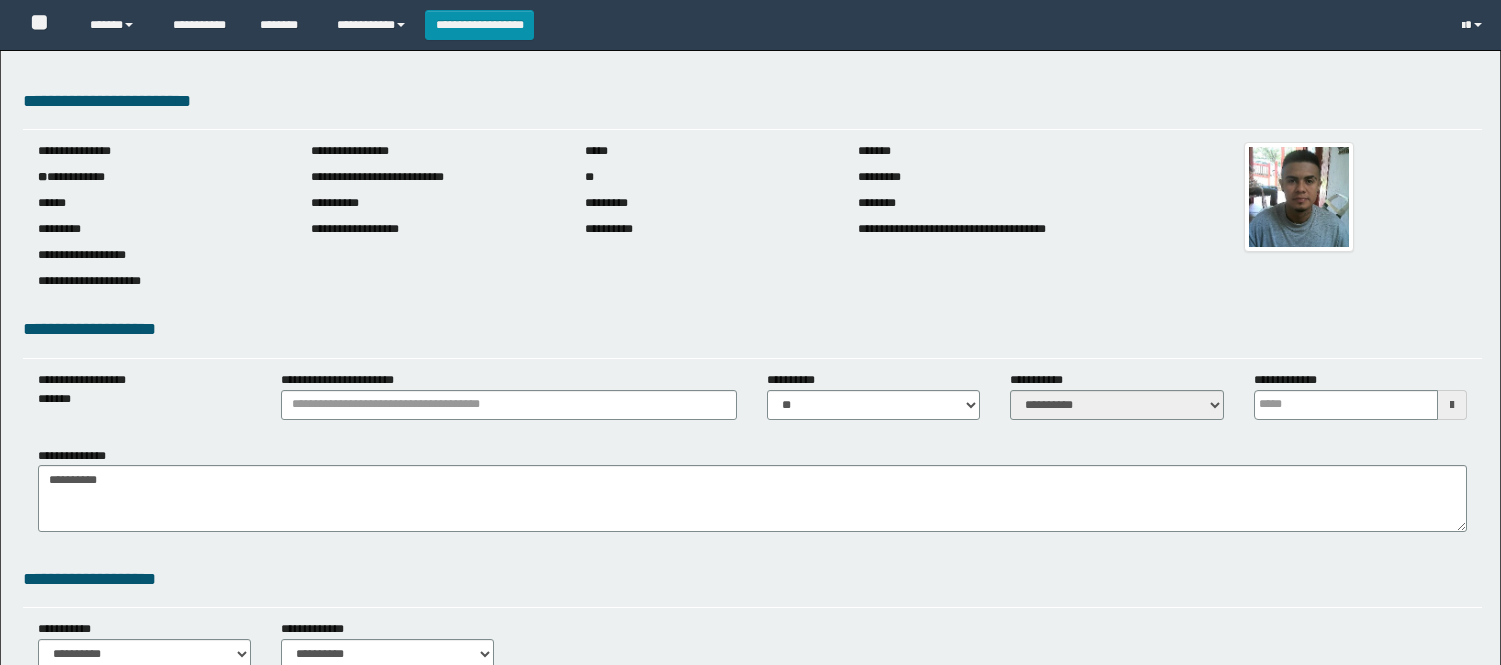 scroll, scrollTop: 0, scrollLeft: 0, axis: both 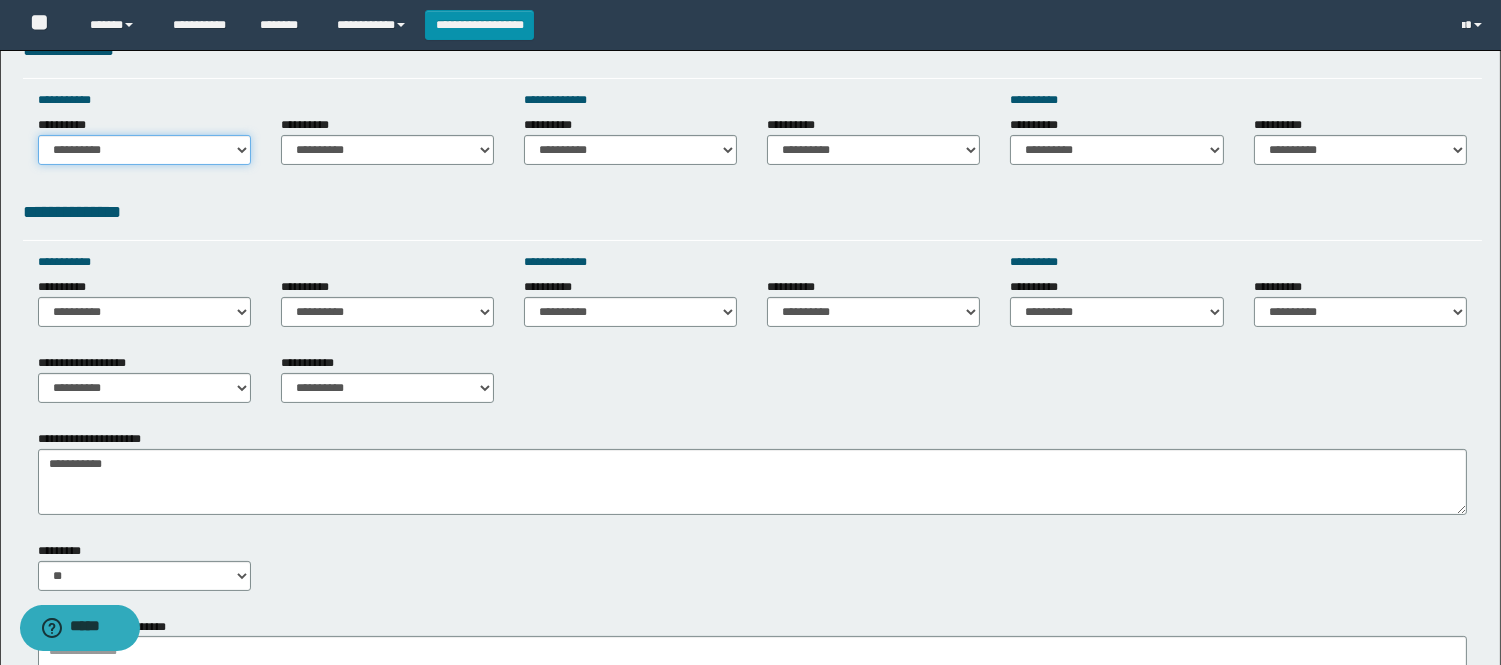 click on "**********" at bounding box center (144, 150) 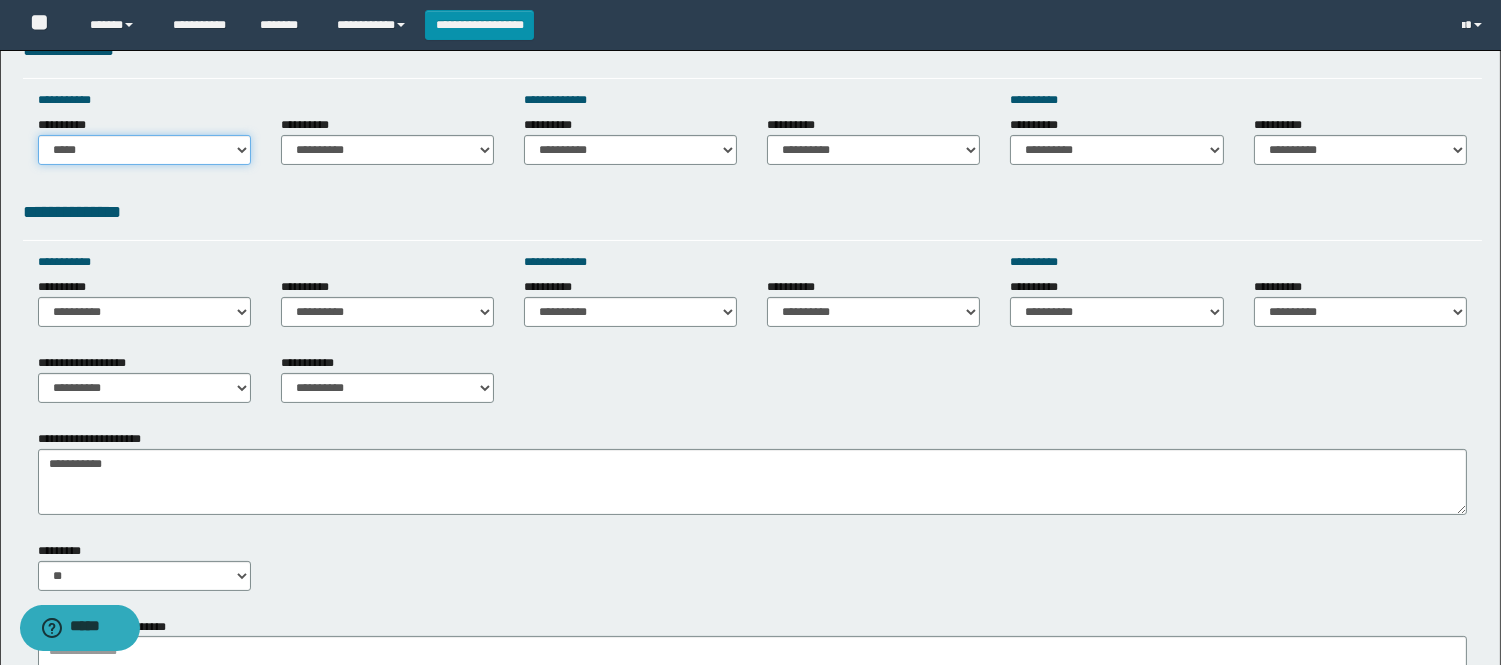 click on "**********" at bounding box center [144, 150] 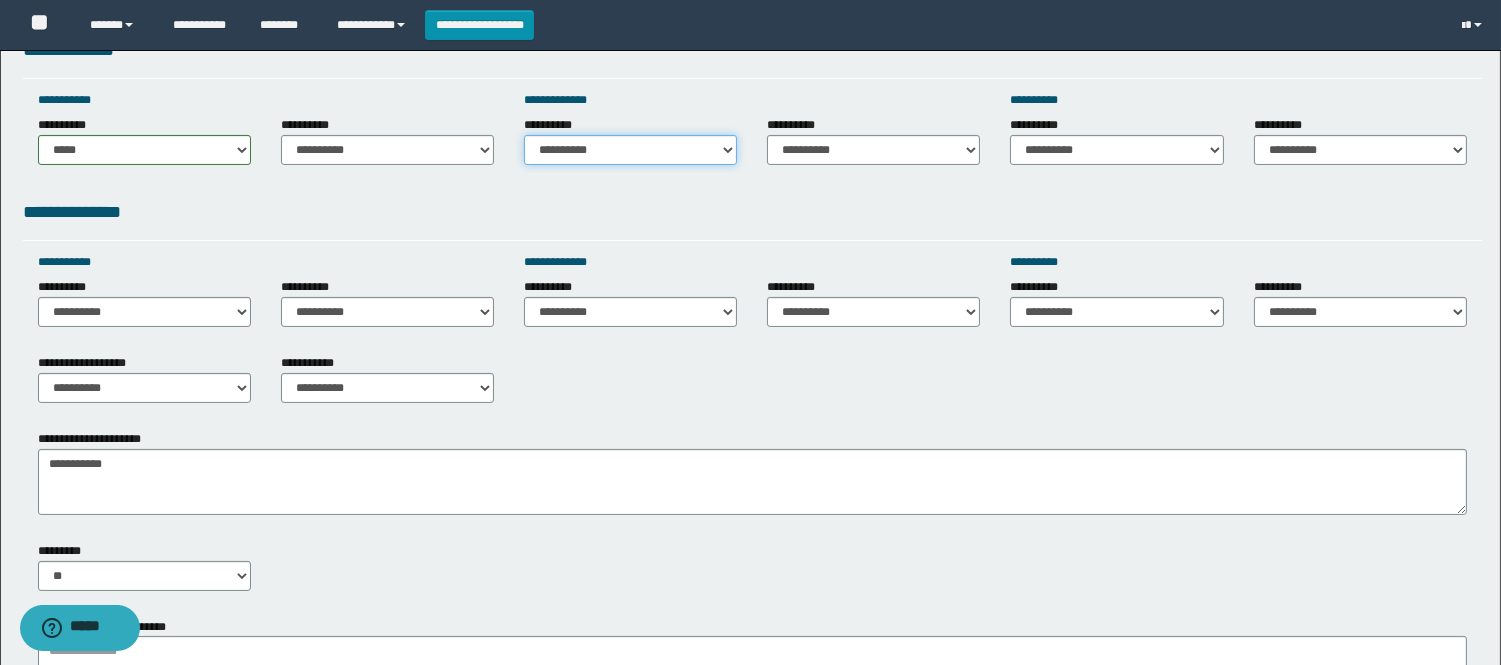 click on "**********" at bounding box center (630, 150) 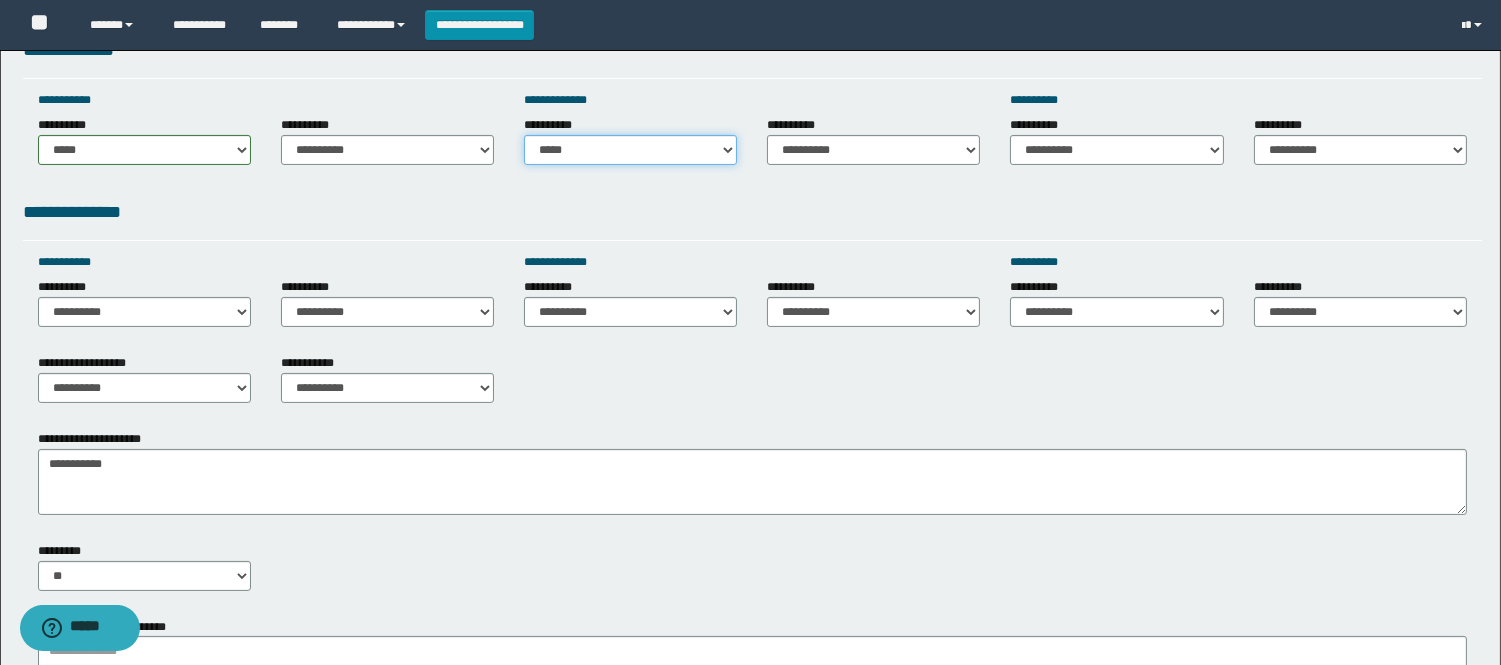 click on "**********" at bounding box center [630, 150] 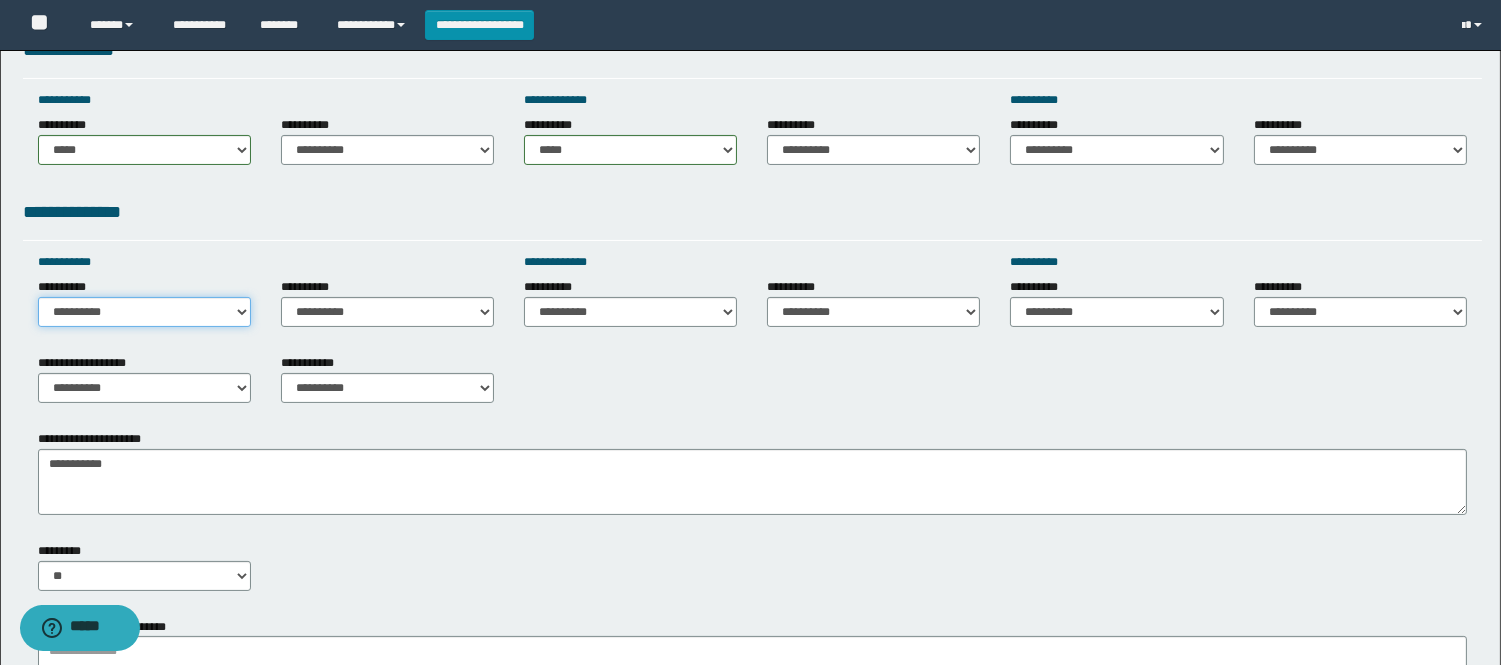 drag, startPoint x: 118, startPoint y: 311, endPoint x: 126, endPoint y: 303, distance: 11.313708 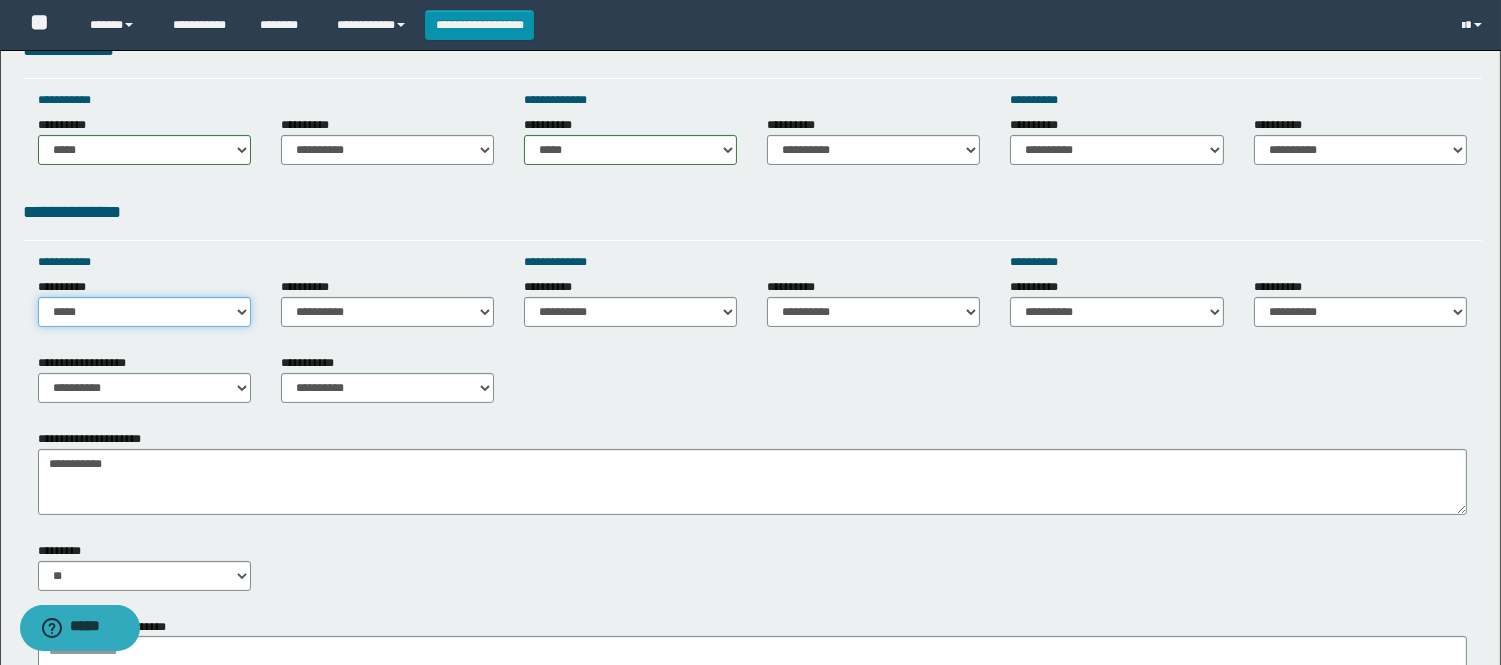 click on "**********" at bounding box center [144, 312] 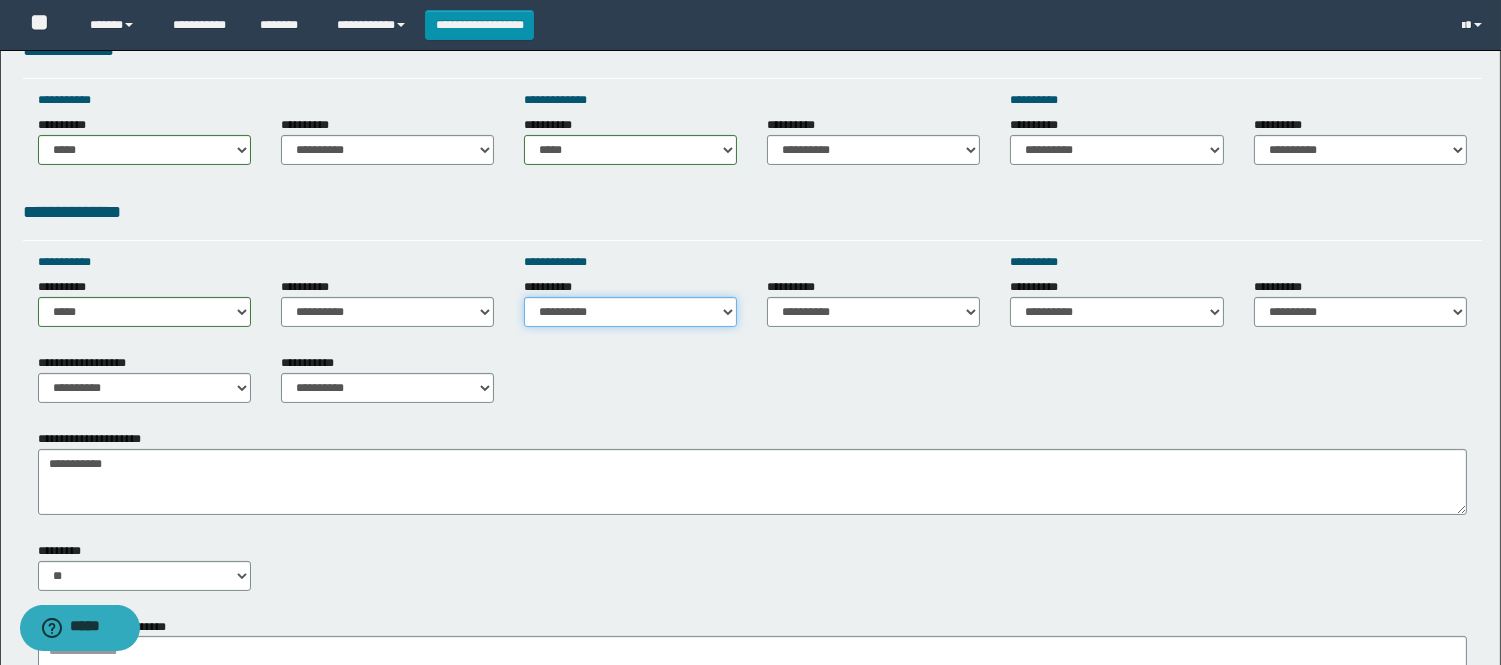 click on "**********" at bounding box center [630, 312] 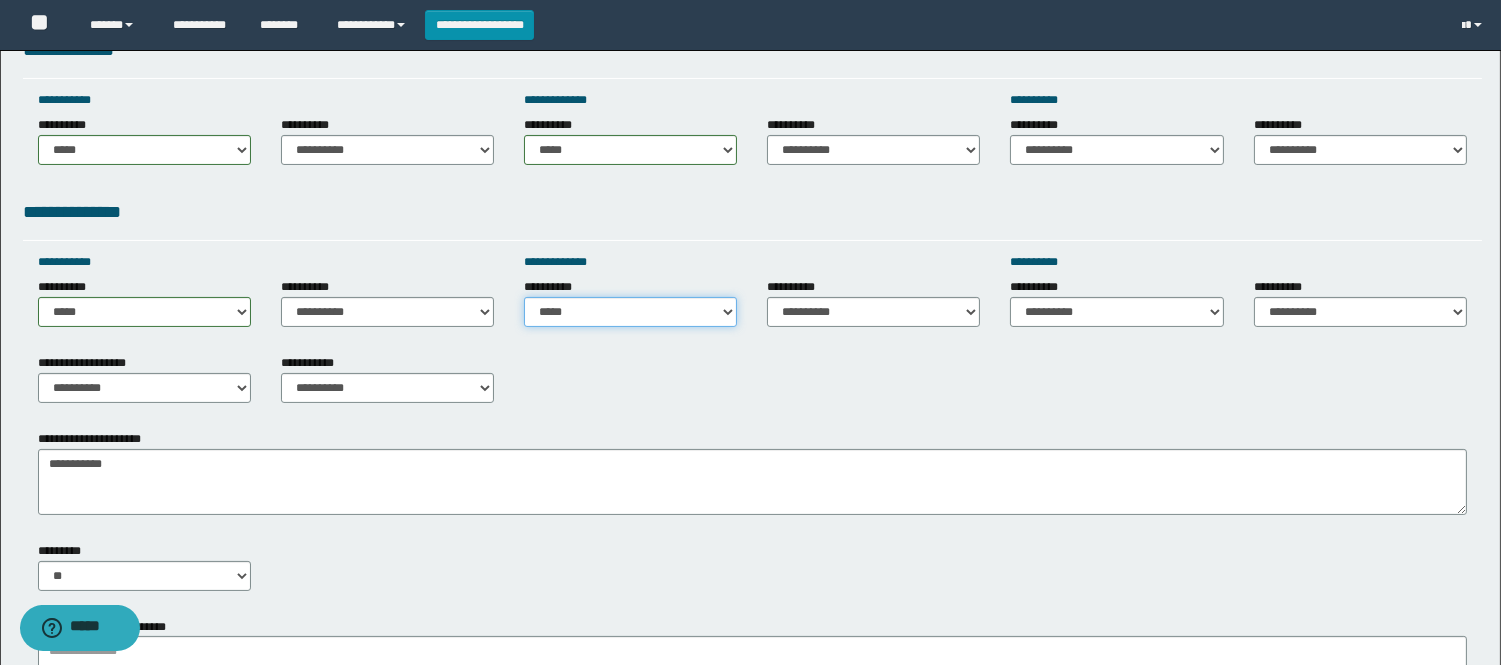 click on "**********" at bounding box center [630, 312] 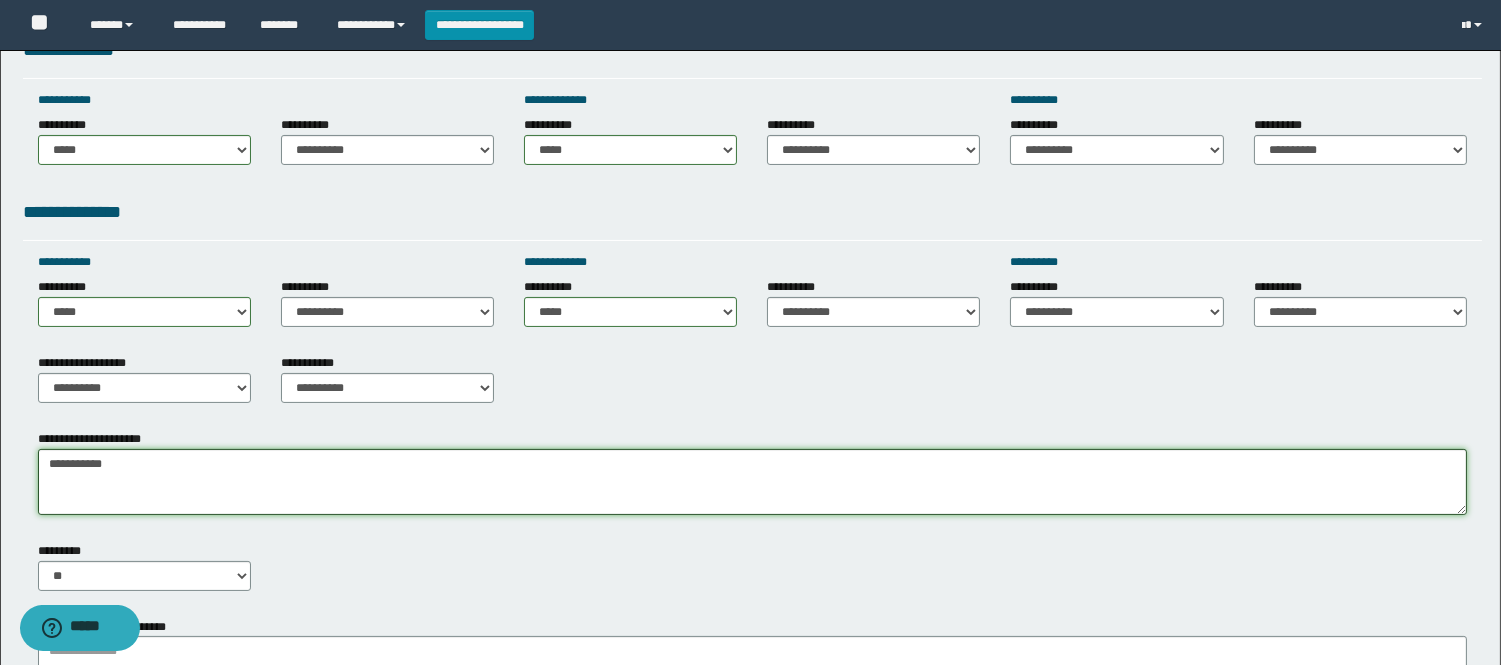 drag, startPoint x: 12, startPoint y: 438, endPoint x: 0, endPoint y: 433, distance: 13 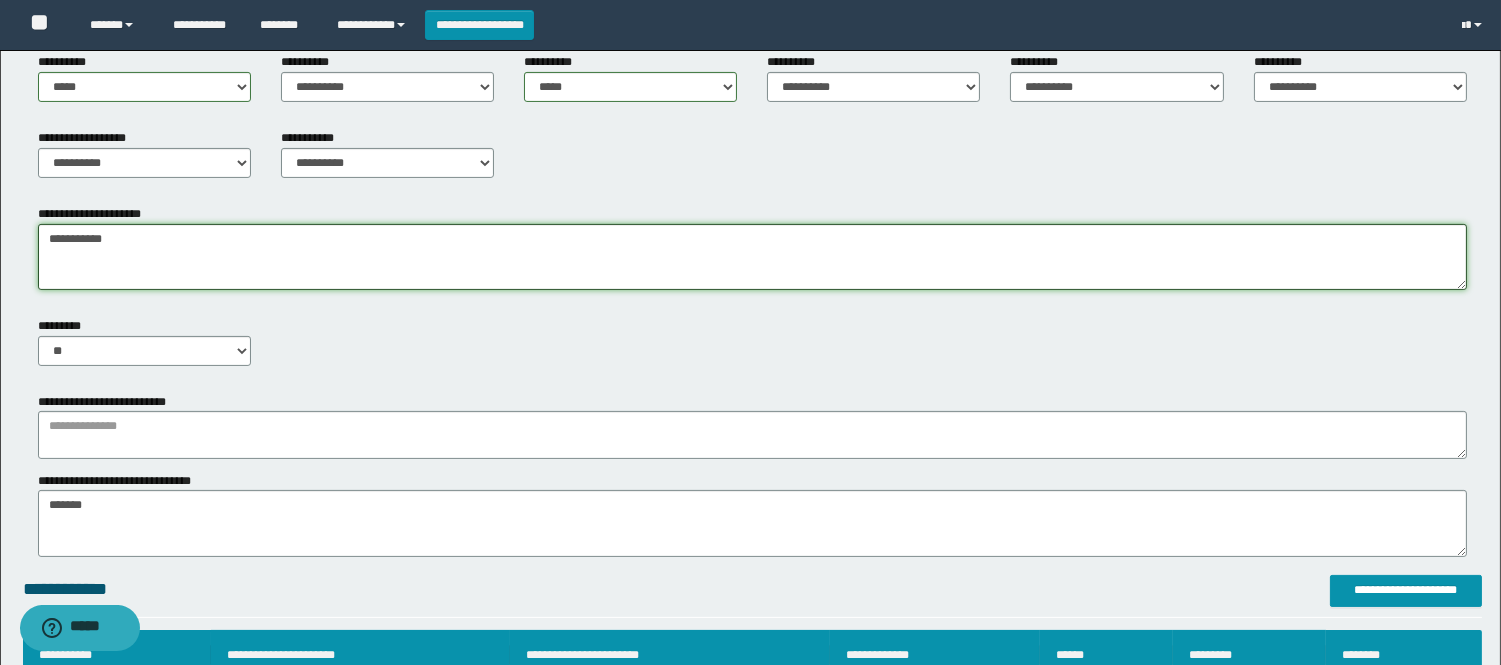 scroll, scrollTop: 888, scrollLeft: 0, axis: vertical 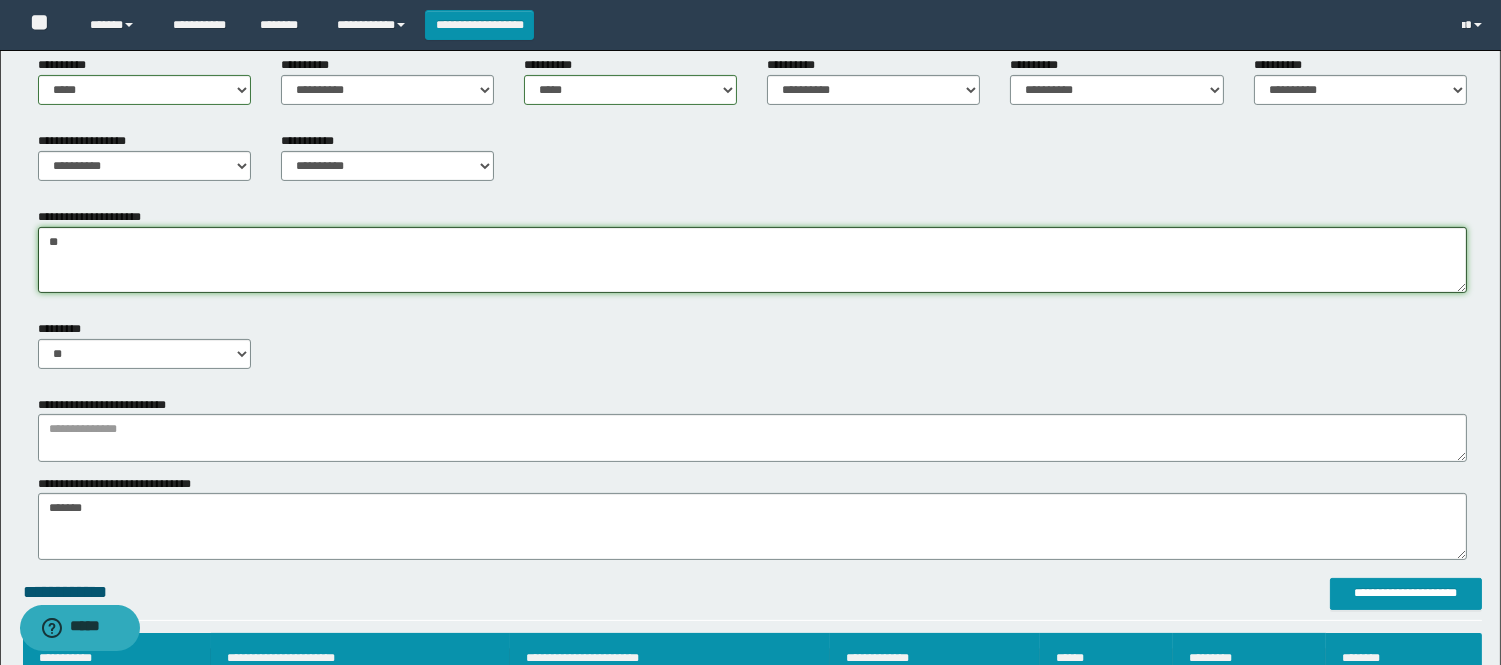 type on "*" 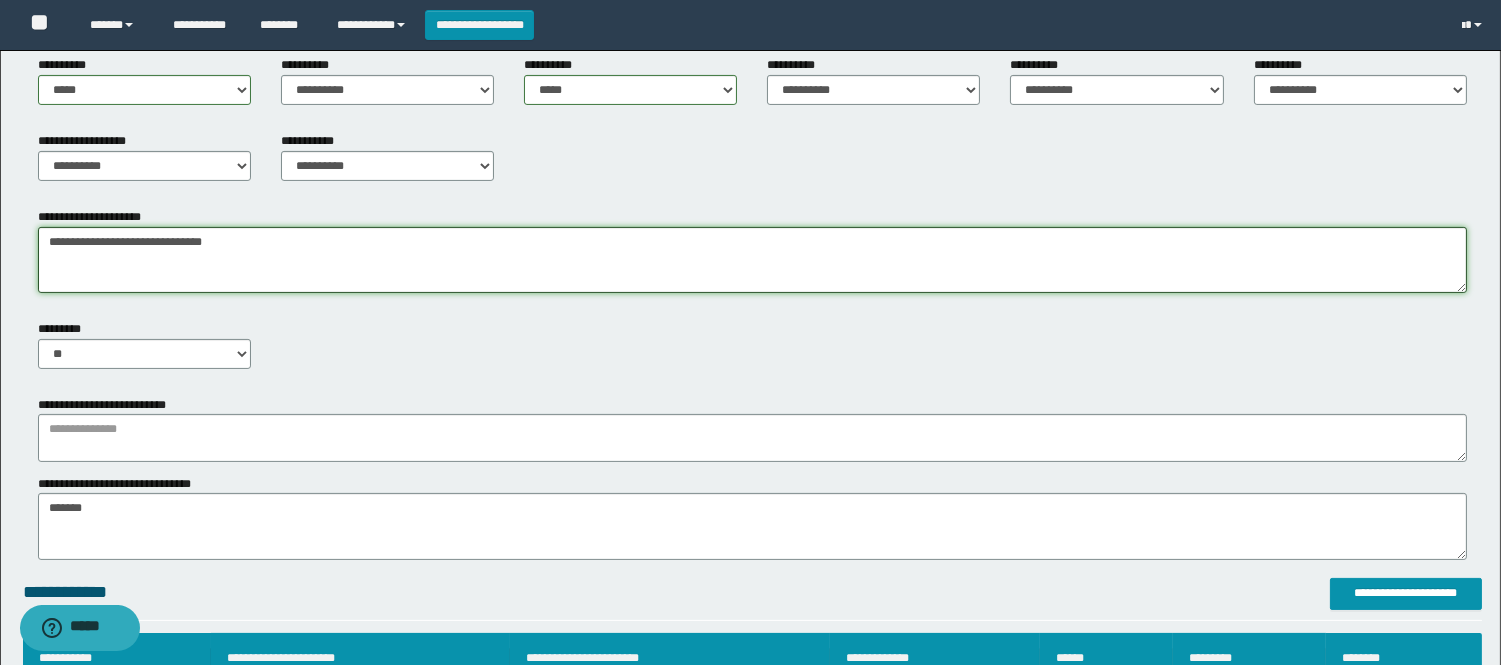 type on "**********" 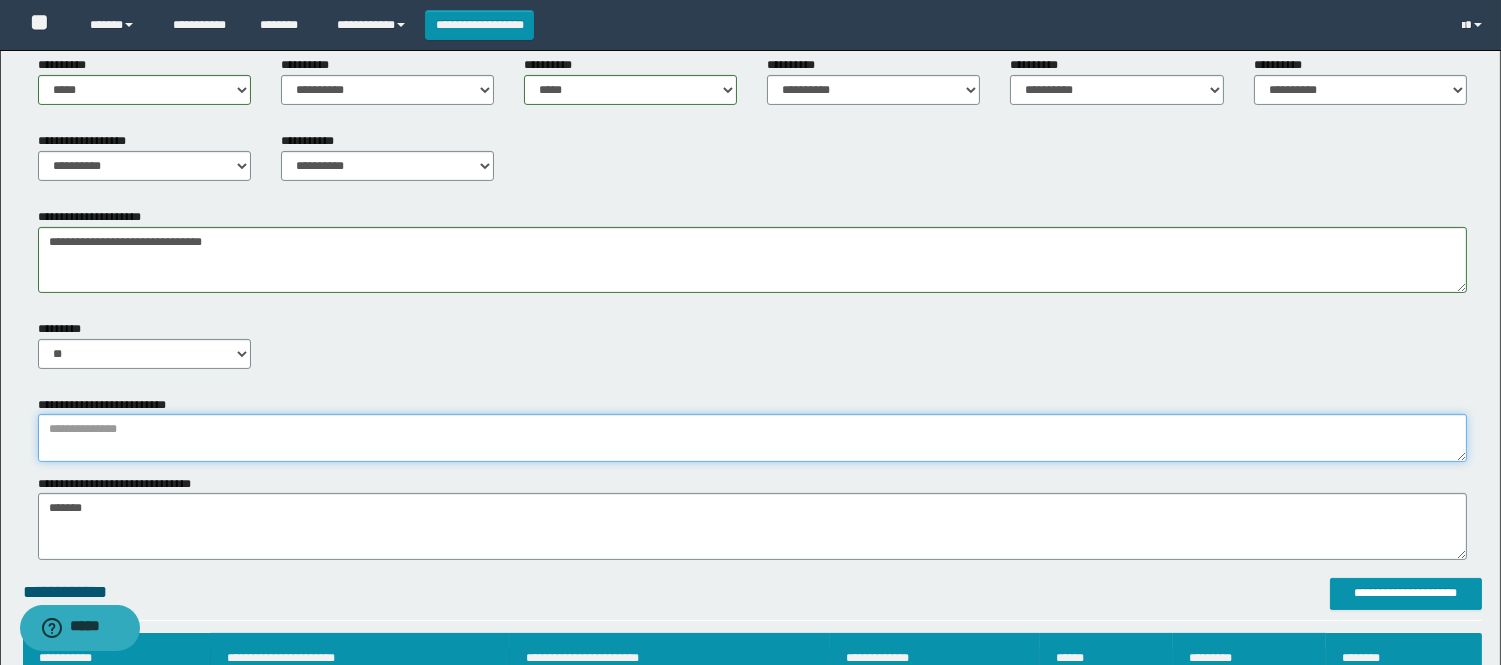 click at bounding box center (752, 438) 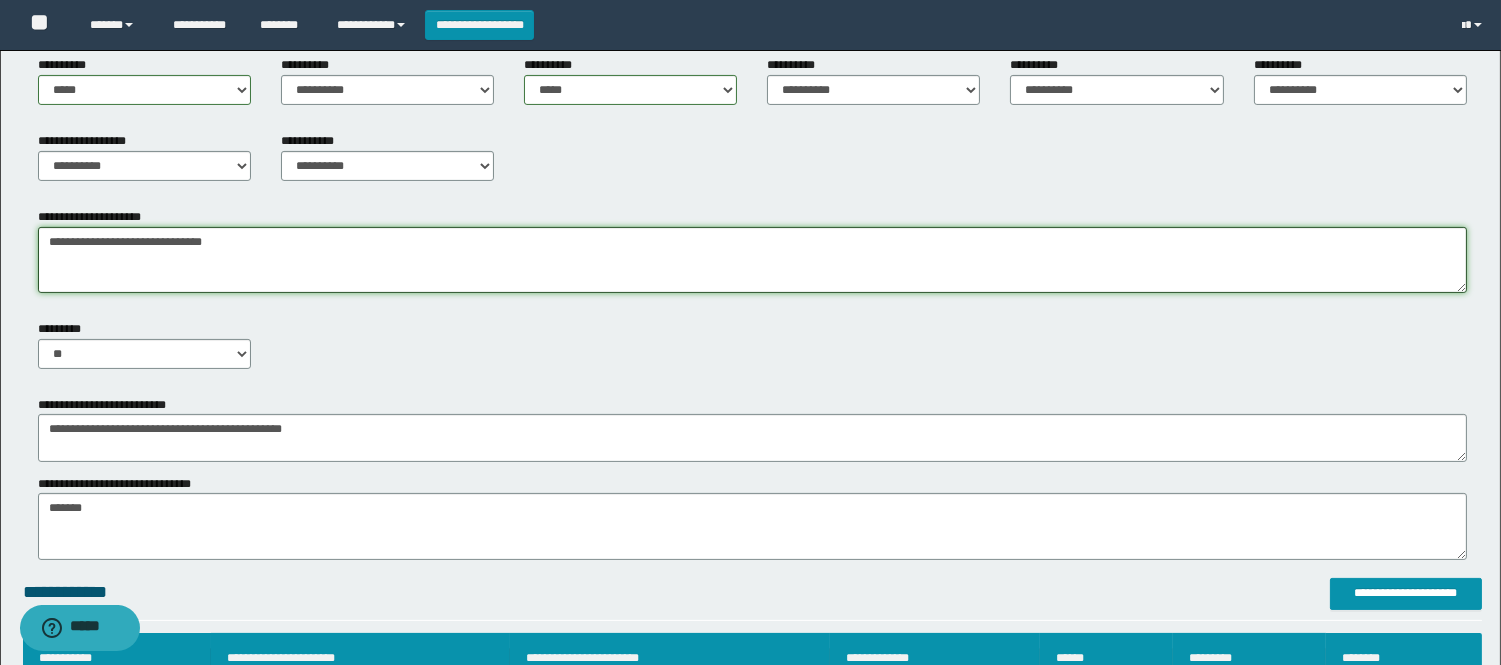 drag, startPoint x: 280, startPoint y: 247, endPoint x: 0, endPoint y: 210, distance: 282.43405 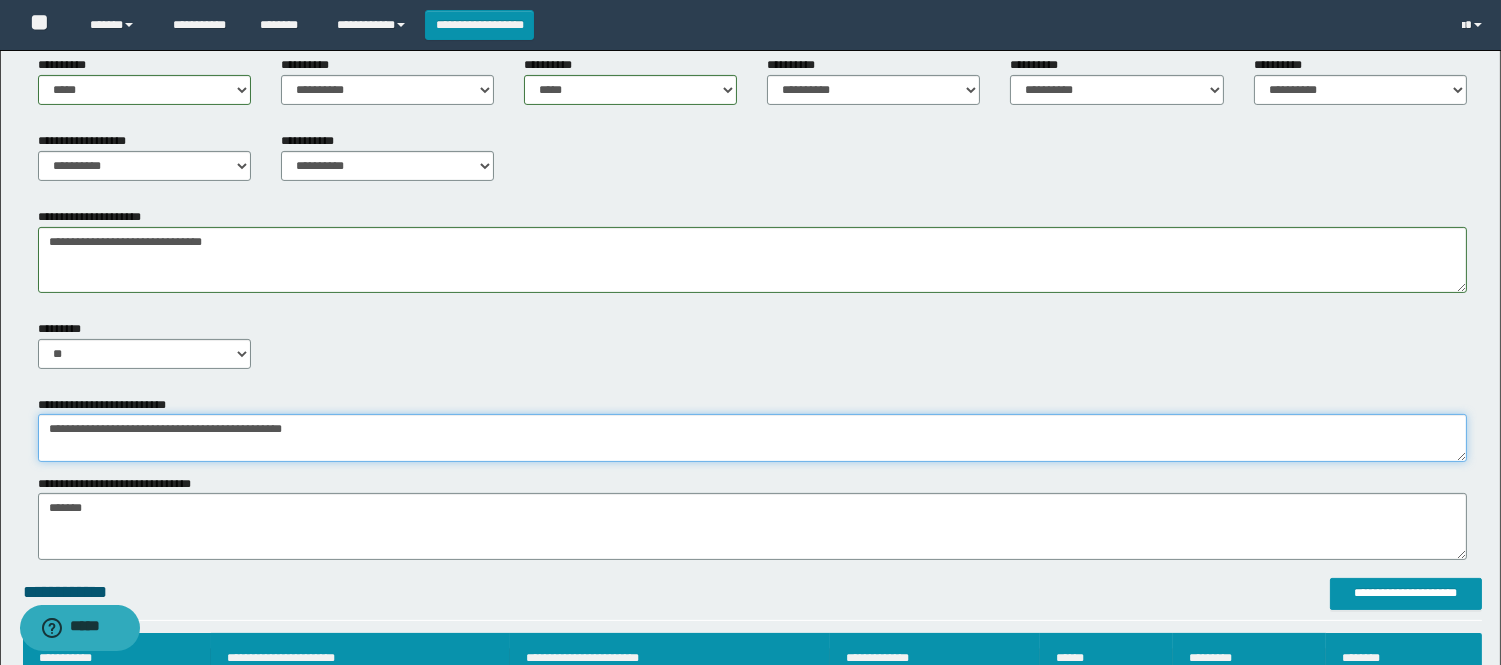 click on "**********" at bounding box center (752, 438) 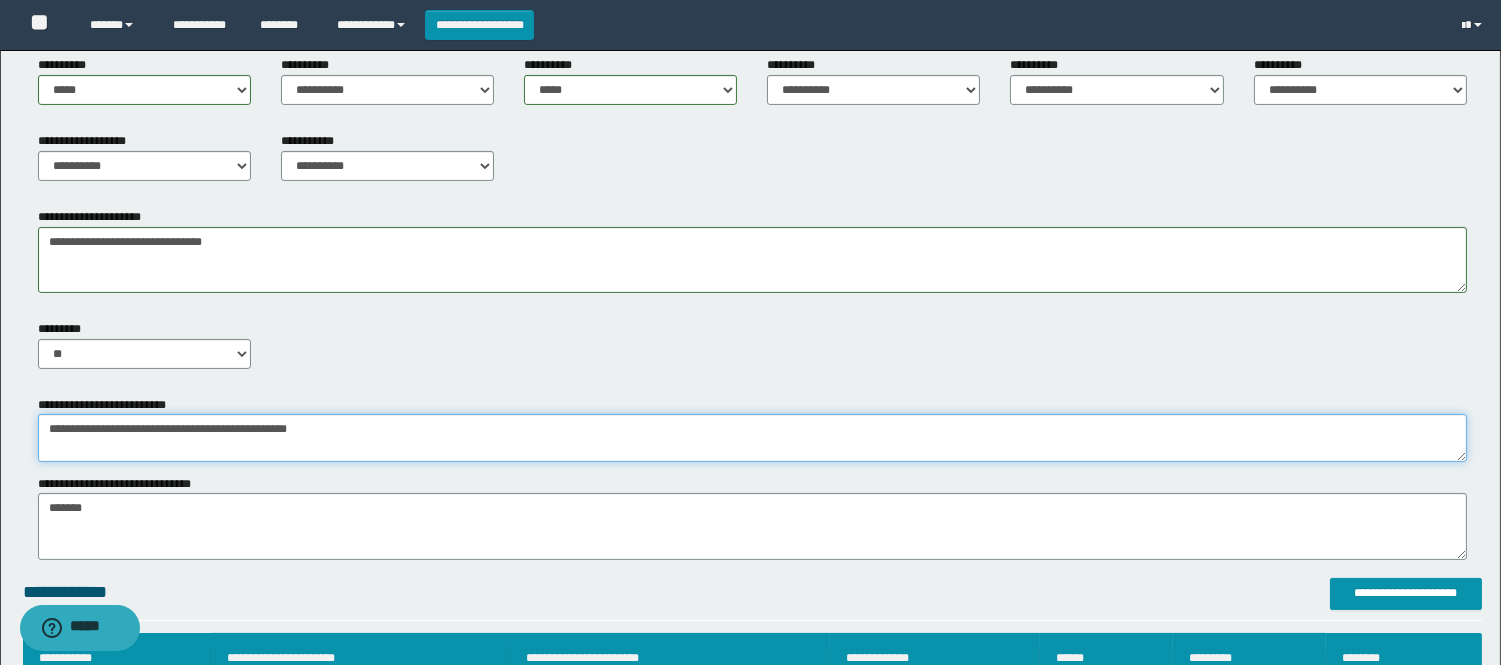 paste on "**********" 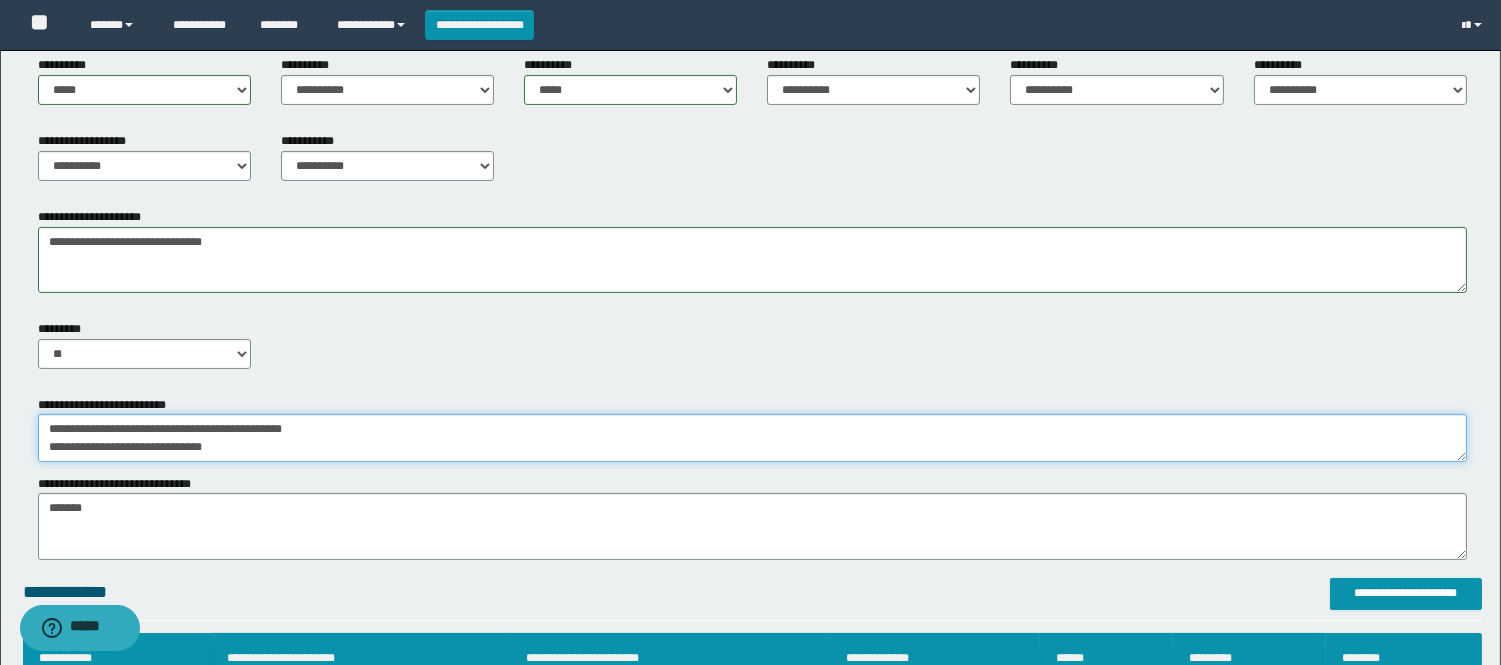 drag, startPoint x: 273, startPoint y: 457, endPoint x: 1, endPoint y: 336, distance: 297.69952 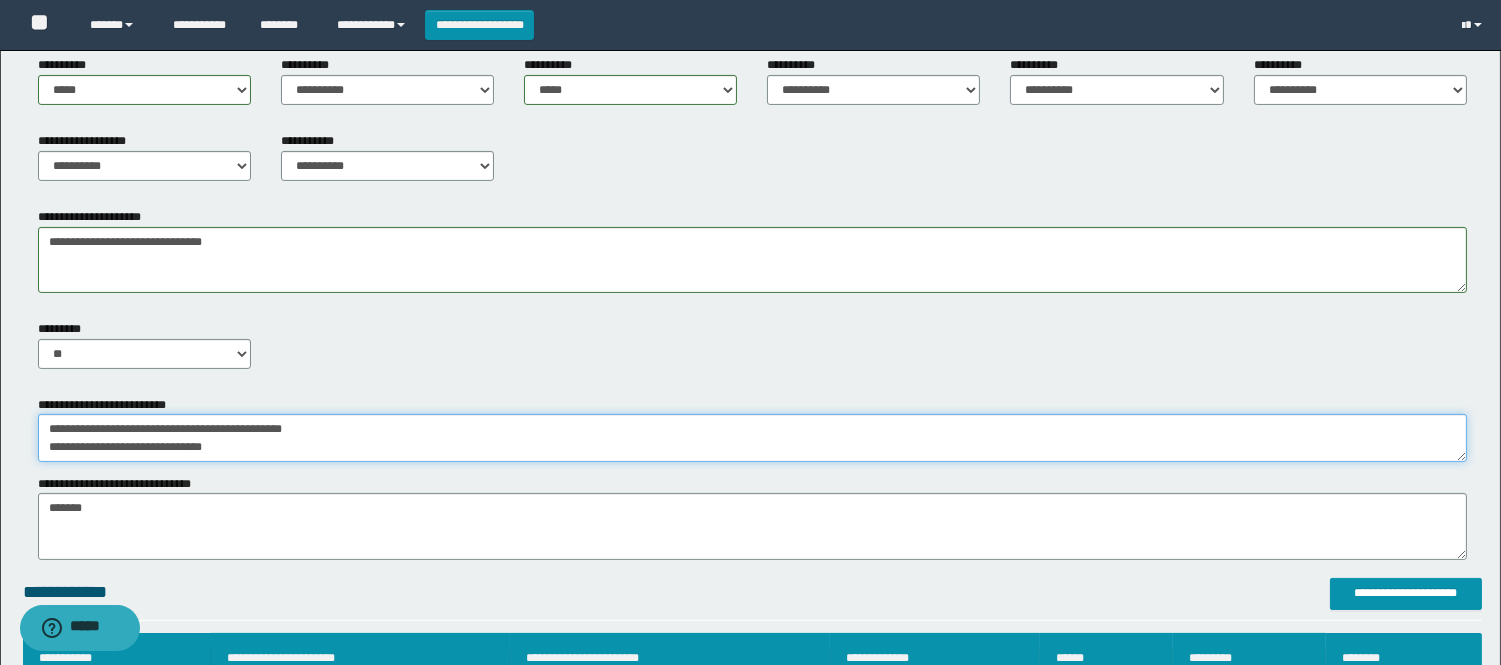 type on "**********" 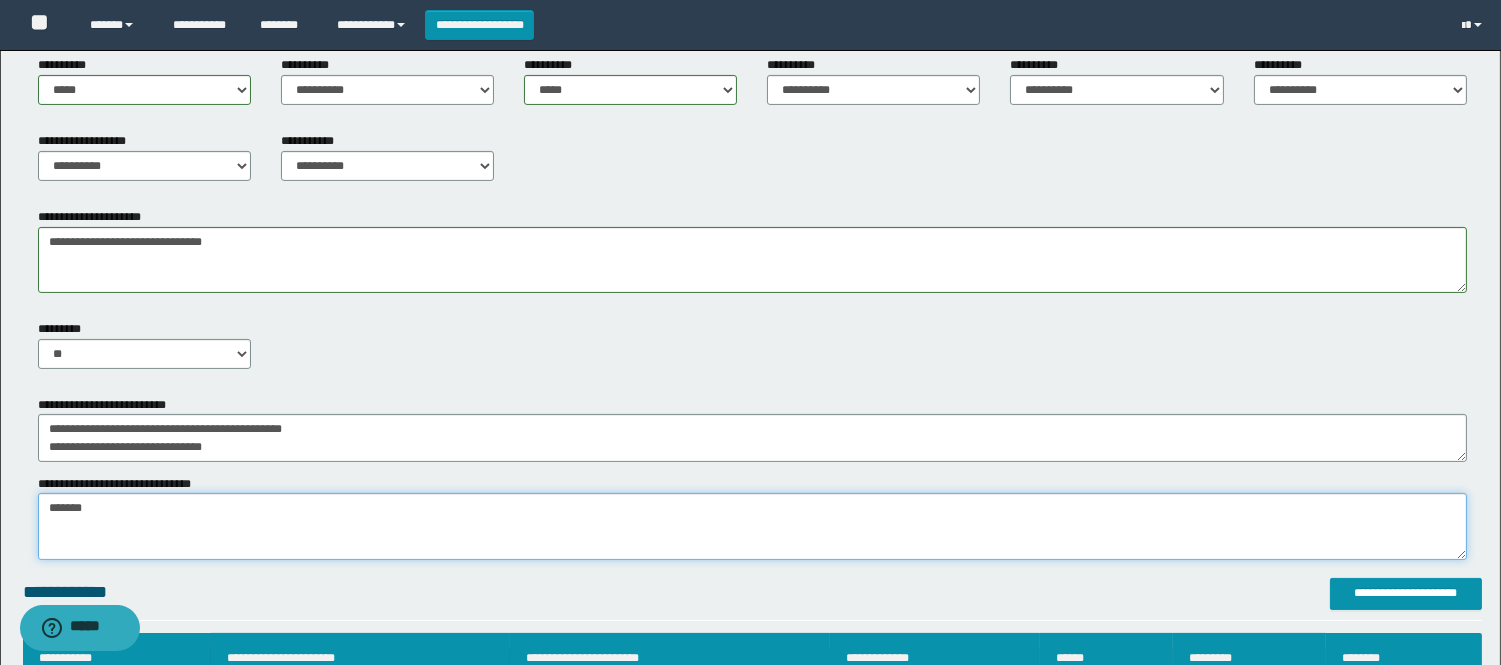 drag, startPoint x: 223, startPoint y: 520, endPoint x: 0, endPoint y: 515, distance: 223.05605 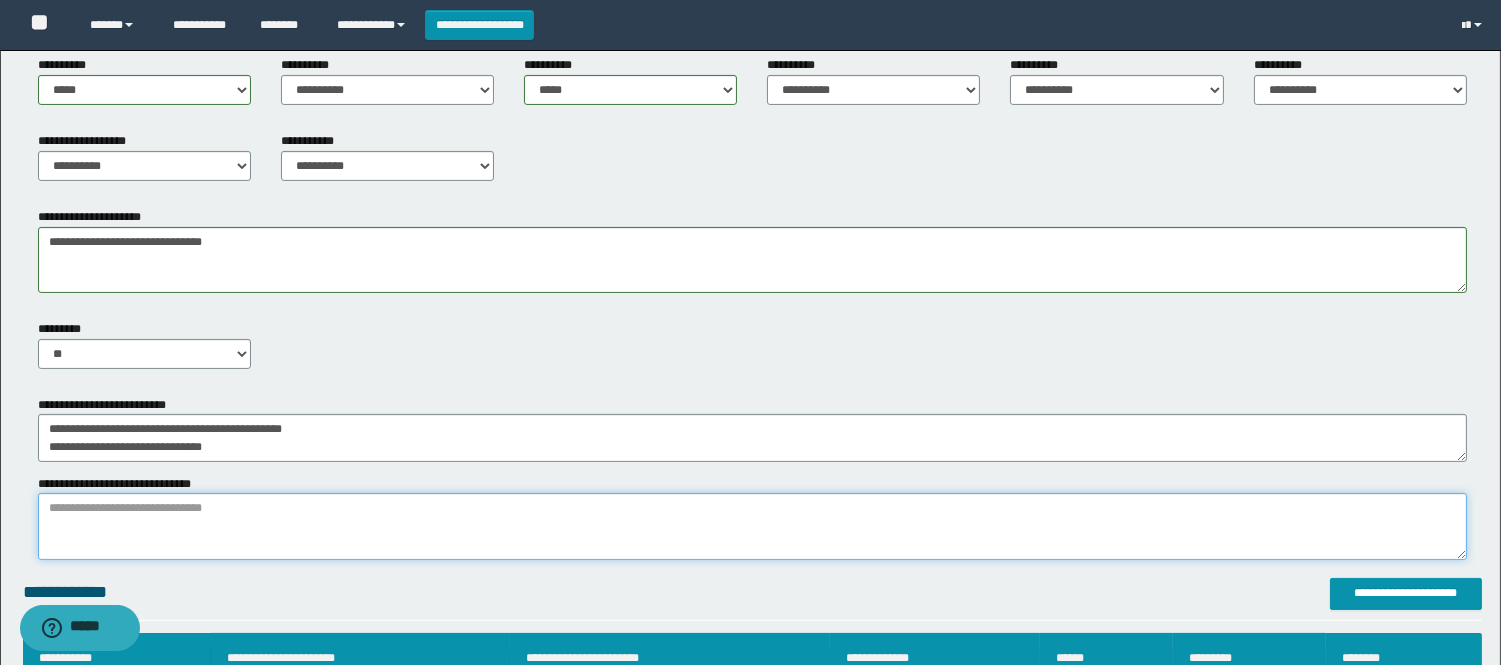 paste on "**********" 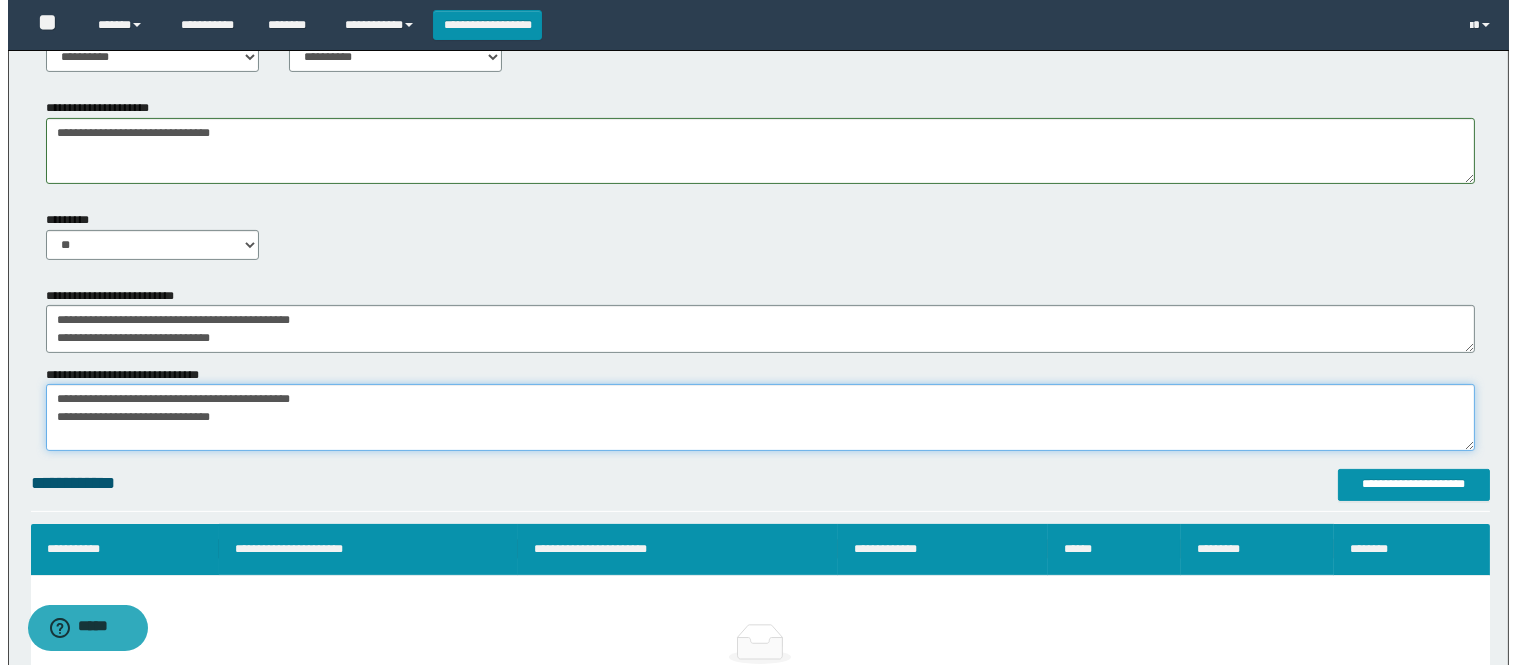 scroll, scrollTop: 1222, scrollLeft: 0, axis: vertical 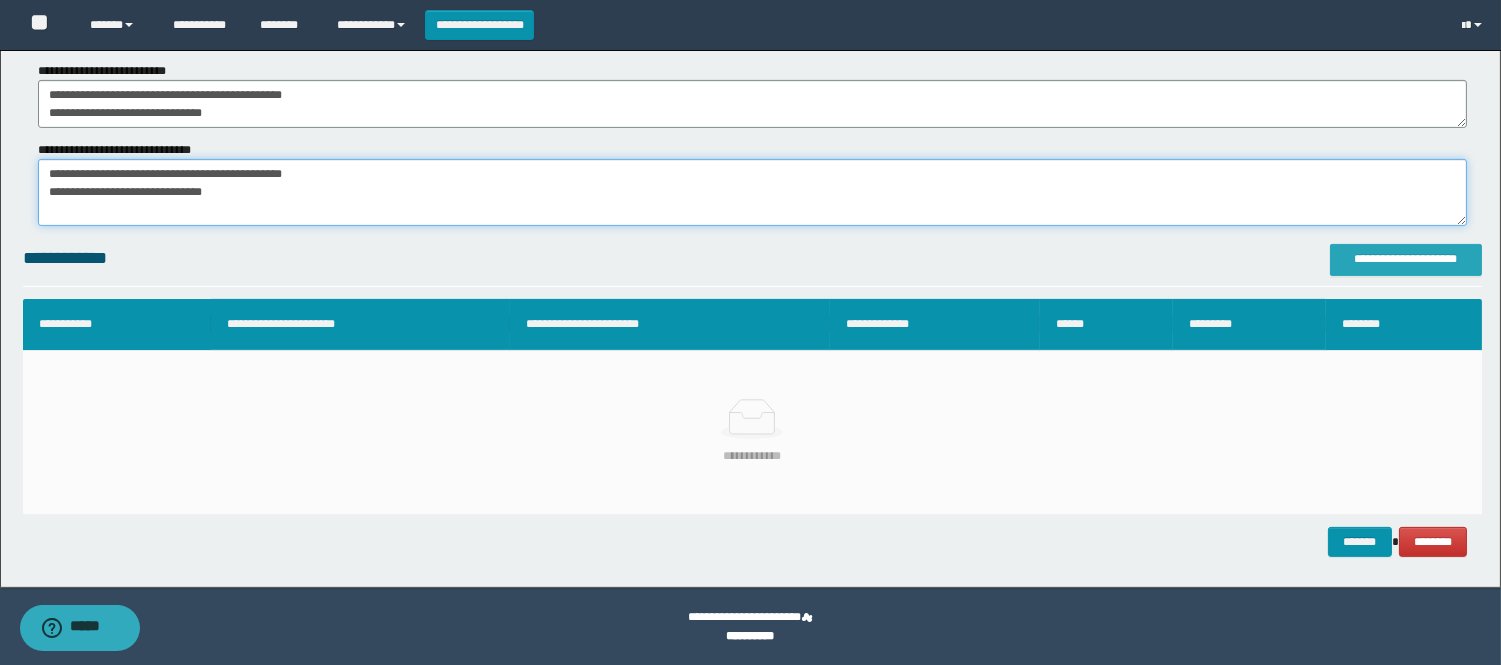type on "**********" 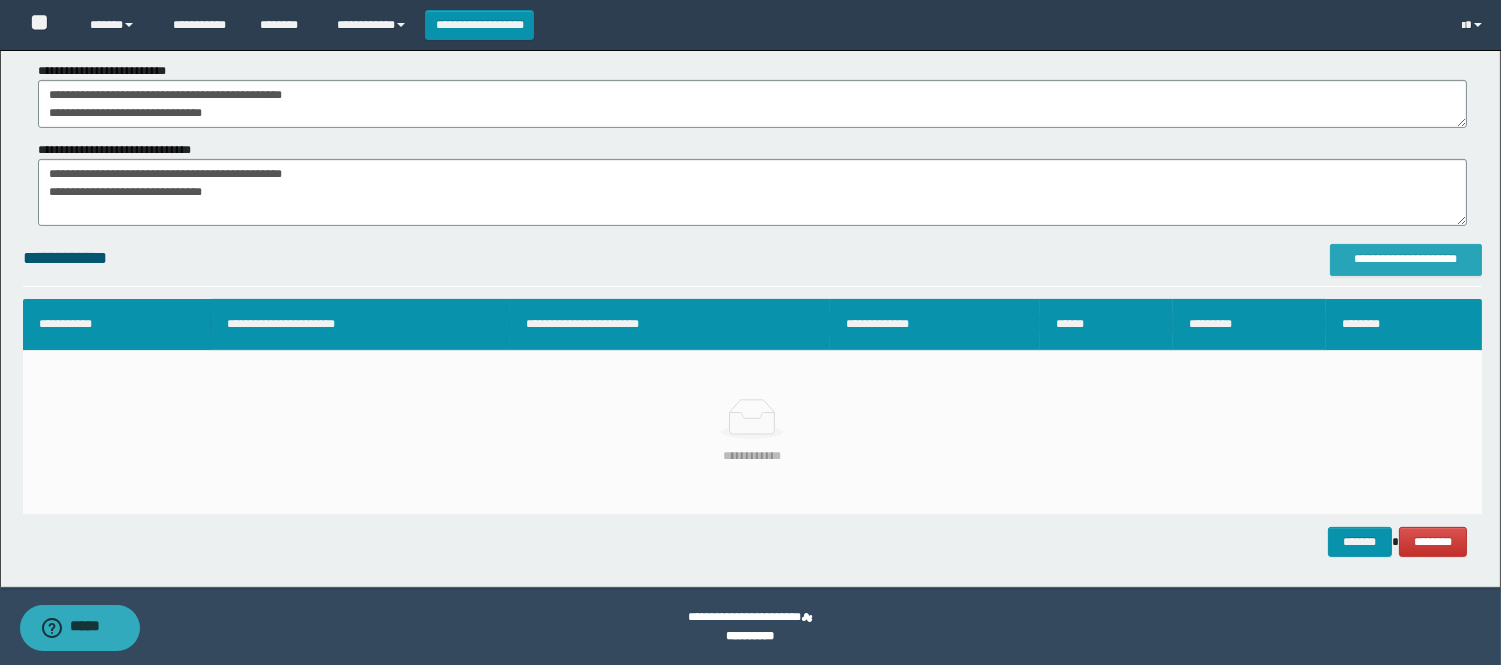 click on "**********" at bounding box center (1406, 259) 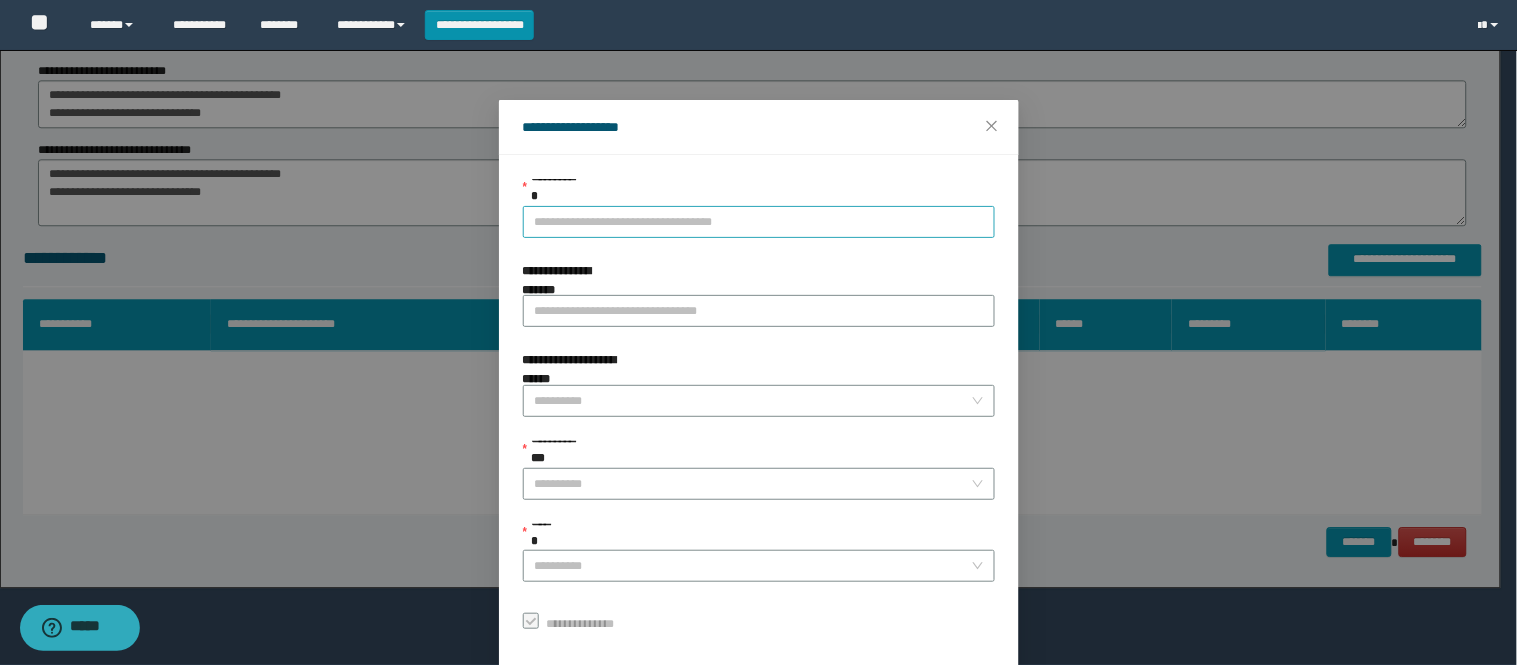 click on "**********" at bounding box center (759, 222) 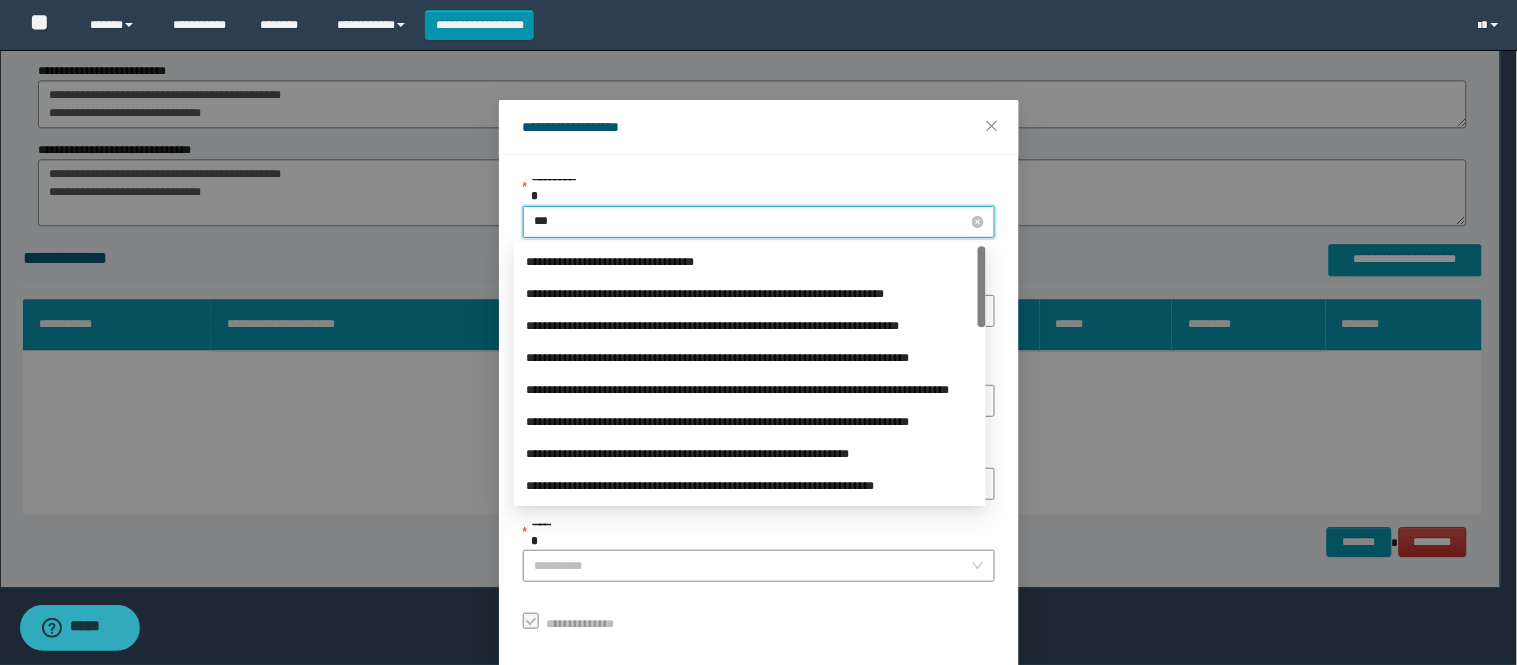 type on "****" 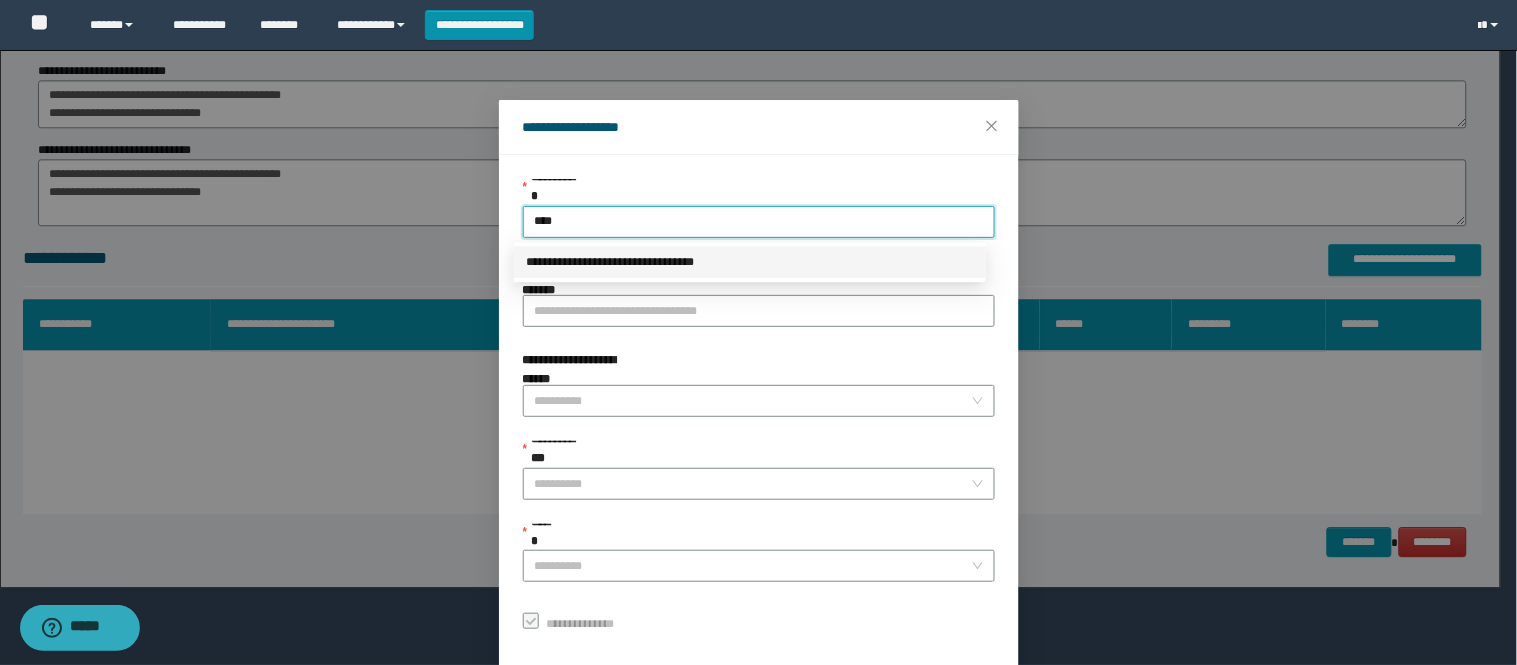 click on "**********" at bounding box center [750, 262] 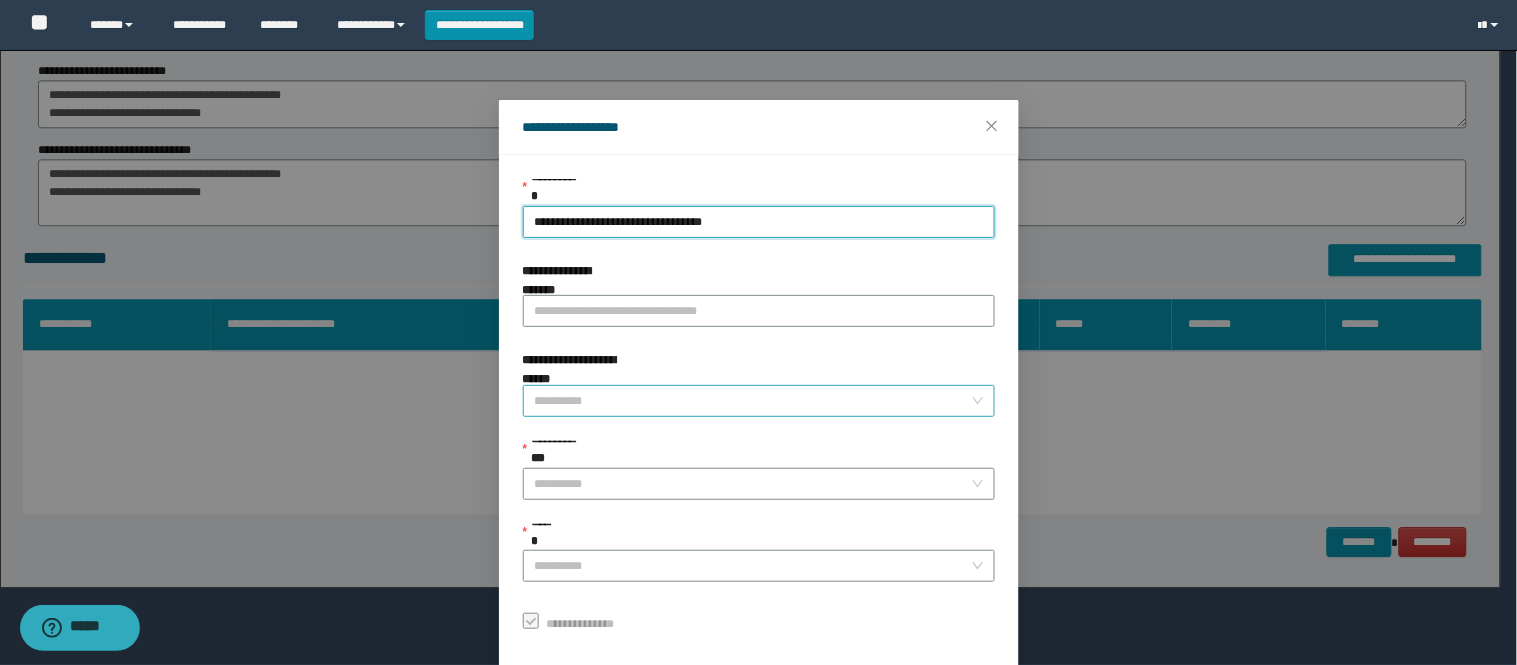 drag, startPoint x: 567, startPoint y: 387, endPoint x: 572, endPoint y: 402, distance: 15.811388 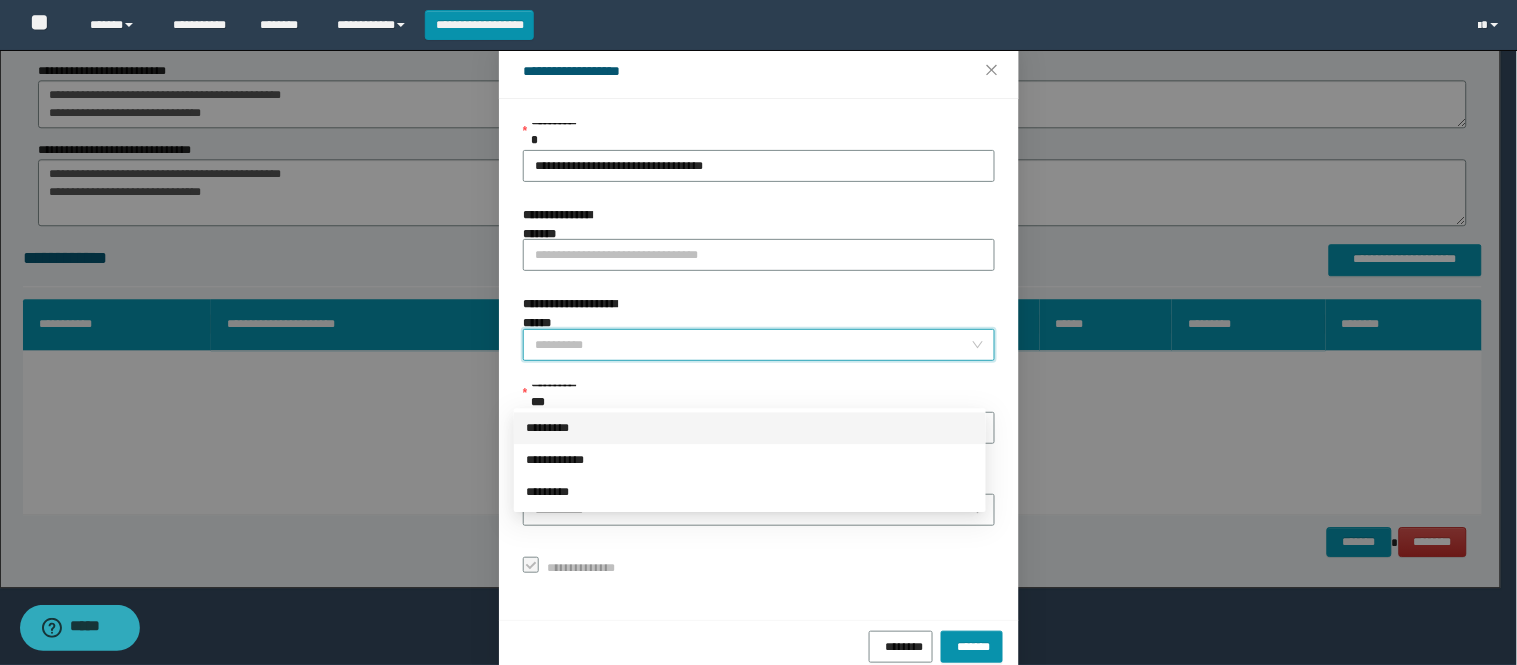 scroll, scrollTop: 87, scrollLeft: 0, axis: vertical 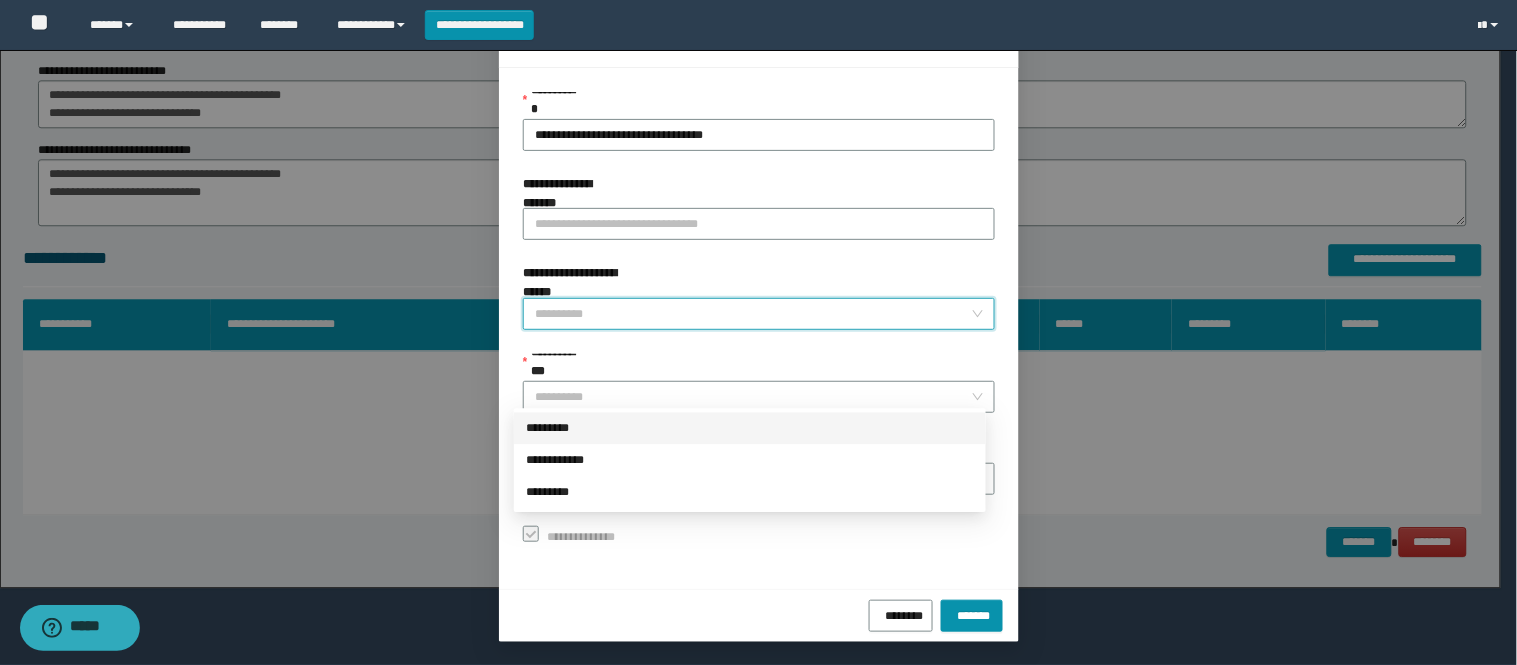 click on "**********" at bounding box center [759, 191] 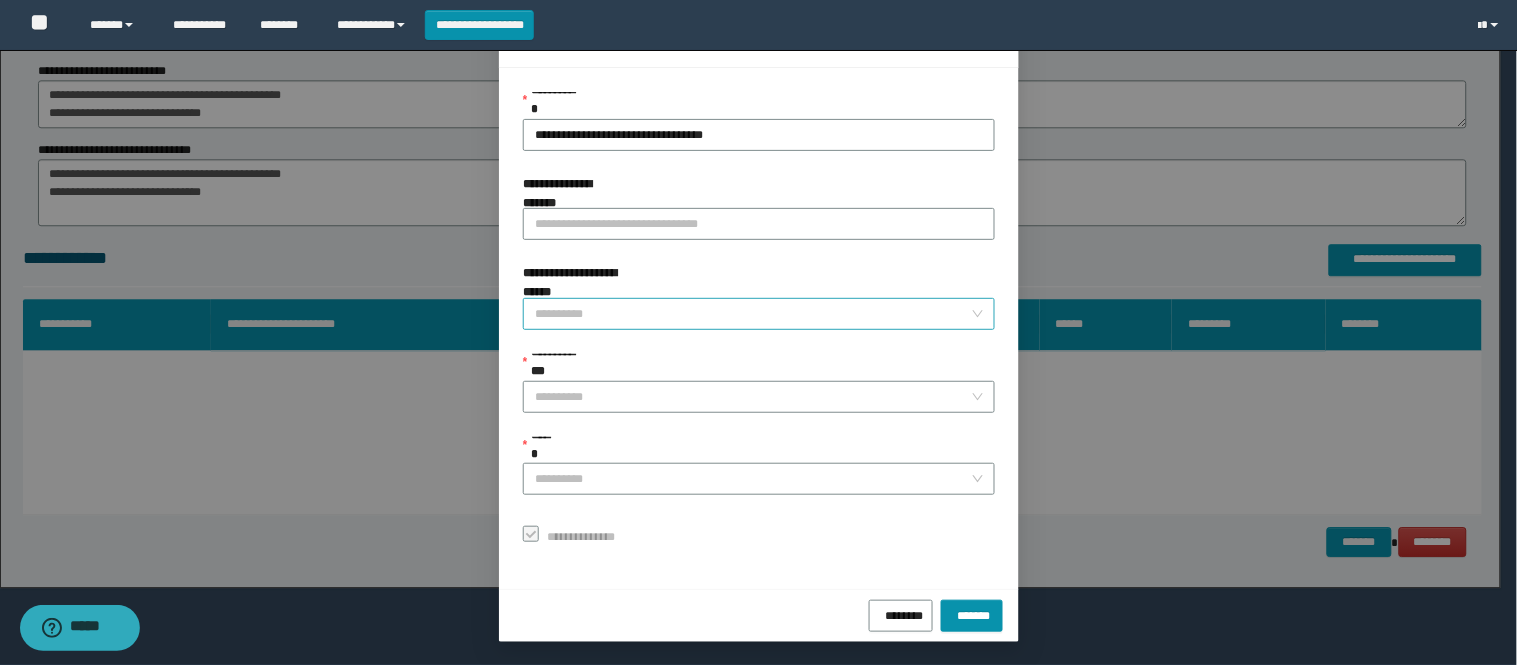 click on "**********" at bounding box center [753, 314] 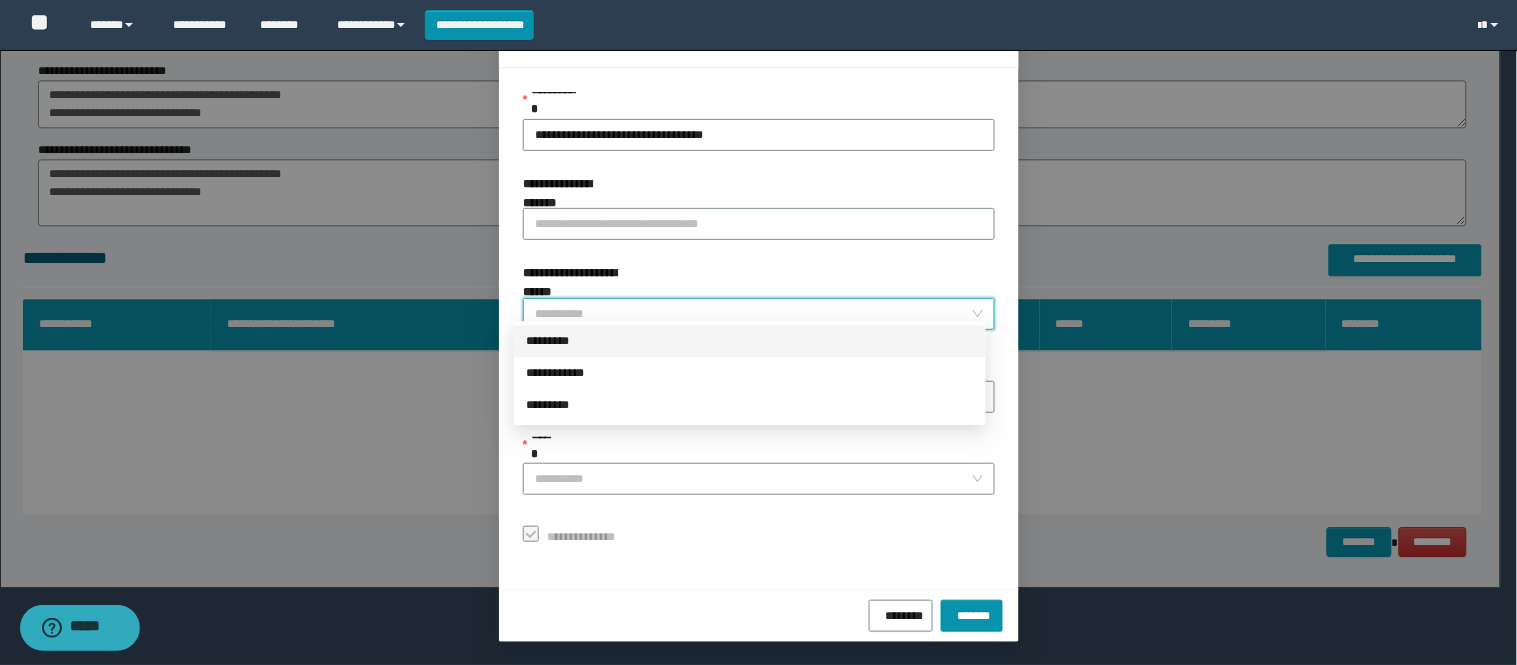 click on "**********" at bounding box center [759, 321] 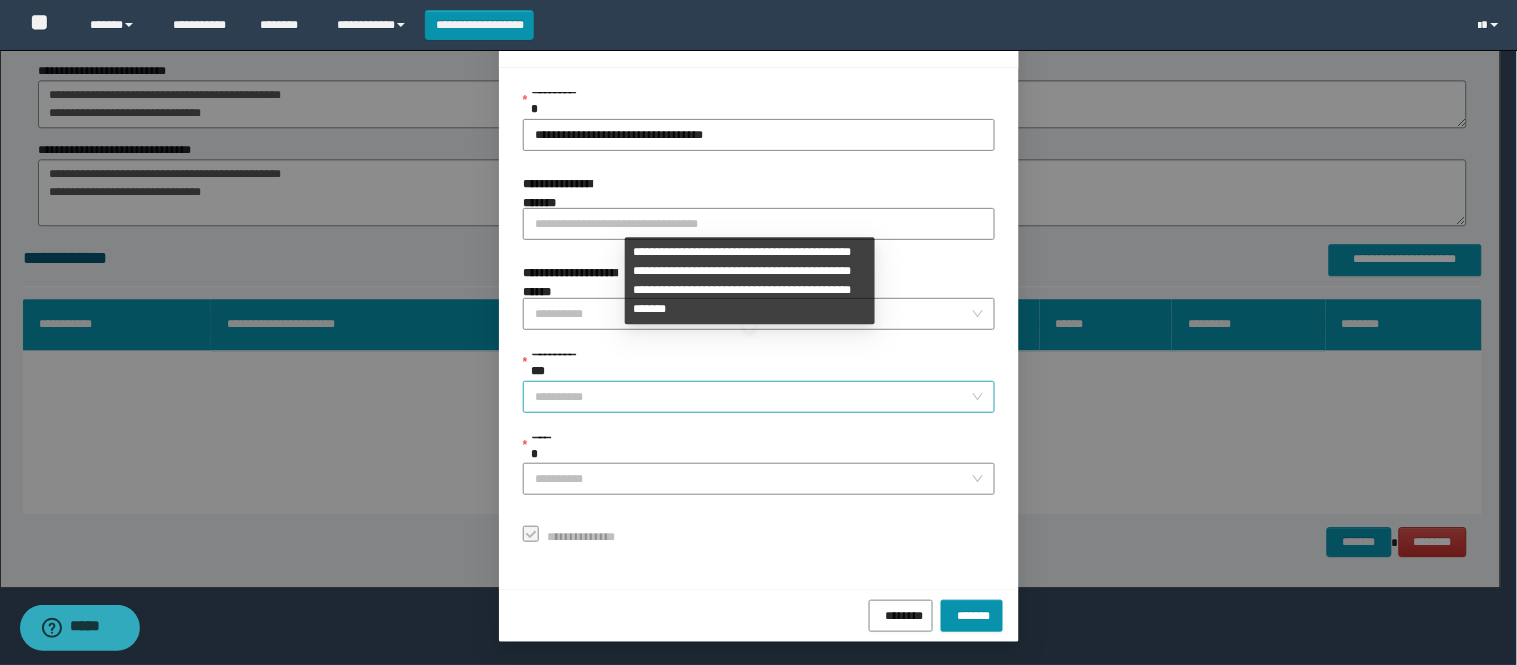 click on "**********" at bounding box center (753, 397) 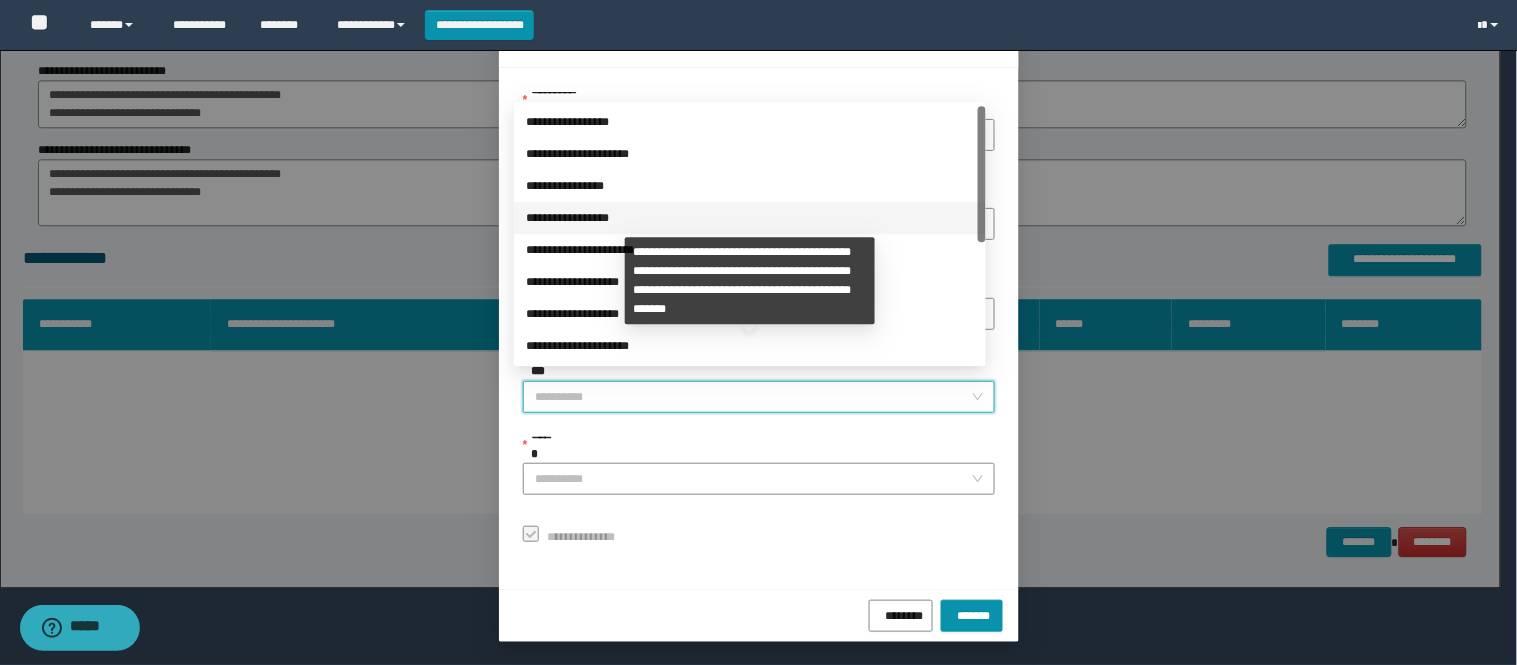 scroll, scrollTop: 224, scrollLeft: 0, axis: vertical 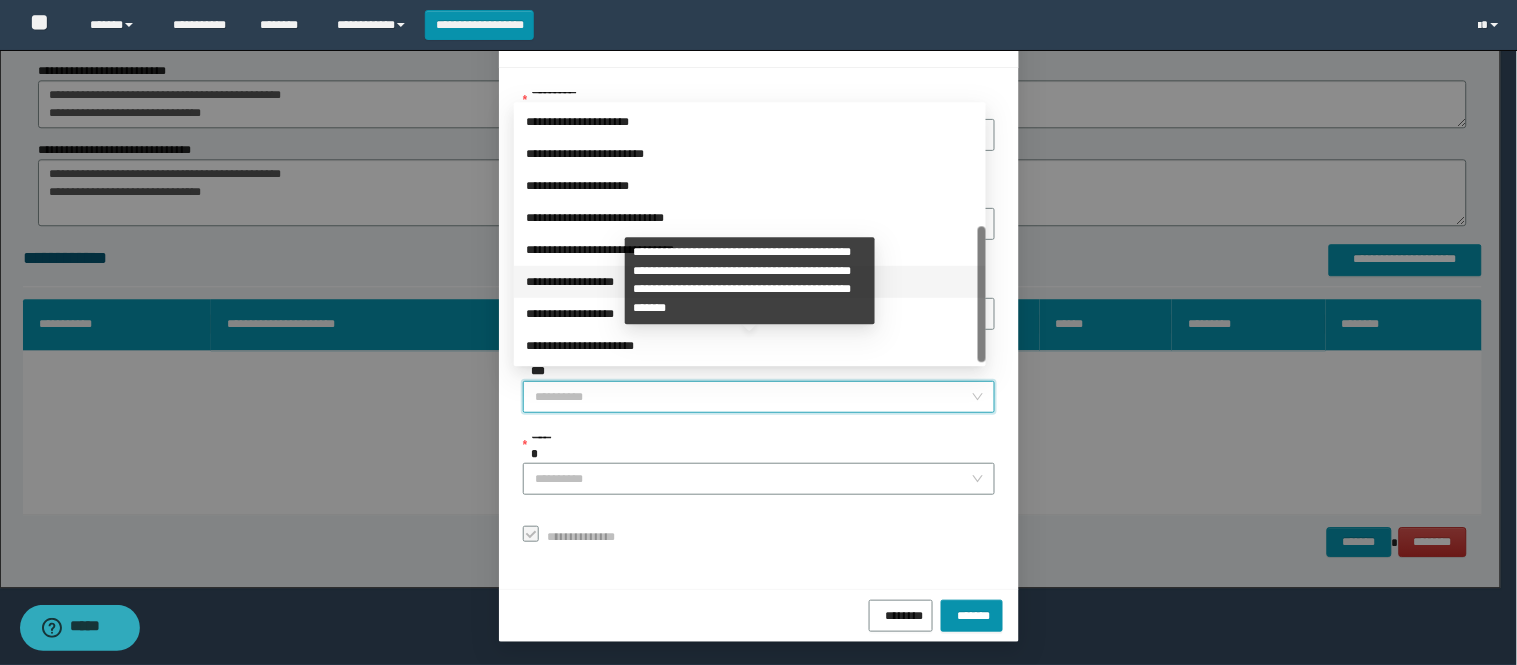 click on "**********" at bounding box center (750, 282) 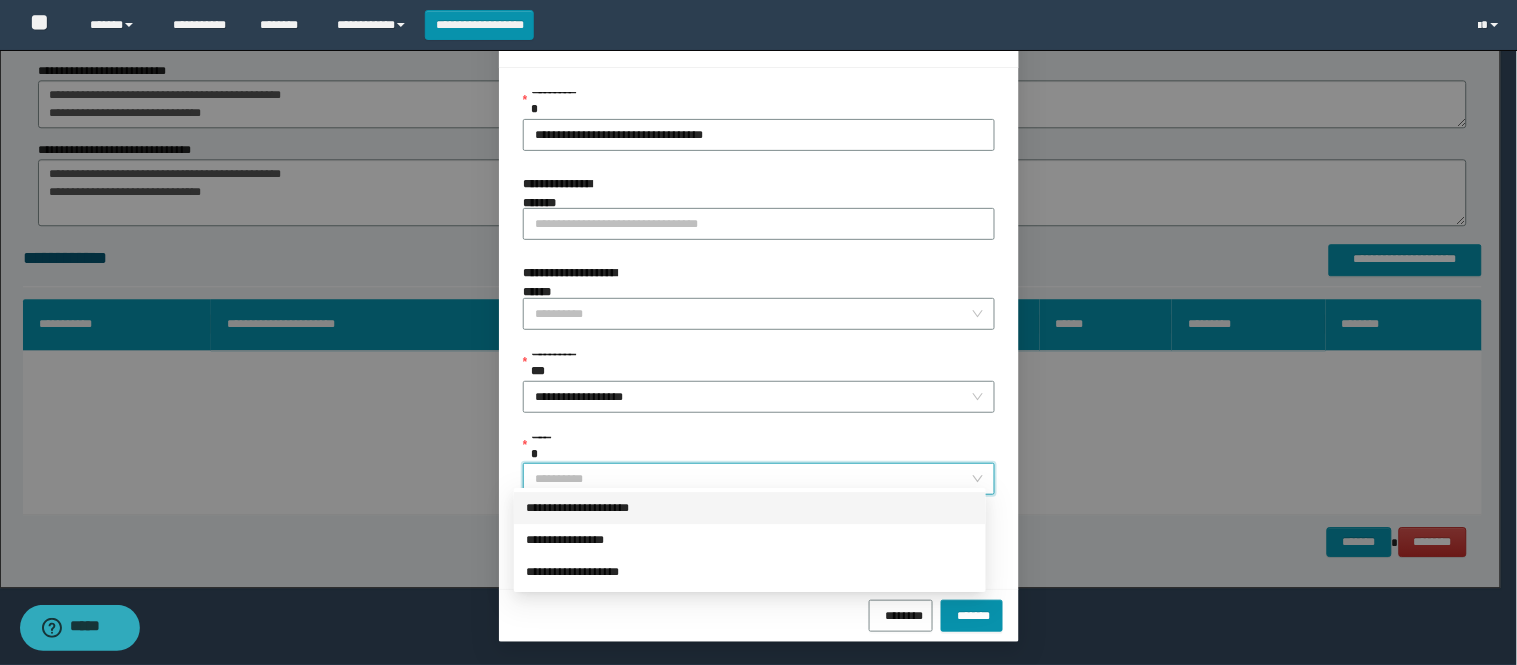 click on "******" at bounding box center (753, 479) 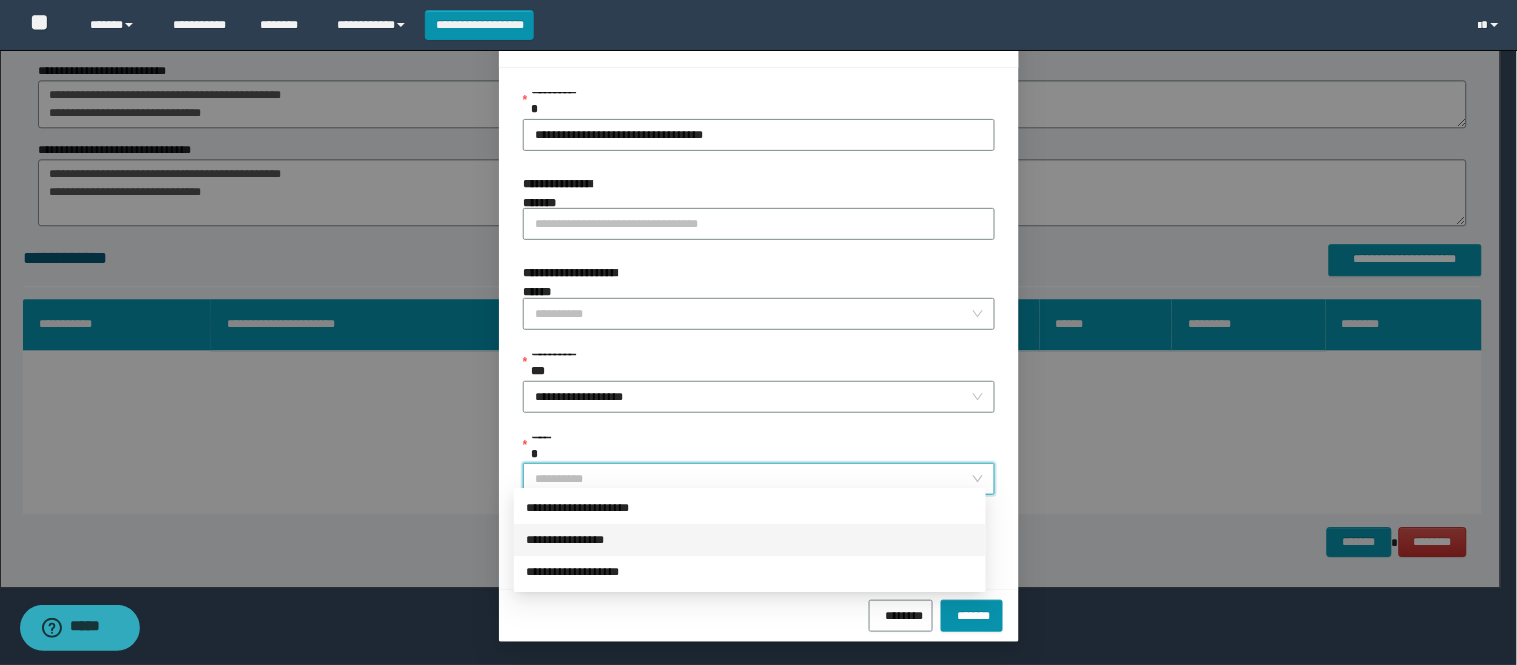 click on "**********" at bounding box center [750, 540] 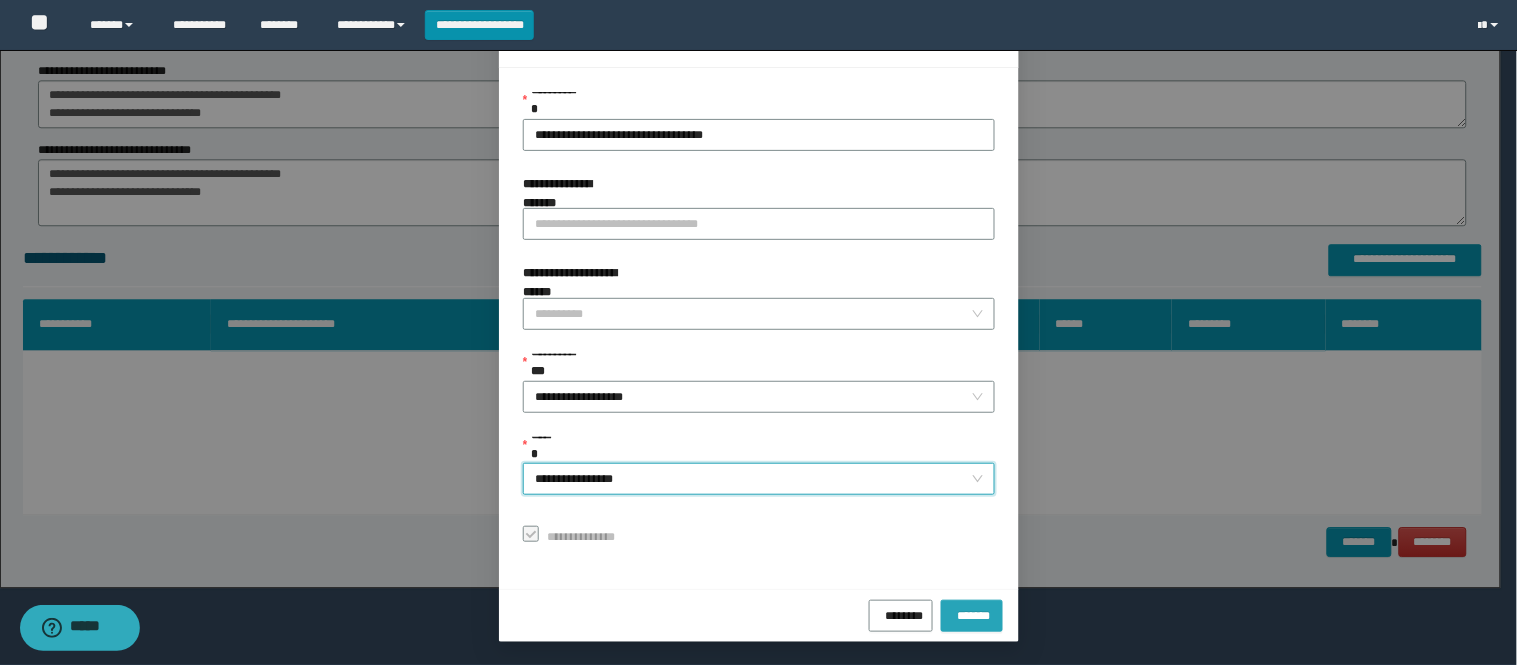 click on "*******" at bounding box center (972, 613) 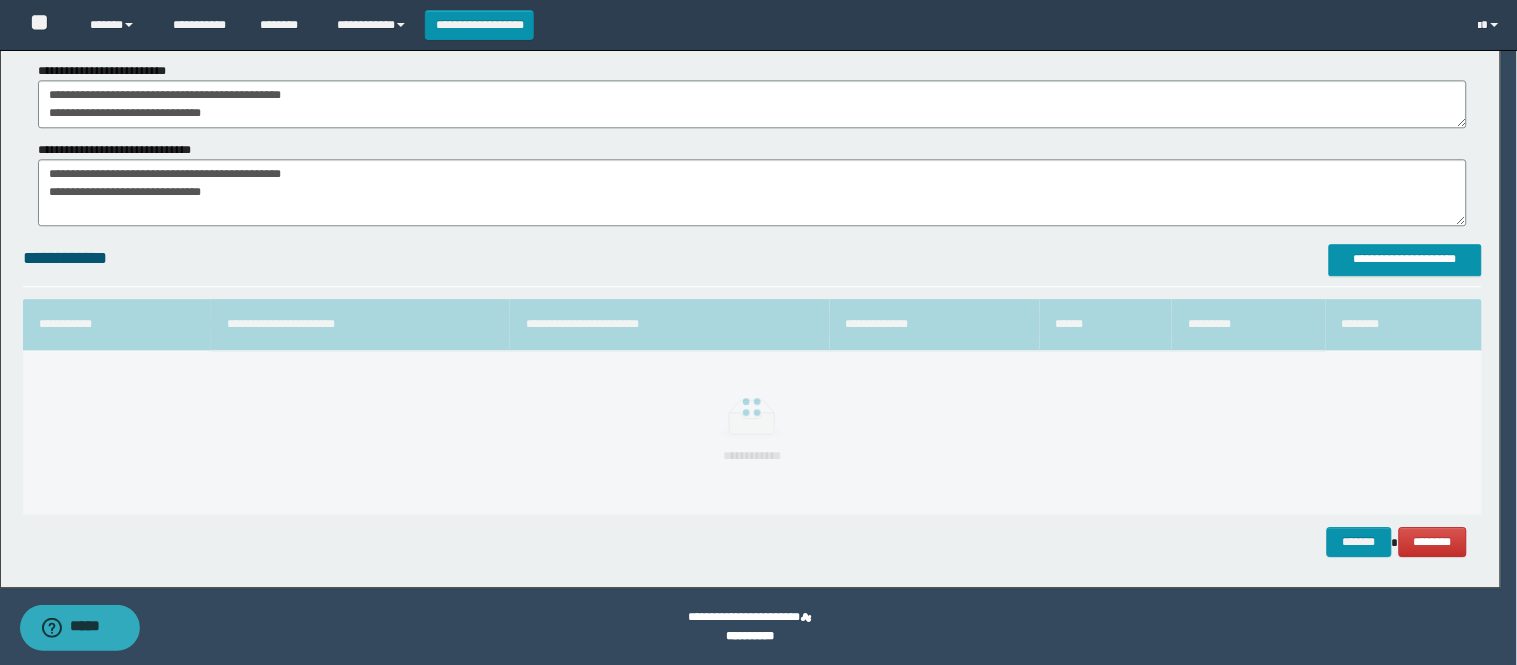 scroll, scrollTop: 41, scrollLeft: 0, axis: vertical 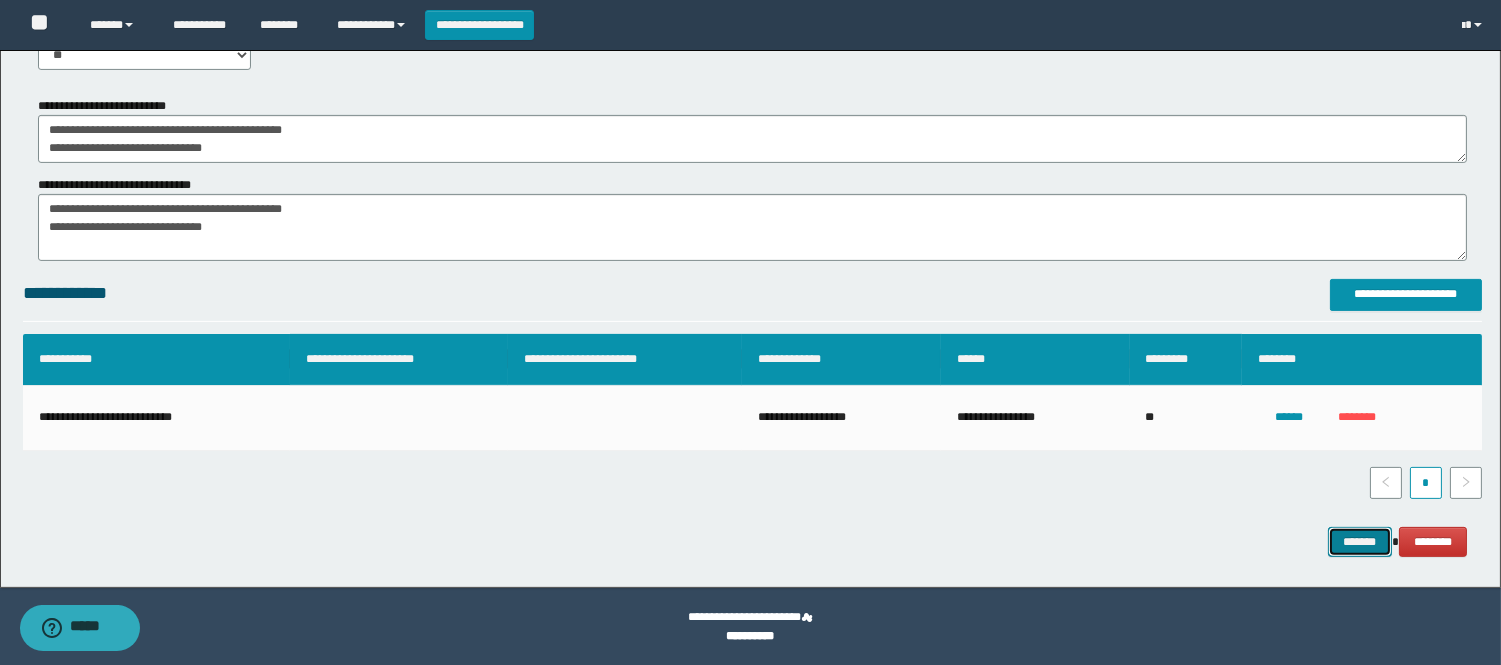 click on "*******" at bounding box center [1360, 542] 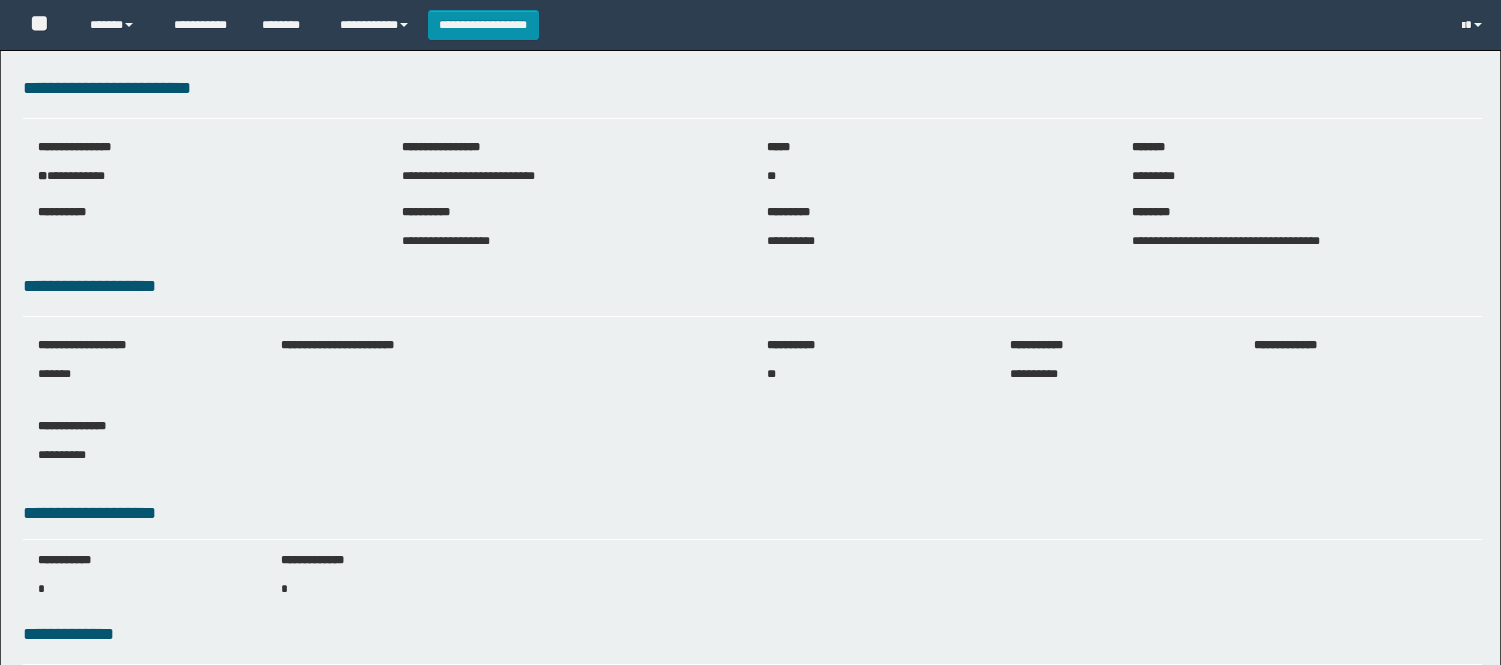 scroll, scrollTop: 0, scrollLeft: 0, axis: both 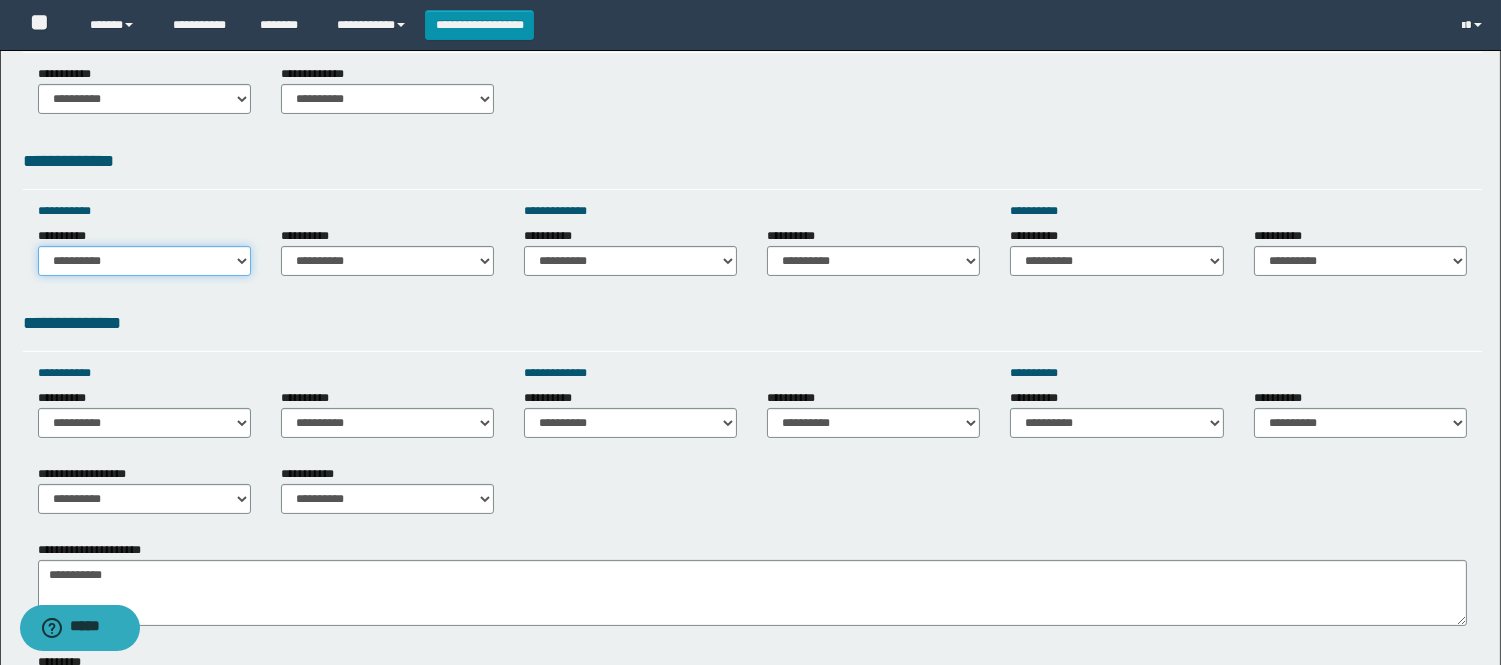 click on "**********" at bounding box center (144, 261) 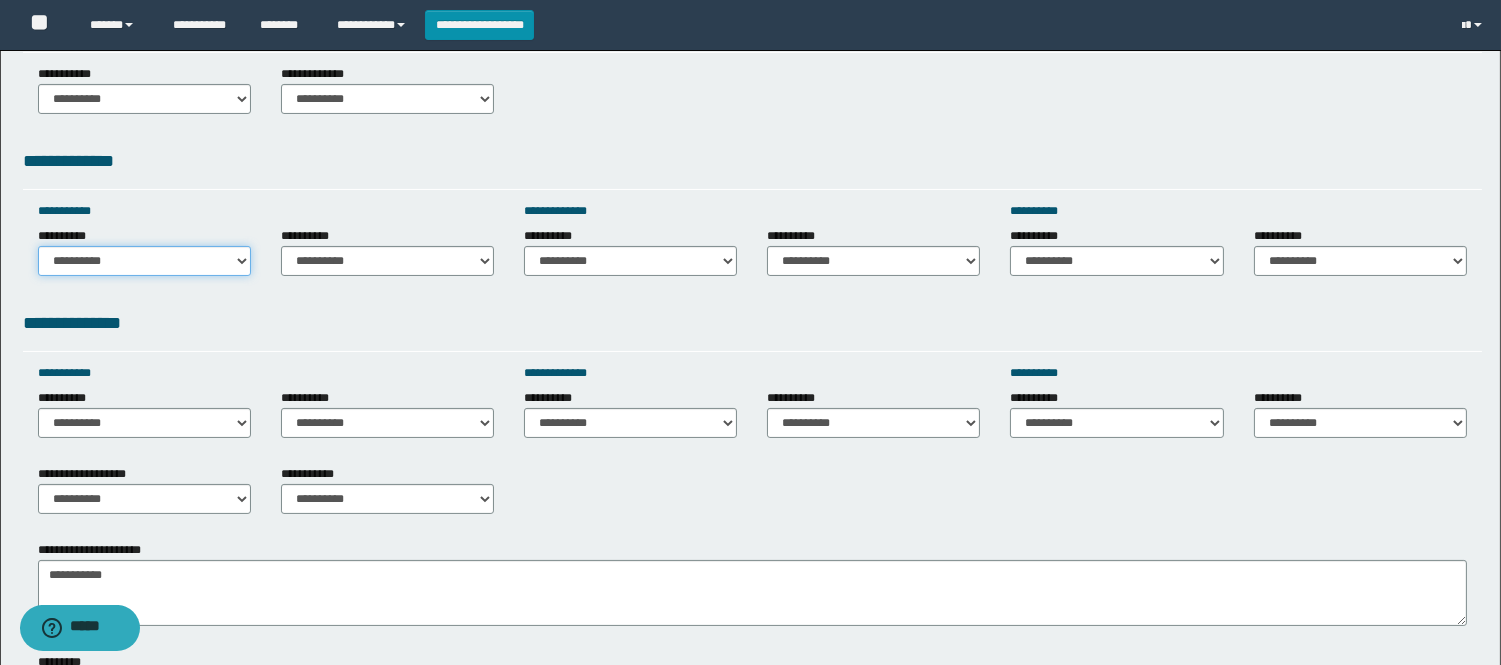 select on "*****" 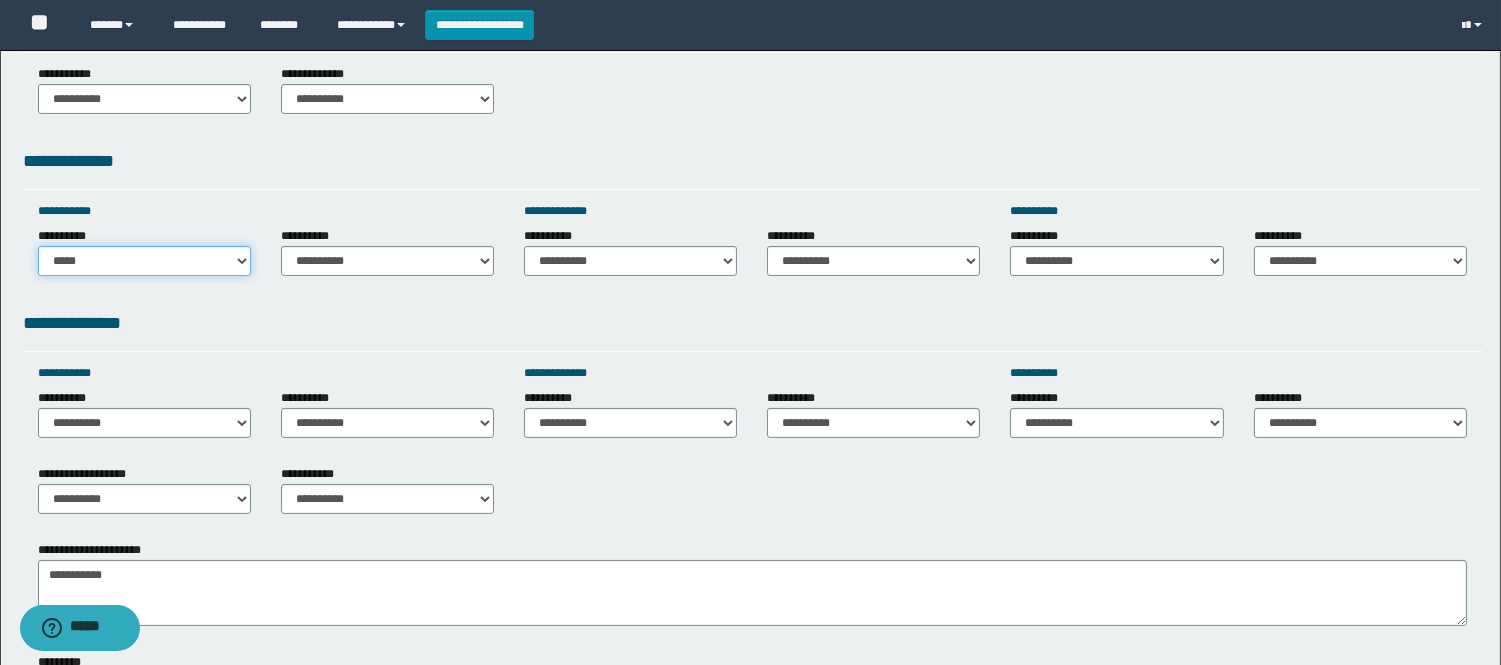 click on "**********" at bounding box center (144, 261) 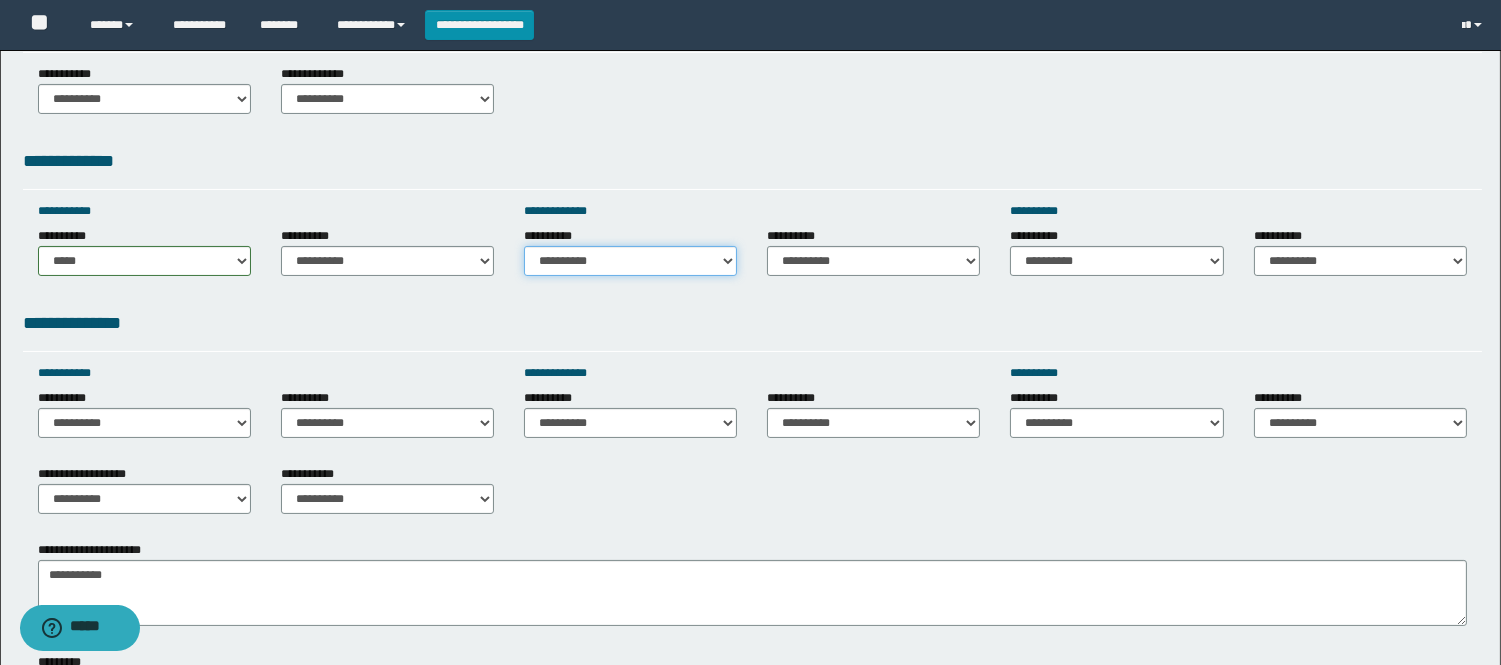 click on "**********" at bounding box center (630, 261) 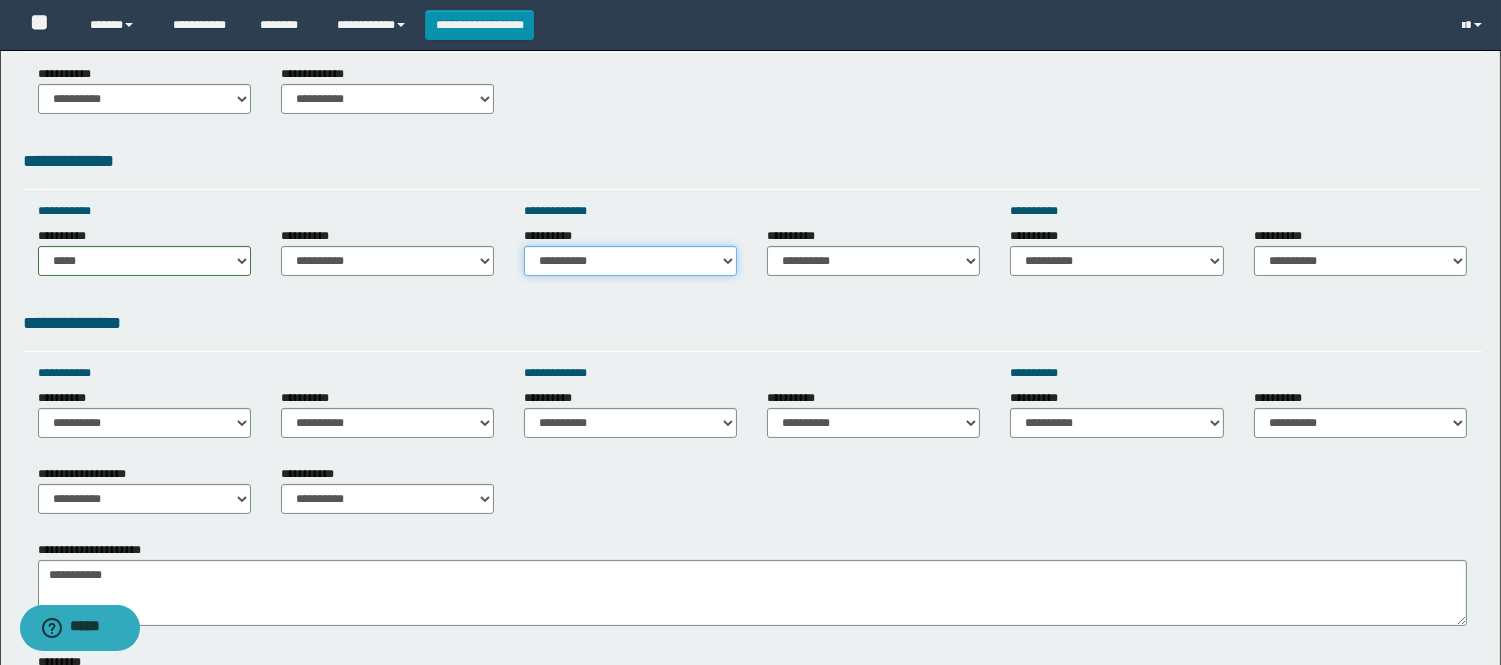 select on "*****" 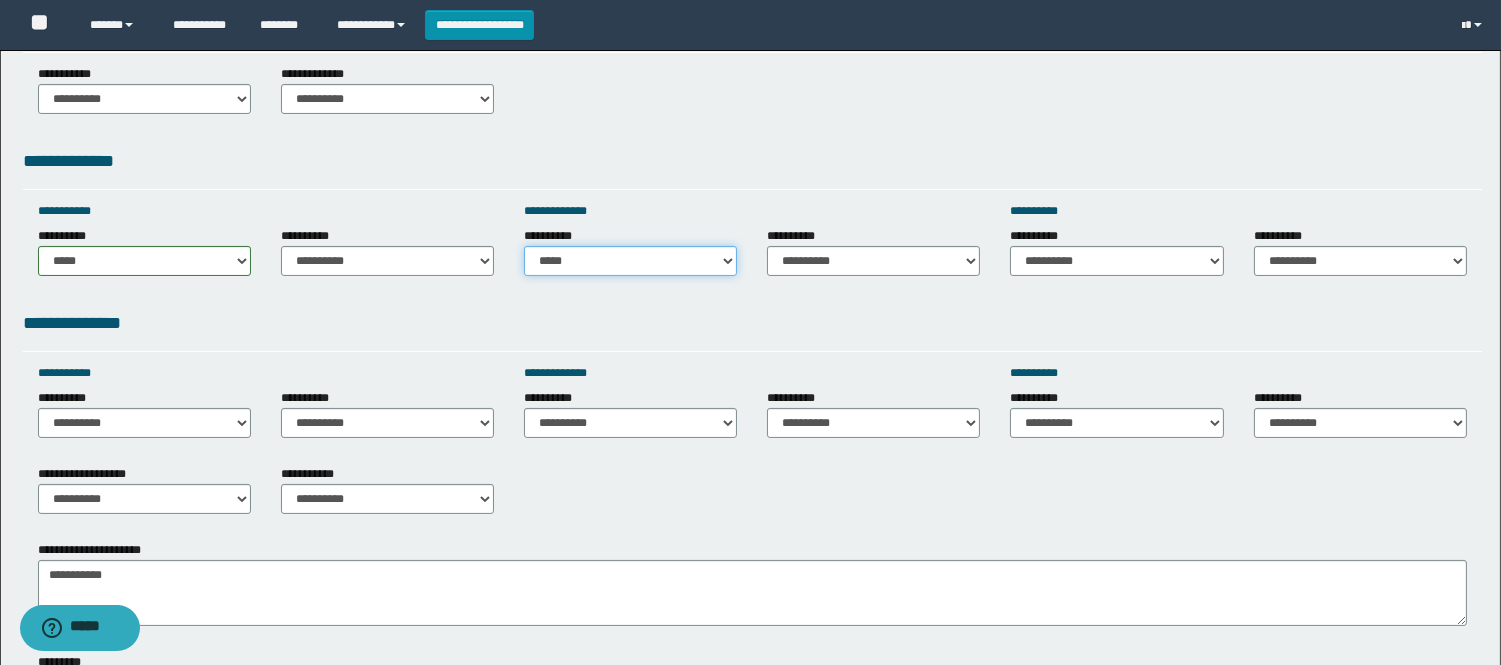 click on "**********" at bounding box center [630, 261] 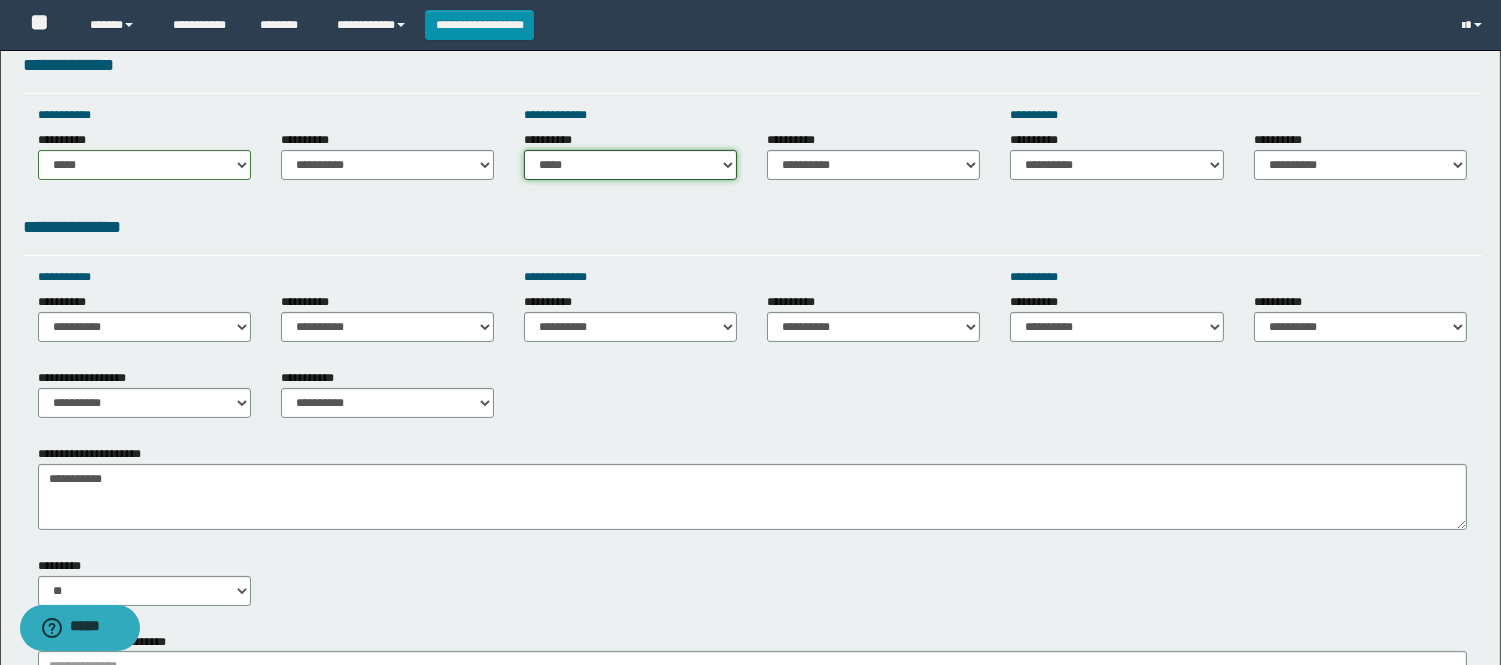 scroll, scrollTop: 777, scrollLeft: 0, axis: vertical 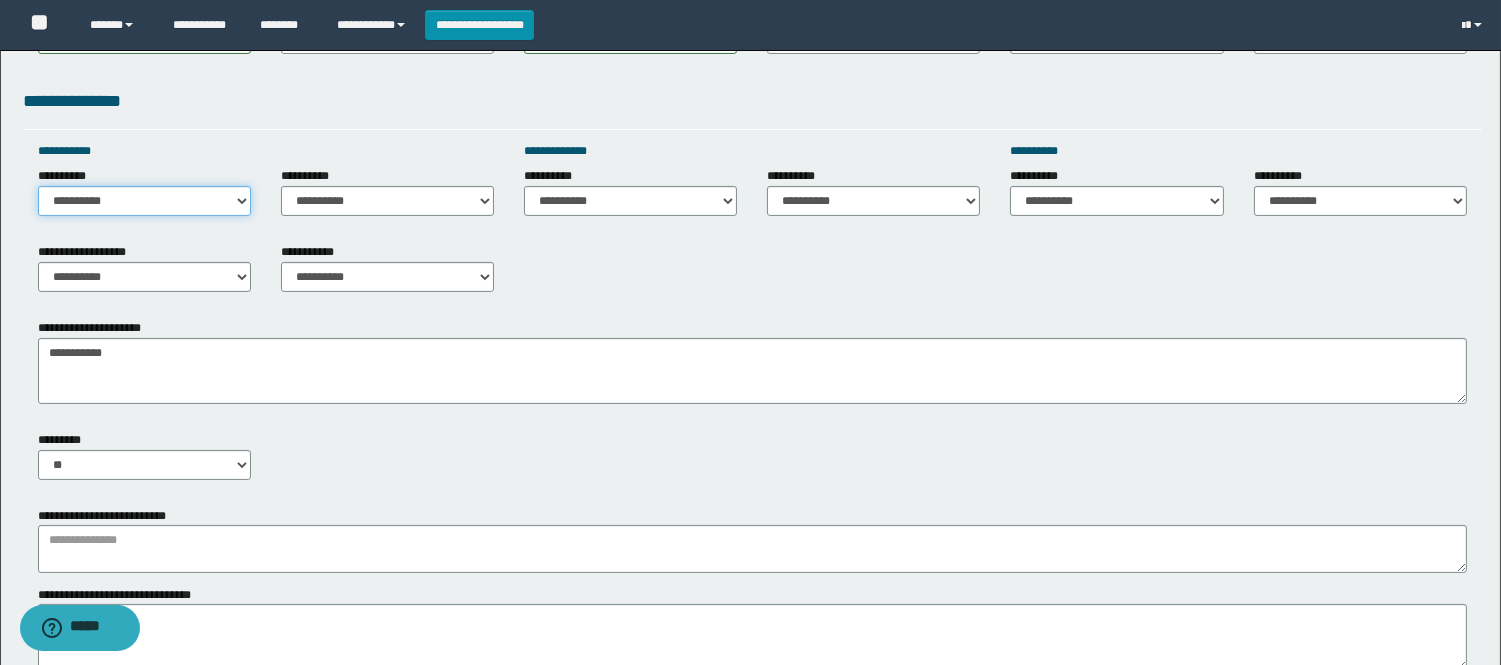 click on "**********" at bounding box center [144, 201] 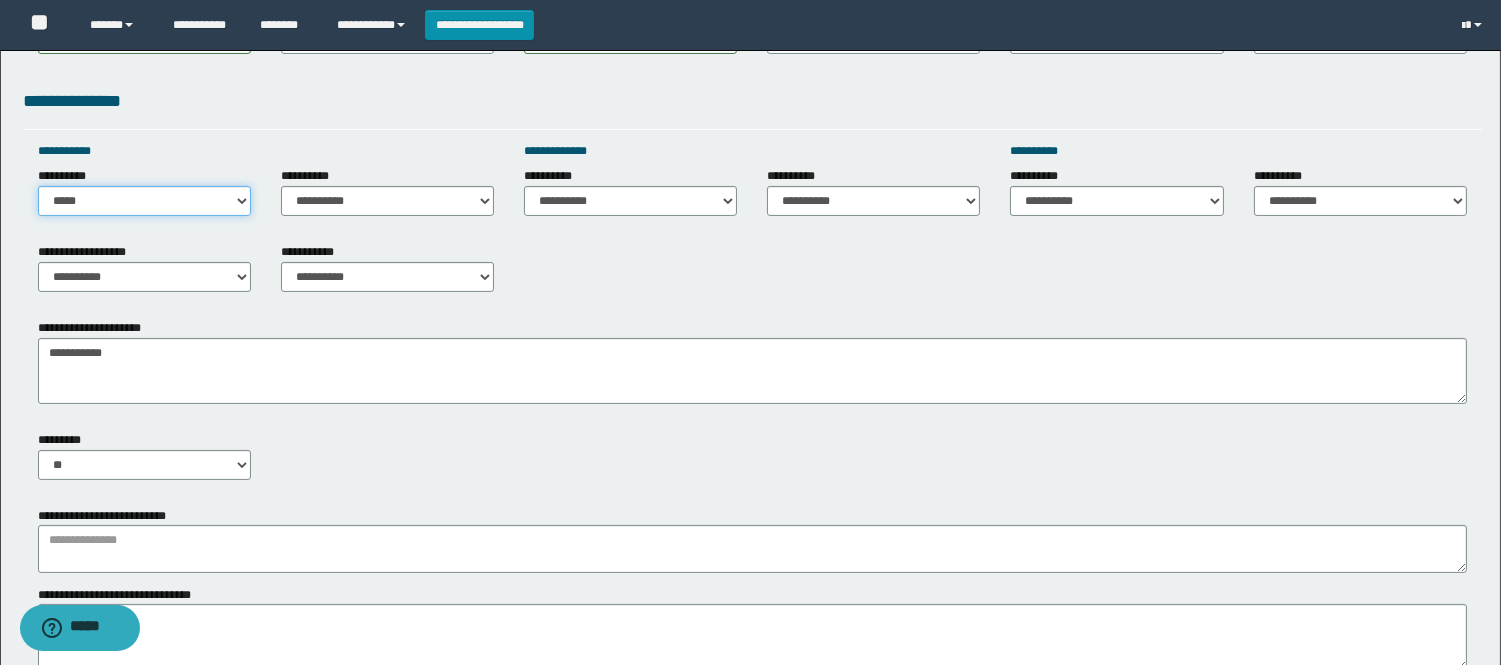 click on "**********" at bounding box center (144, 201) 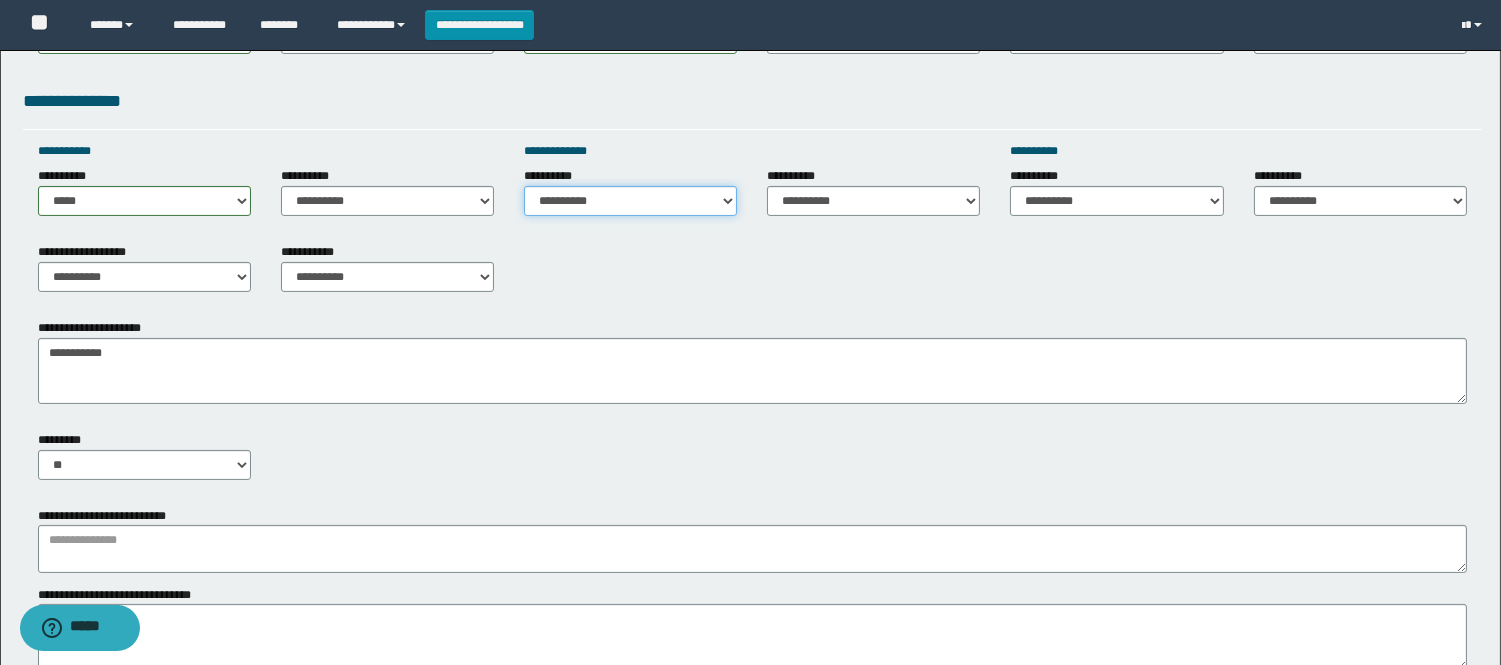 click on "**********" at bounding box center [630, 201] 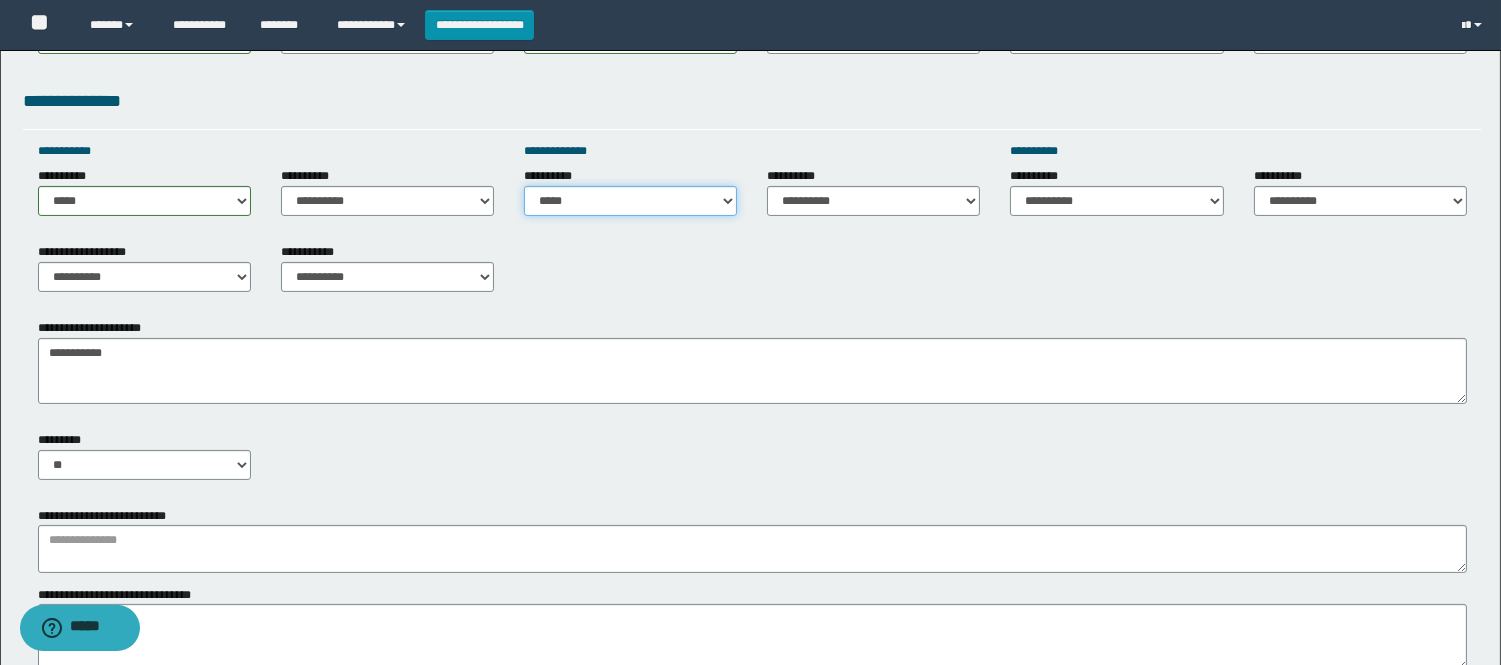 click on "**********" at bounding box center [630, 201] 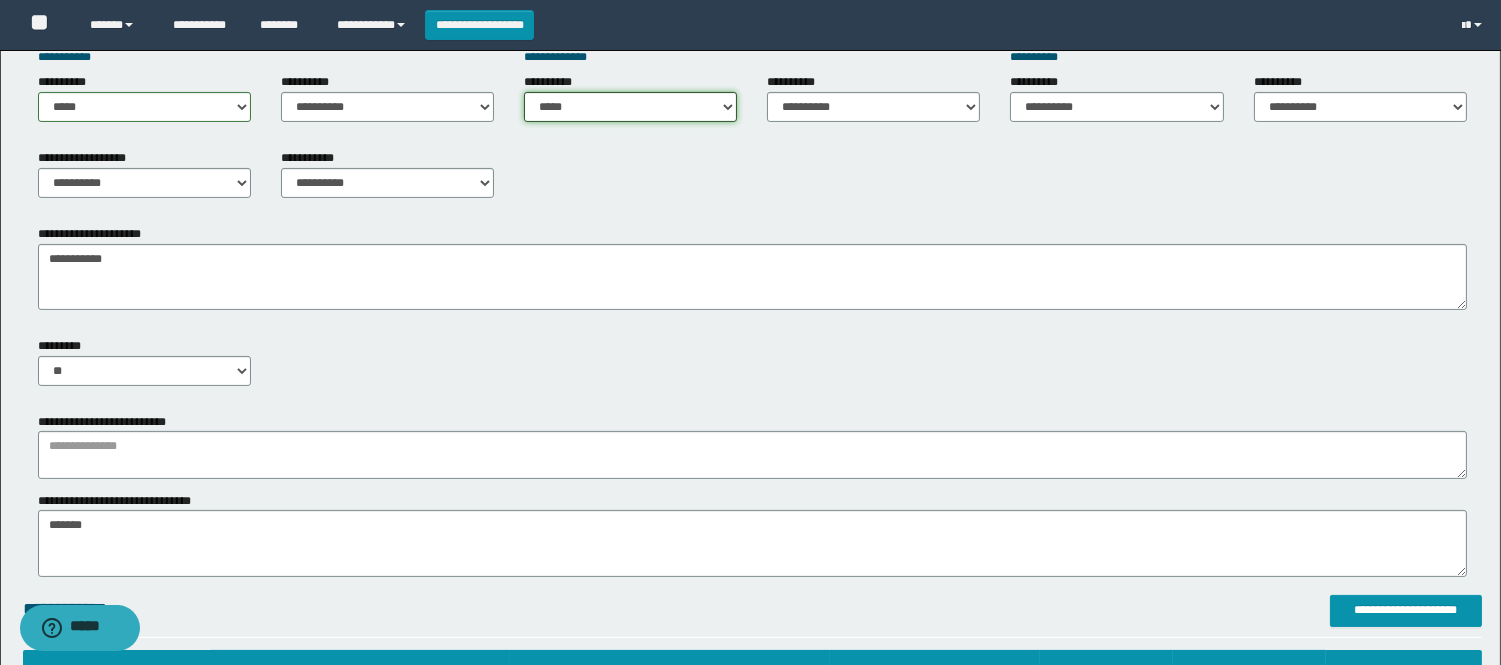 scroll, scrollTop: 1000, scrollLeft: 0, axis: vertical 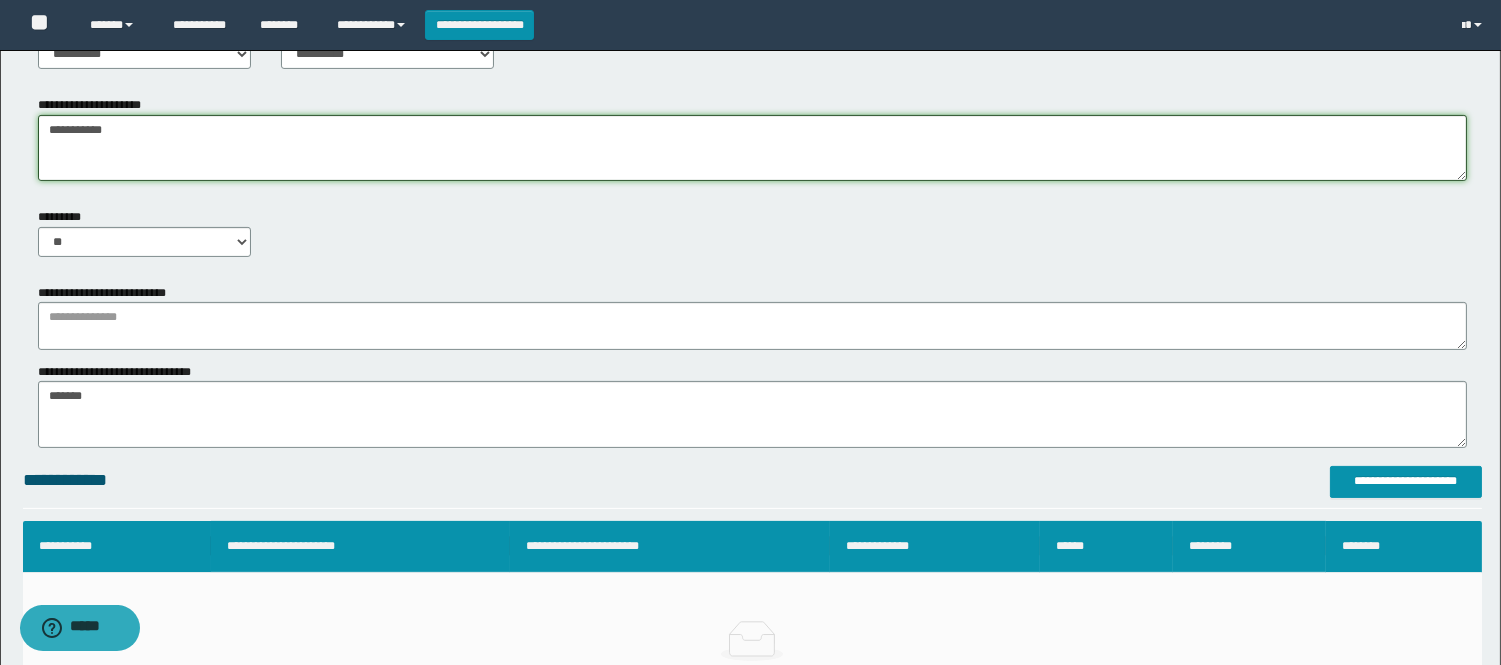 drag, startPoint x: 152, startPoint y: 136, endPoint x: 0, endPoint y: 103, distance: 155.54099 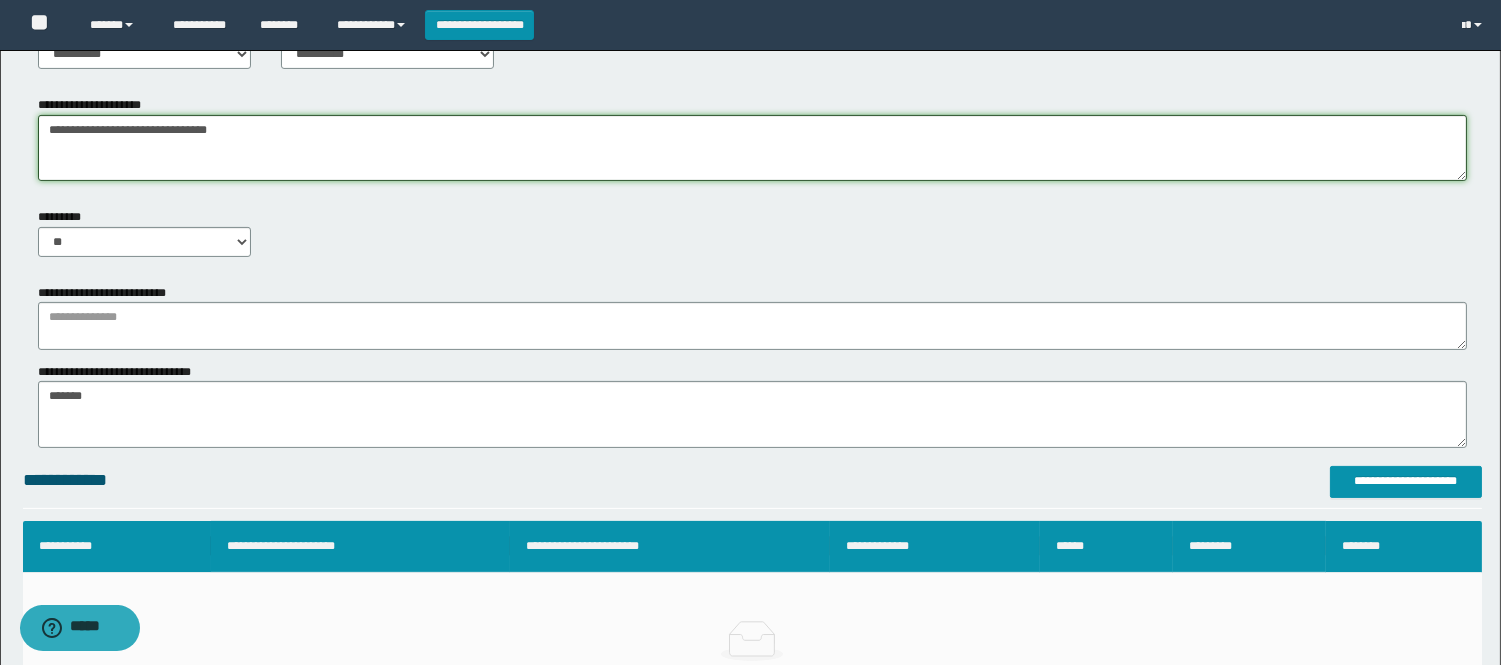 type on "**********" 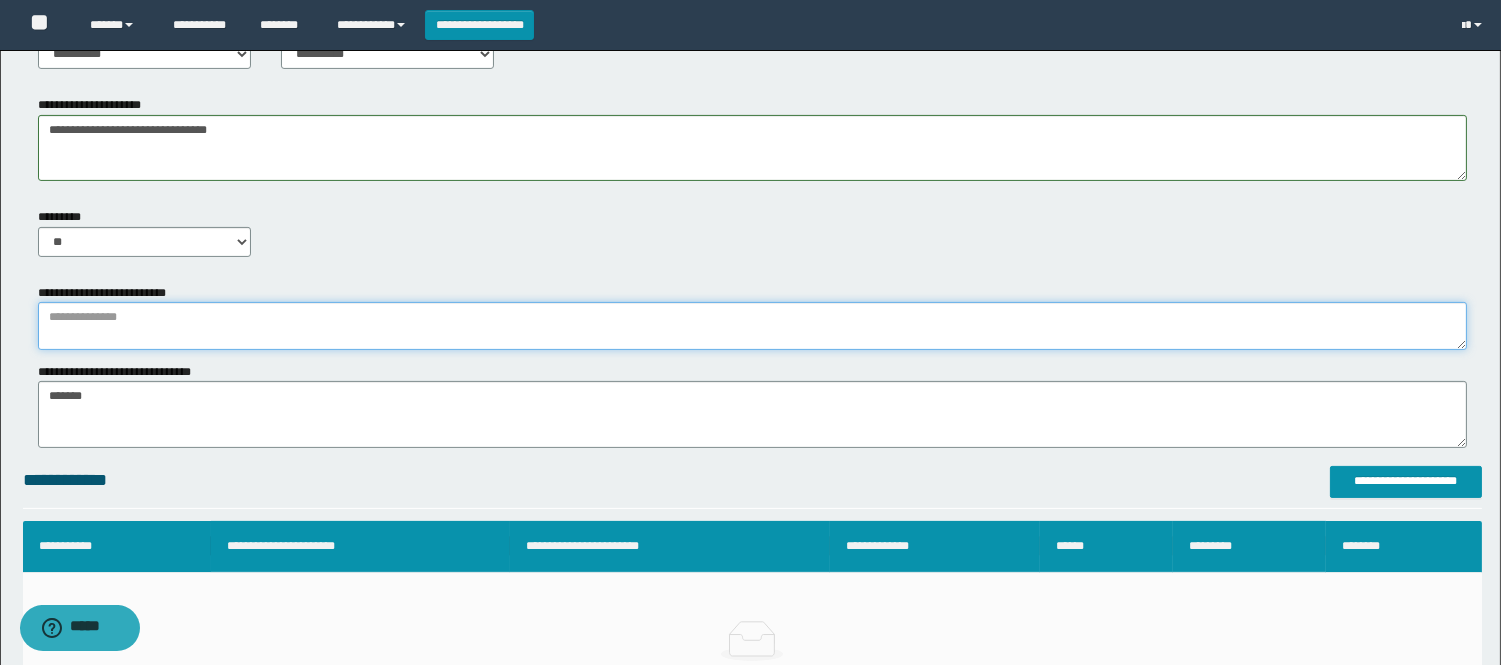 click at bounding box center (752, 326) 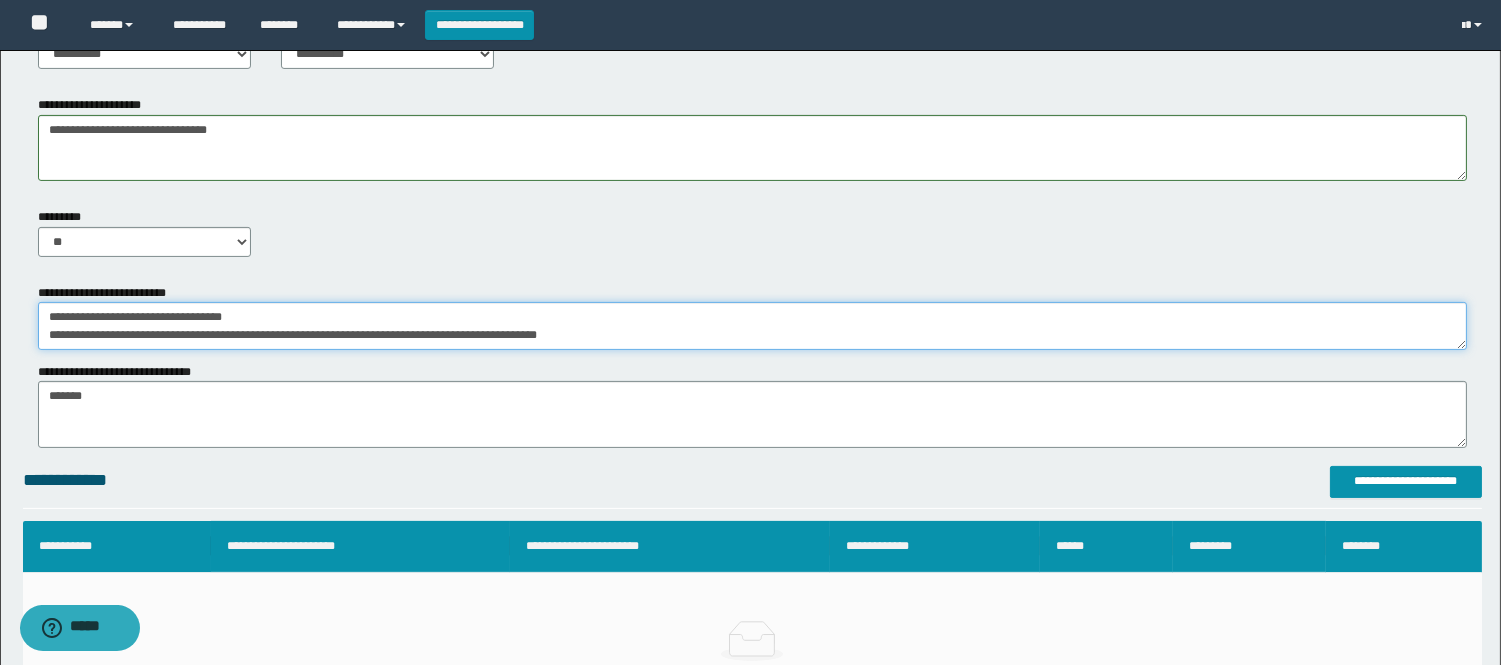 scroll, scrollTop: 12, scrollLeft: 0, axis: vertical 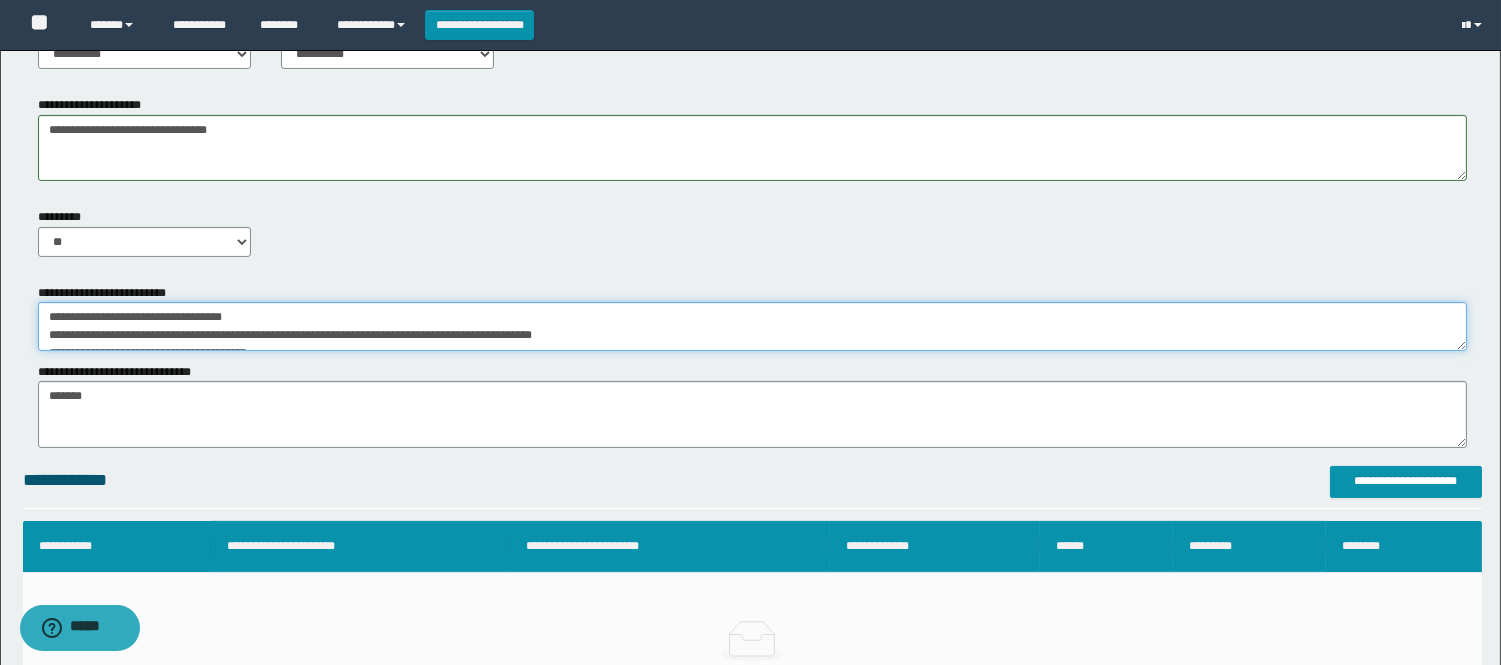 drag, startPoint x: 331, startPoint y: 345, endPoint x: 3, endPoint y: 306, distance: 330.31046 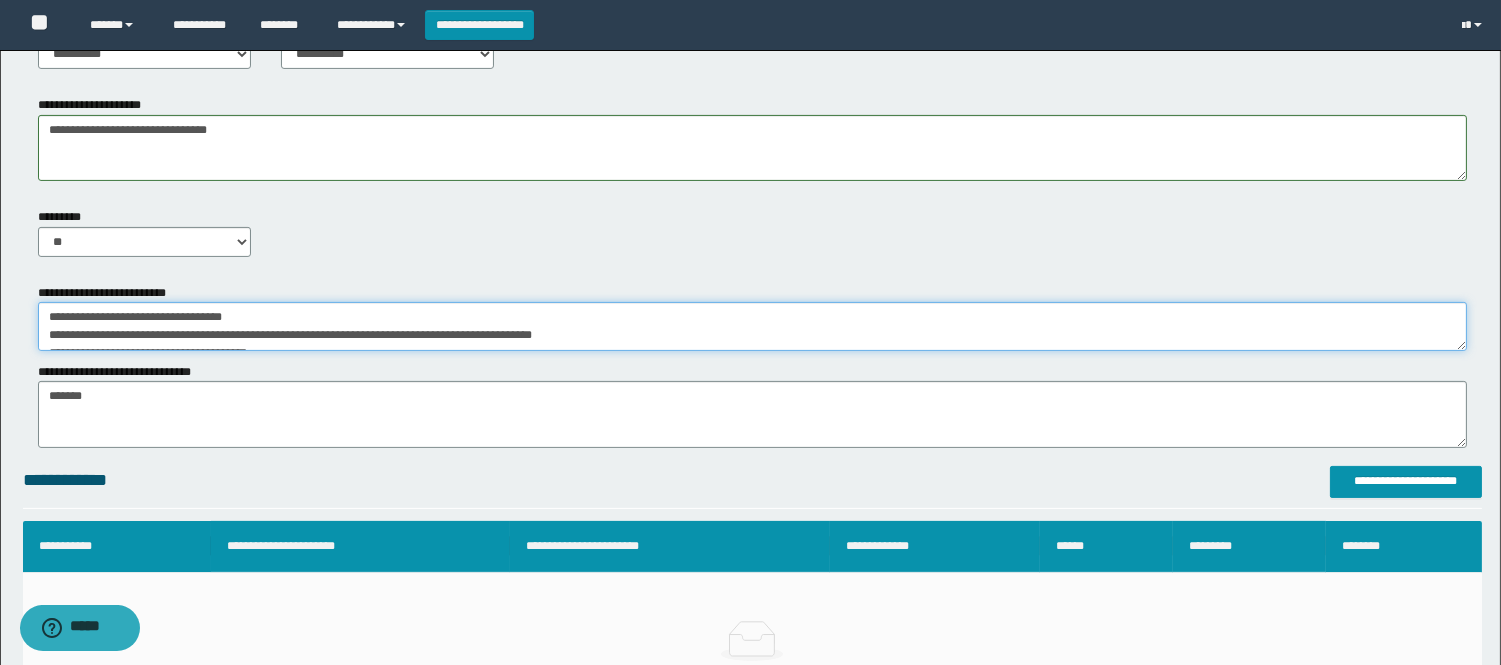 type on "**********" 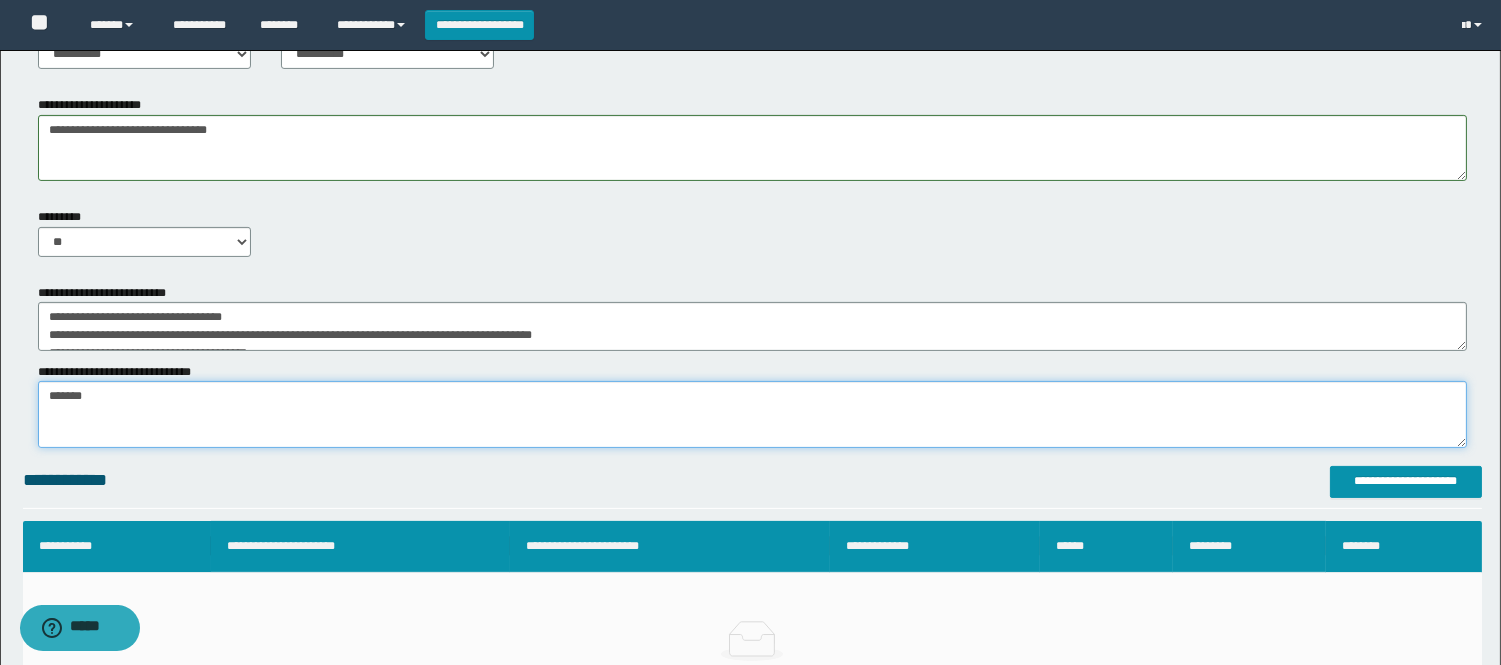 drag, startPoint x: 124, startPoint y: 408, endPoint x: 0, endPoint y: 372, distance: 129.1201 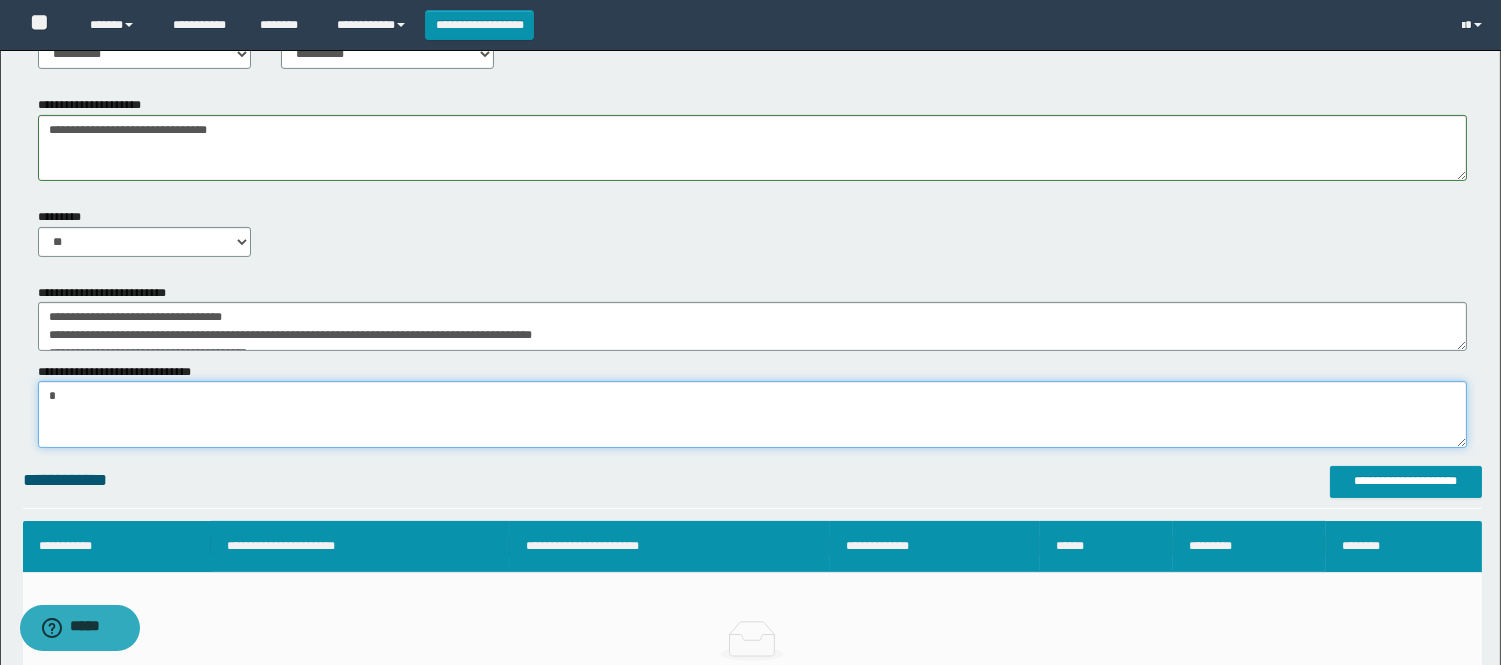 paste on "**********" 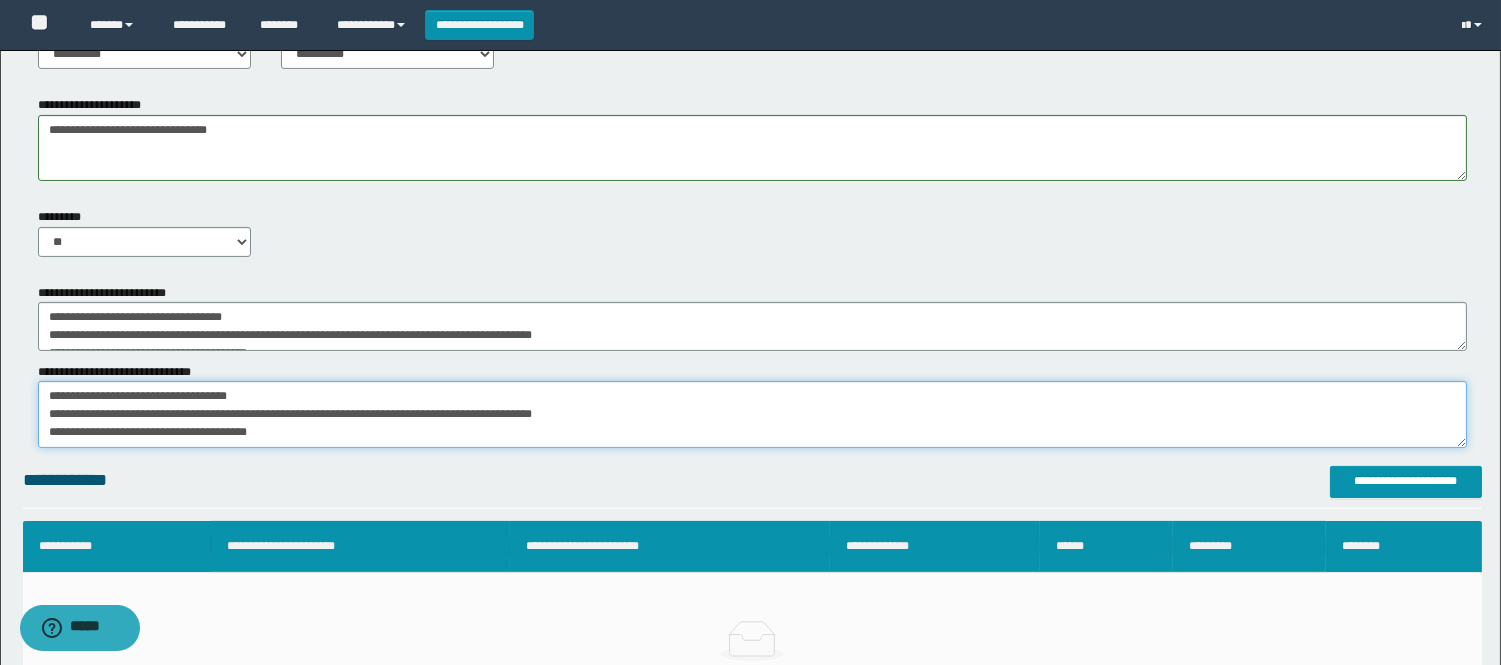 click on "*******" at bounding box center (752, 414) 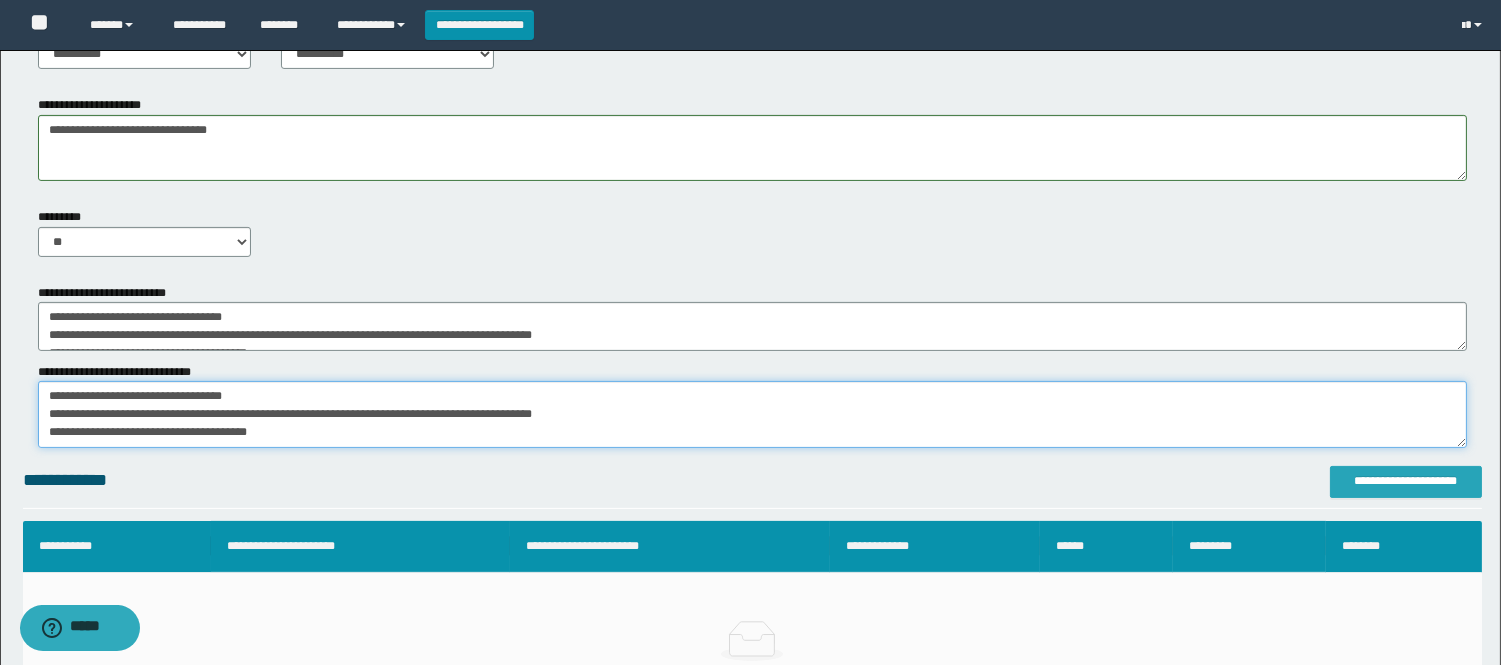 type on "**********" 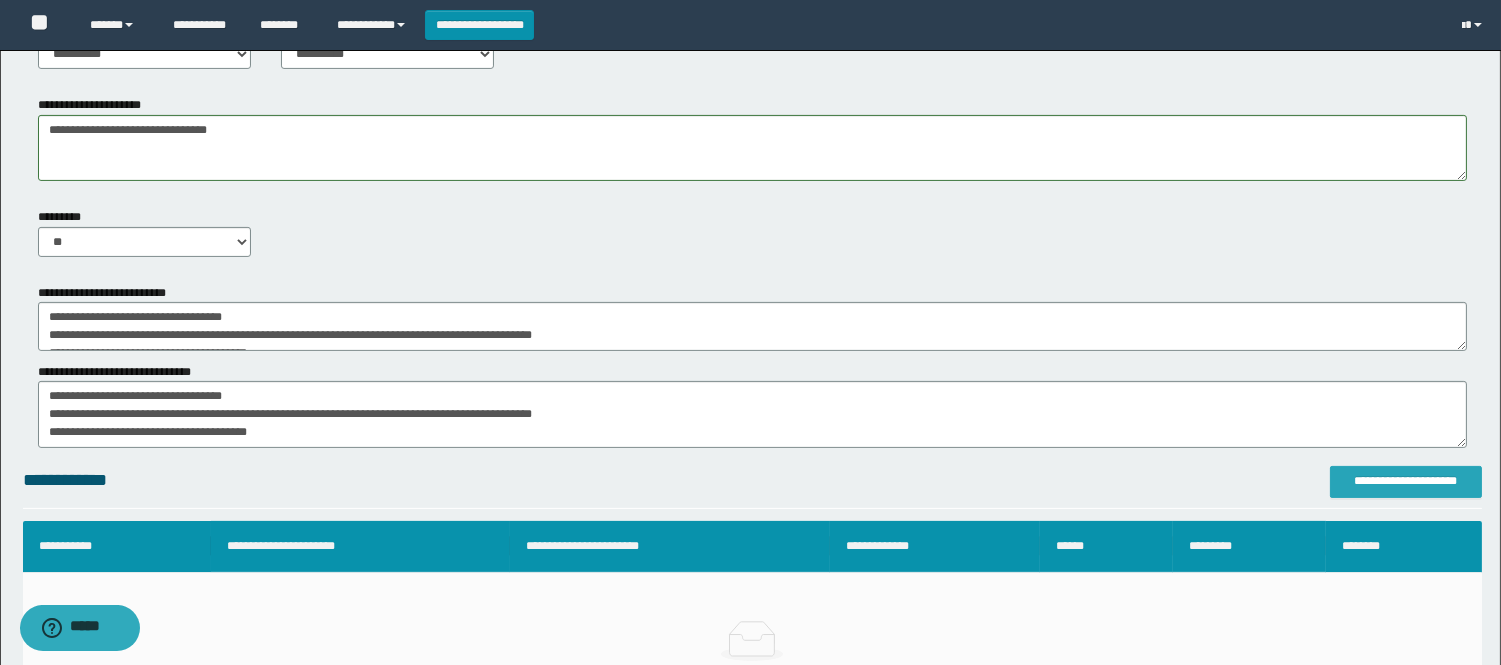 click on "**********" at bounding box center [1406, 481] 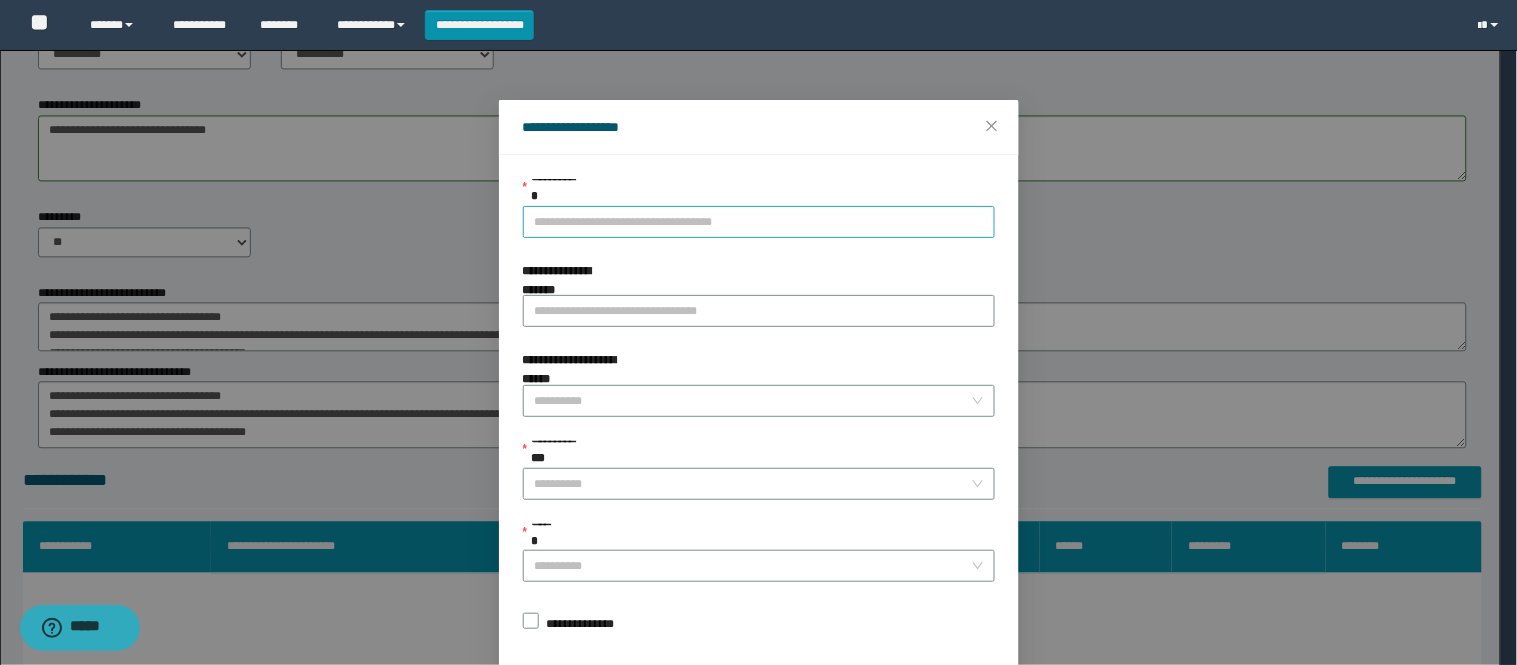 click on "**********" at bounding box center [759, 222] 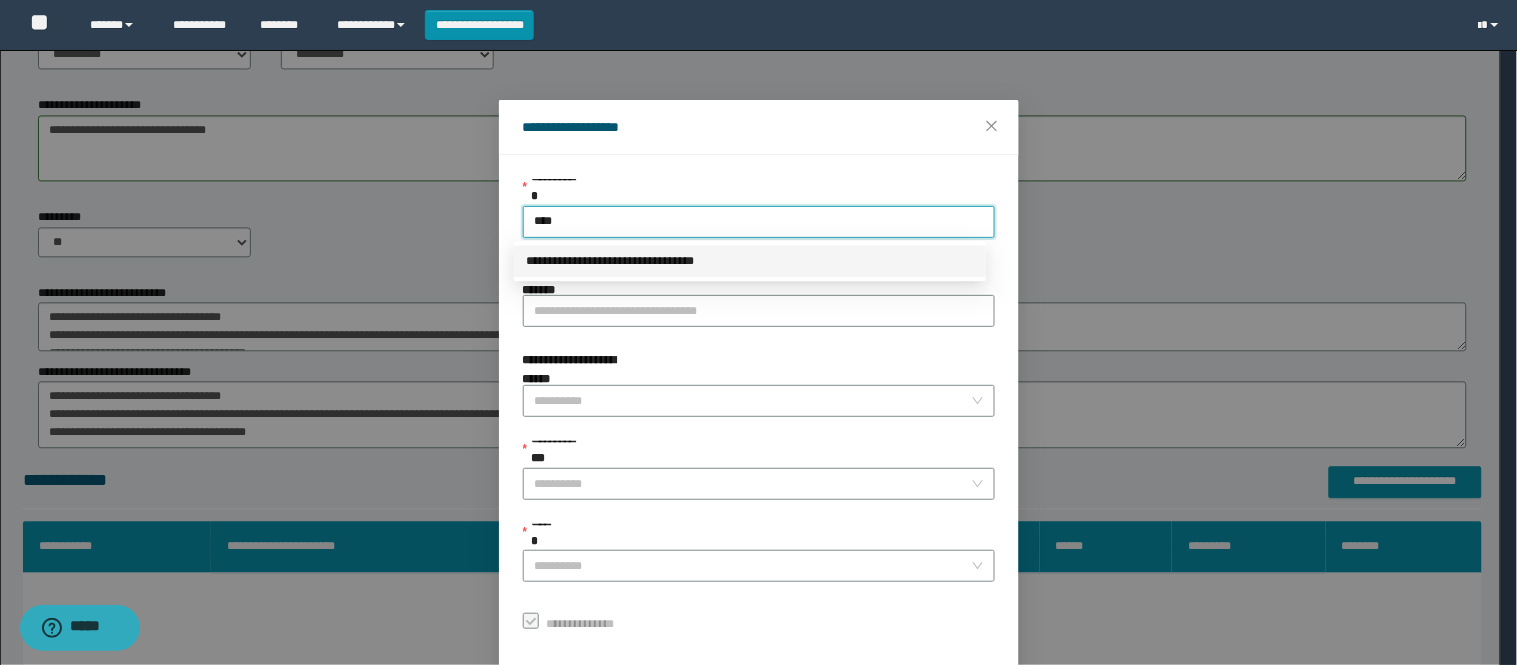 drag, startPoint x: 508, startPoint y: 217, endPoint x: 498, endPoint y: 215, distance: 10.198039 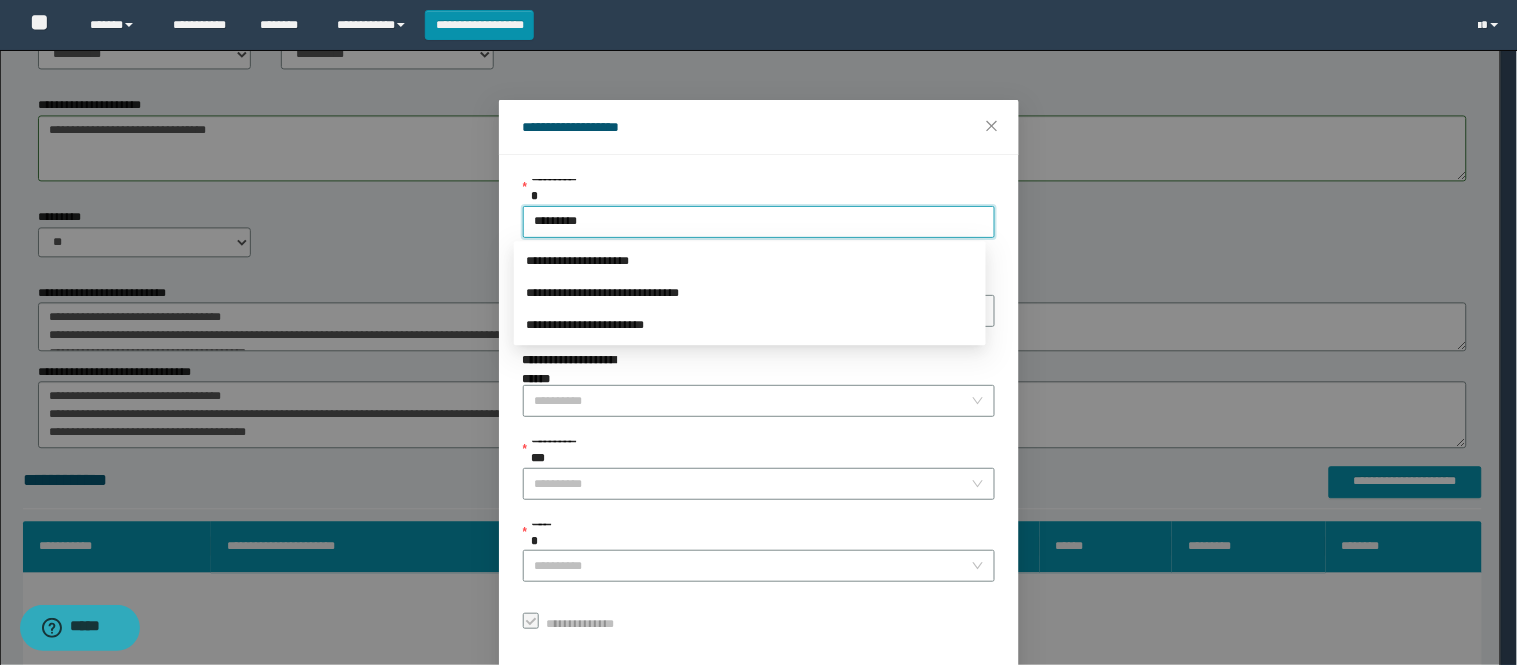 type on "**********" 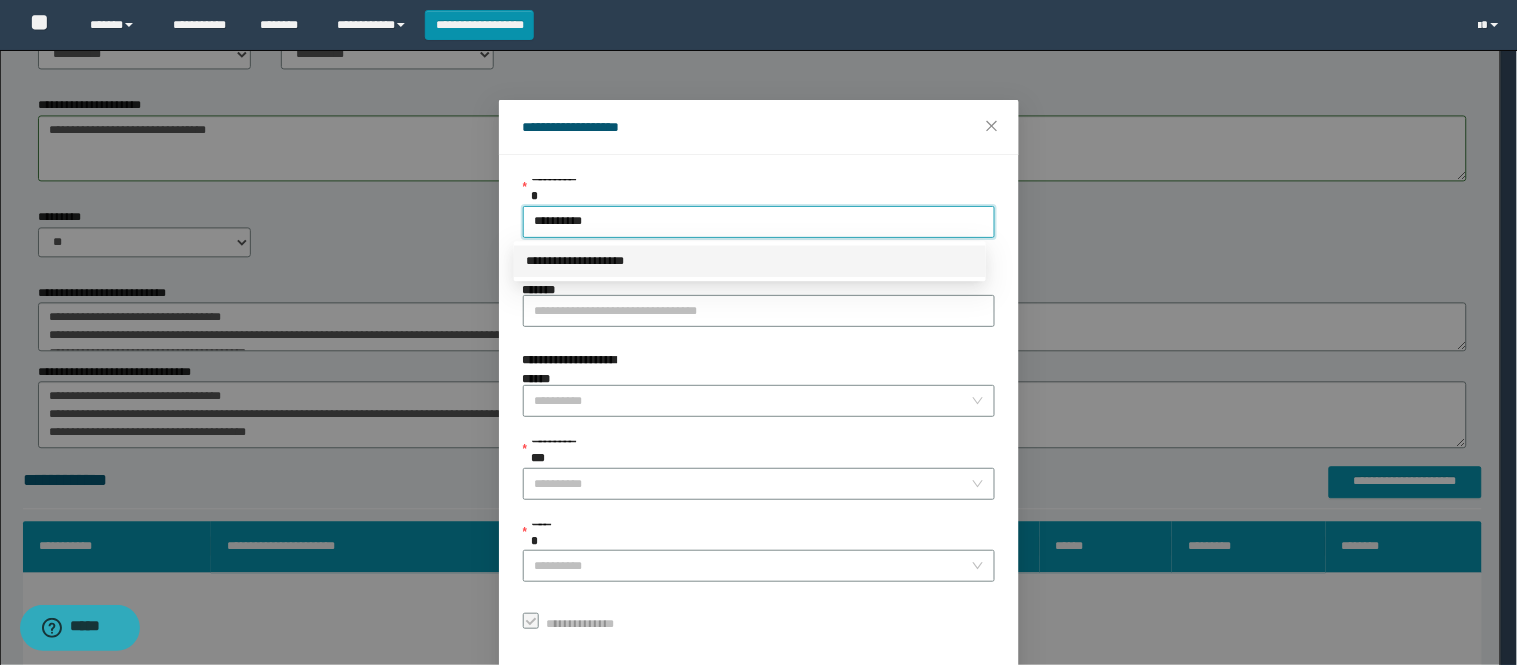 click on "**********" at bounding box center (750, 261) 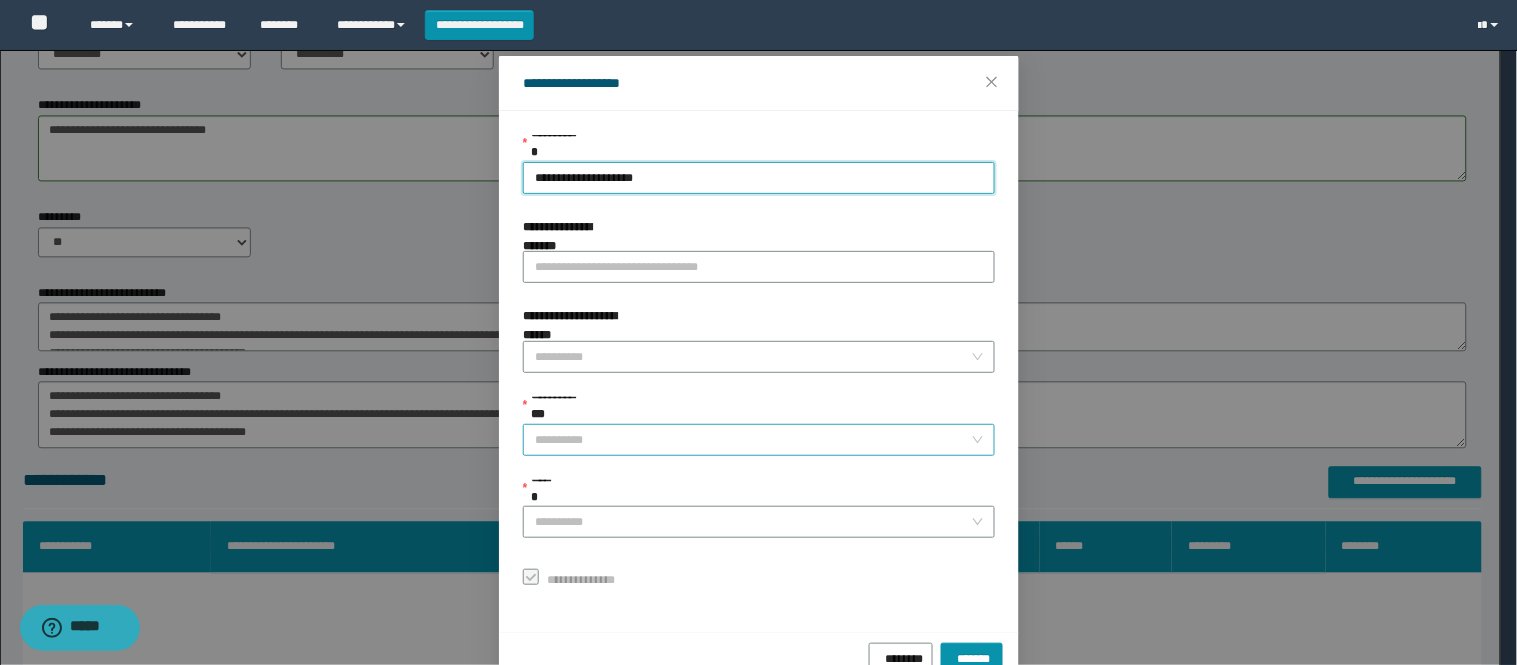 scroll, scrollTop: 87, scrollLeft: 0, axis: vertical 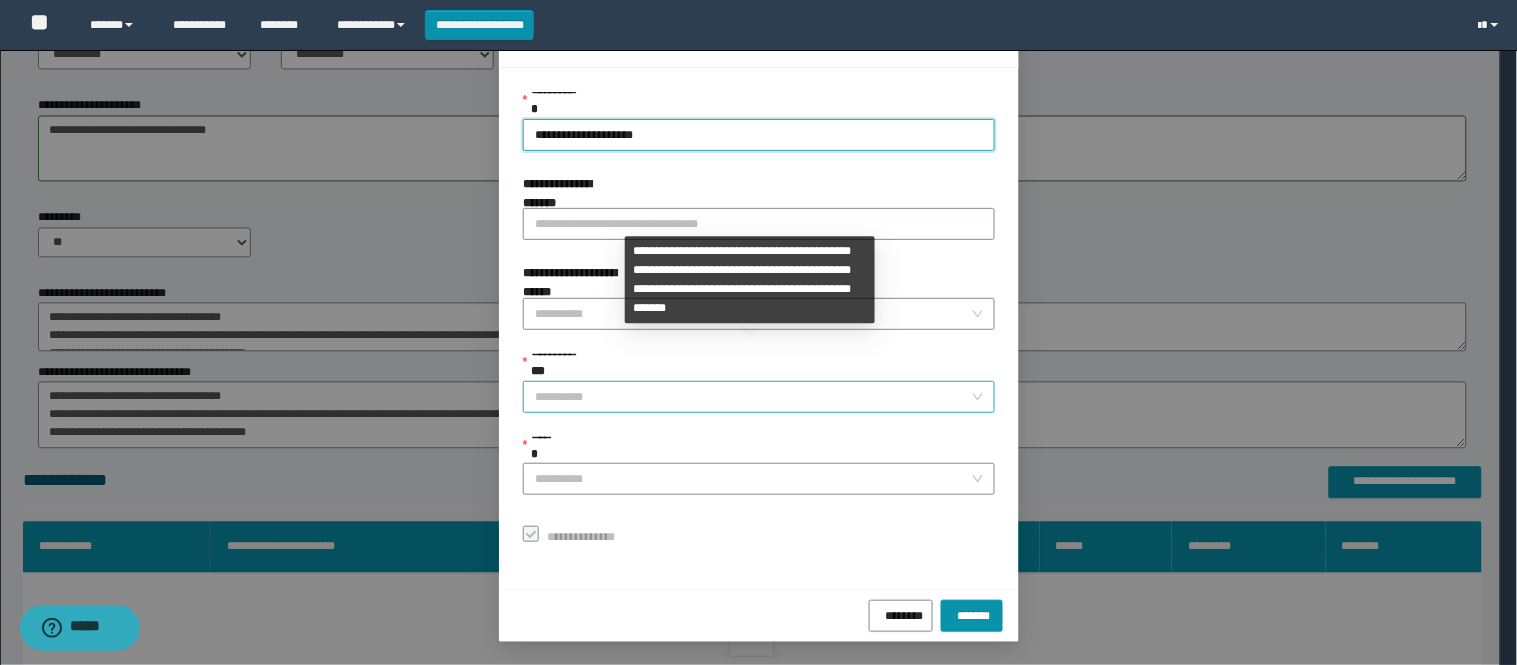 click on "**********" at bounding box center [753, 397] 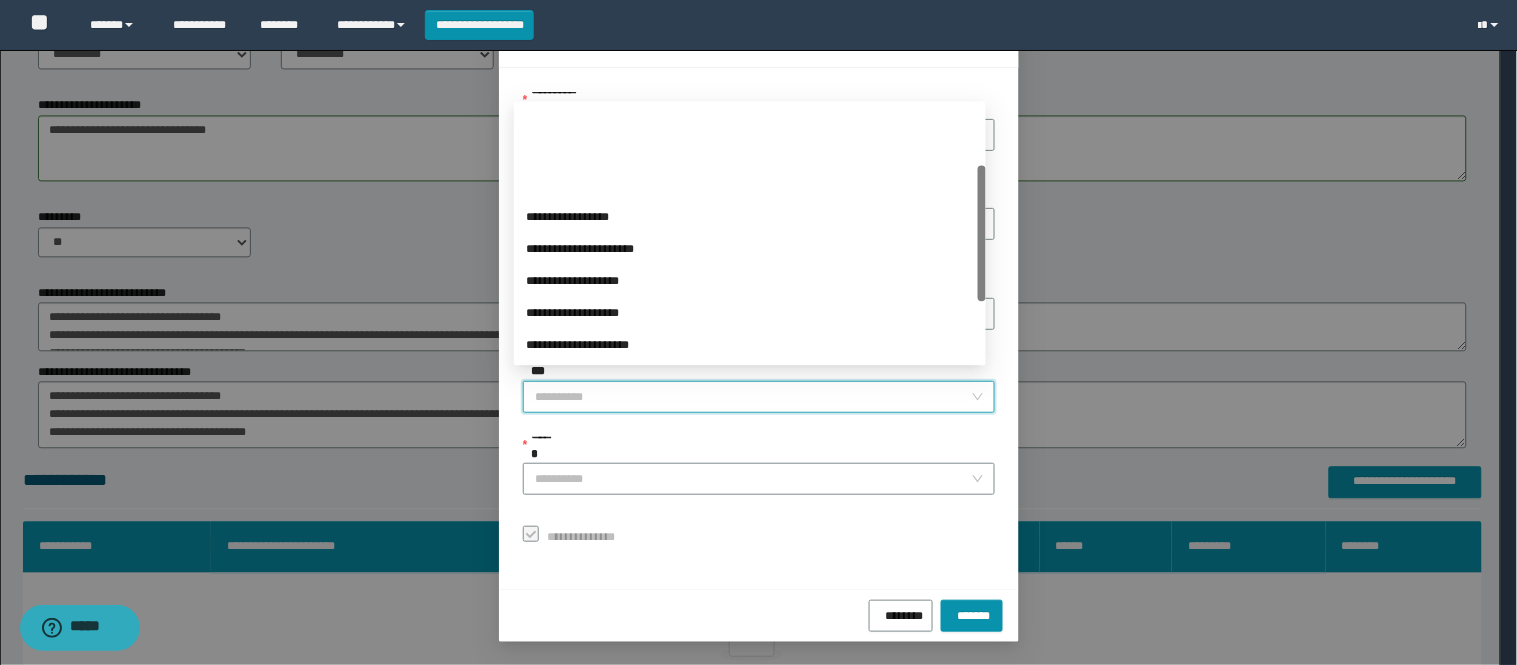 scroll, scrollTop: 224, scrollLeft: 0, axis: vertical 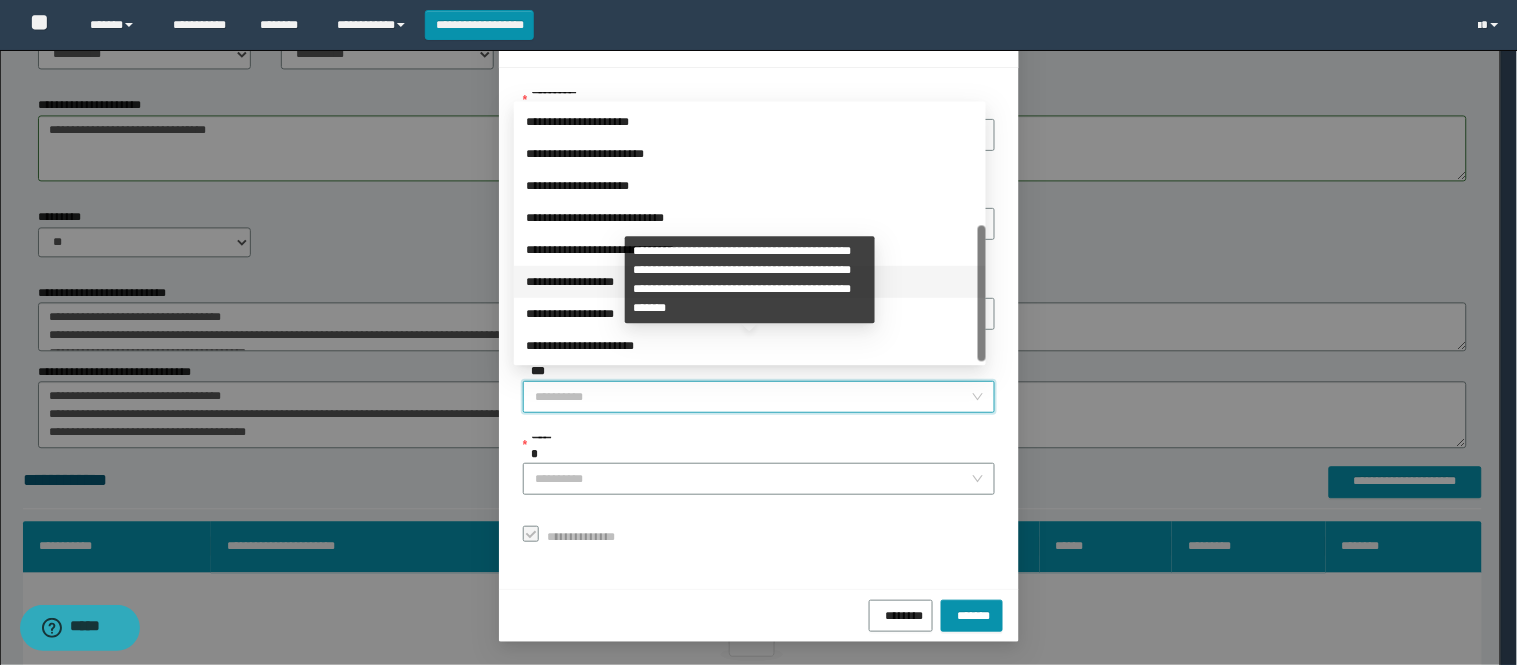 click on "**********" at bounding box center (750, 281) 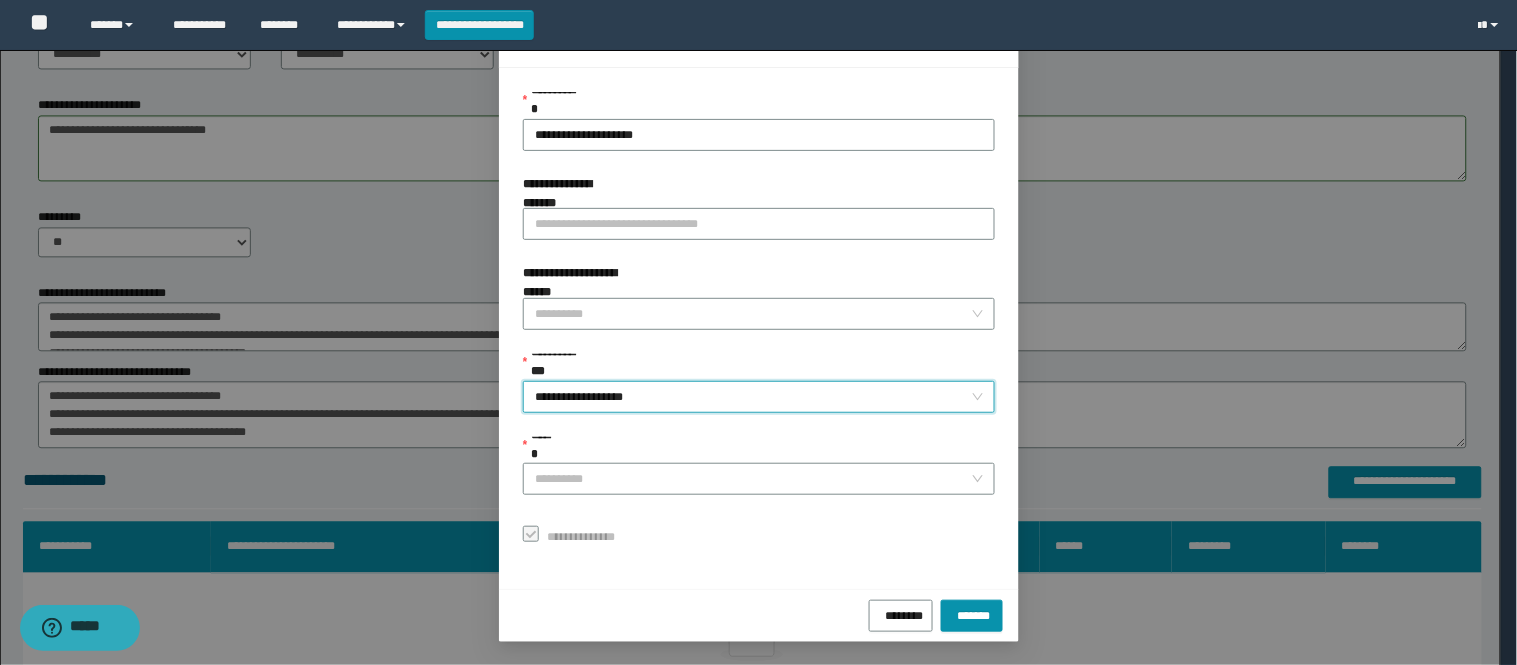 drag, startPoint x: 581, startPoint y: 457, endPoint x: 574, endPoint y: 447, distance: 12.206555 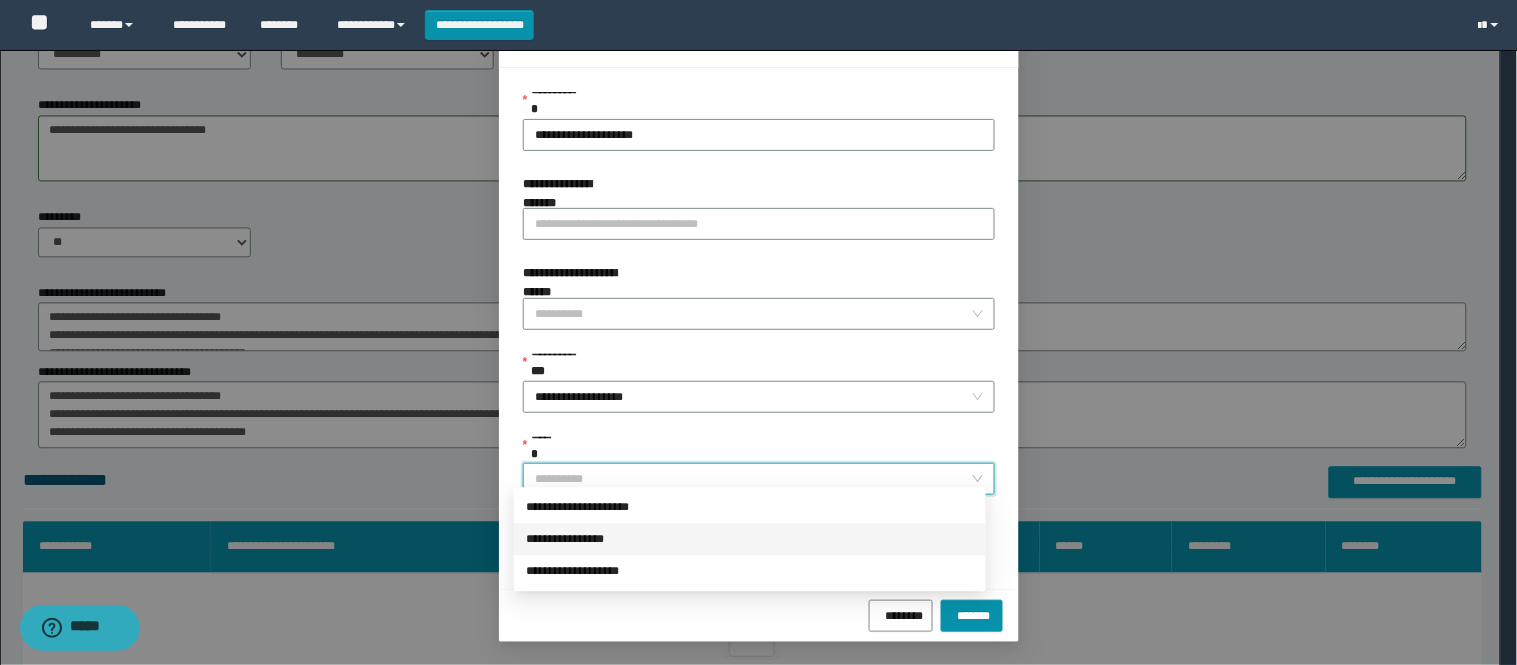 click on "**********" at bounding box center [750, 539] 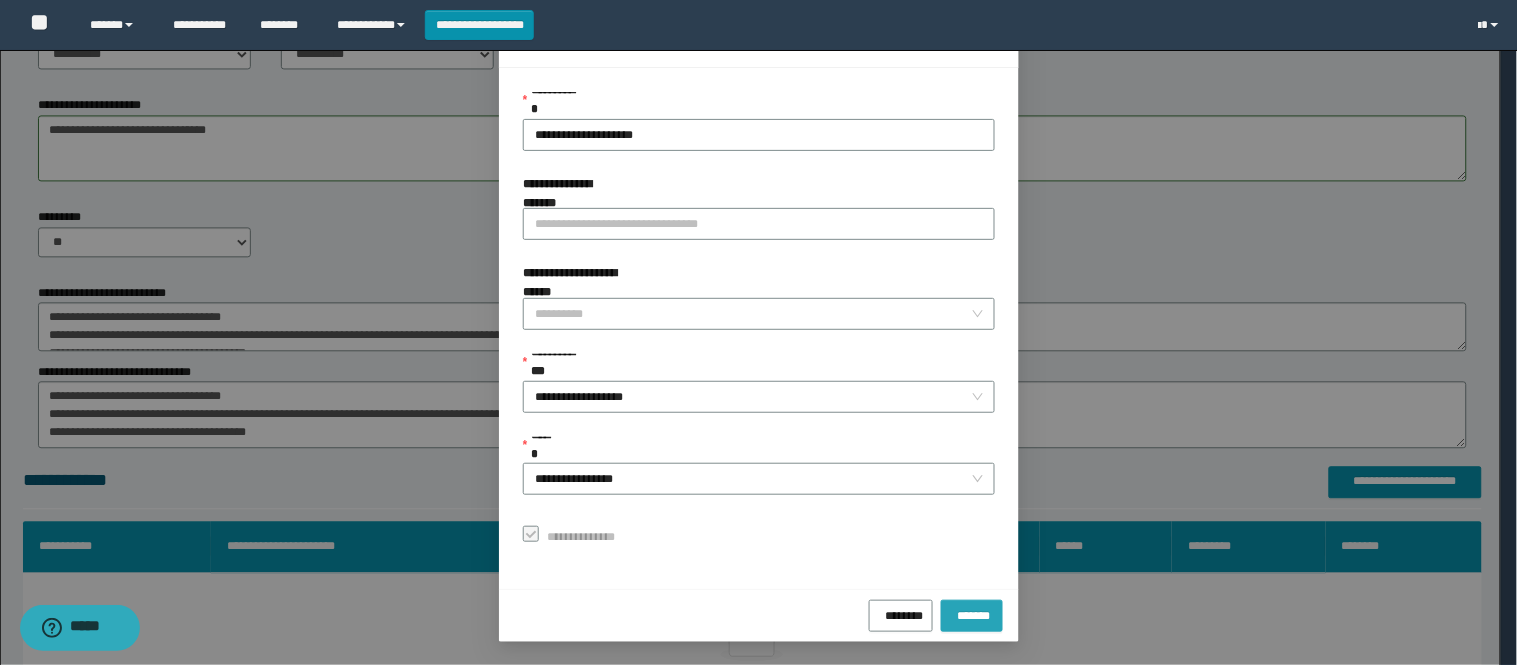 click on "*******" at bounding box center (972, 613) 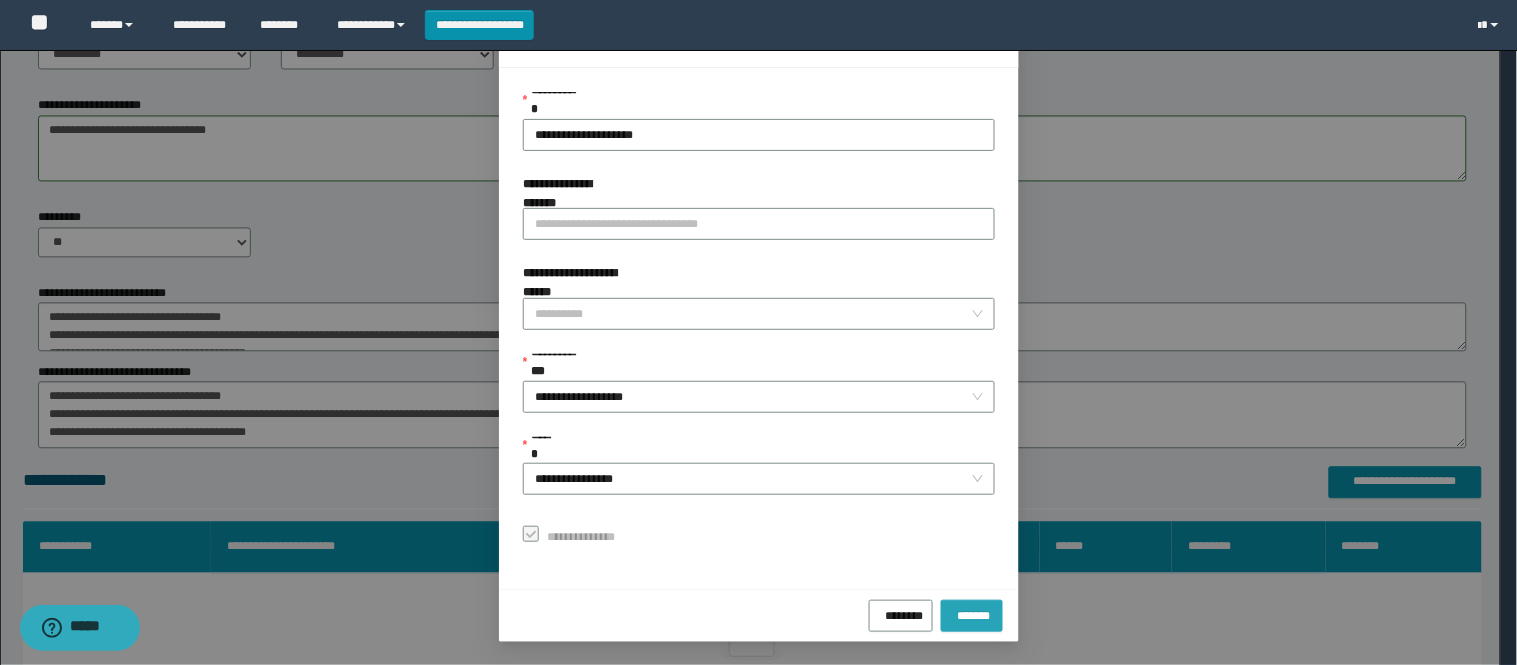 click on "*******" at bounding box center [972, 613] 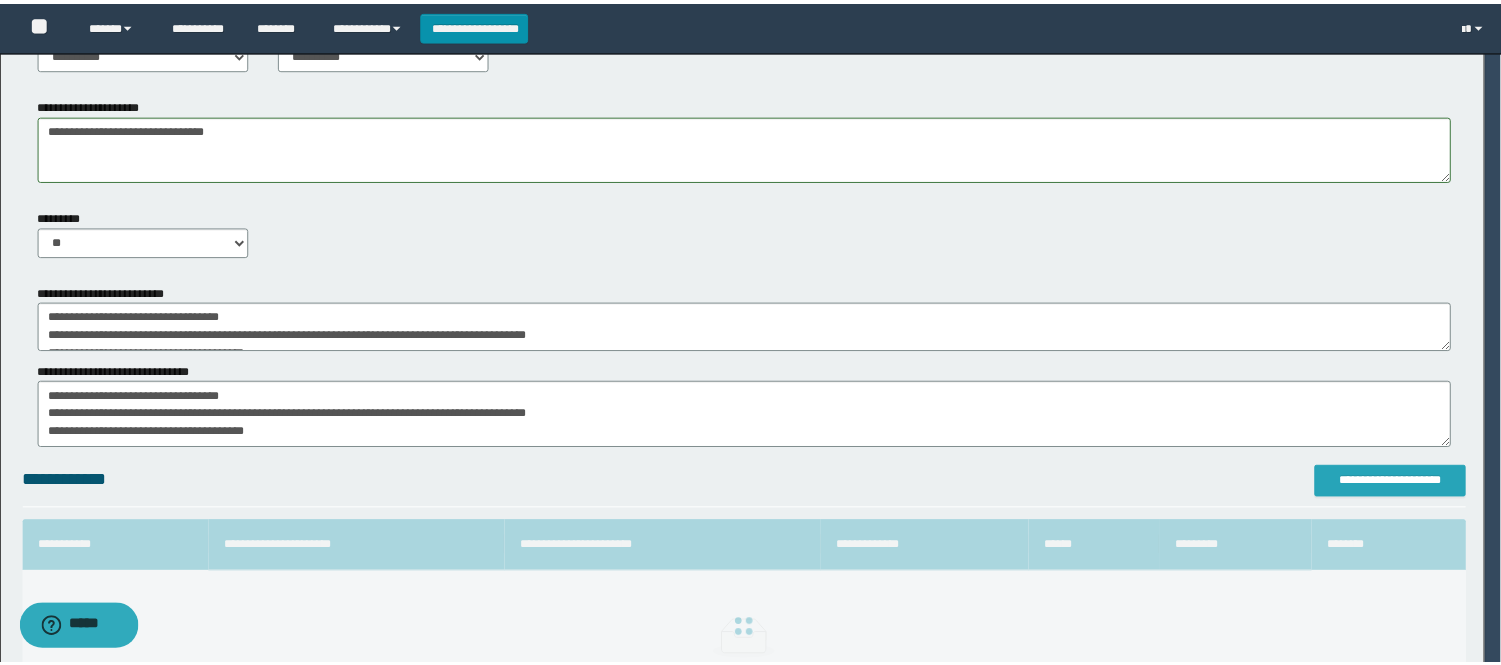scroll, scrollTop: 0, scrollLeft: 0, axis: both 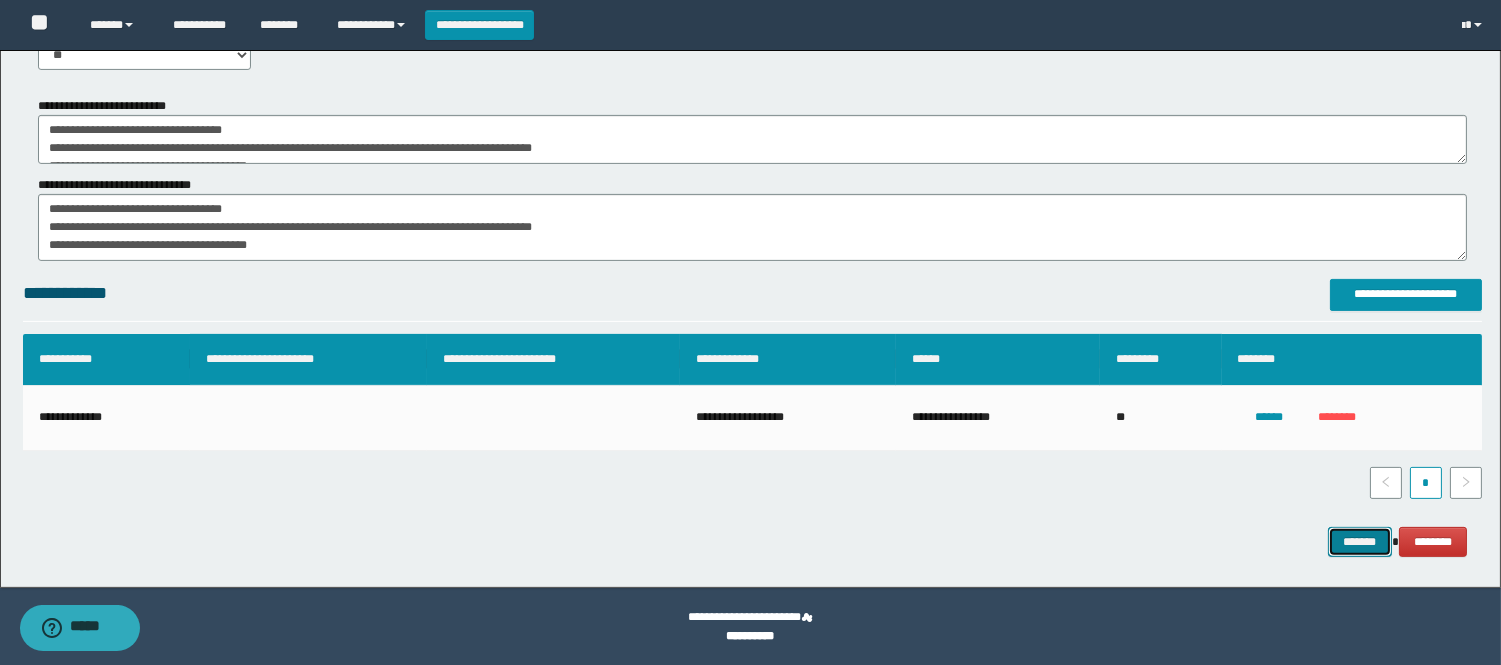 click on "*******" at bounding box center (1360, 542) 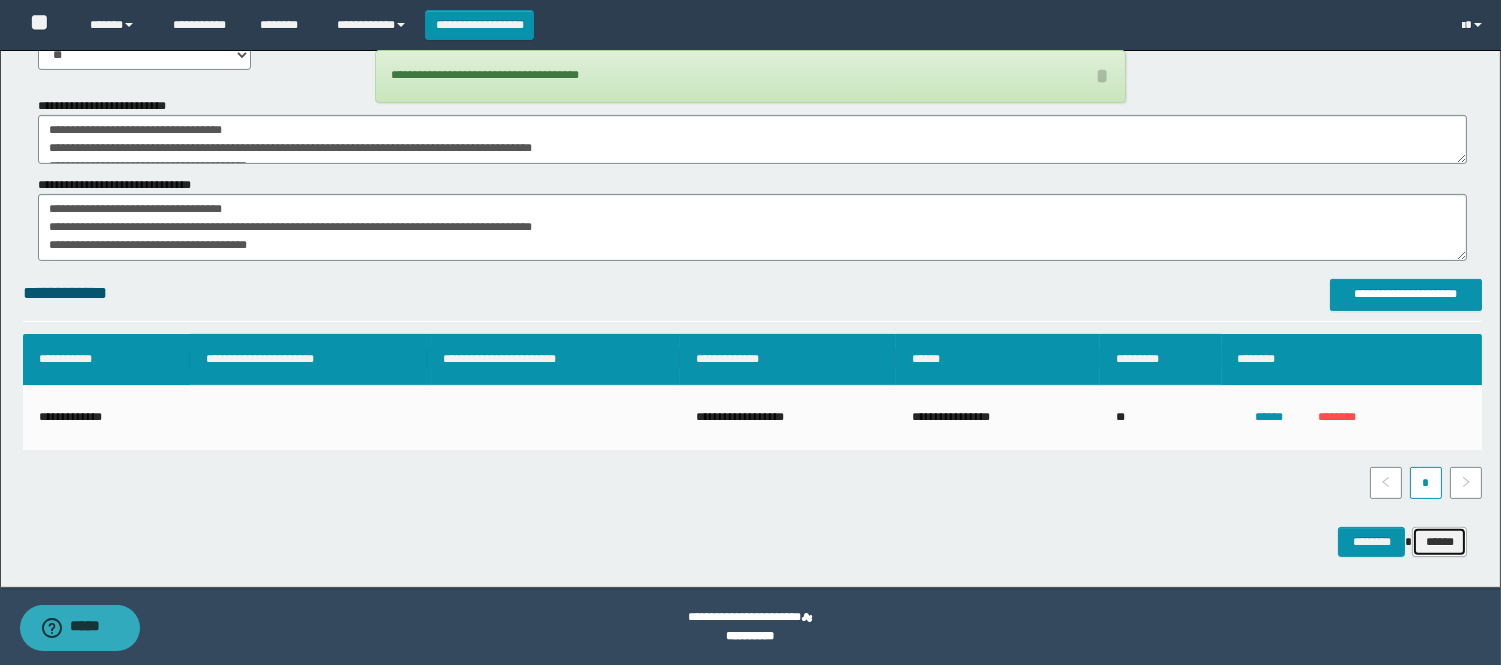 click on "******" at bounding box center (1439, 542) 